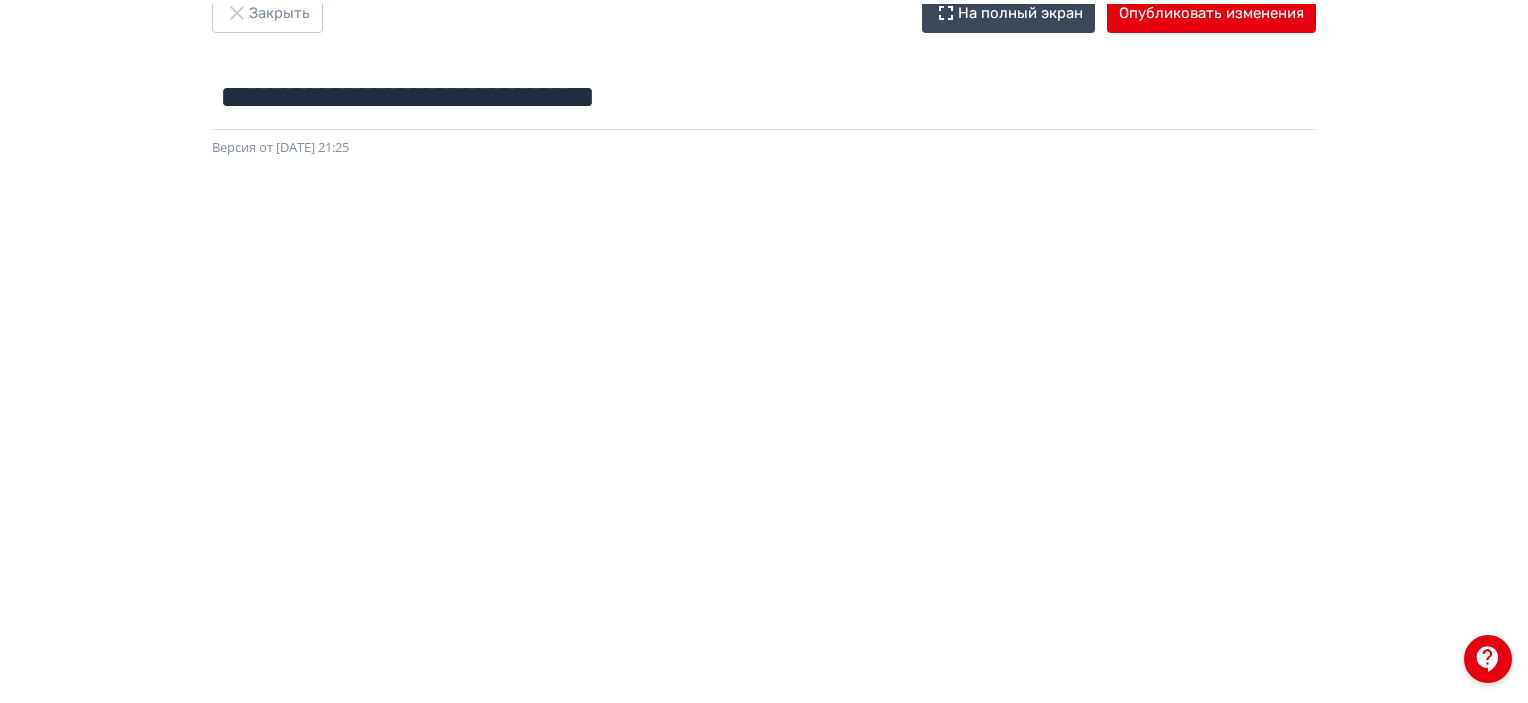 scroll, scrollTop: 0, scrollLeft: 0, axis: both 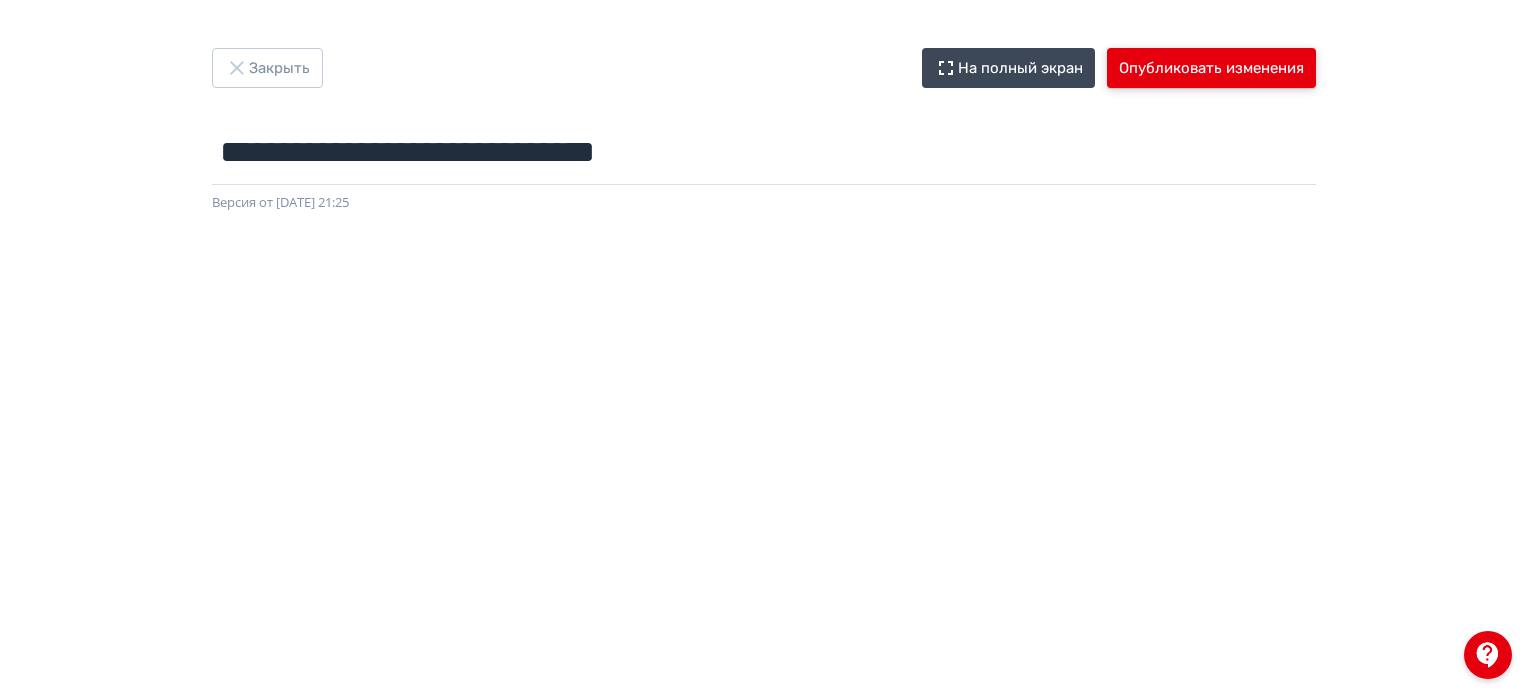 click on "Опубликовать изменения" at bounding box center [1211, 68] 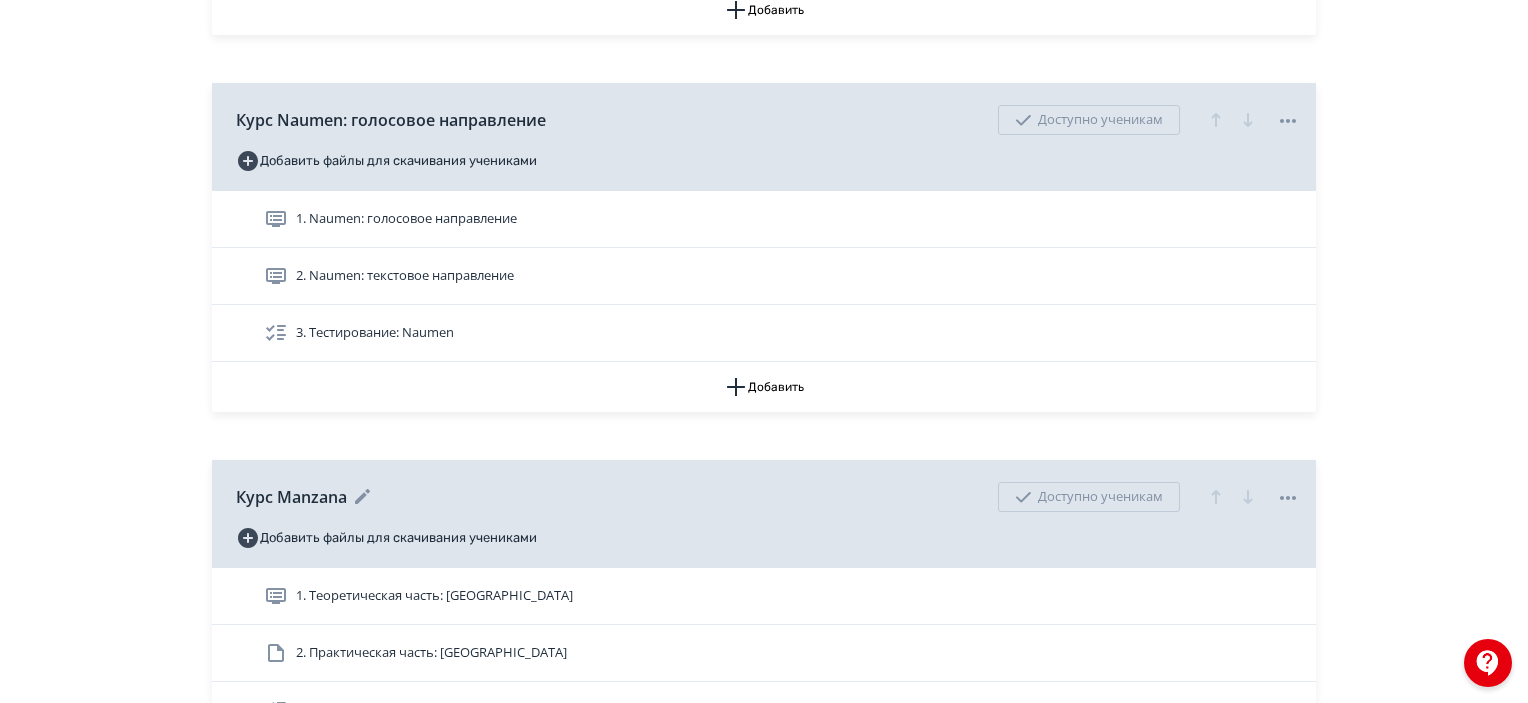 scroll, scrollTop: 2500, scrollLeft: 0, axis: vertical 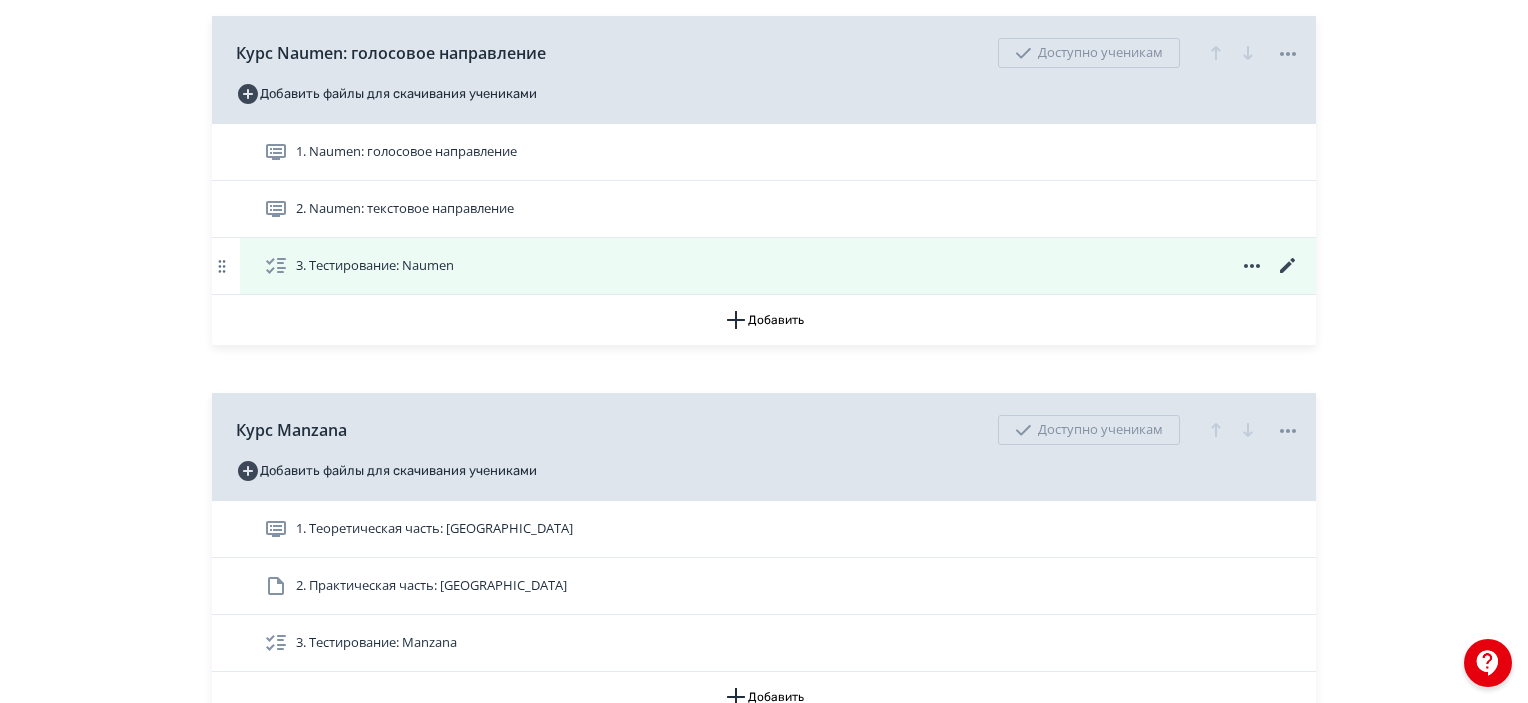 click 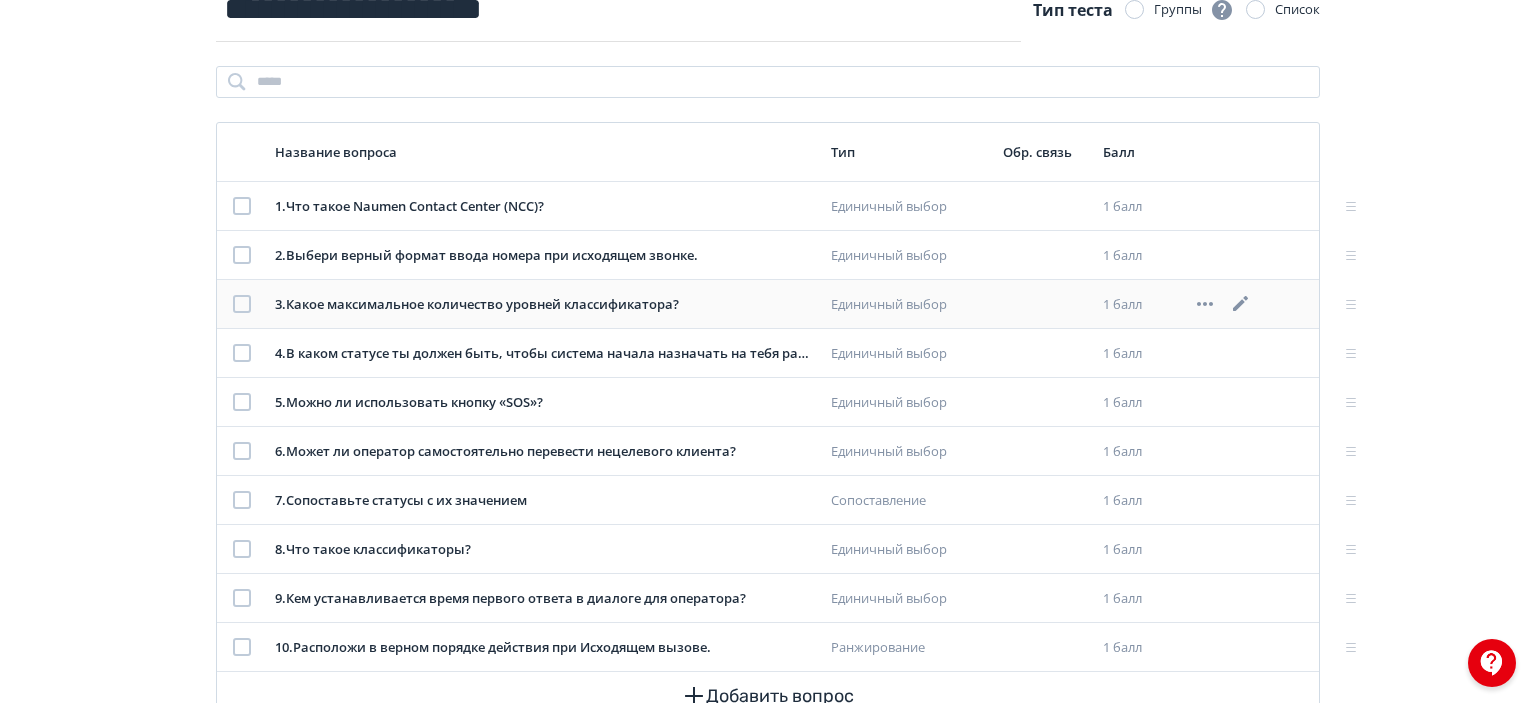 scroll, scrollTop: 264, scrollLeft: 0, axis: vertical 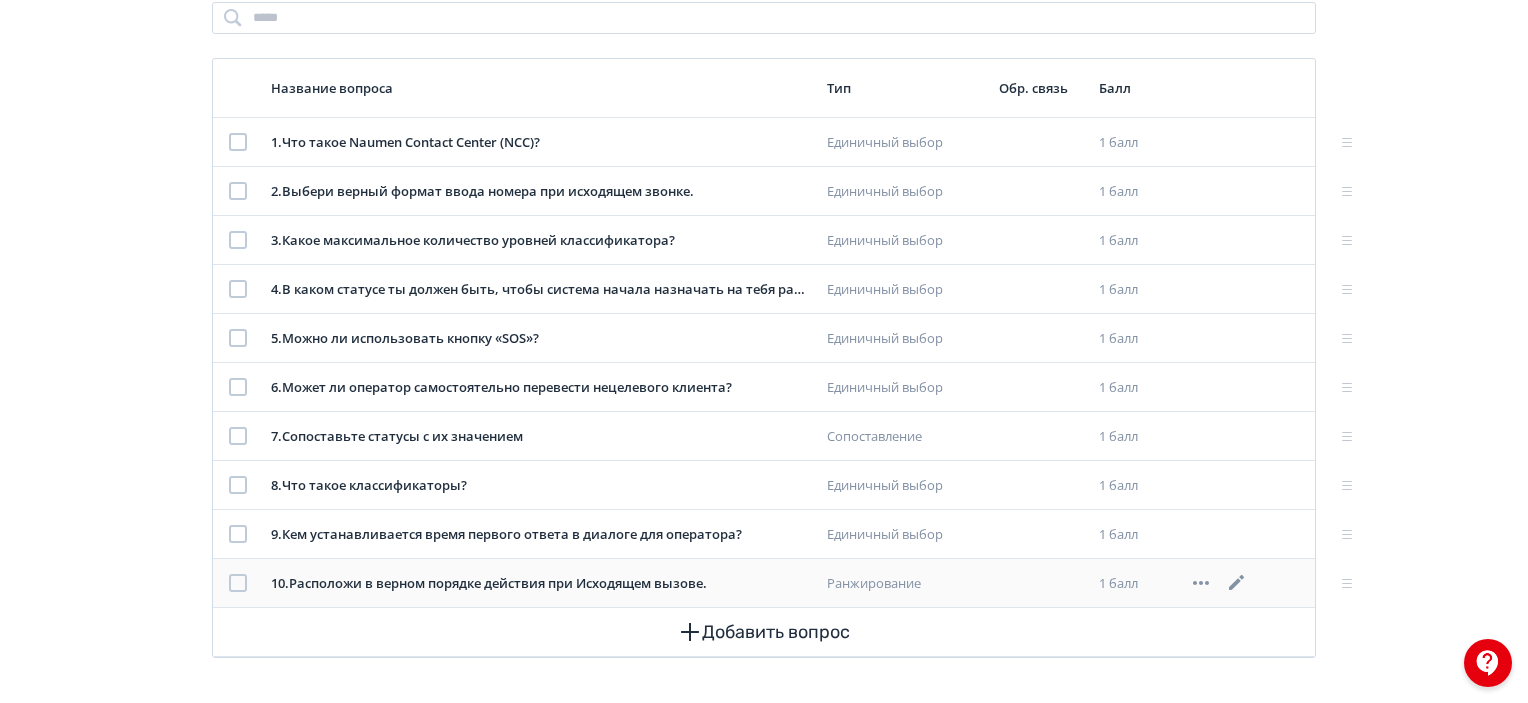 click 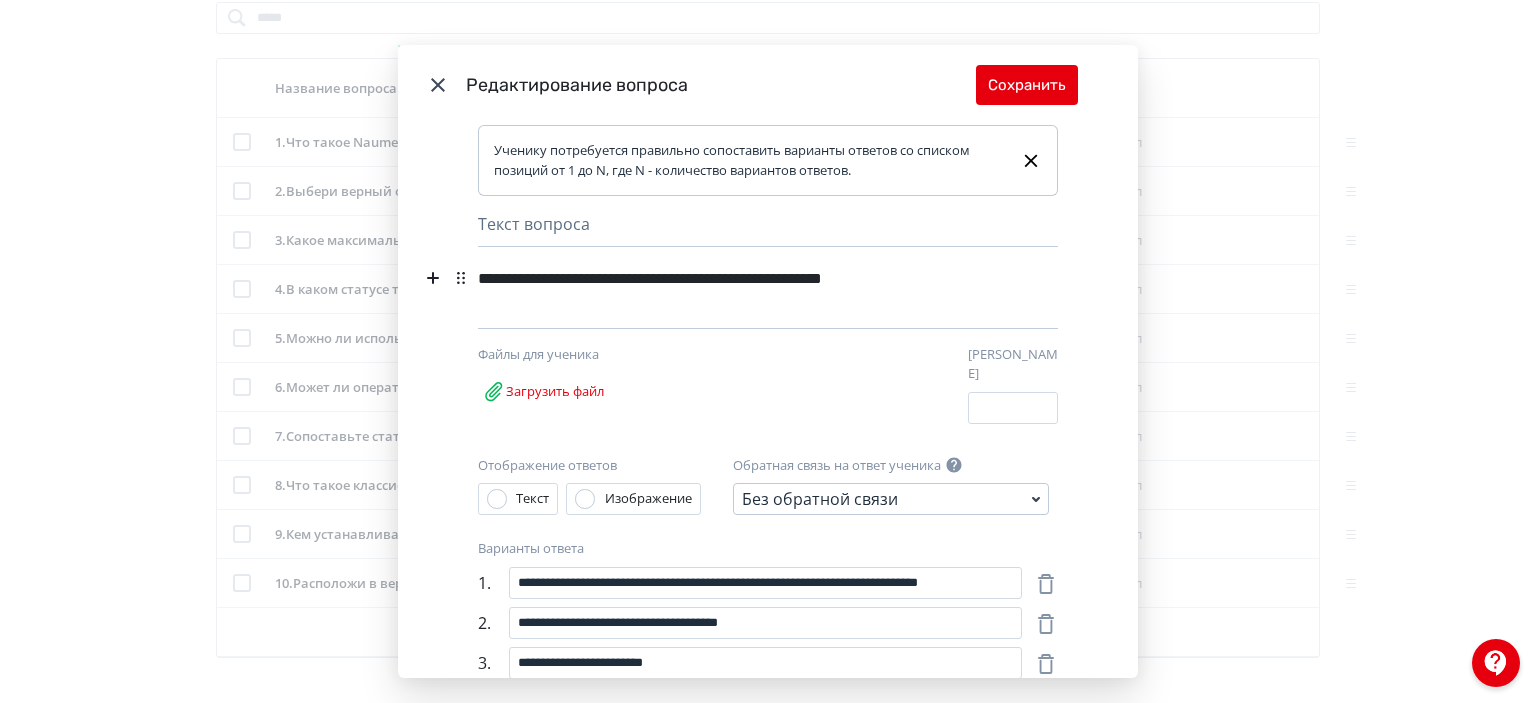 click on "**********" at bounding box center (733, 278) 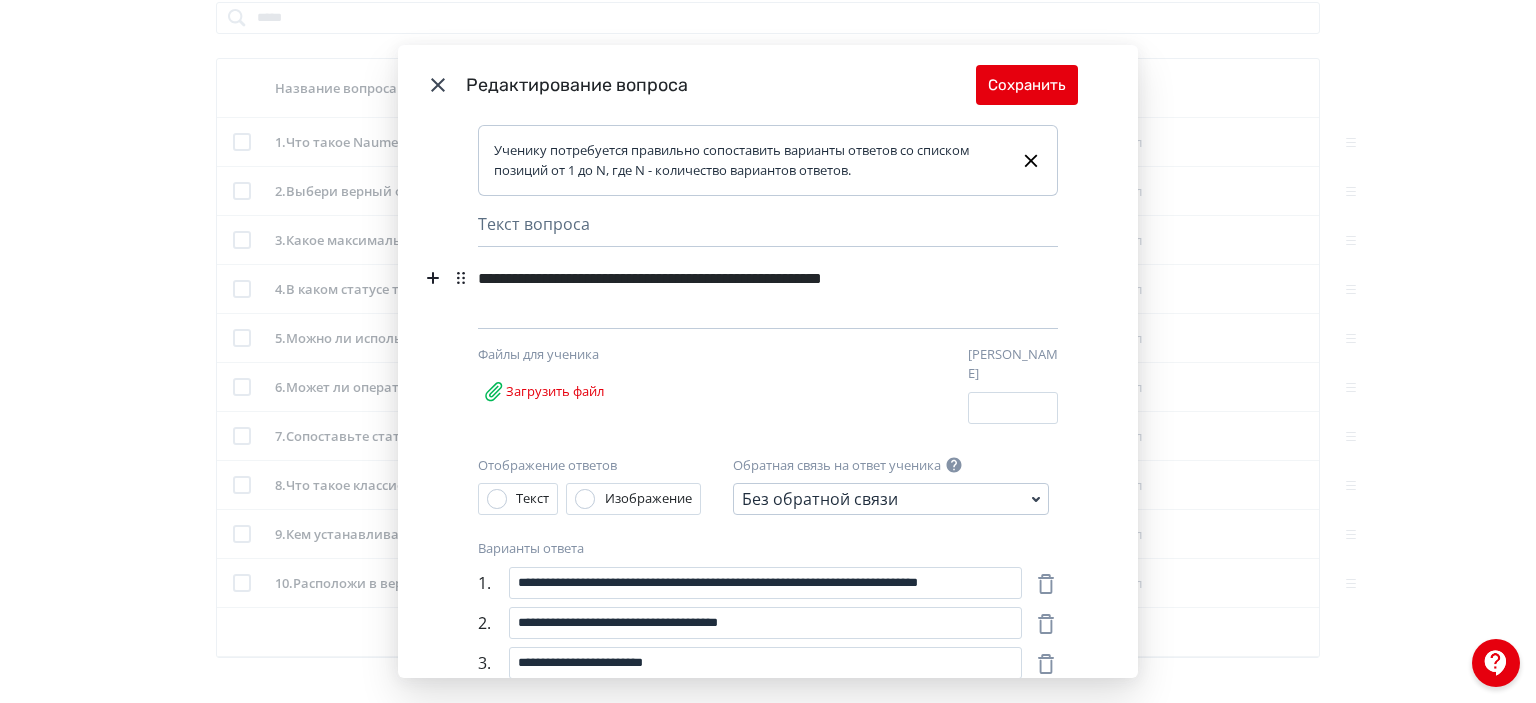 type 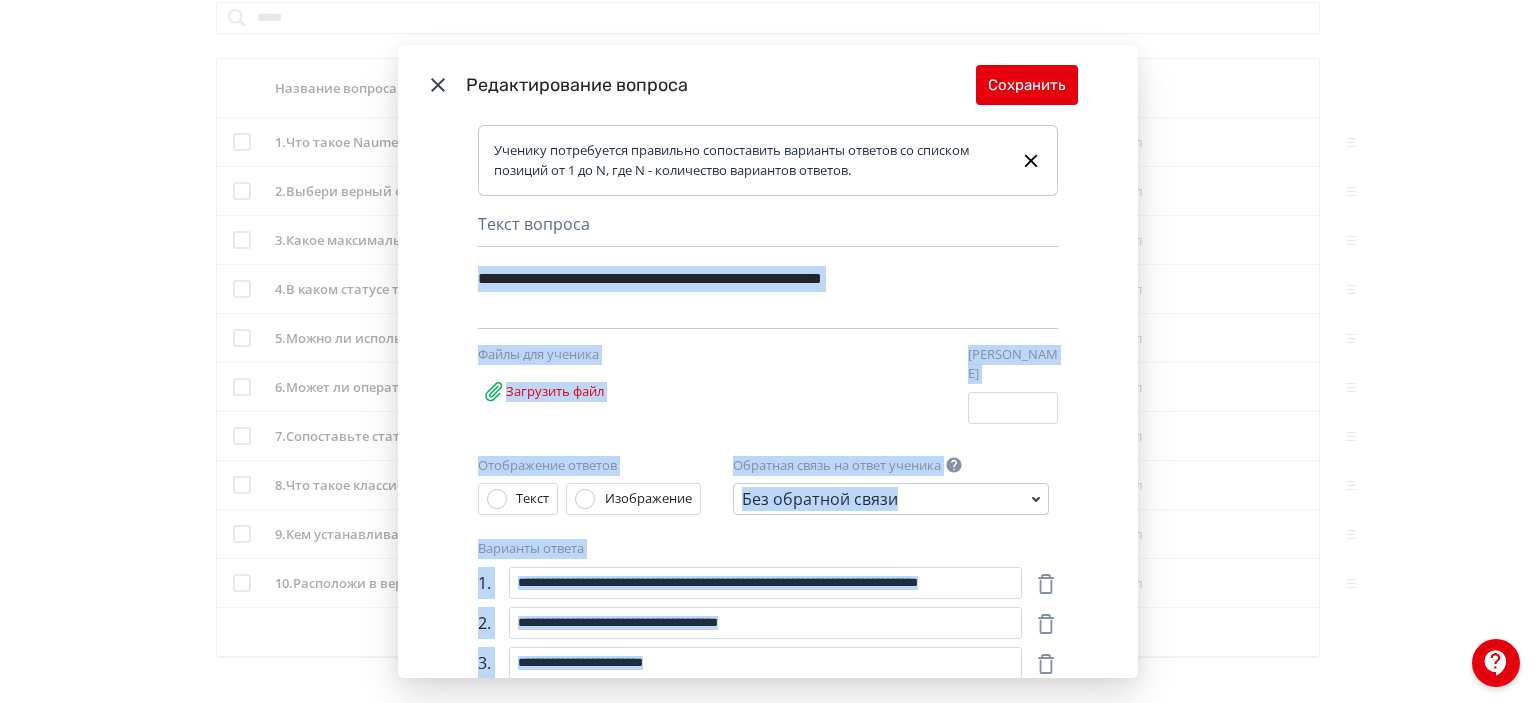 drag, startPoint x: 970, startPoint y: 285, endPoint x: 941, endPoint y: 285, distance: 29 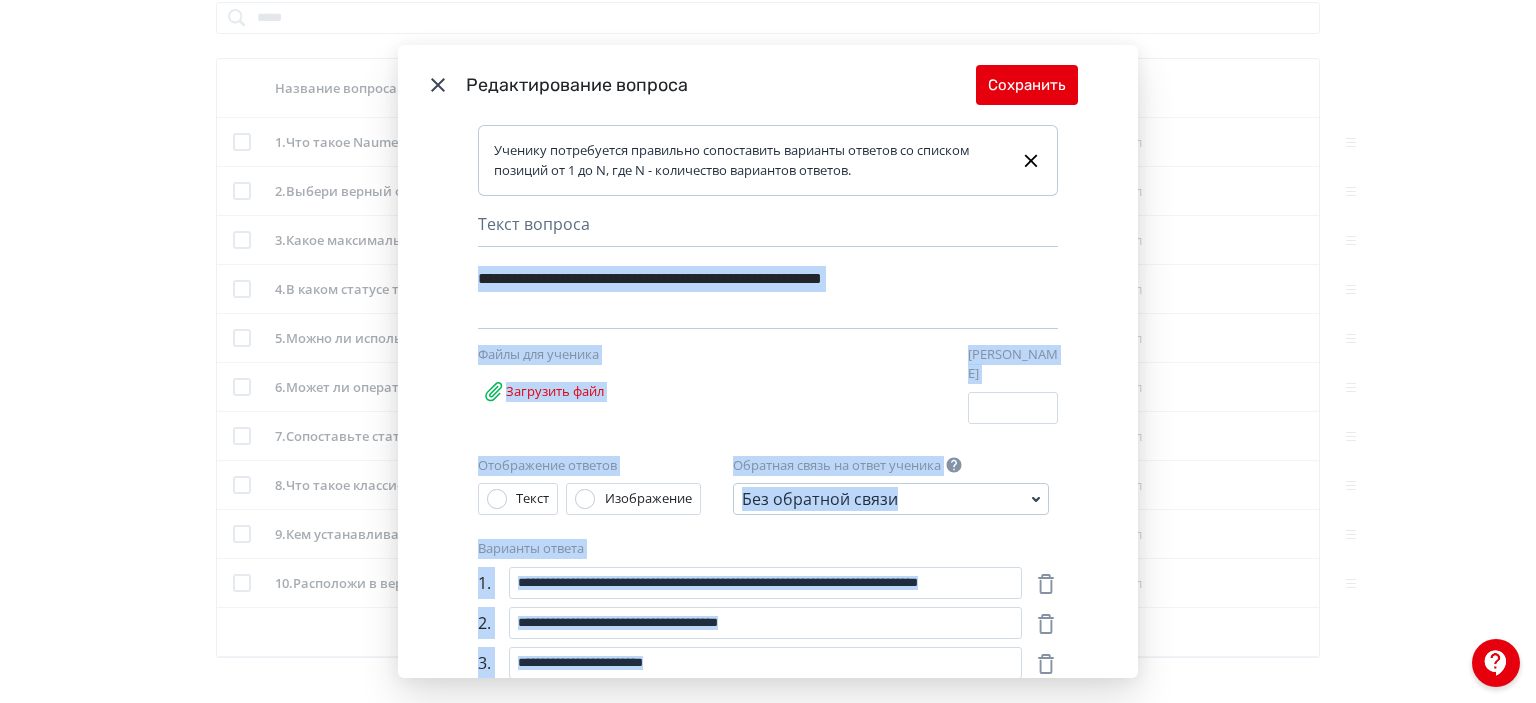click on "**********" at bounding box center [768, 293] 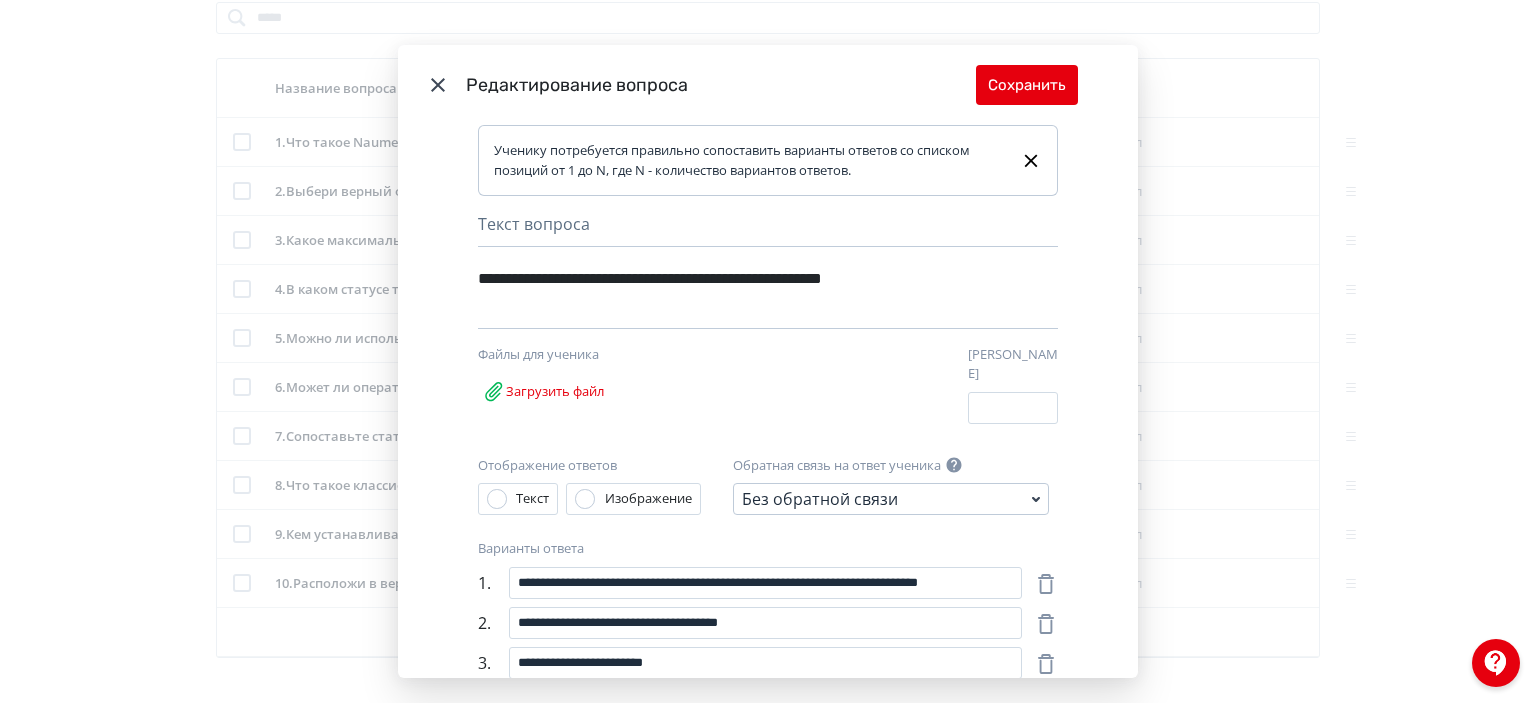 click on "**********" at bounding box center [768, 87] 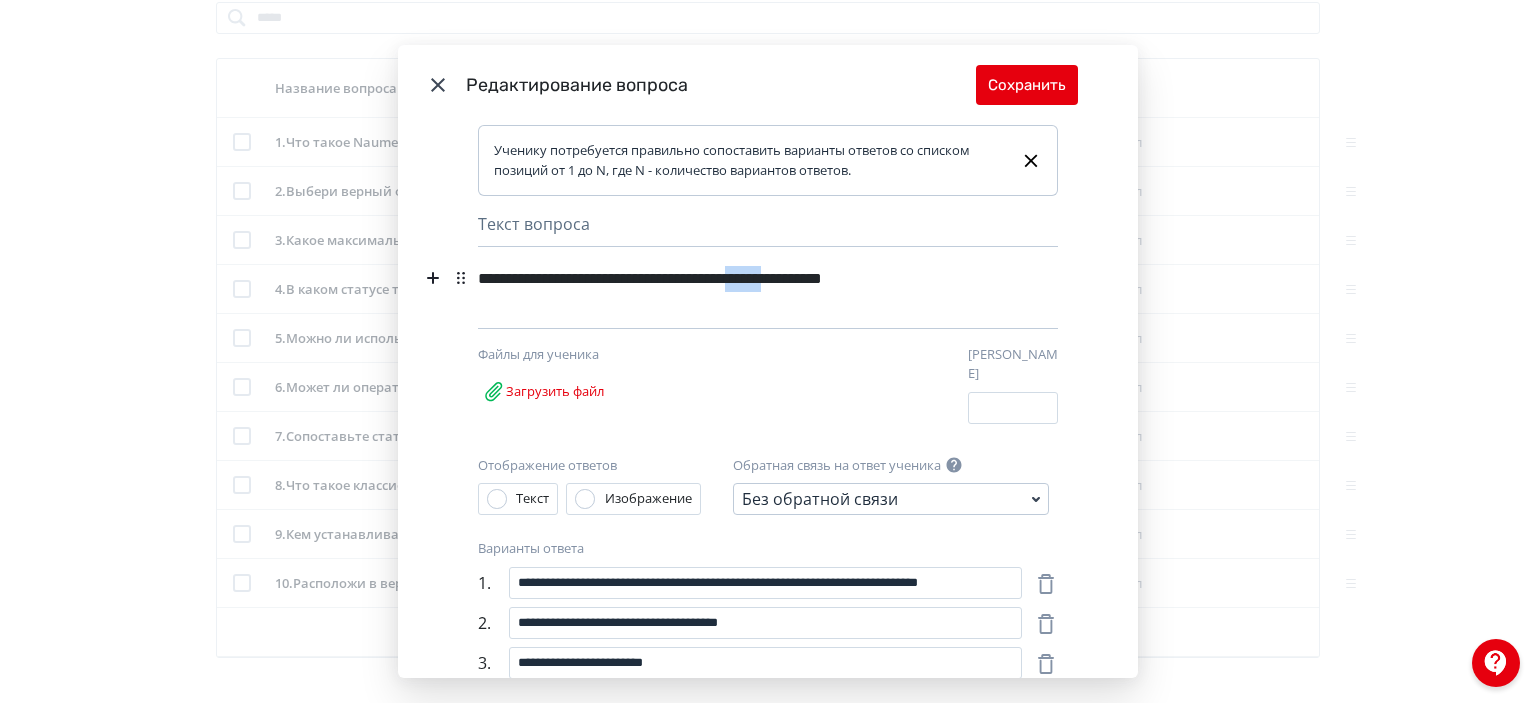 drag, startPoint x: 826, startPoint y: 275, endPoint x: 877, endPoint y: 281, distance: 51.351727 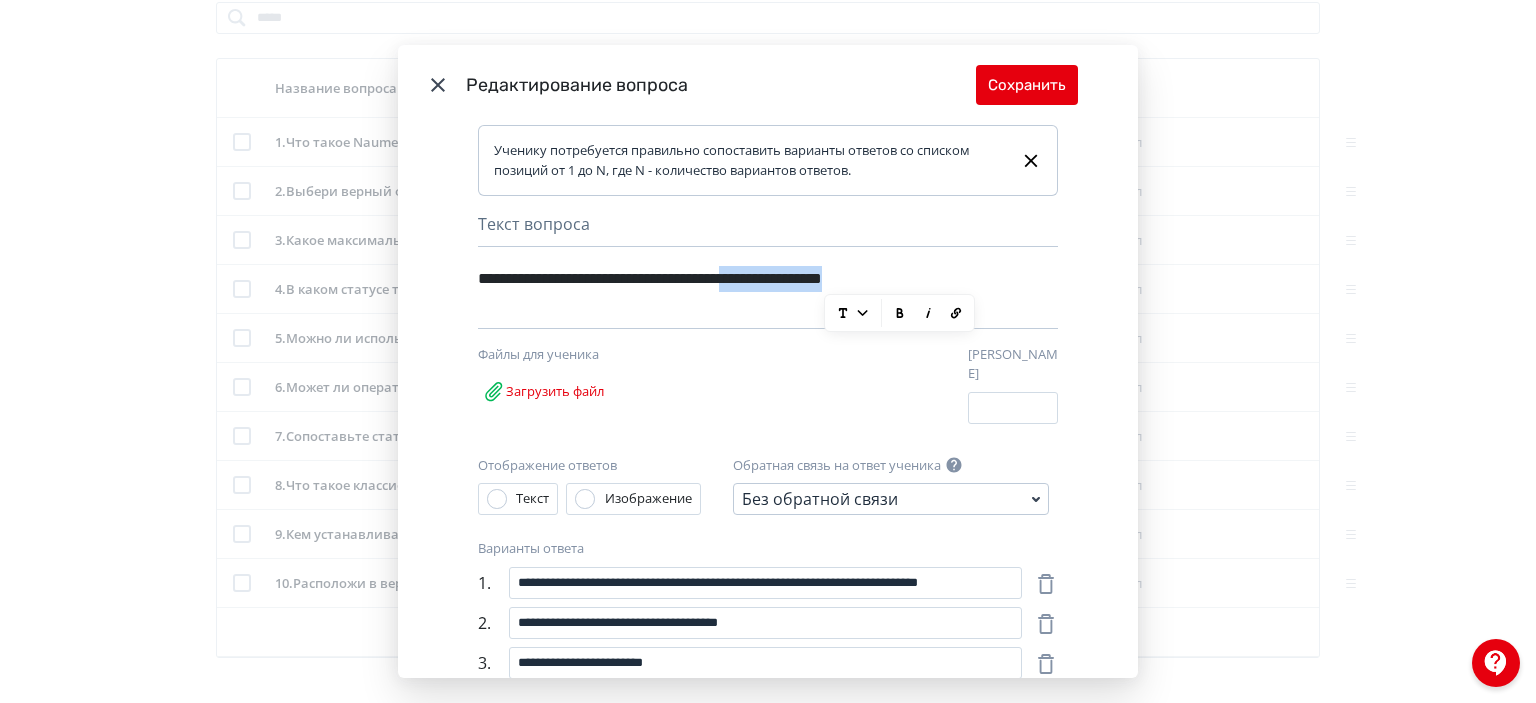 drag, startPoint x: 821, startPoint y: 281, endPoint x: 972, endPoint y: 285, distance: 151.05296 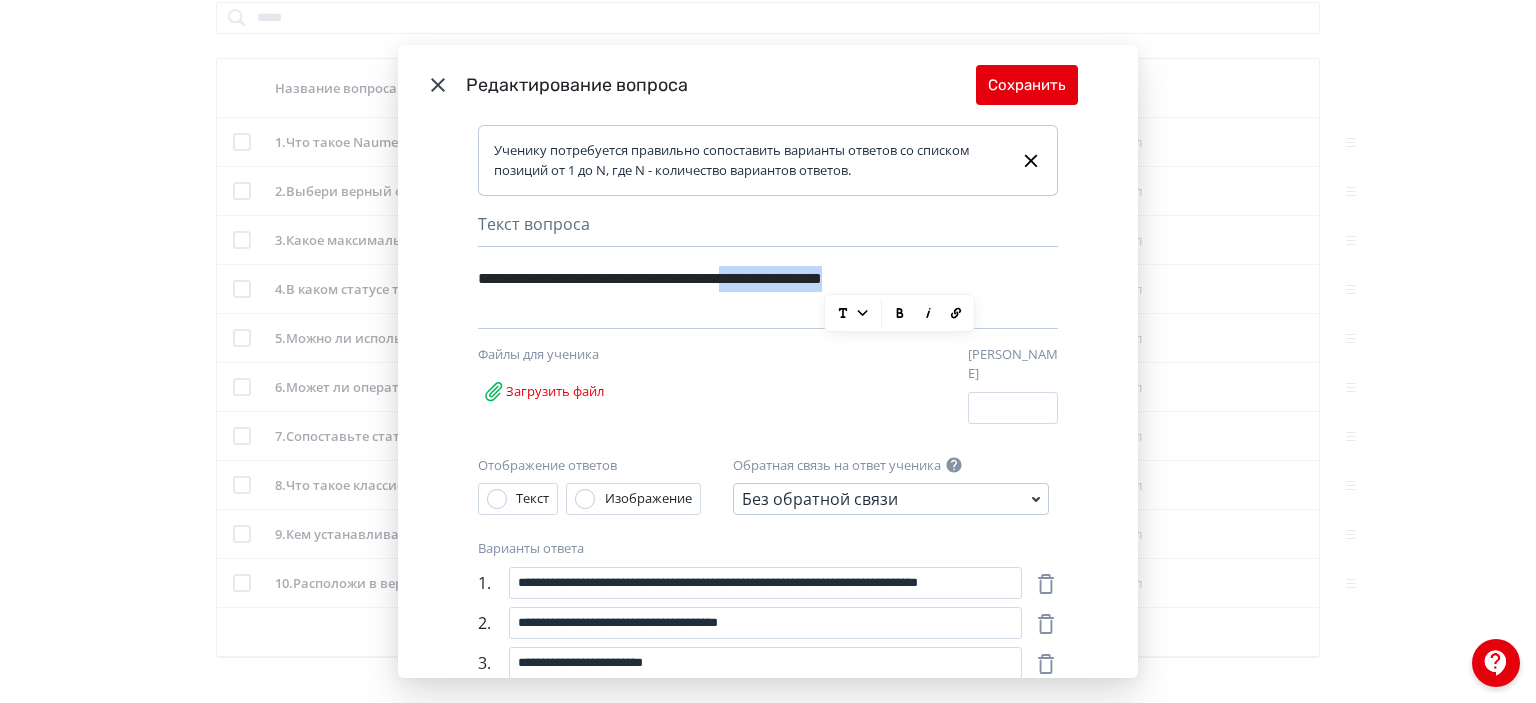 click on "**********" at bounding box center (768, 87) 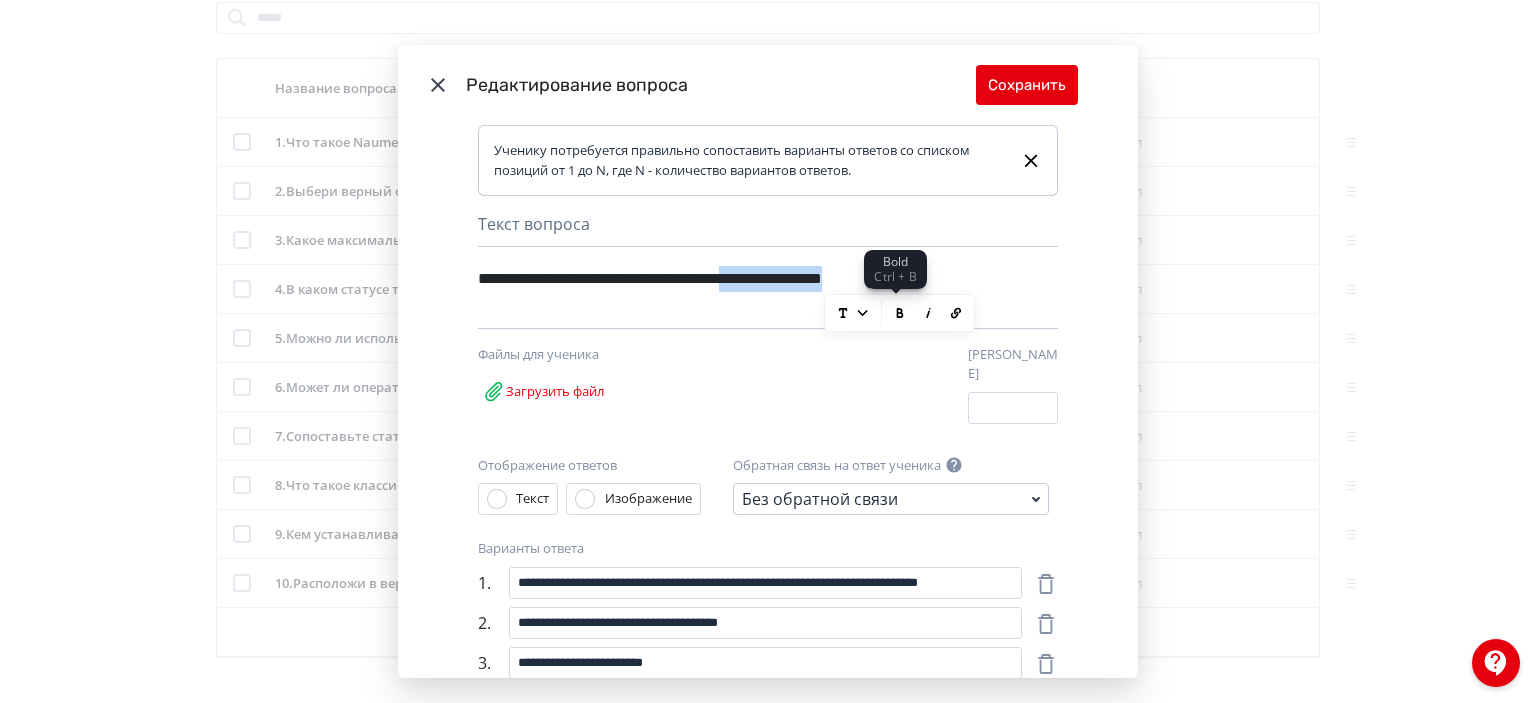 click 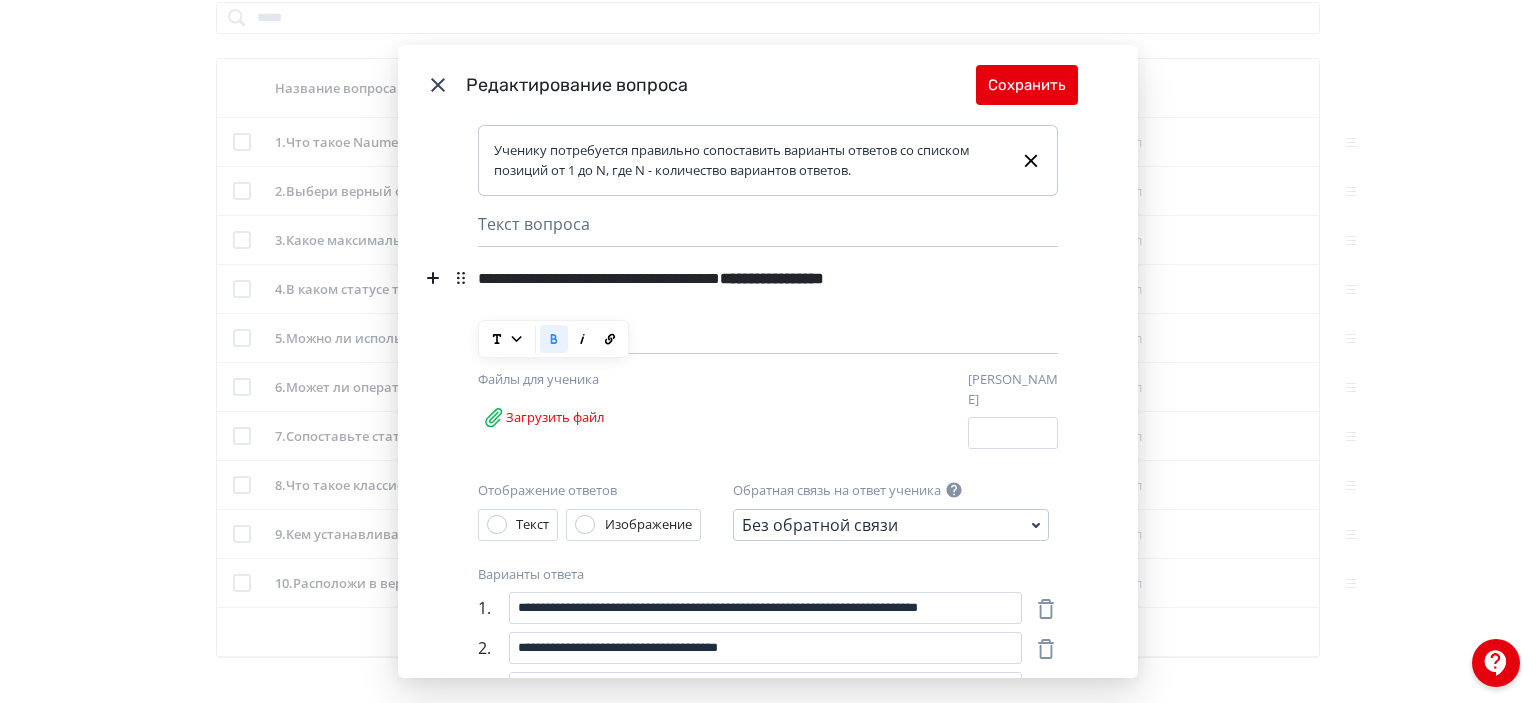 click on "**********" at bounding box center [733, 291] 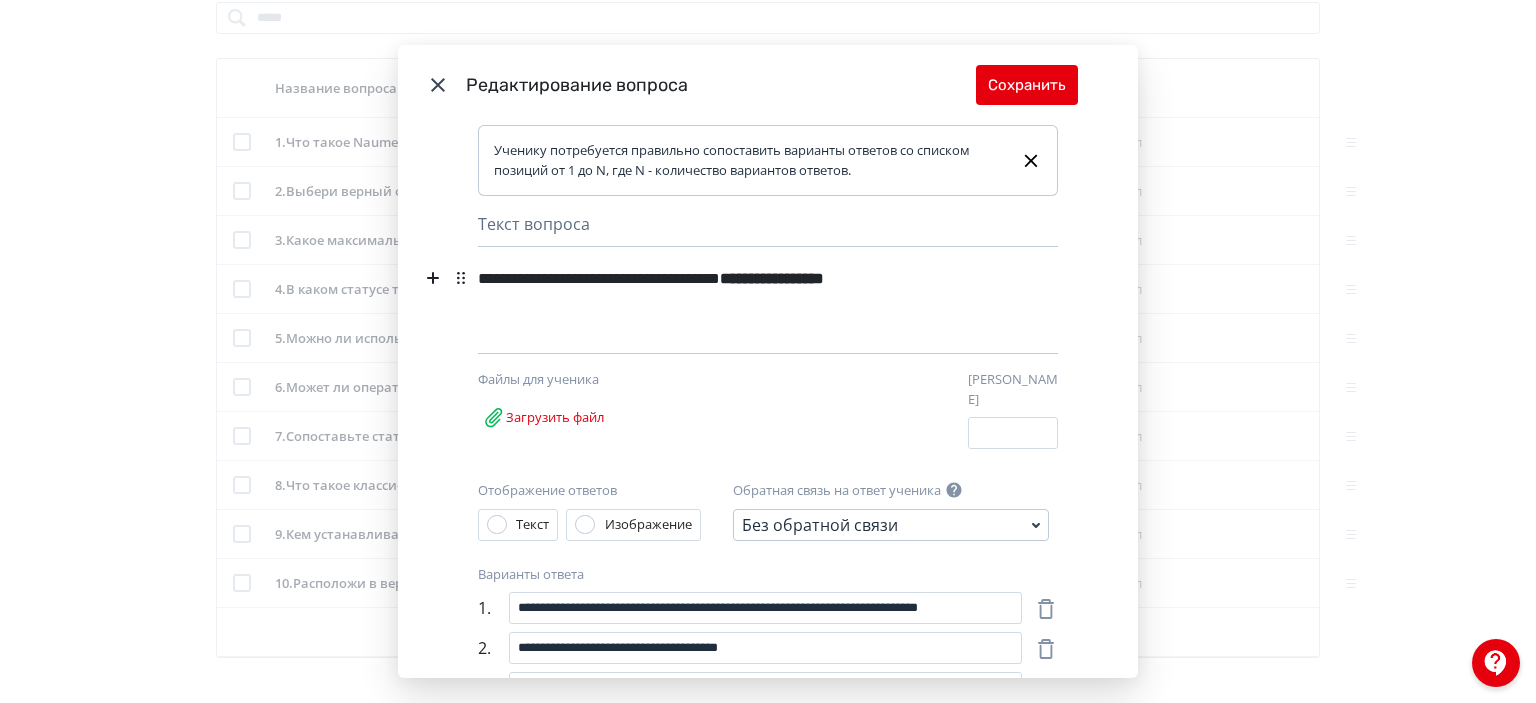 click on "**********" at bounding box center [733, 291] 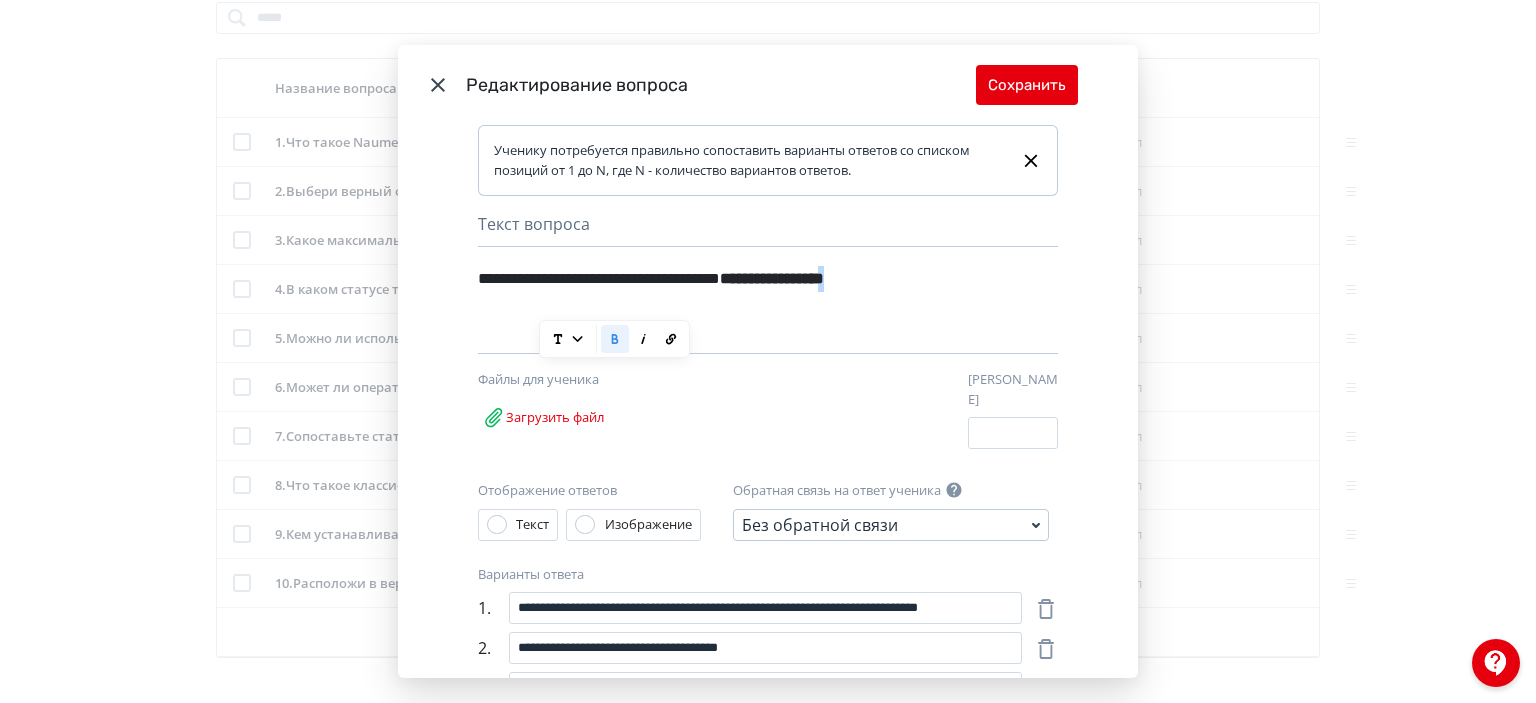 drag, startPoint x: 632, startPoint y: 309, endPoint x: 535, endPoint y: 308, distance: 97.00516 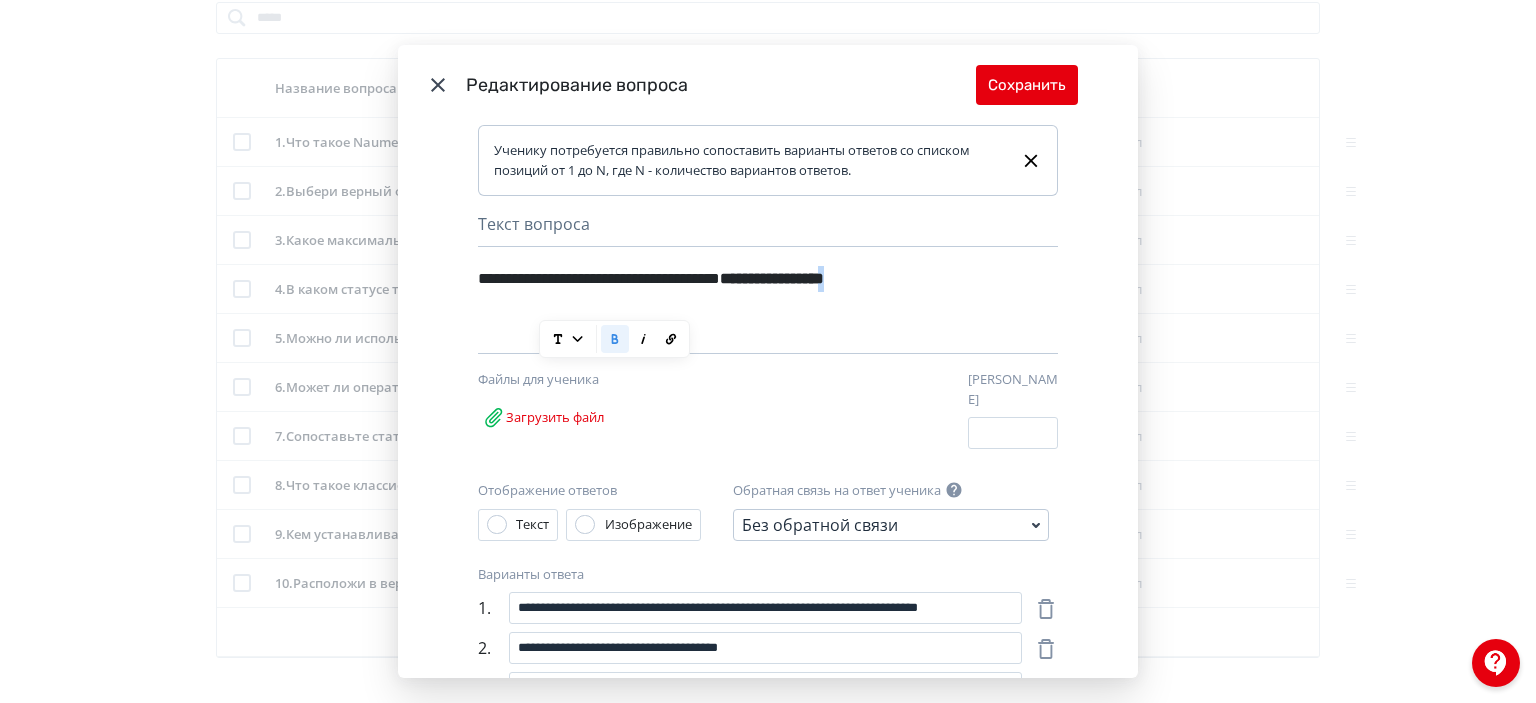 click on "**********" at bounding box center [733, 291] 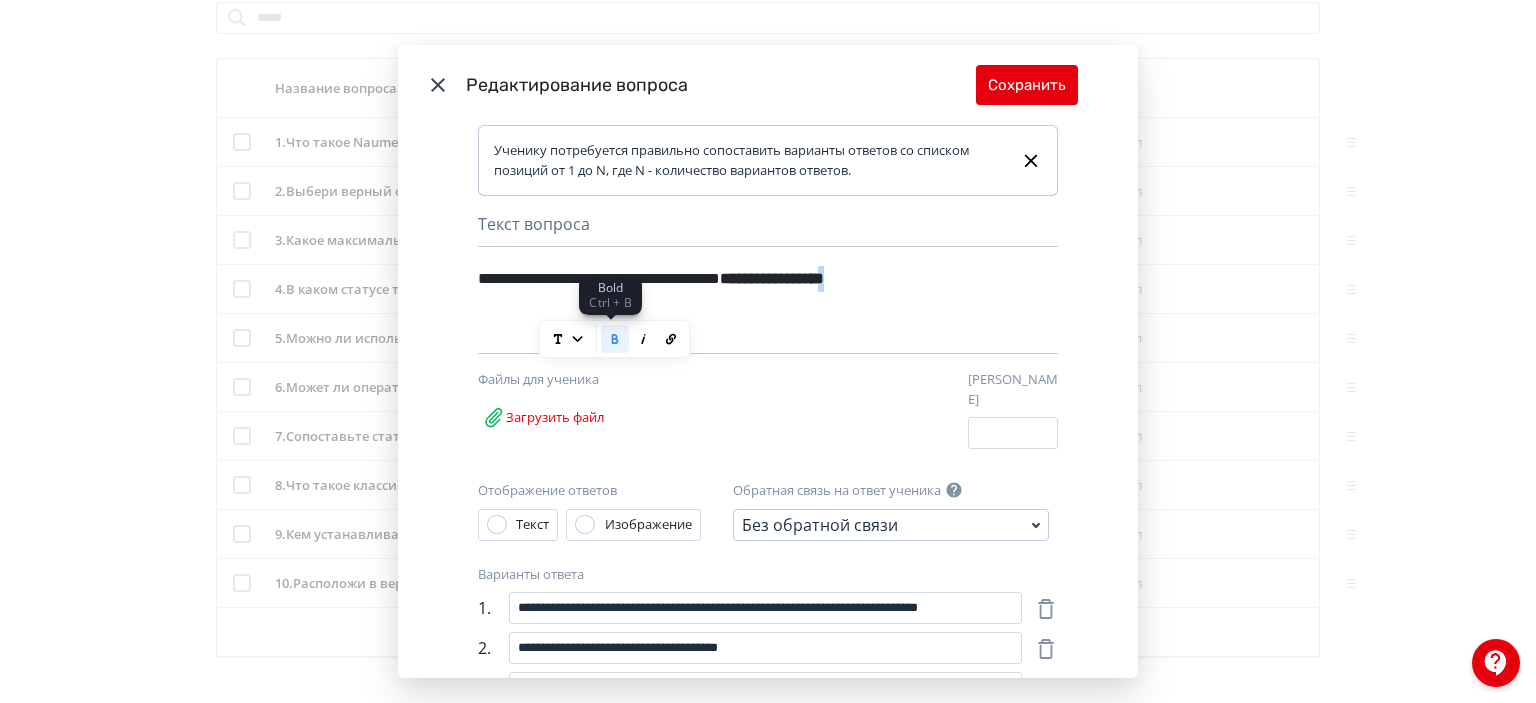 click at bounding box center [615, 339] 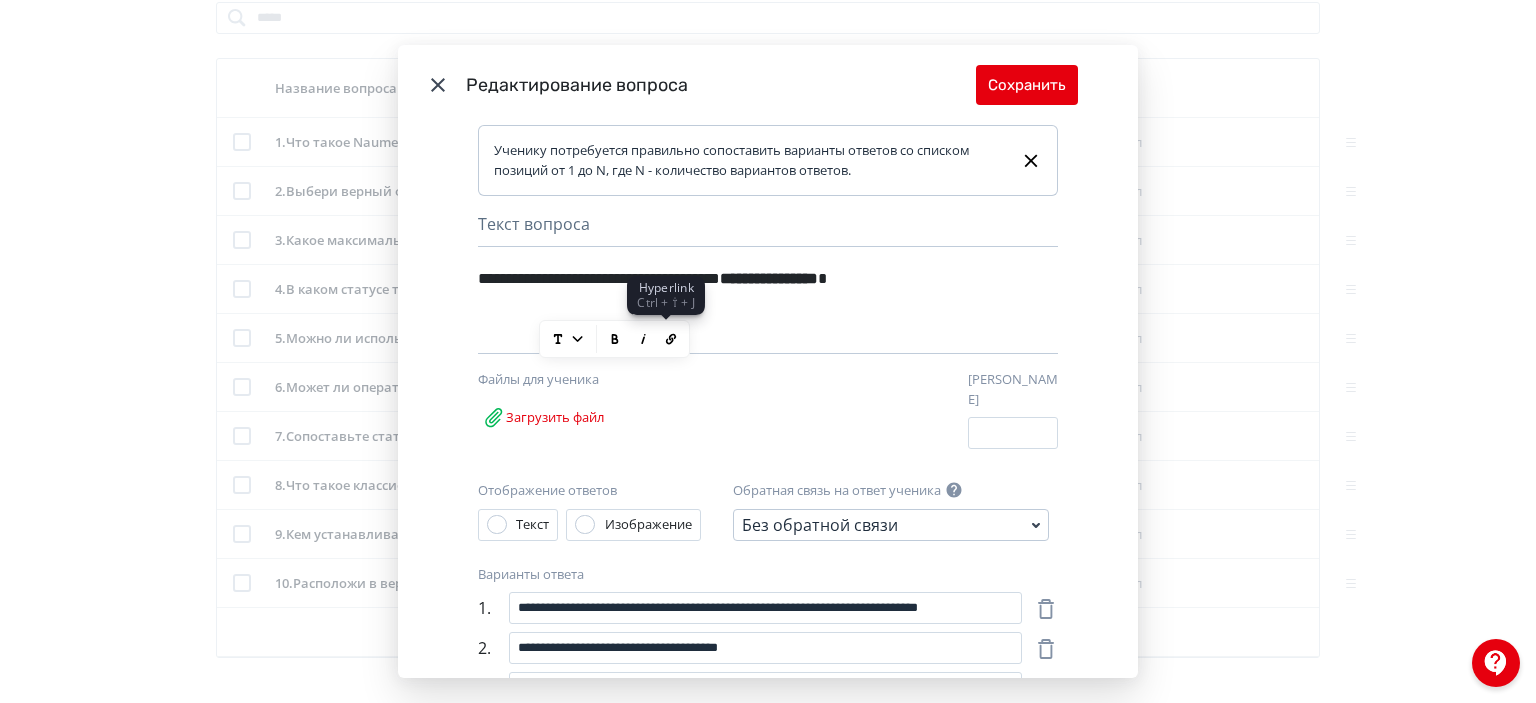 click on "**********" at bounding box center [733, 291] 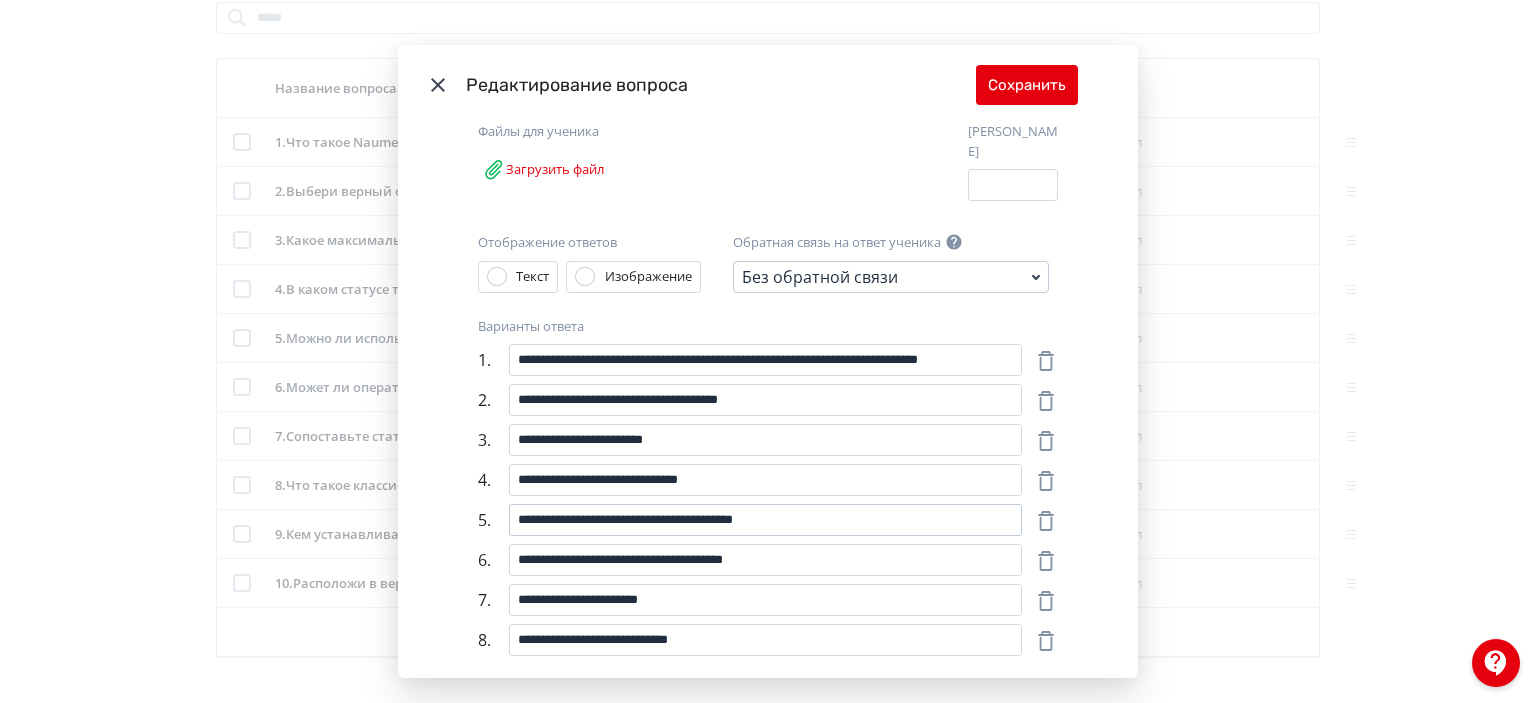 scroll, scrollTop: 300, scrollLeft: 0, axis: vertical 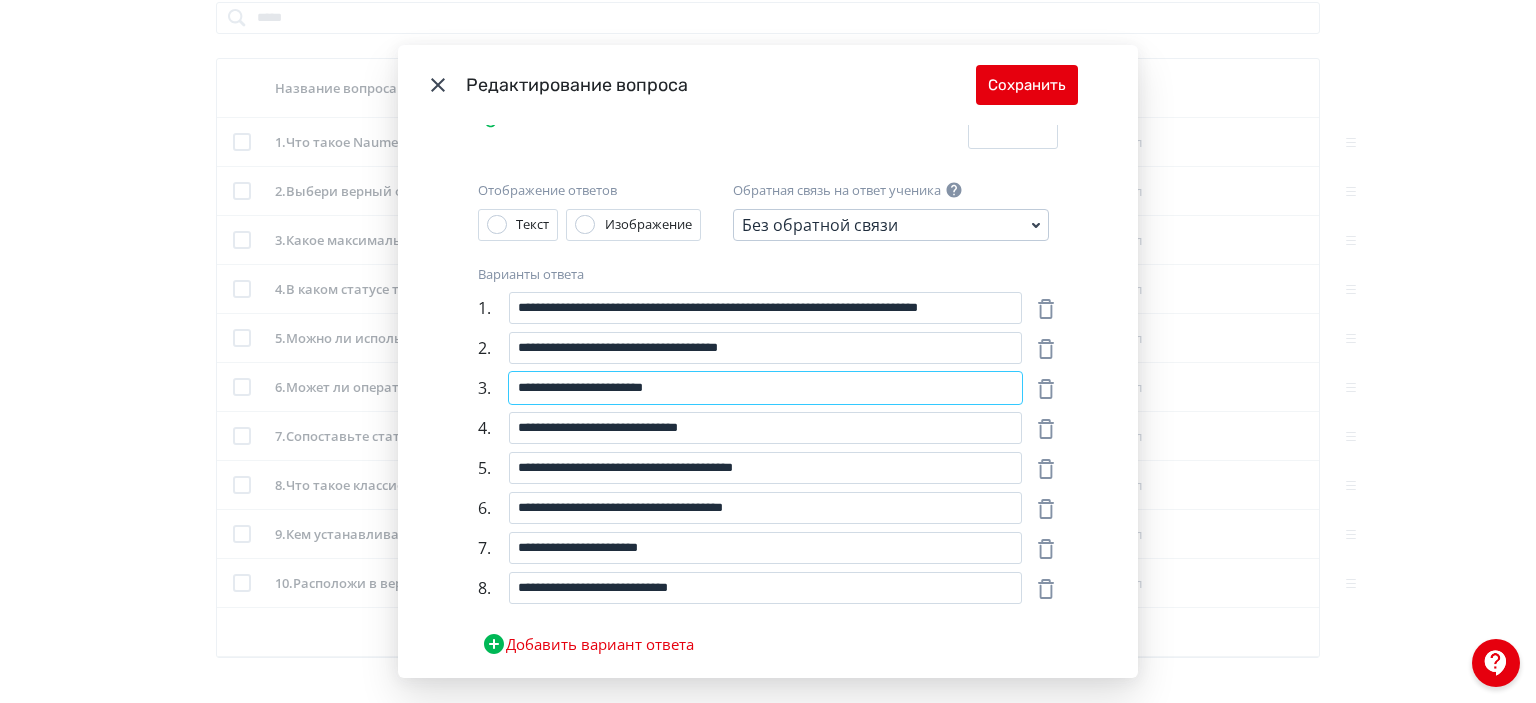 click on "**********" at bounding box center (765, 388) 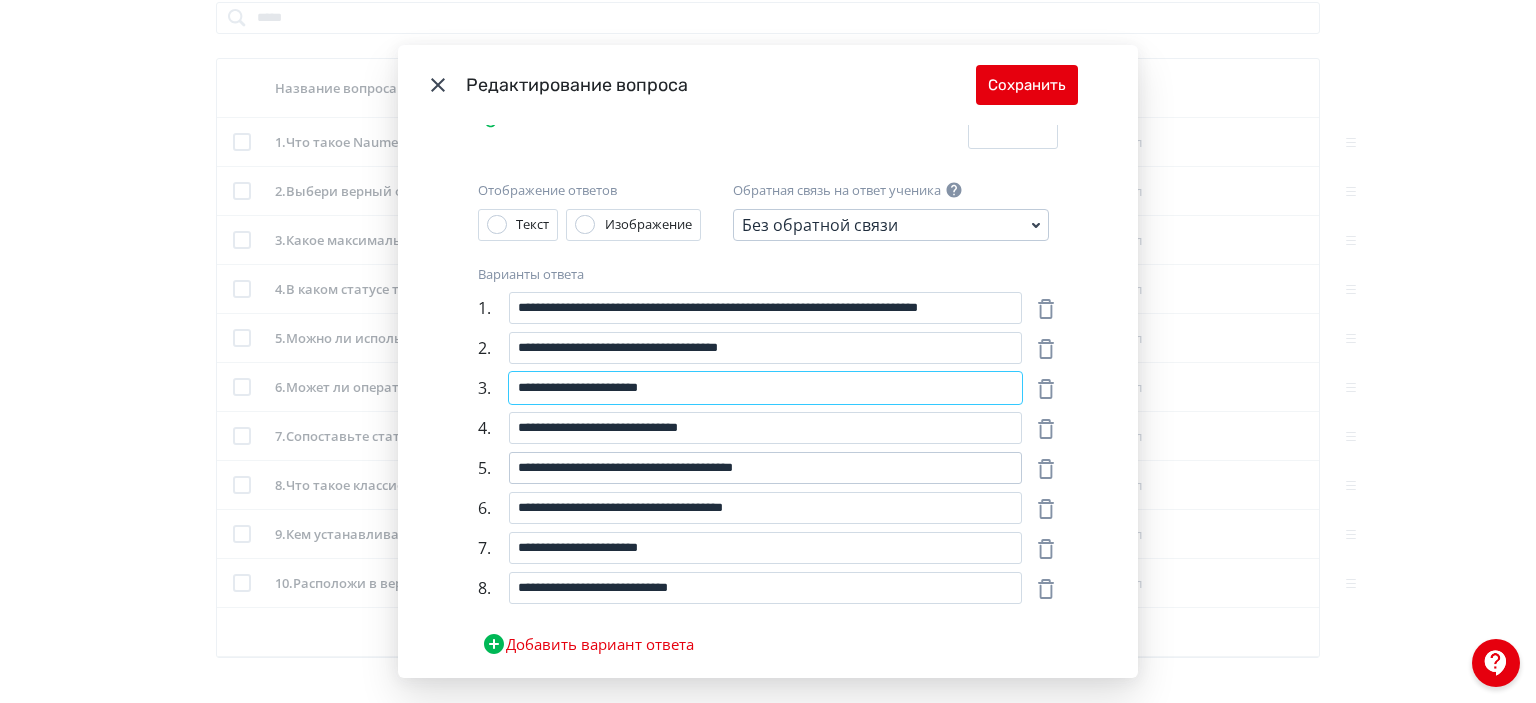 type on "**********" 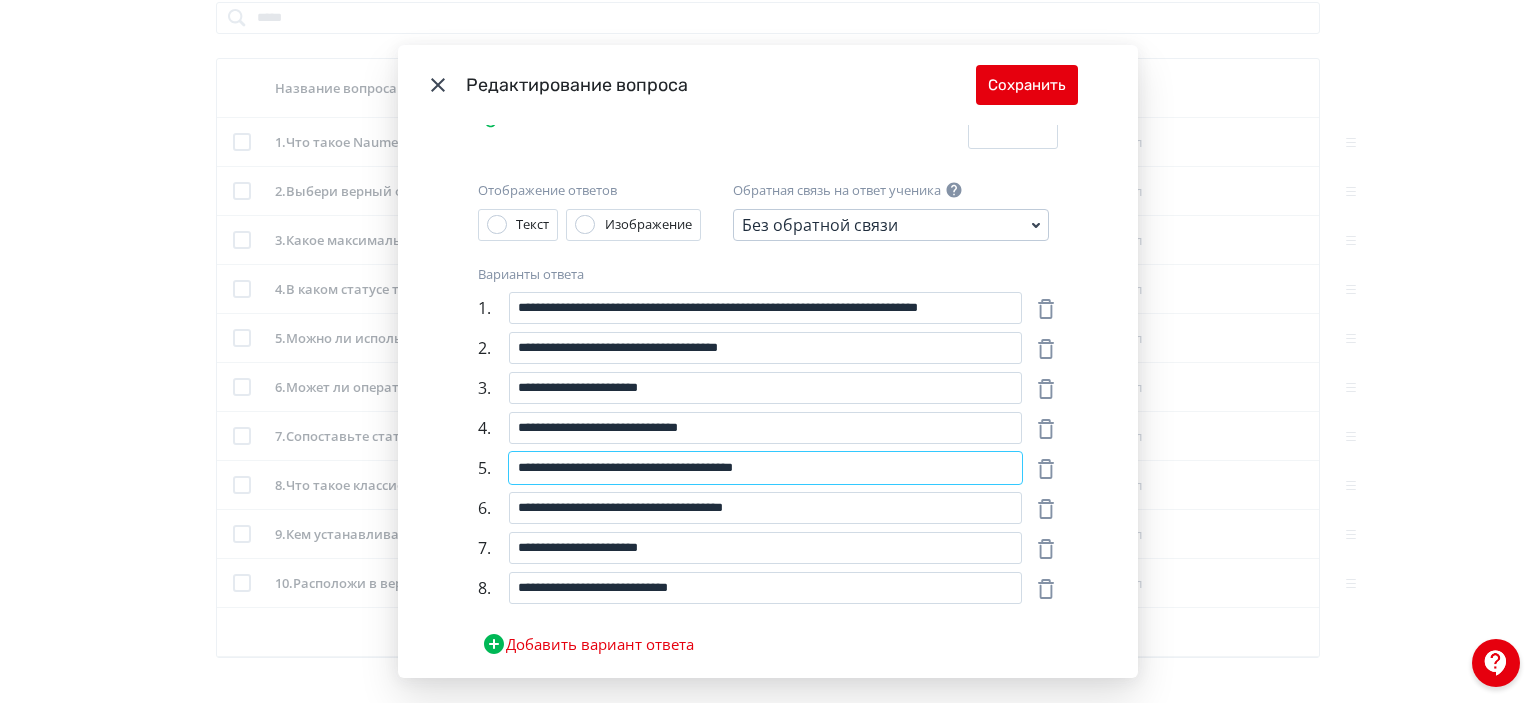 click on "**********" at bounding box center [765, 468] 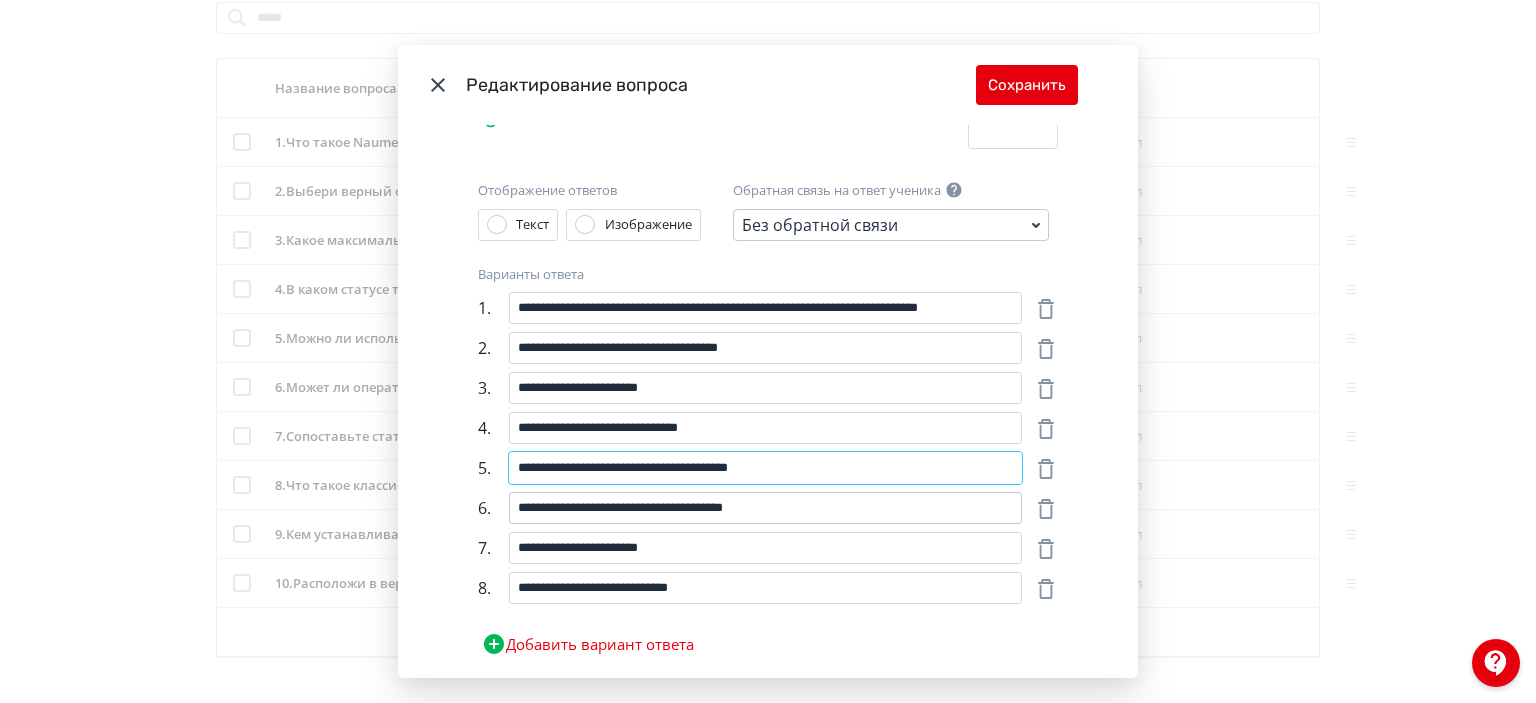 type on "**********" 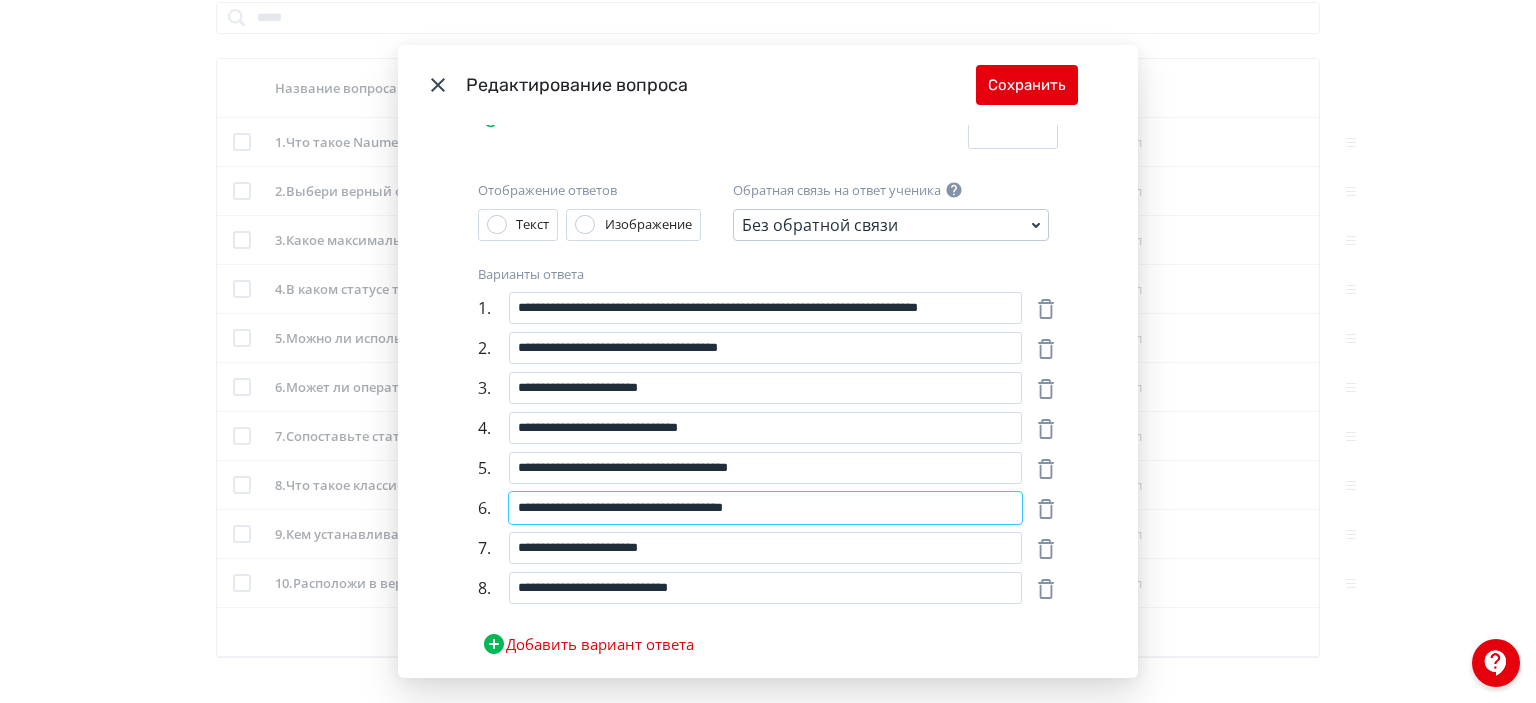 click on "**********" at bounding box center [765, 508] 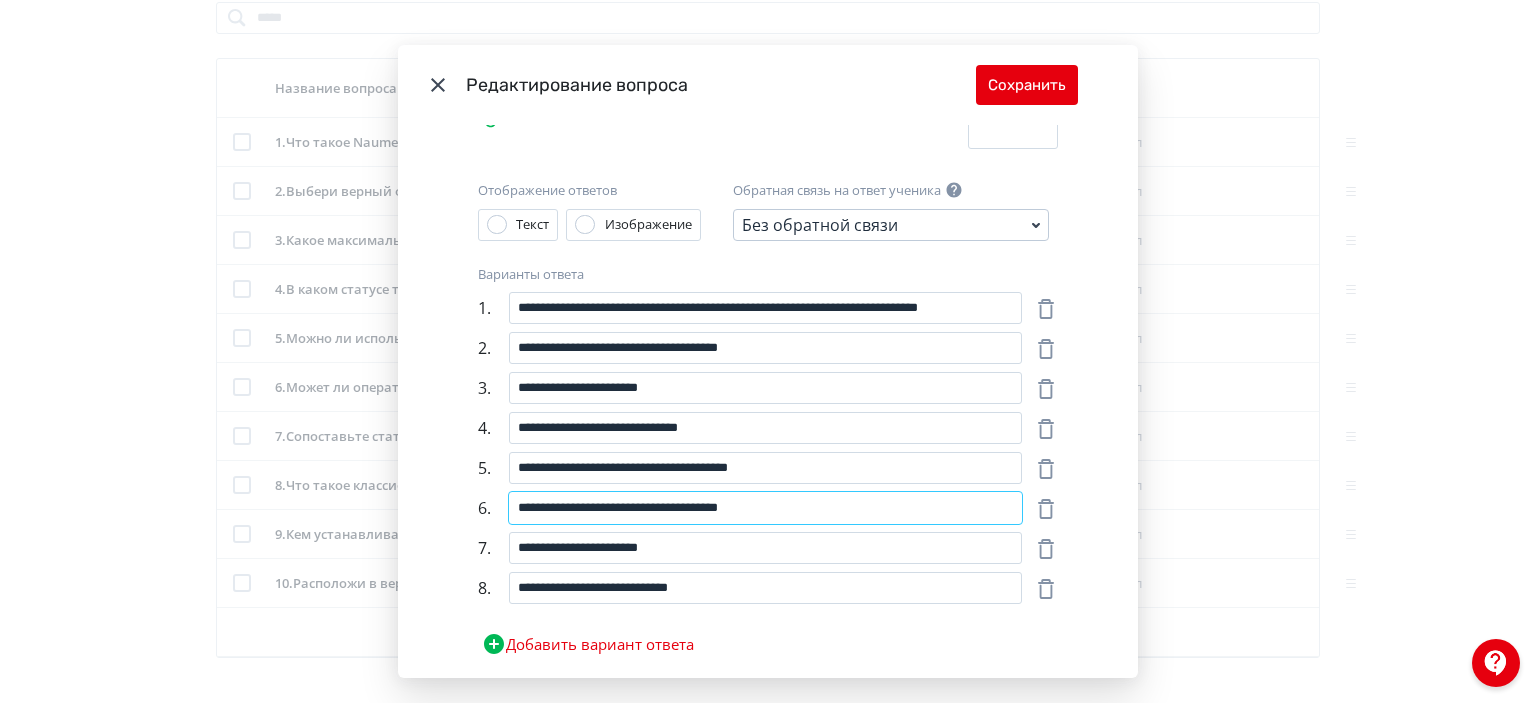type on "**********" 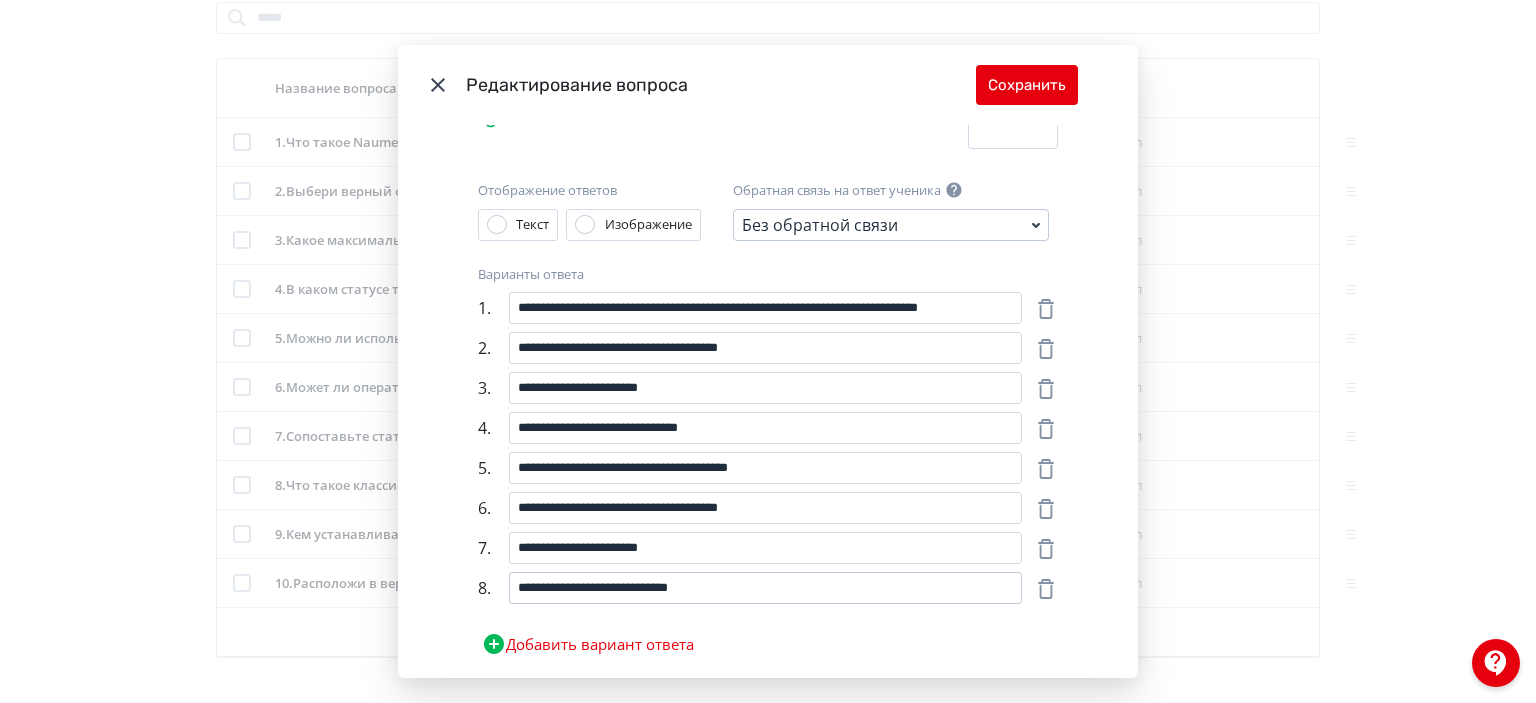 drag, startPoint x: 940, startPoint y: 599, endPoint x: 909, endPoint y: 586, distance: 33.61547 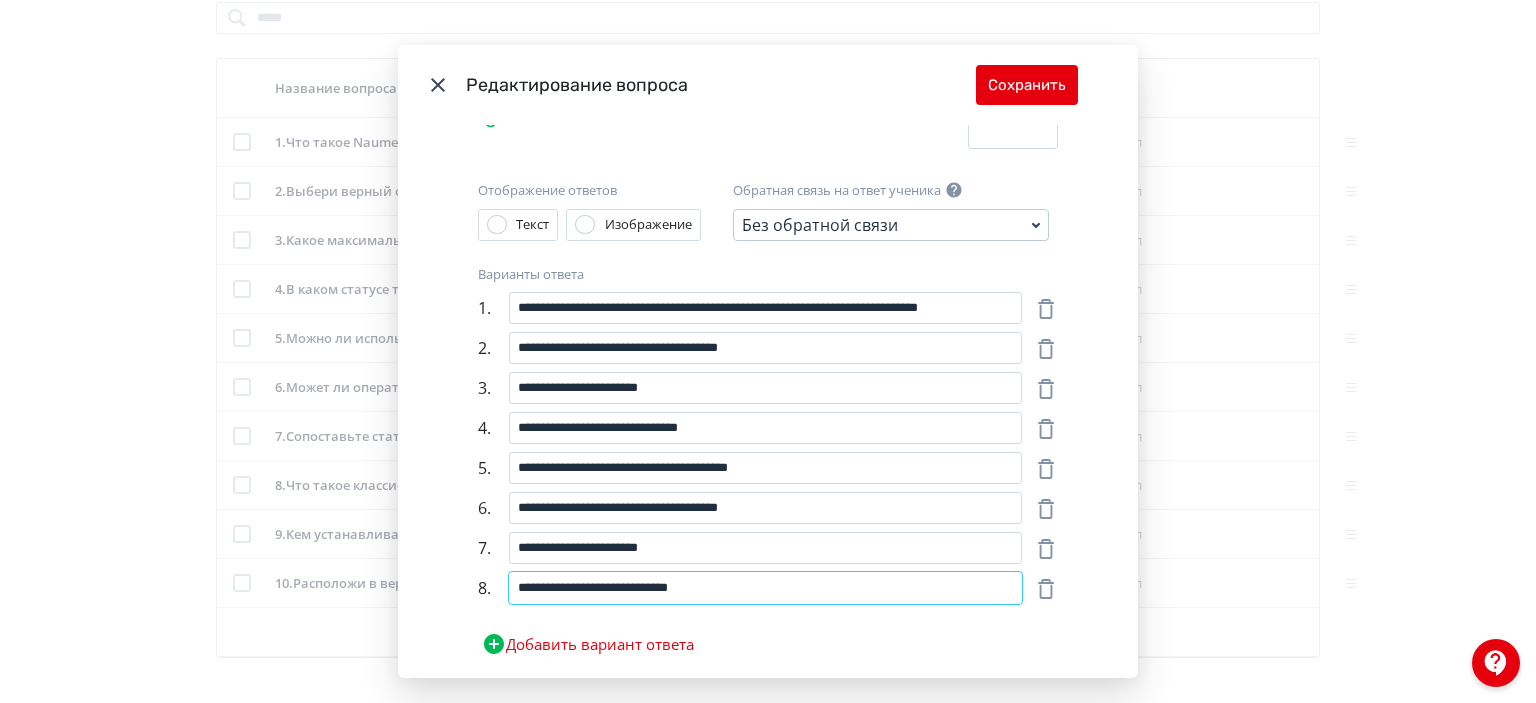 click on "**********" at bounding box center [765, 588] 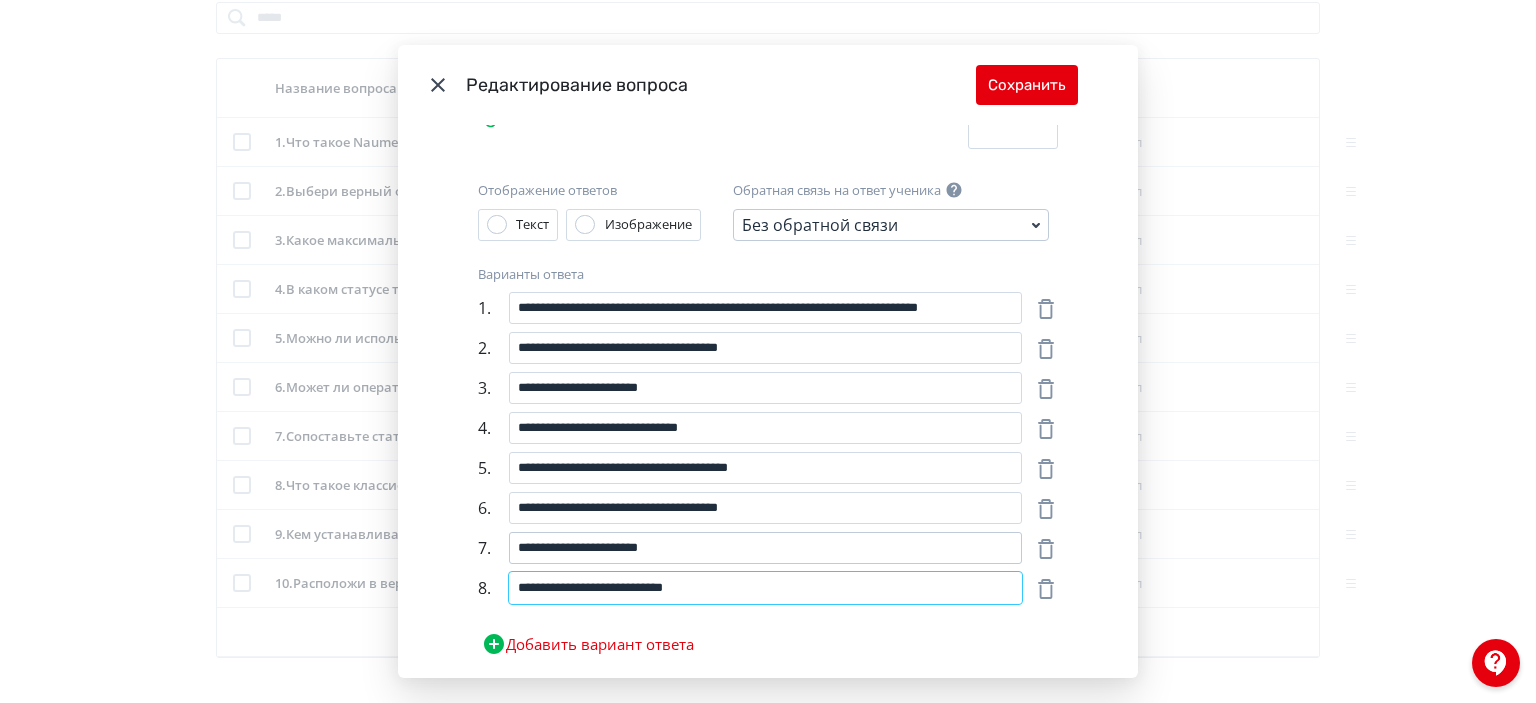 type on "**********" 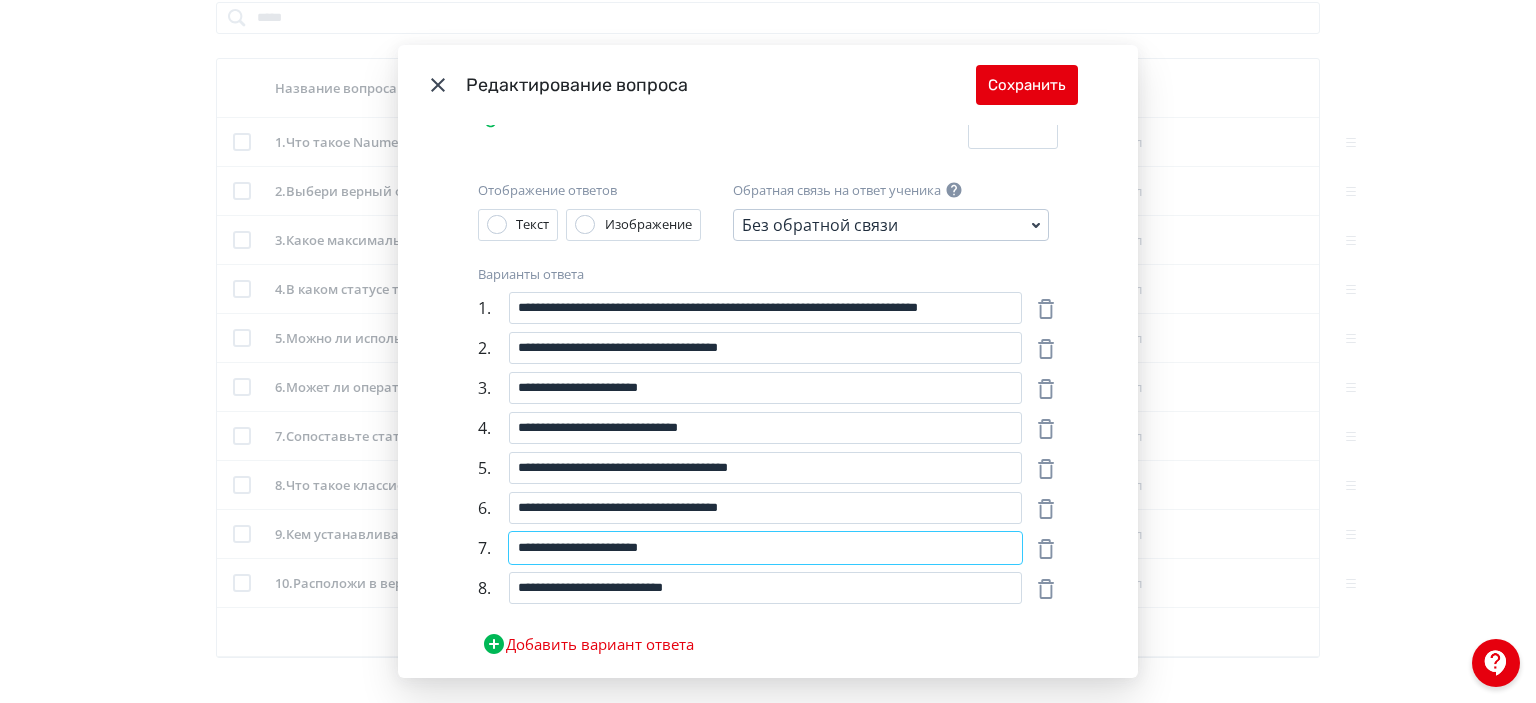click on "**********" at bounding box center (765, 548) 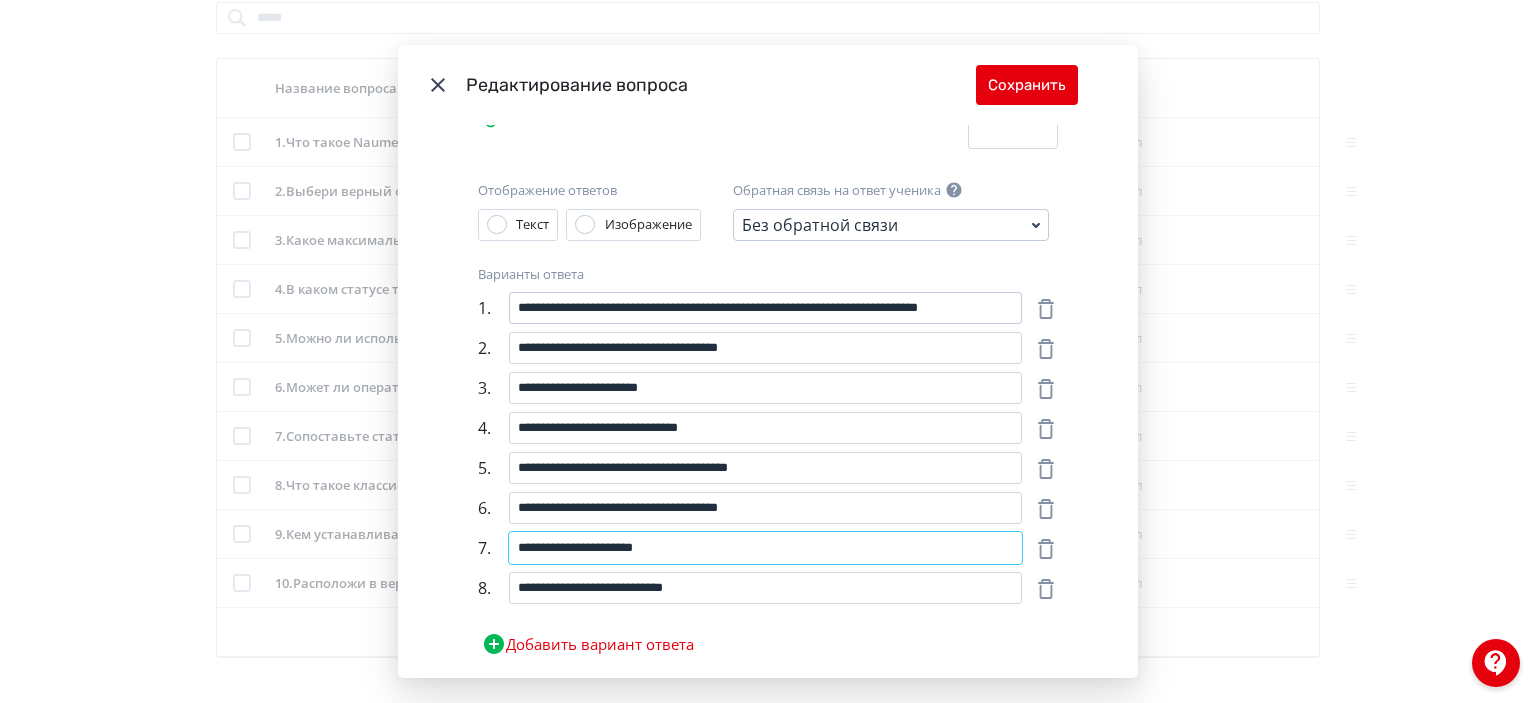 type on "**********" 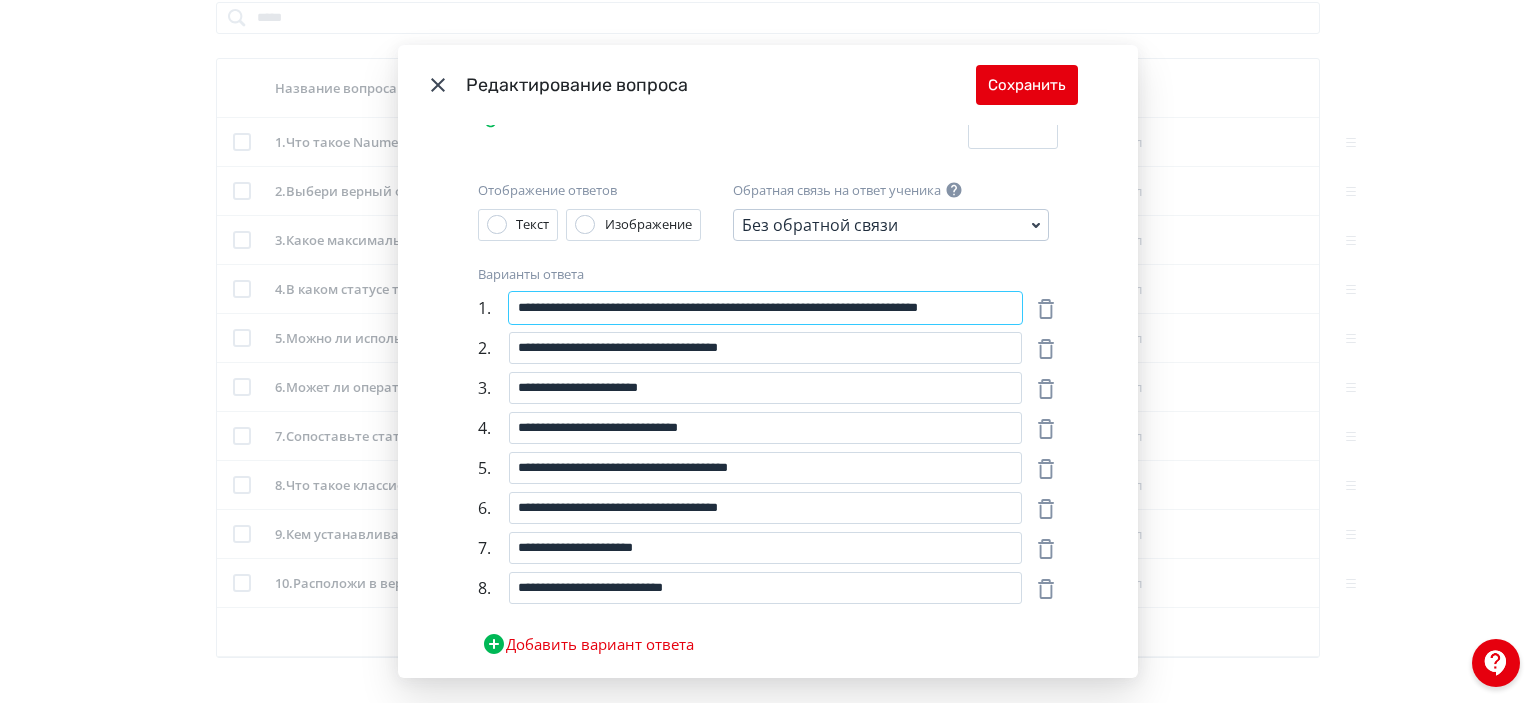 scroll, scrollTop: 0, scrollLeft: 80, axis: horizontal 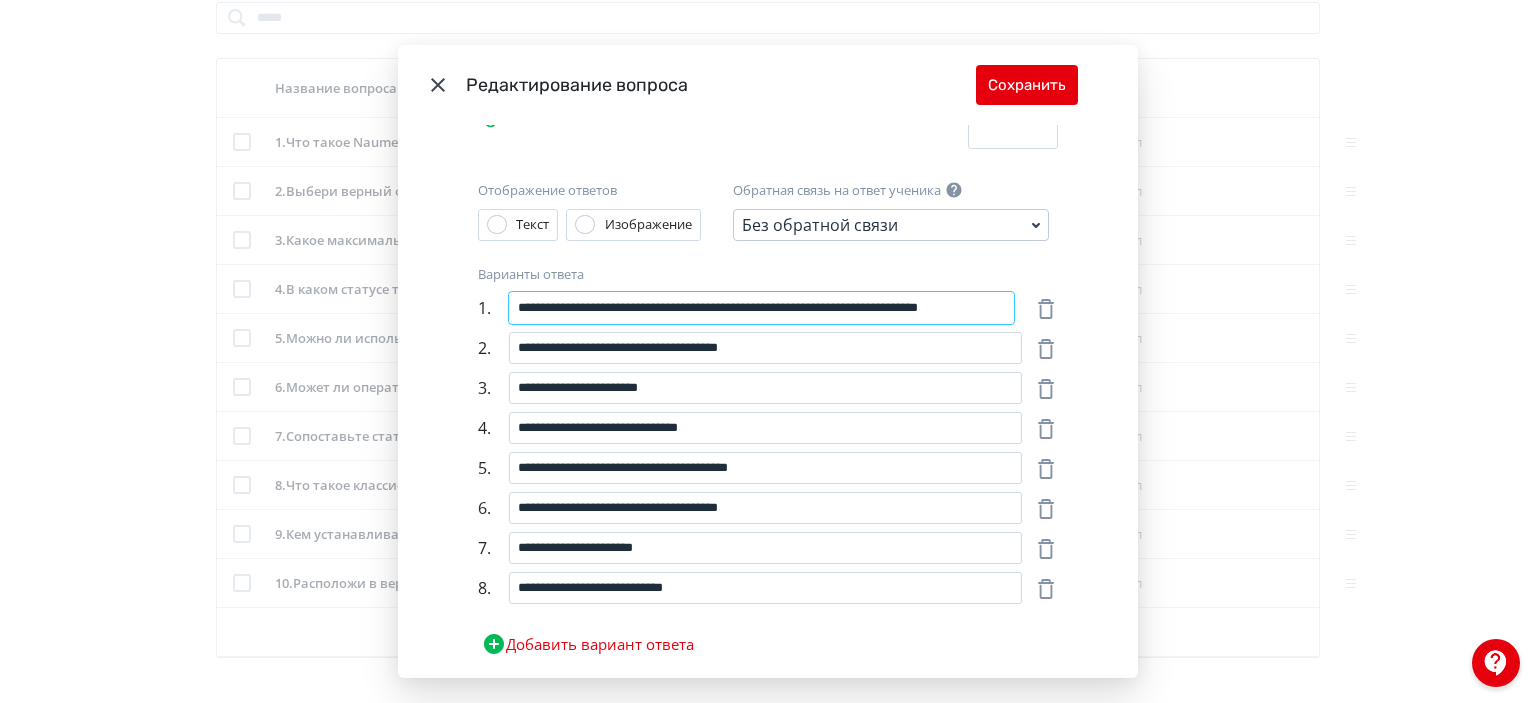 drag, startPoint x: 973, startPoint y: 290, endPoint x: 1026, endPoint y: 302, distance: 54.34151 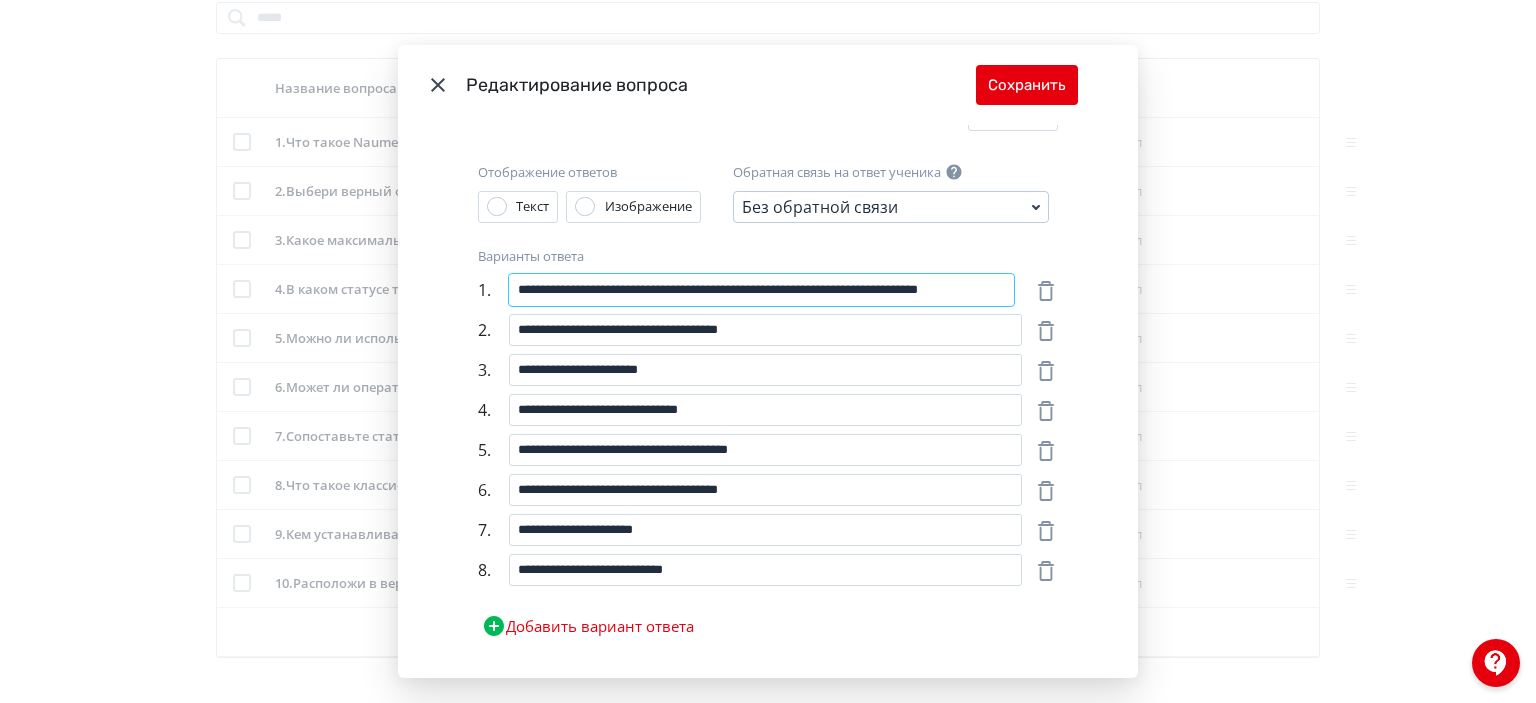 scroll, scrollTop: 333, scrollLeft: 0, axis: vertical 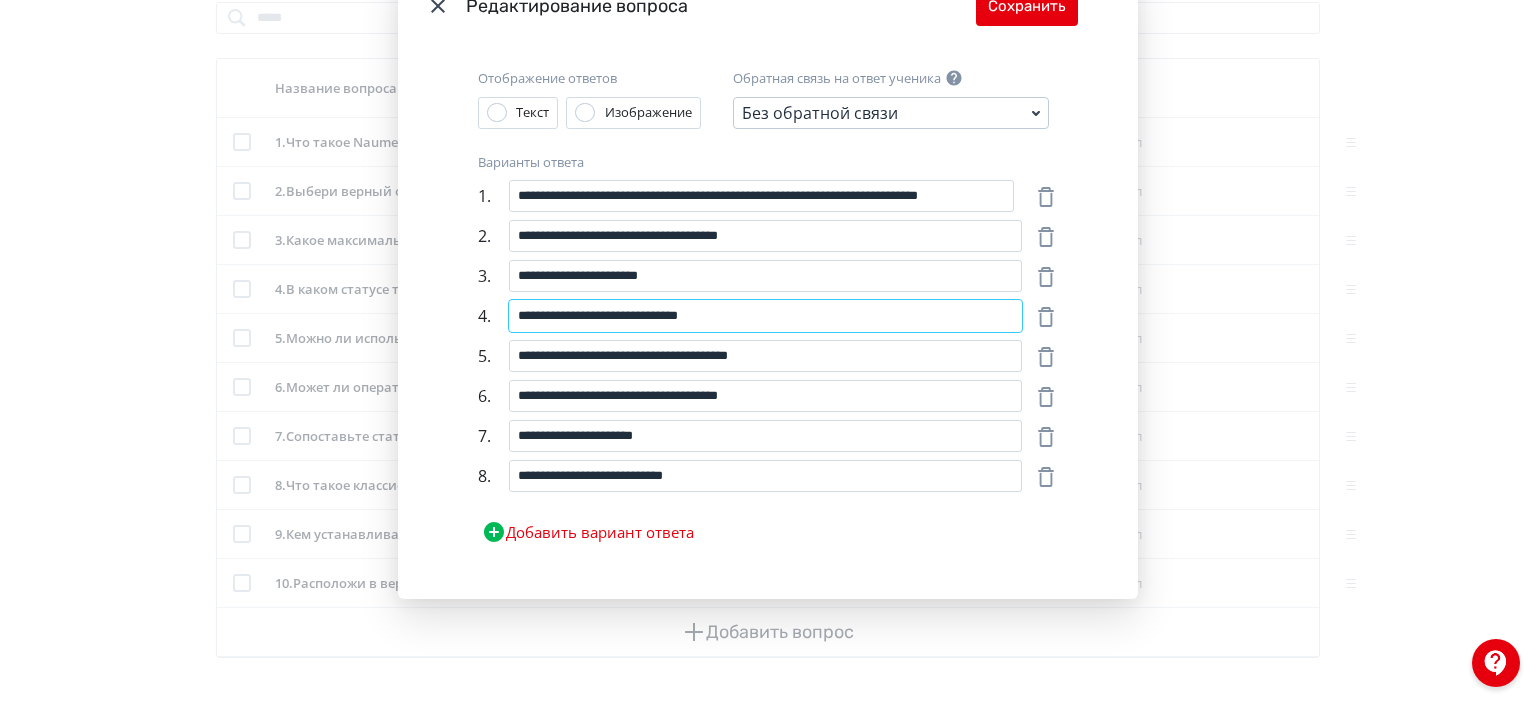 click on "**********" at bounding box center (765, 316) 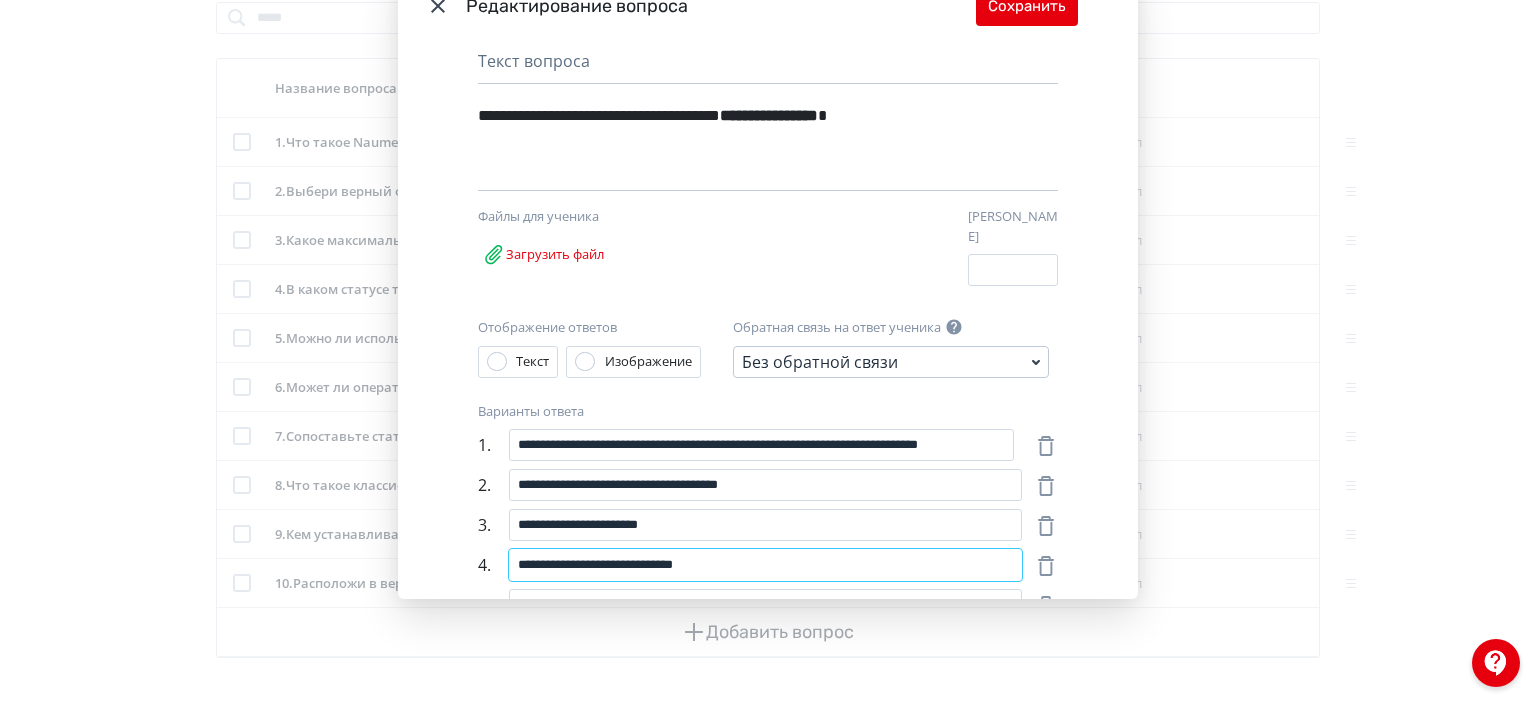 scroll, scrollTop: 33, scrollLeft: 0, axis: vertical 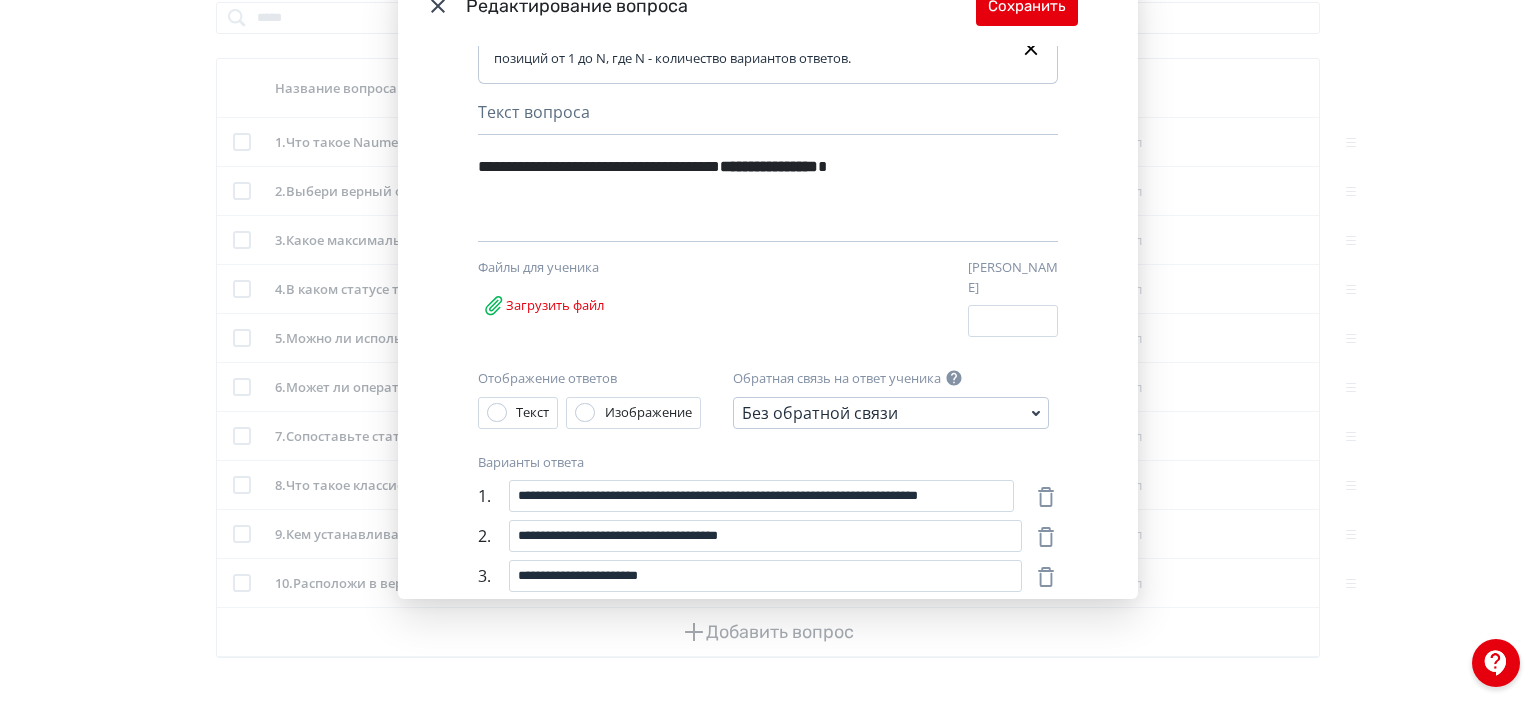 type on "**********" 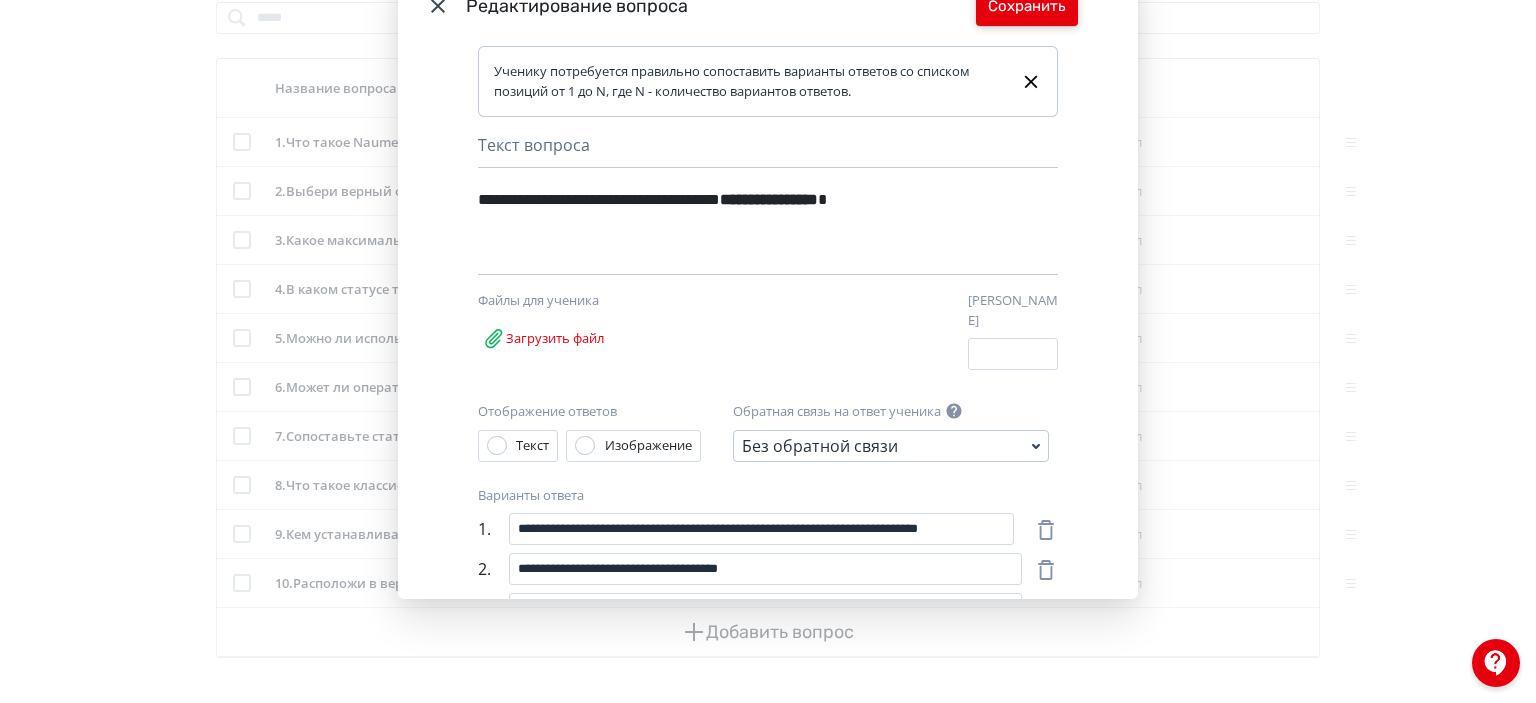 click on "Сохранить" at bounding box center (1027, 6) 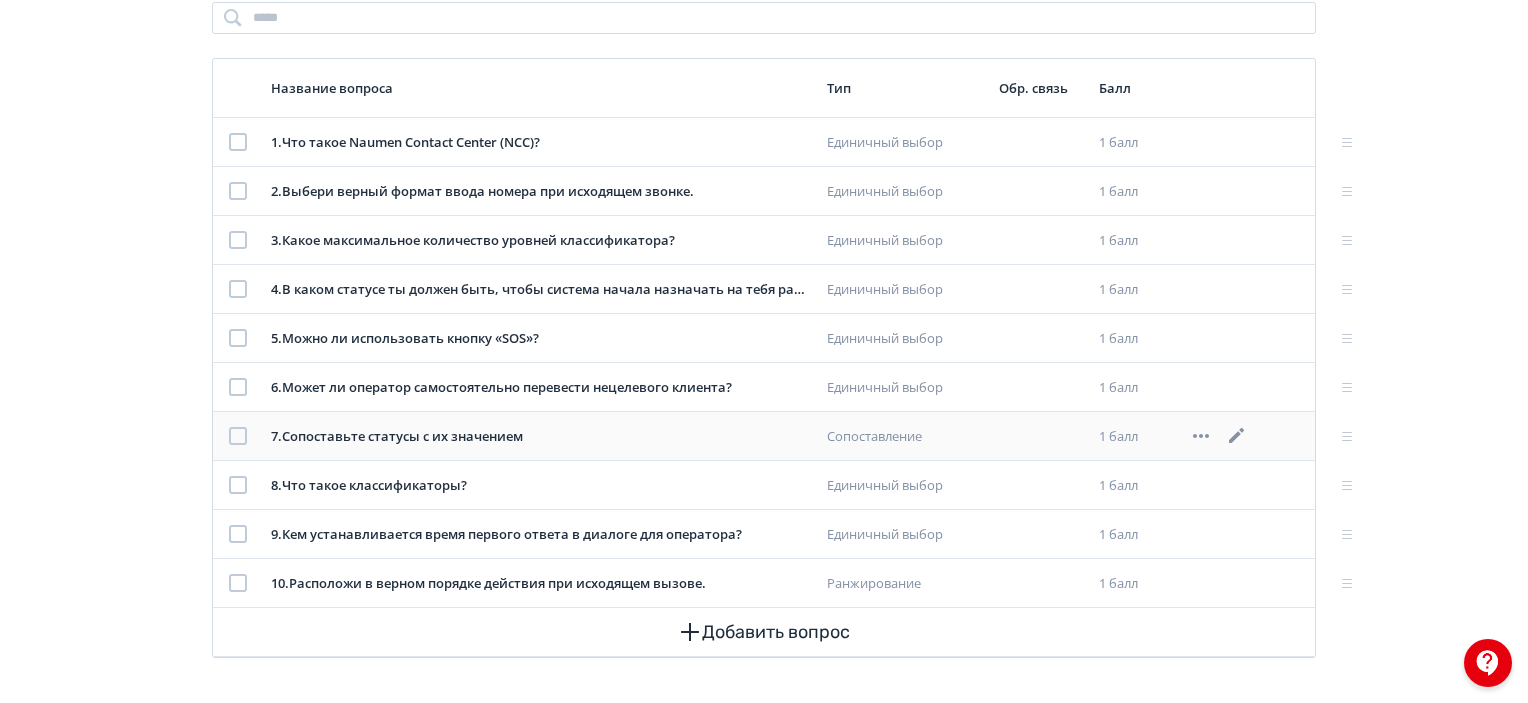 click 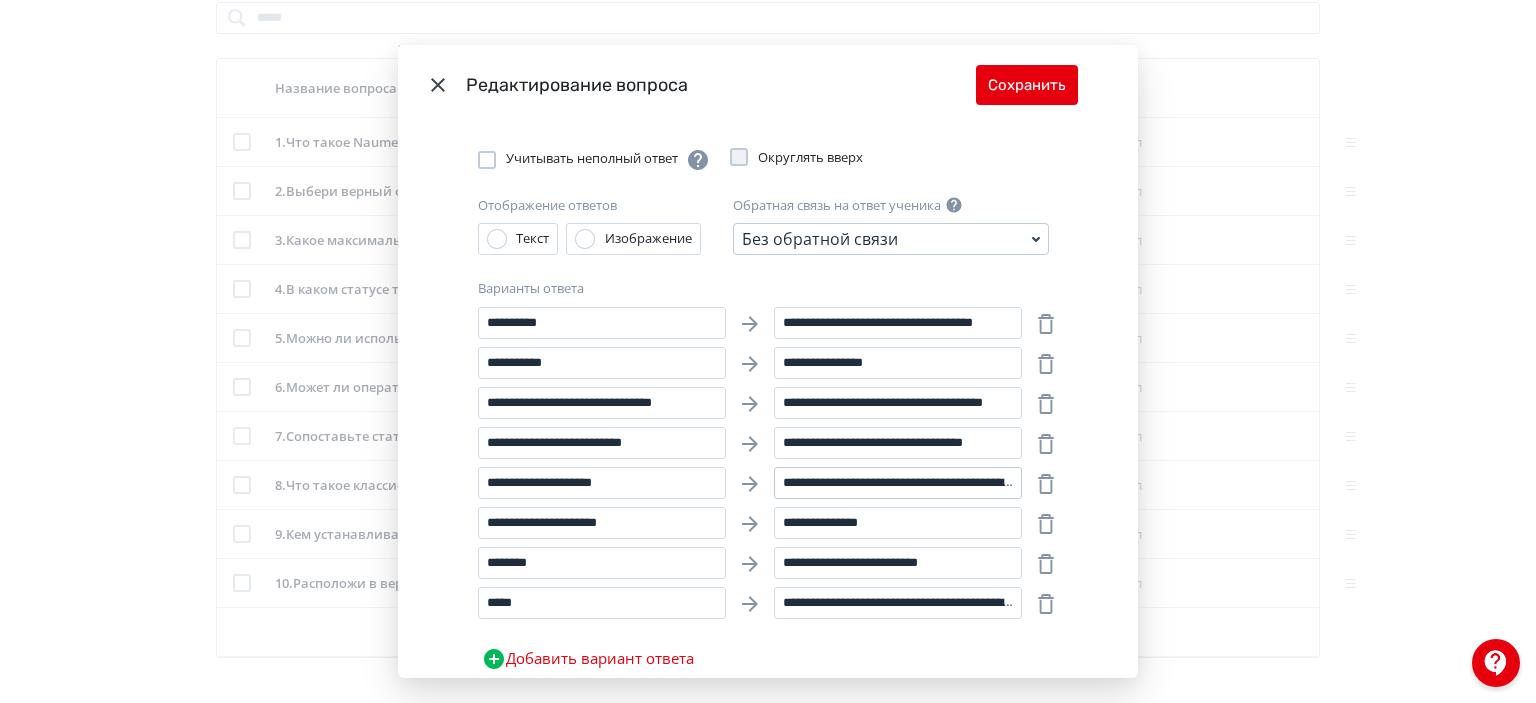 scroll, scrollTop: 348, scrollLeft: 0, axis: vertical 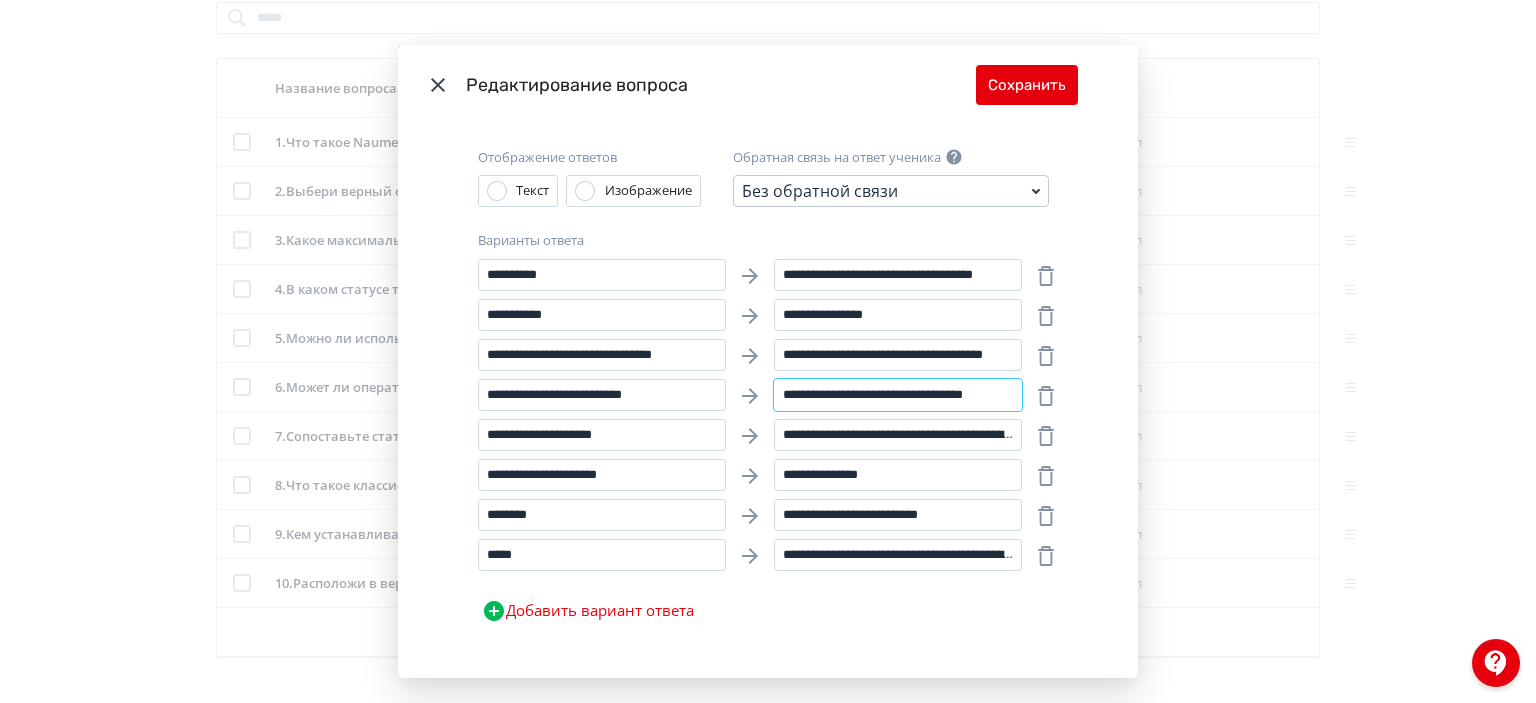 drag, startPoint x: 885, startPoint y: 395, endPoint x: 923, endPoint y: 400, distance: 38.327538 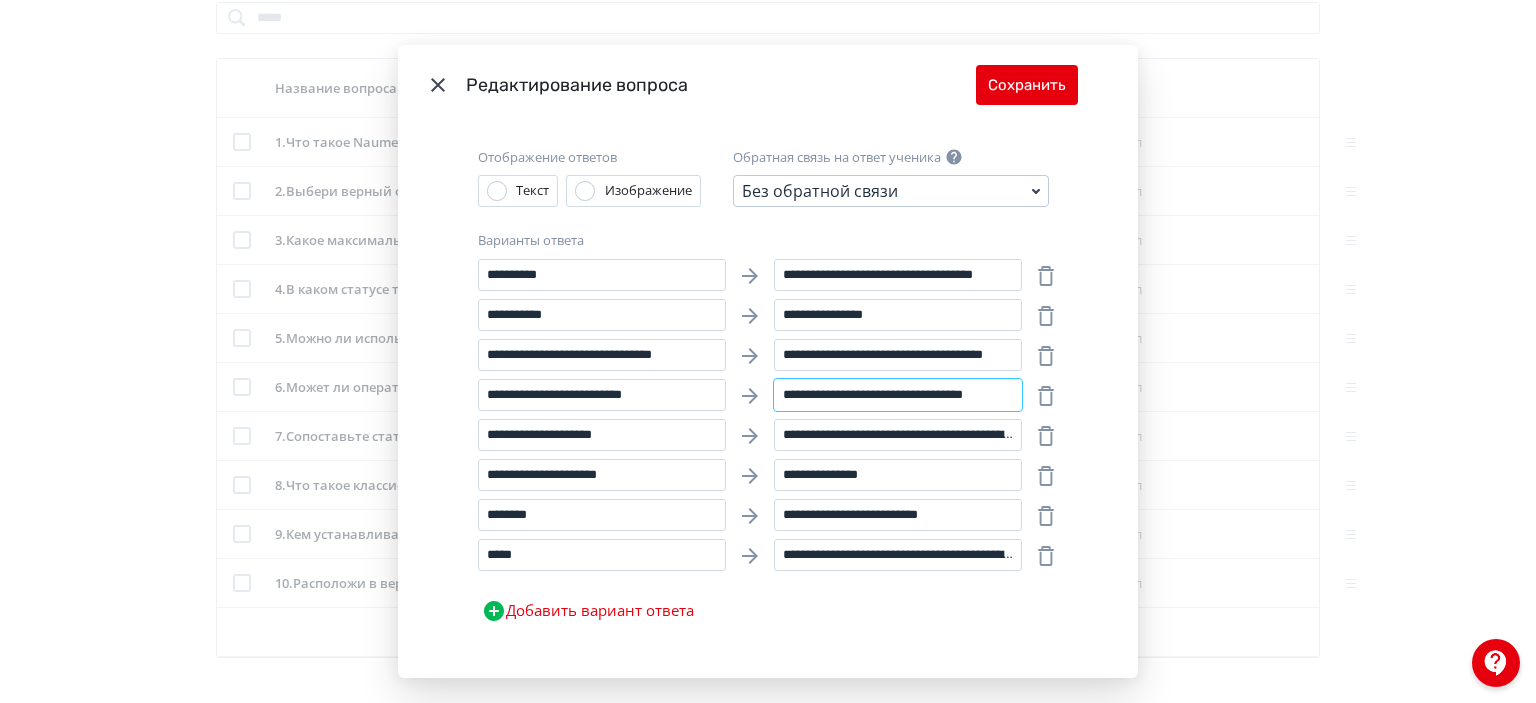 click on "**********" at bounding box center (898, 395) 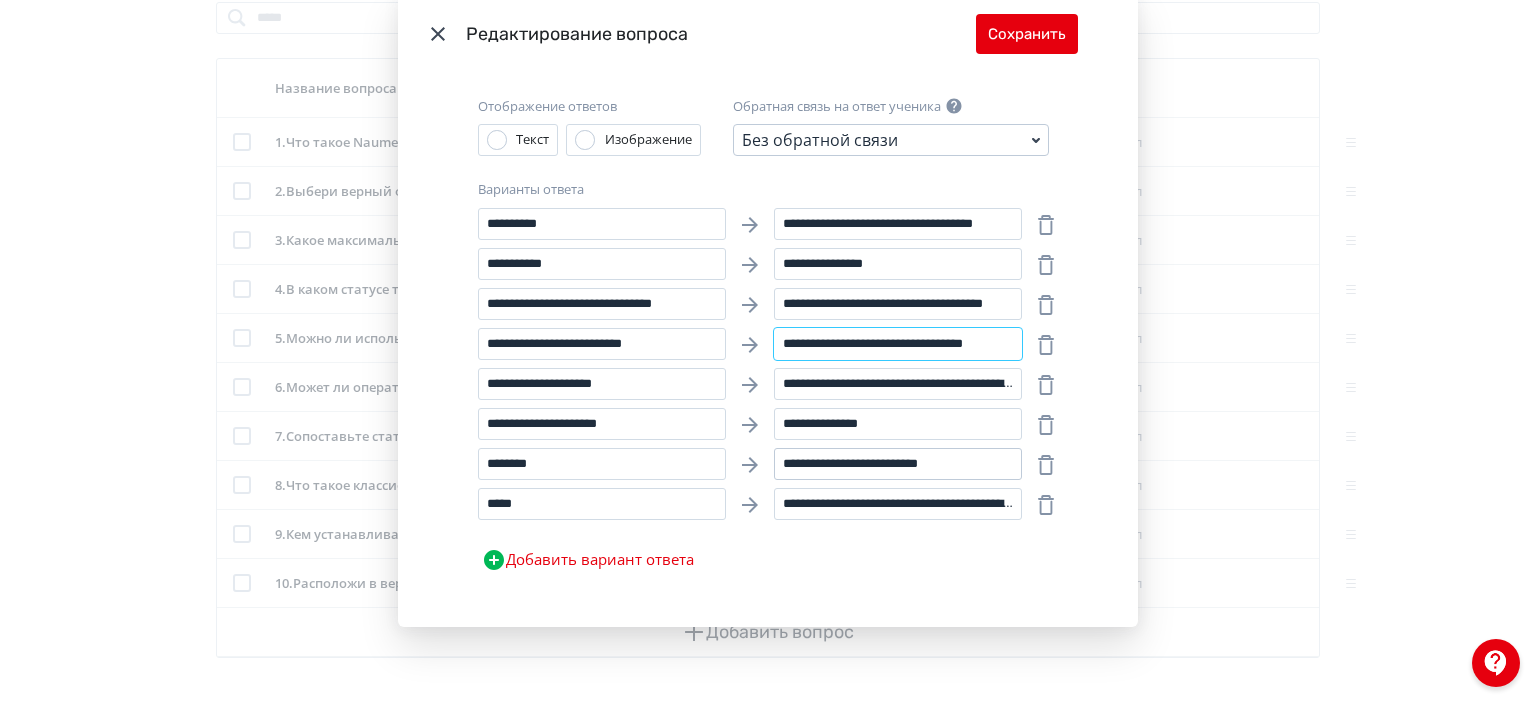 scroll, scrollTop: 79, scrollLeft: 0, axis: vertical 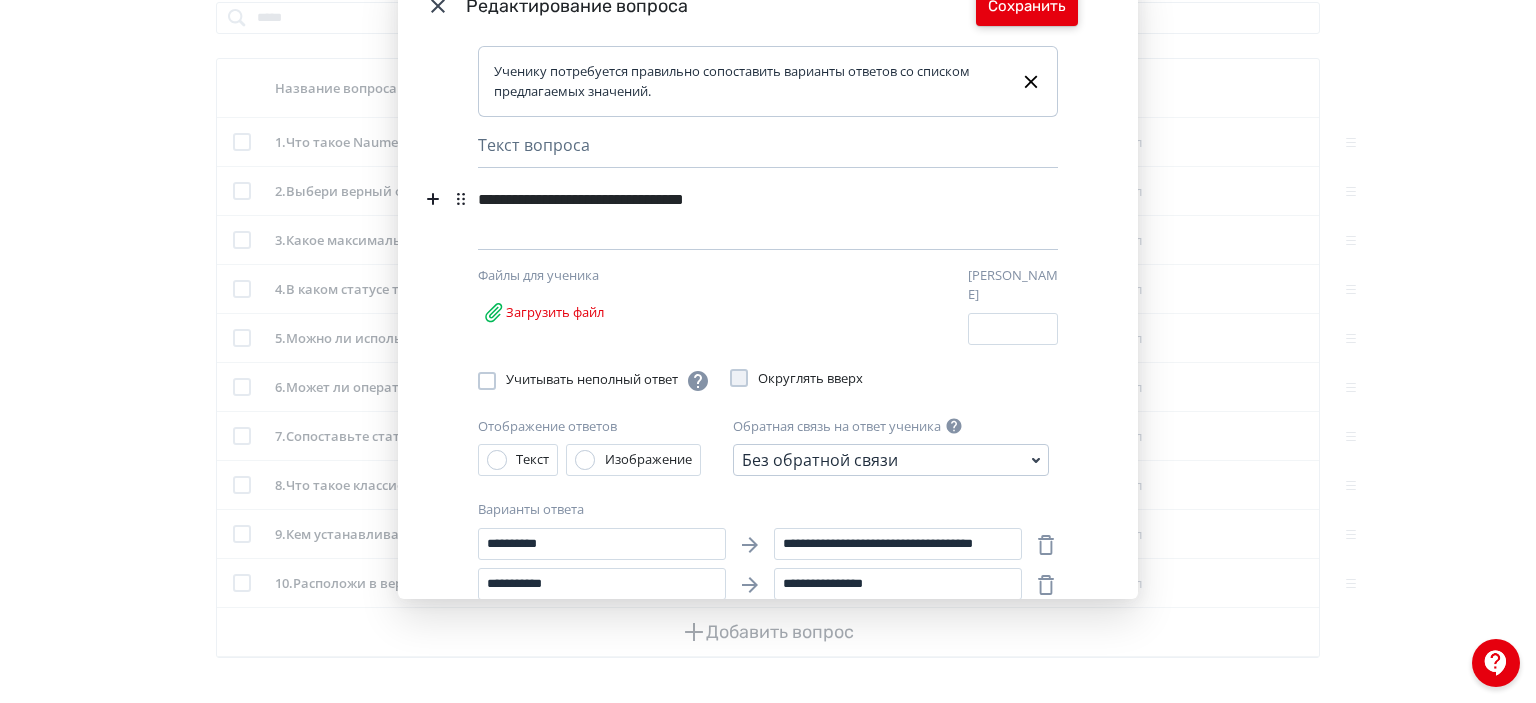 type on "**********" 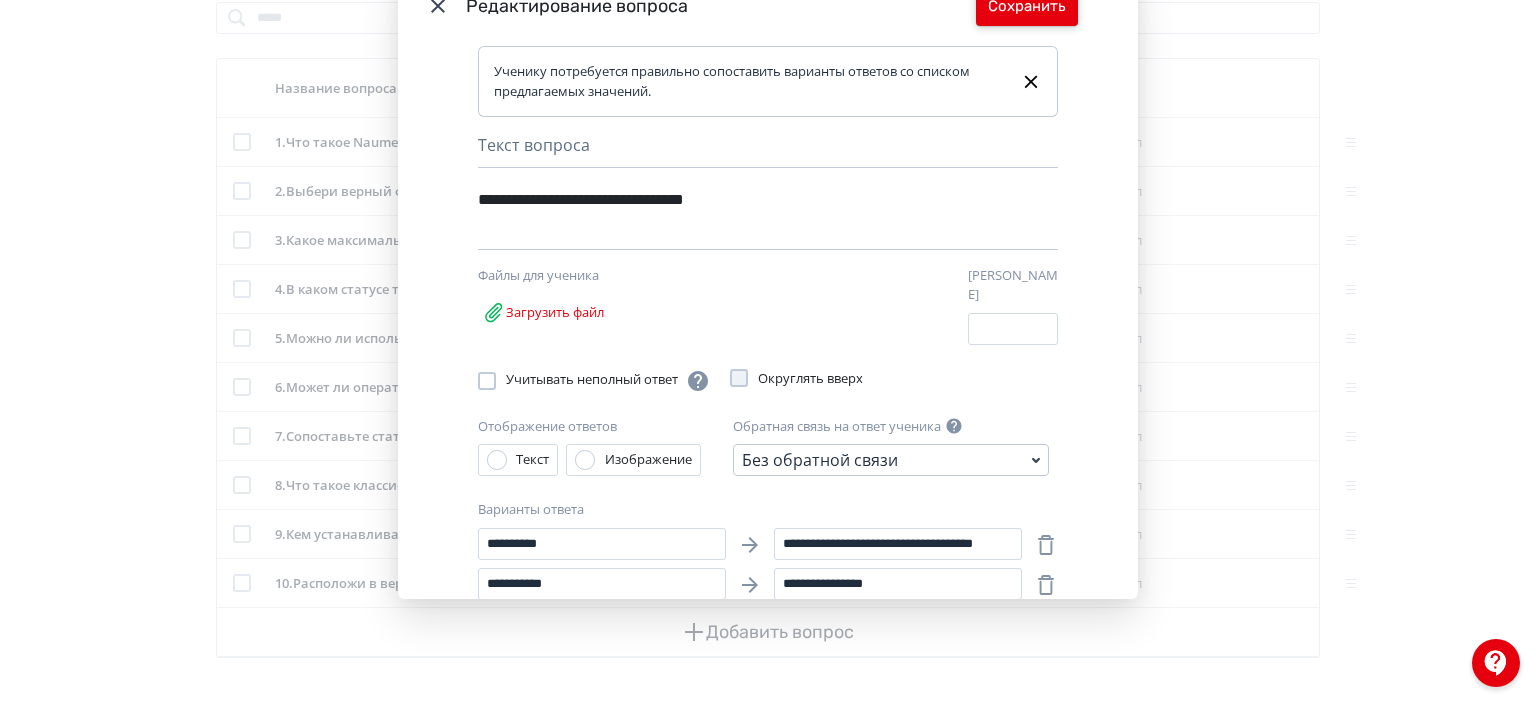 click on "Сохранить" at bounding box center (1027, 6) 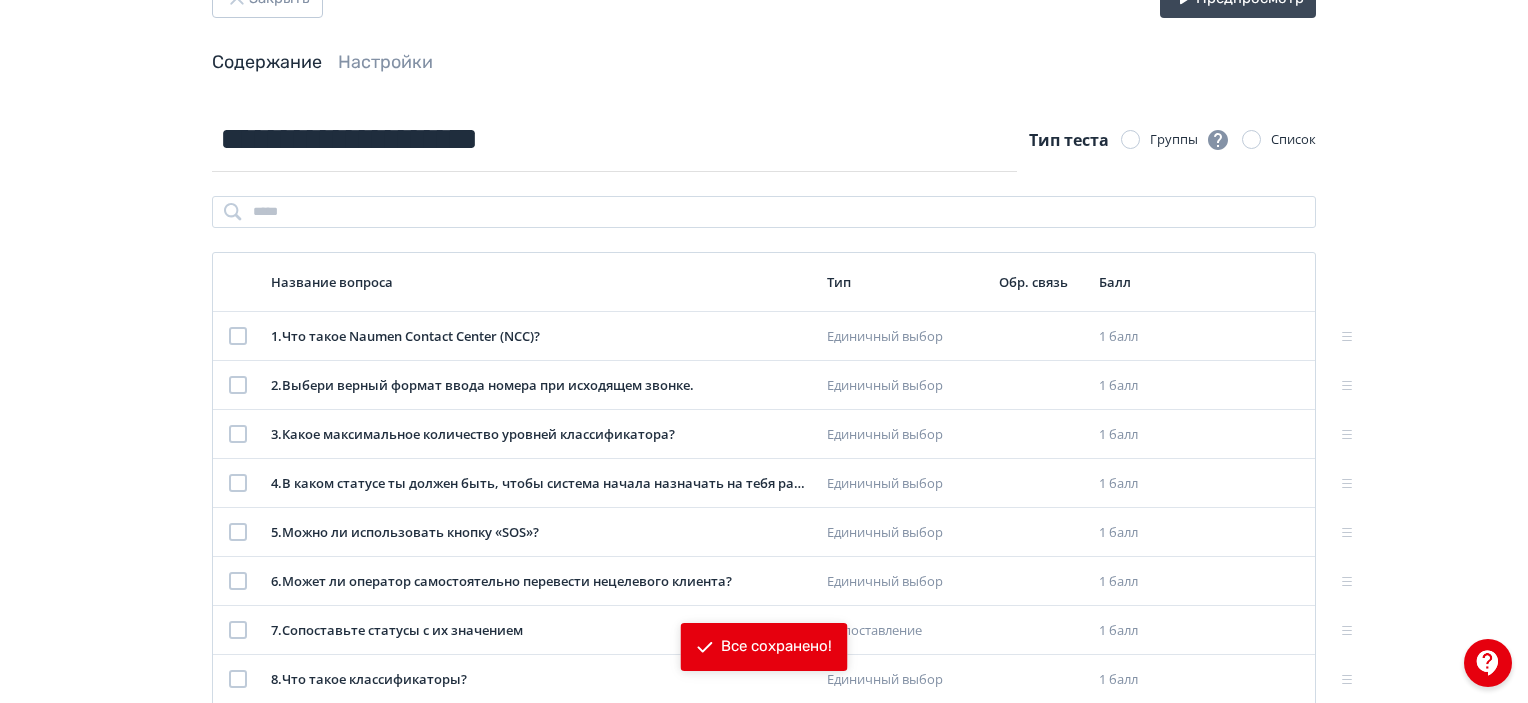 scroll, scrollTop: 0, scrollLeft: 0, axis: both 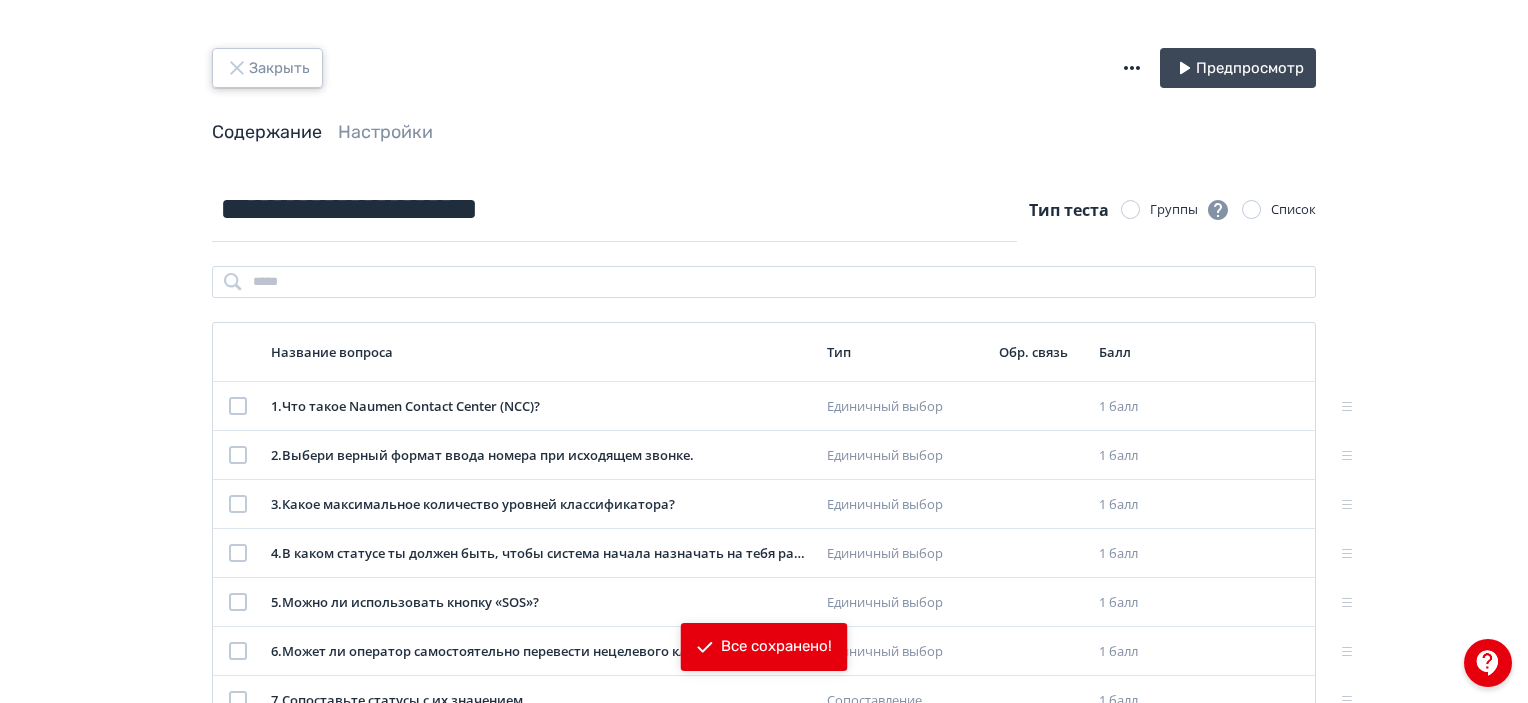 click on "Закрыть" at bounding box center (267, 68) 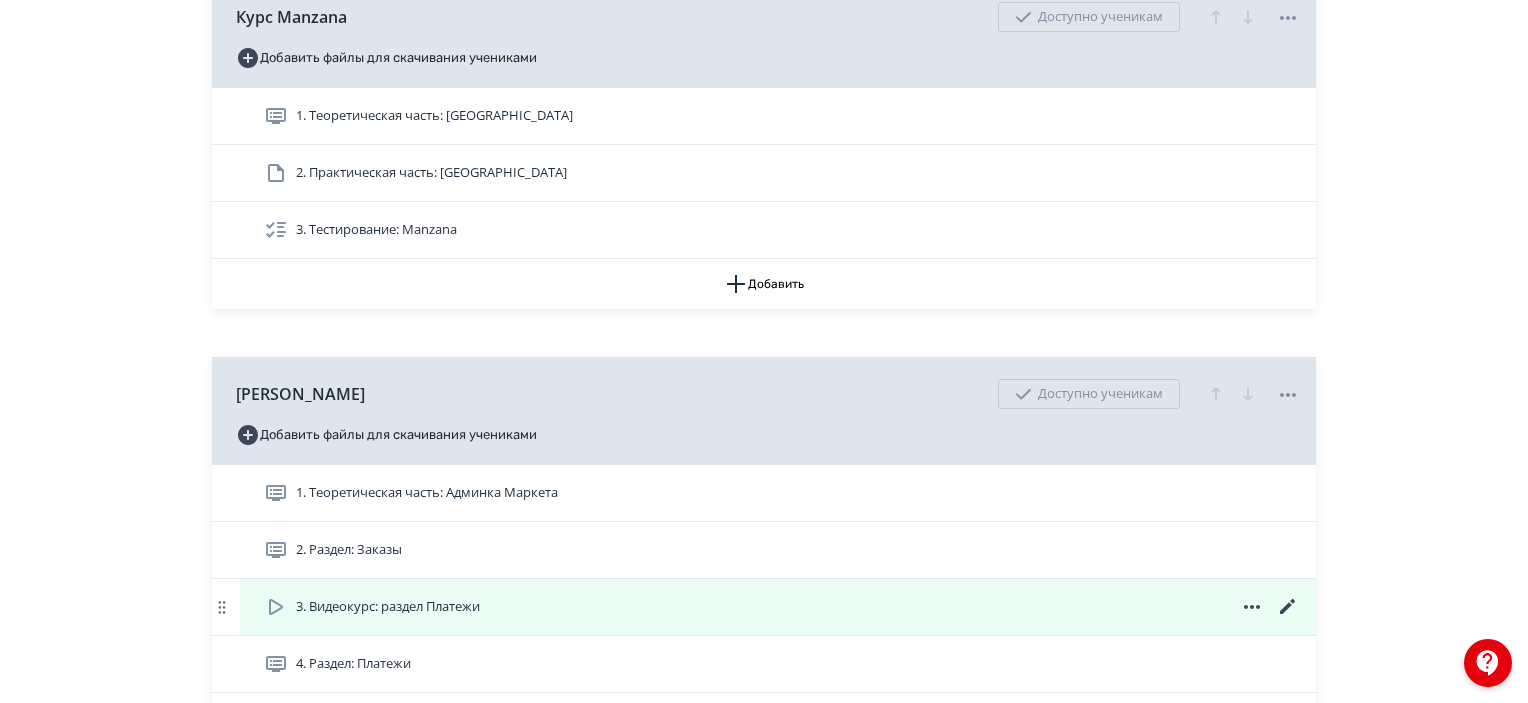scroll, scrollTop: 2800, scrollLeft: 0, axis: vertical 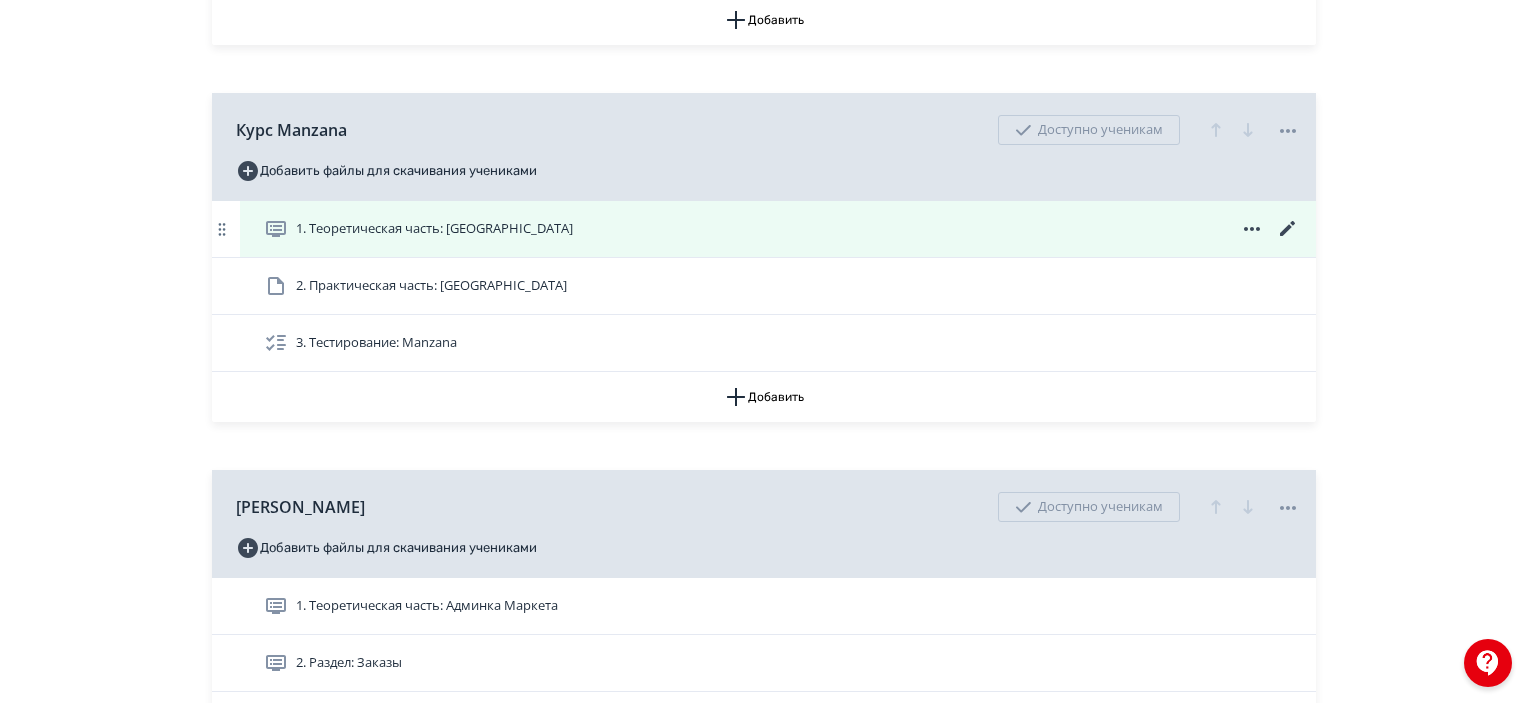 click 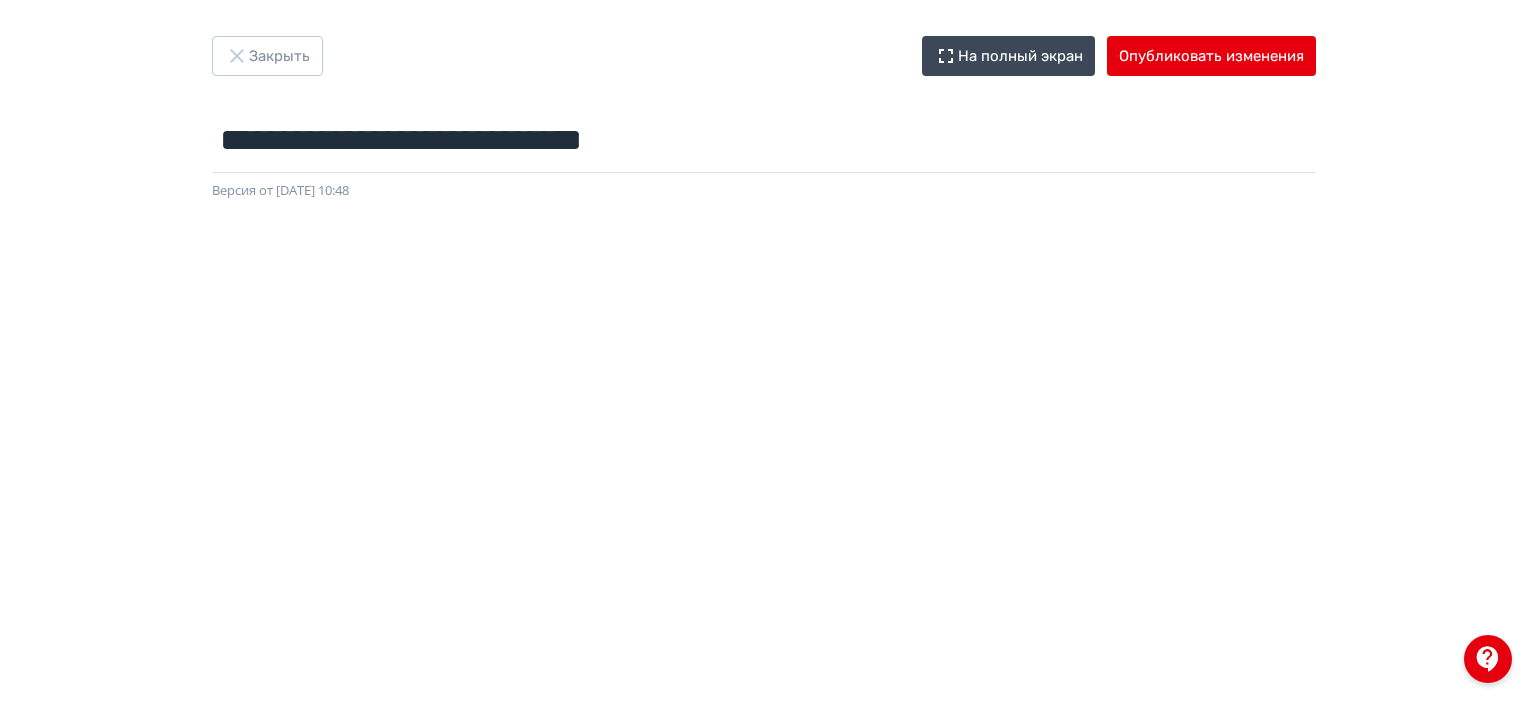 scroll, scrollTop: 0, scrollLeft: 0, axis: both 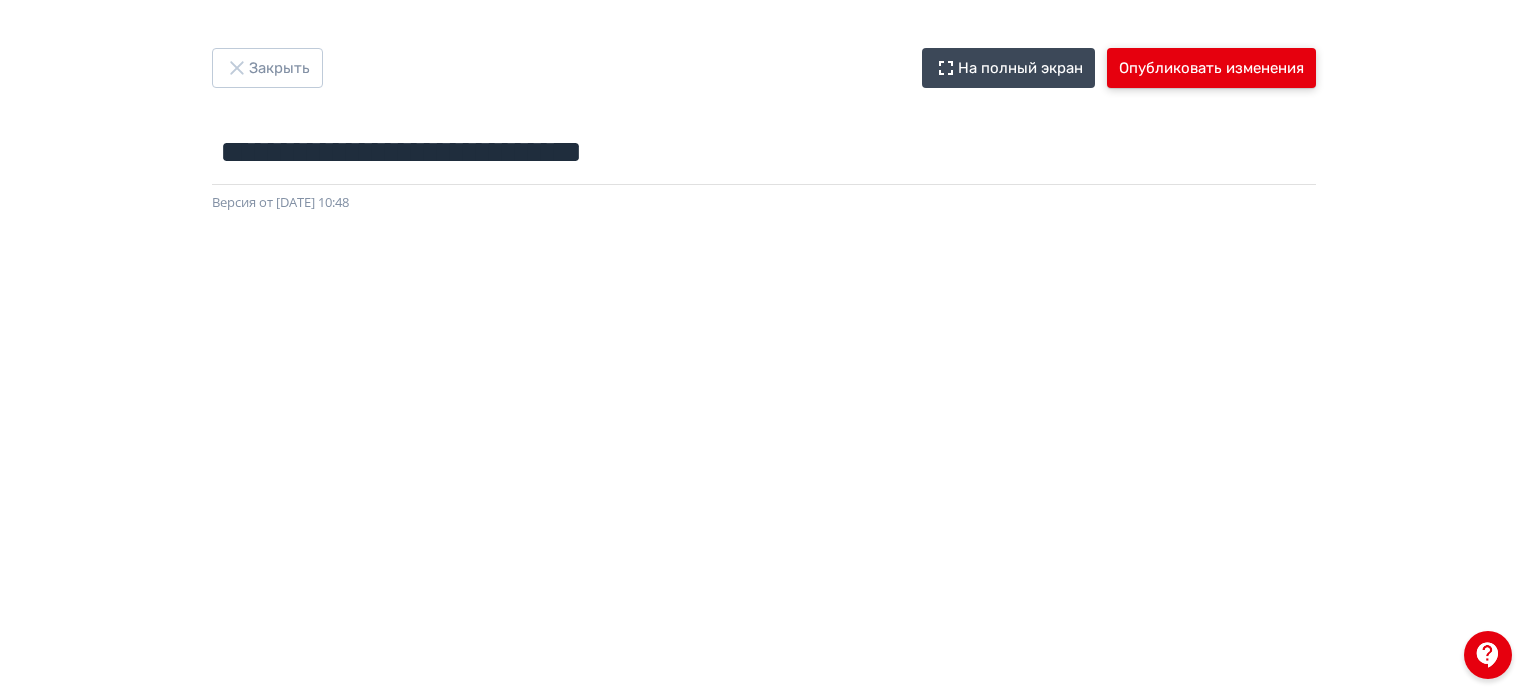 click on "Опубликовать изменения" at bounding box center (1211, 68) 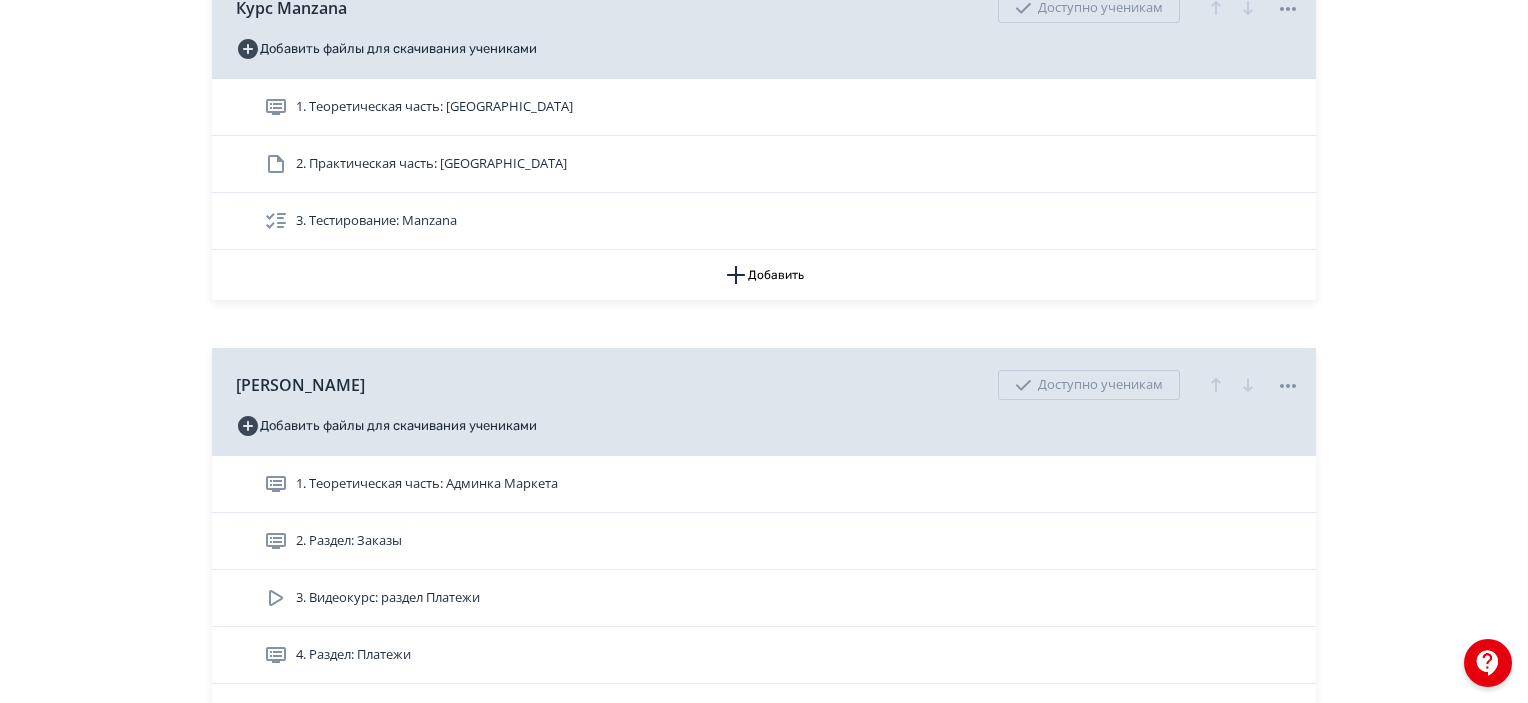 scroll, scrollTop: 3000, scrollLeft: 0, axis: vertical 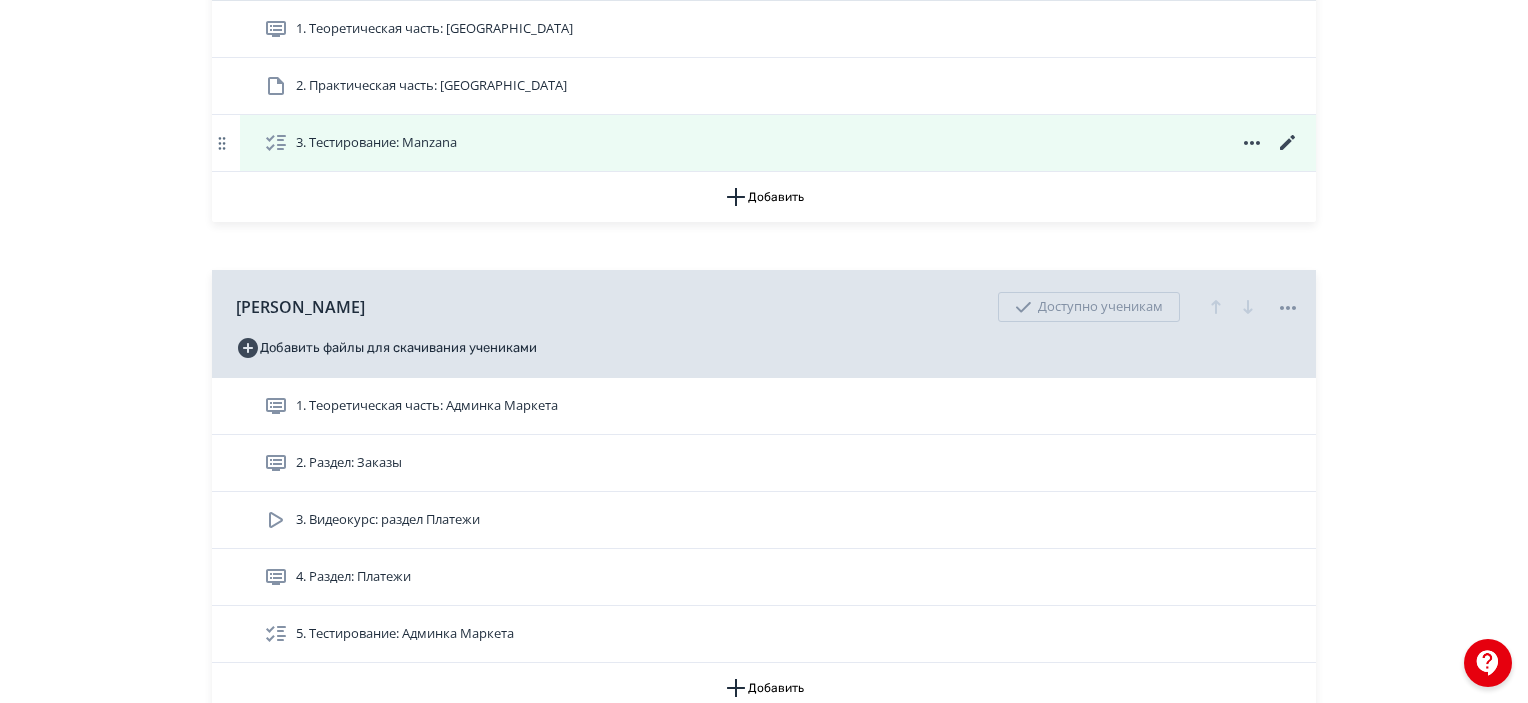 click 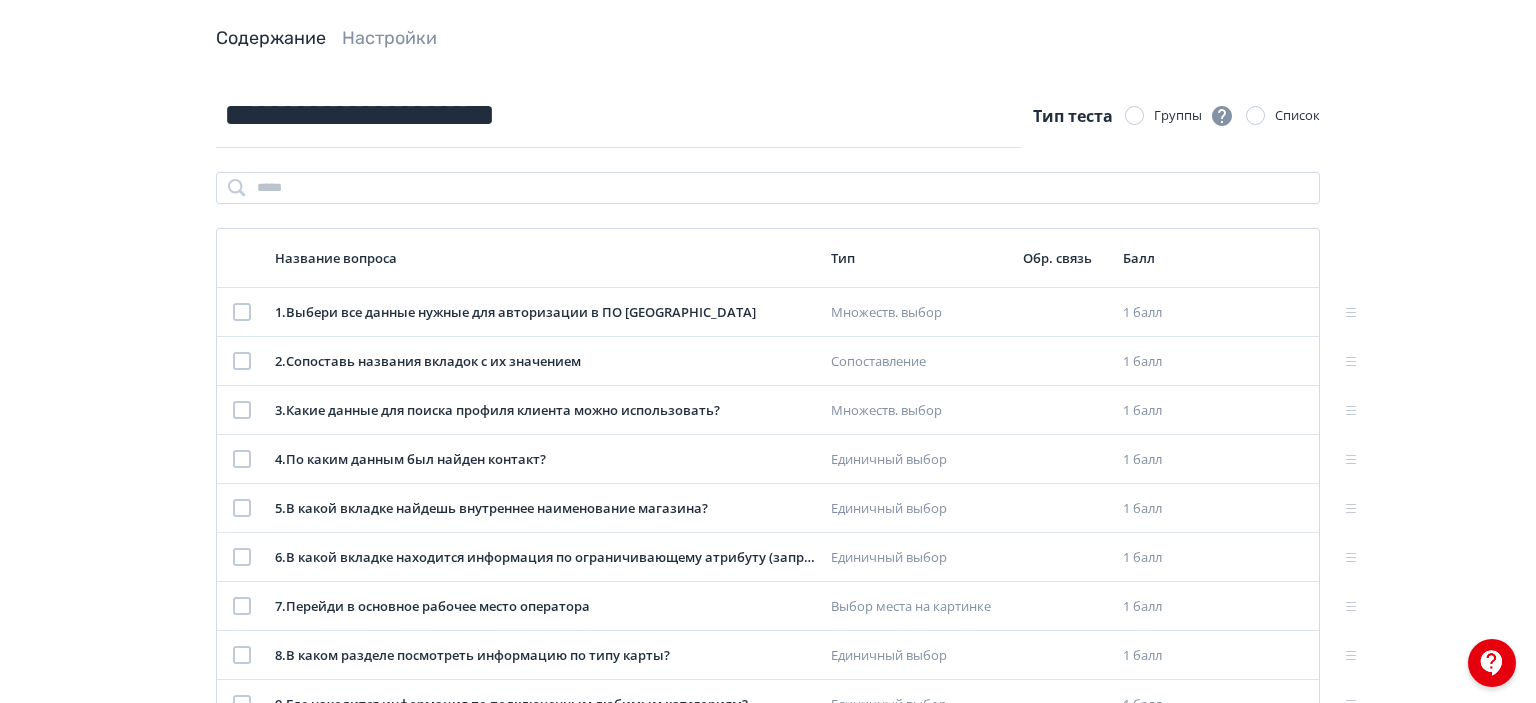 scroll, scrollTop: 200, scrollLeft: 0, axis: vertical 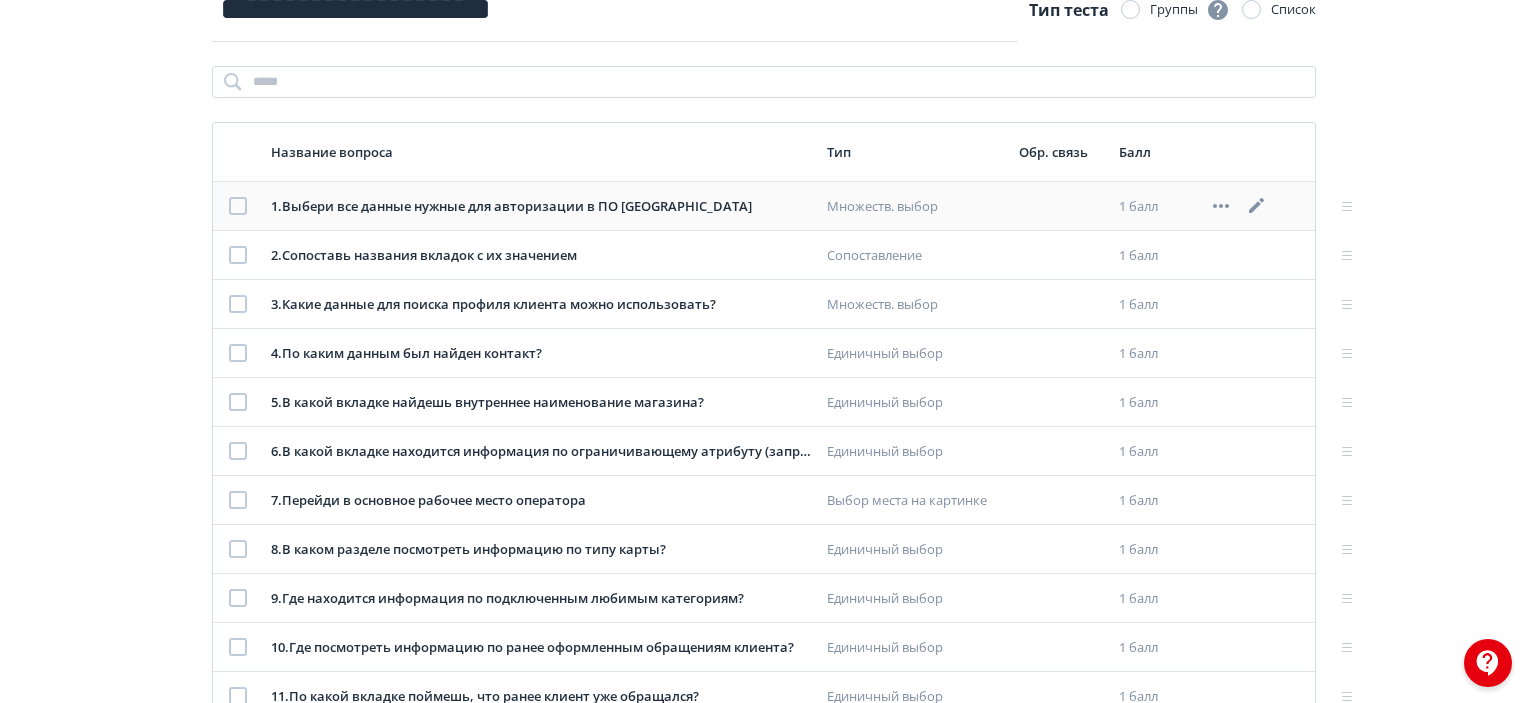 click 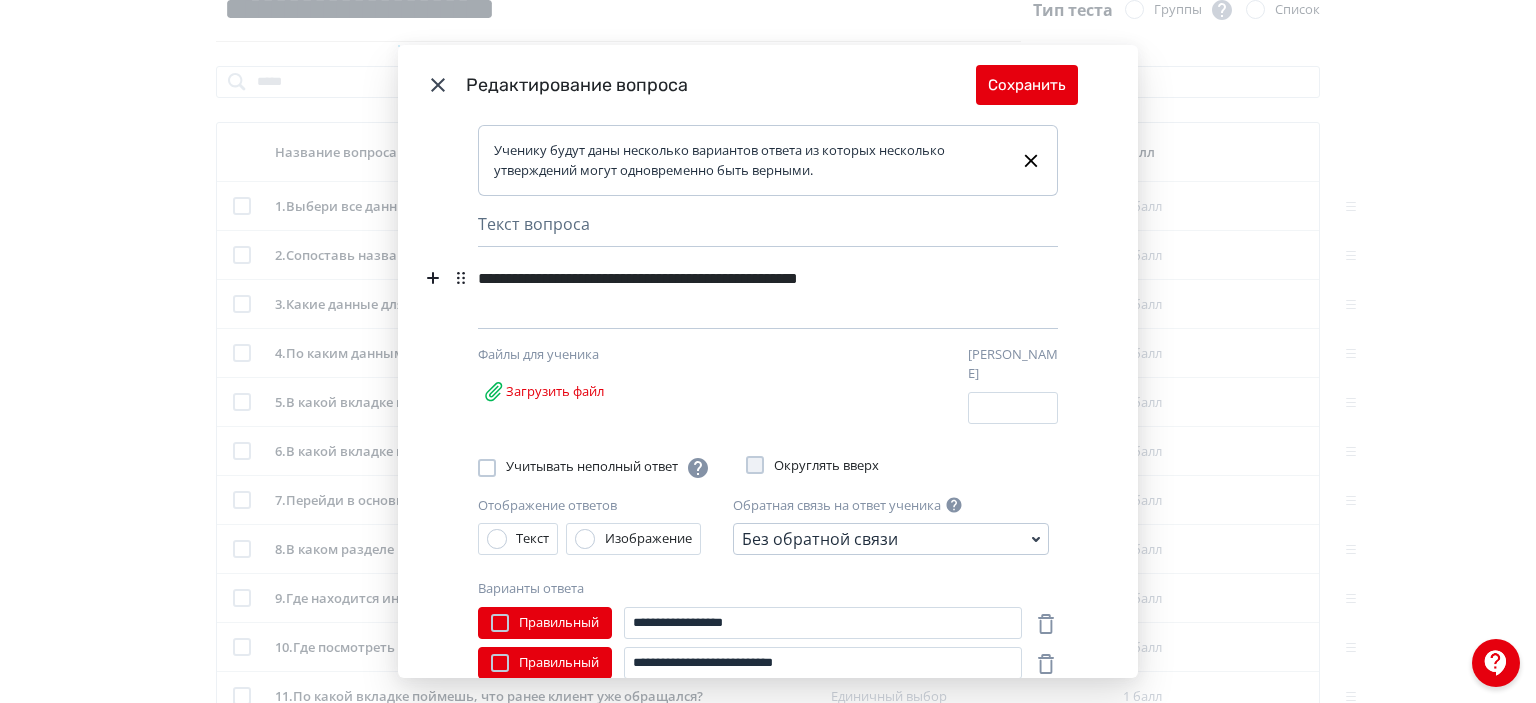 click on "**********" at bounding box center (733, 278) 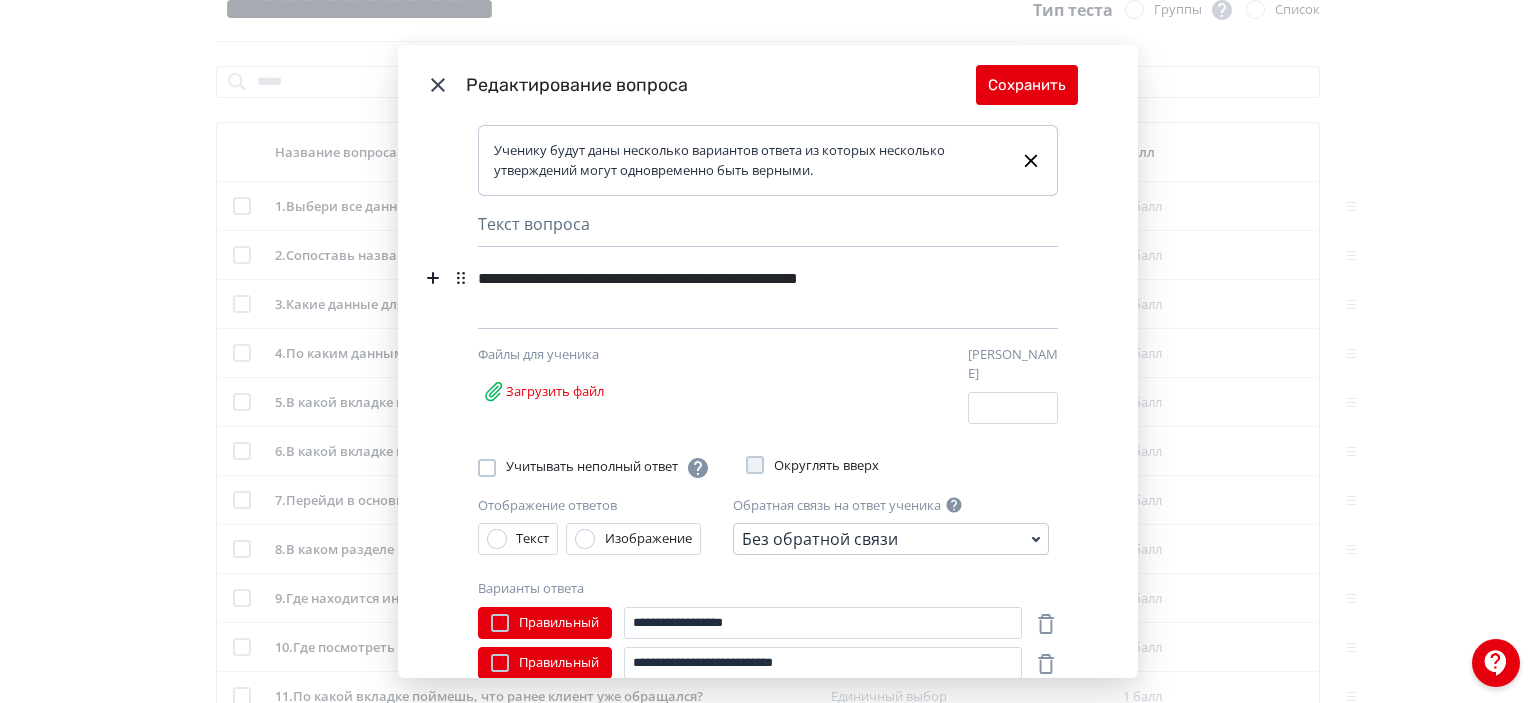 click on "**********" at bounding box center [733, 278] 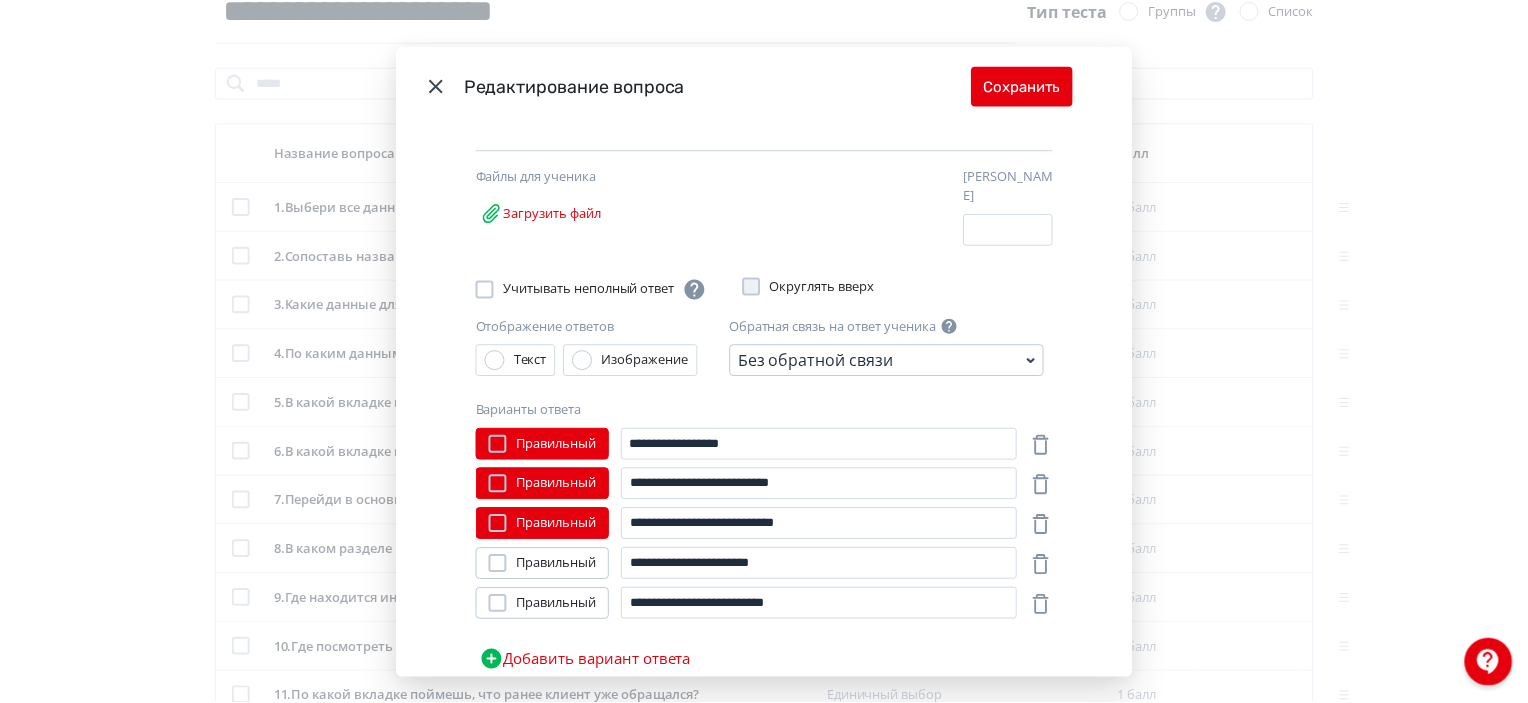 scroll, scrollTop: 200, scrollLeft: 0, axis: vertical 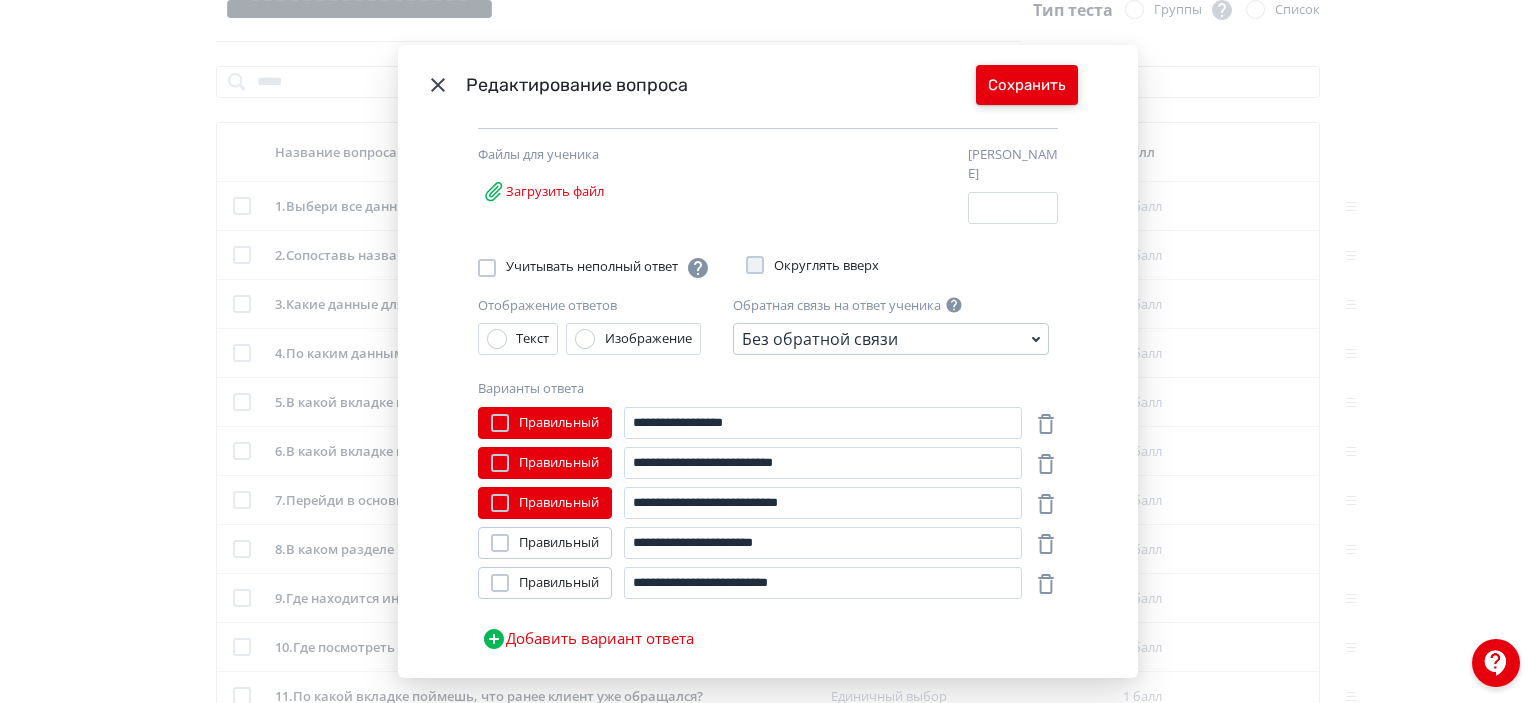 click on "Сохранить" at bounding box center (1027, 85) 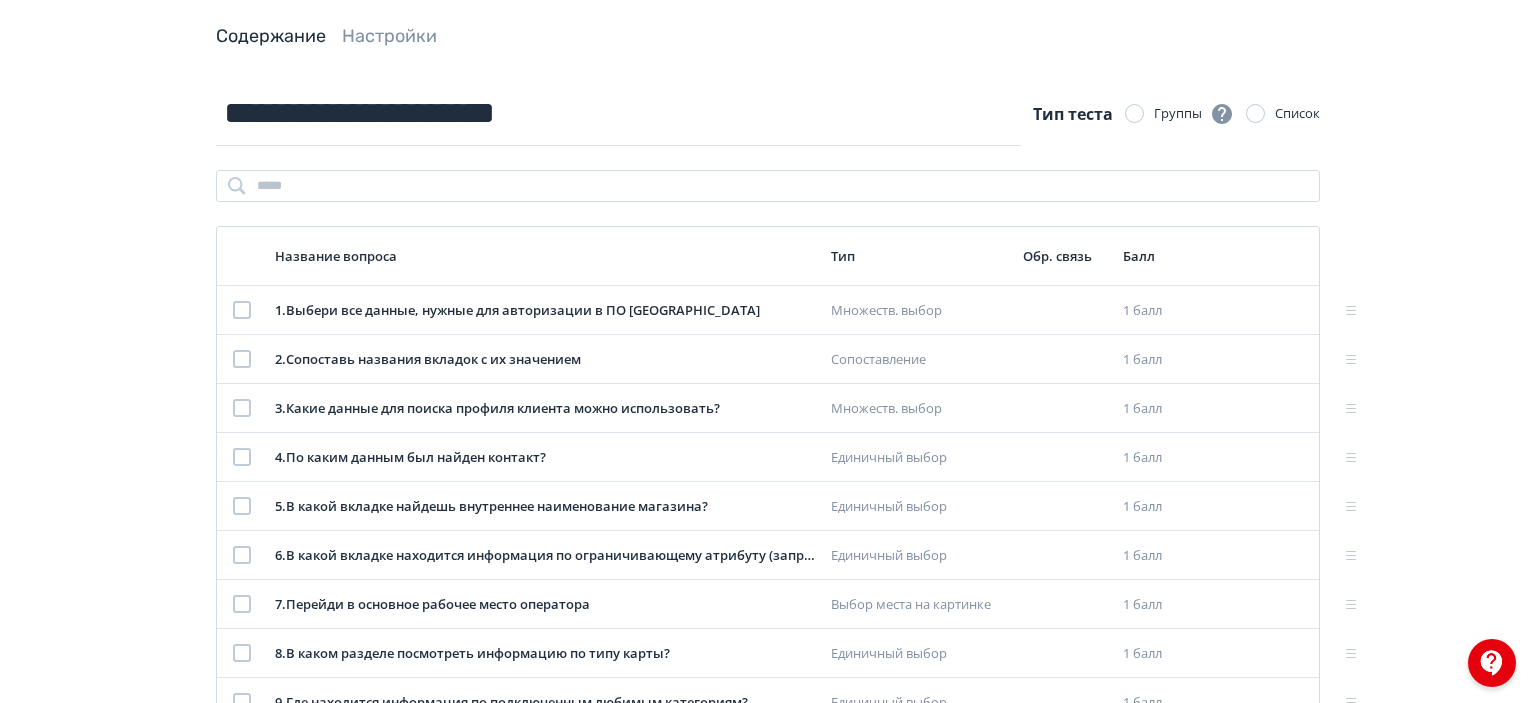 scroll, scrollTop: 0, scrollLeft: 0, axis: both 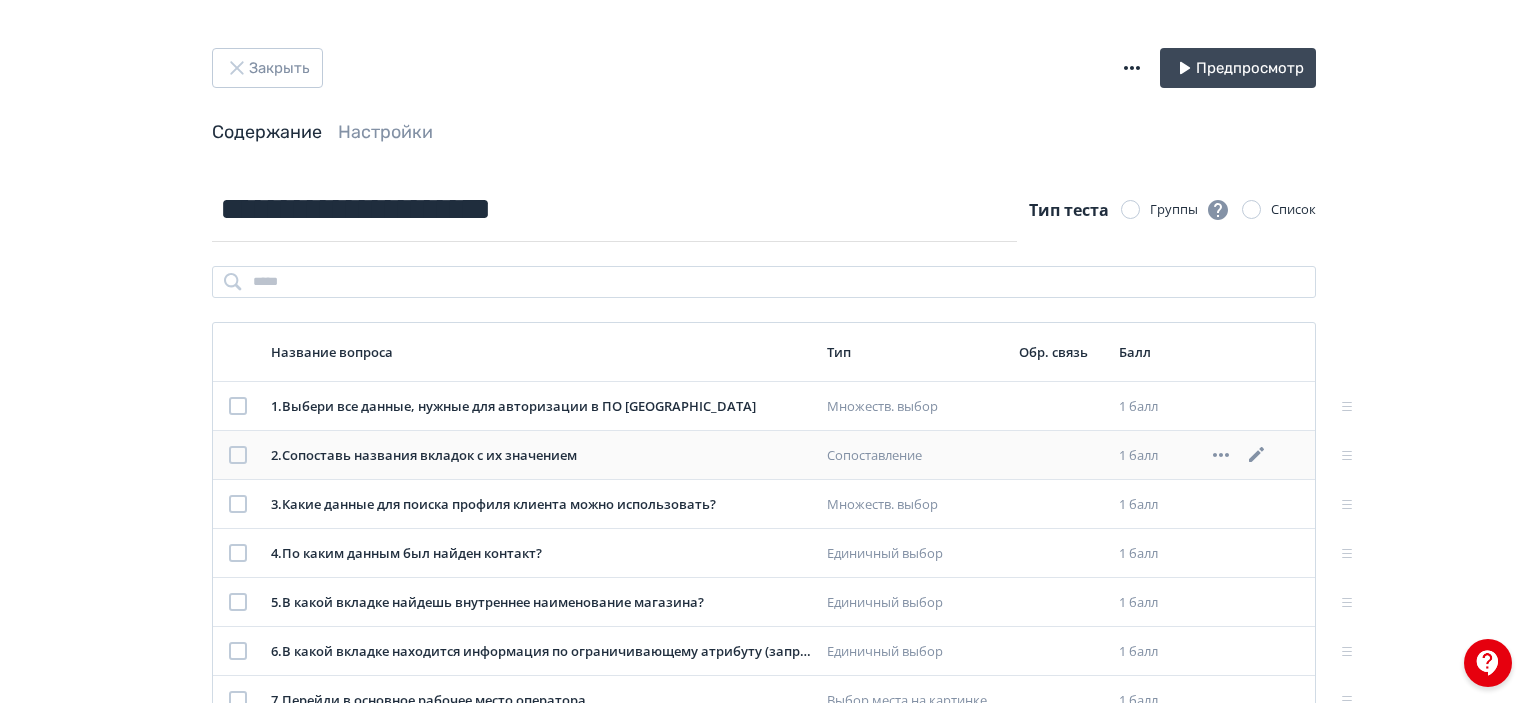 click 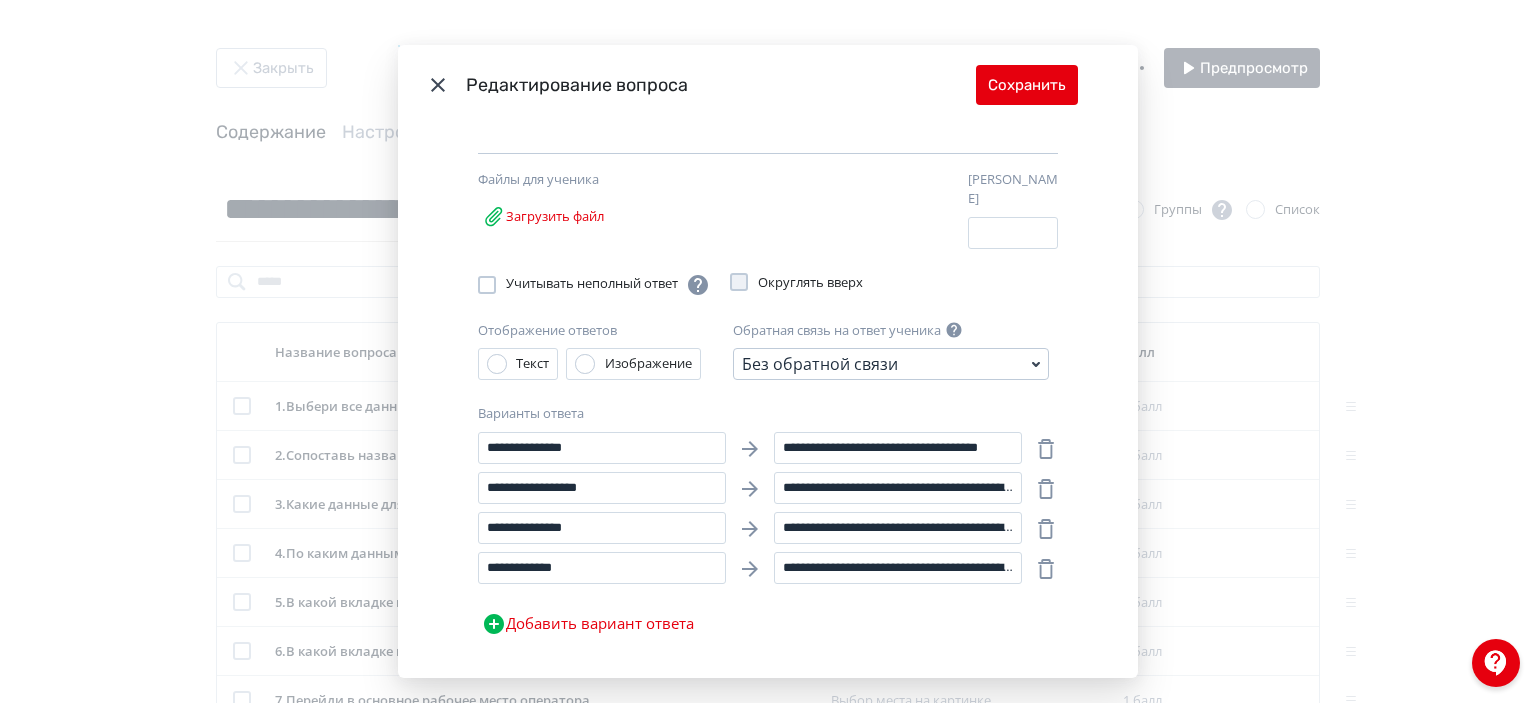 scroll, scrollTop: 363, scrollLeft: 0, axis: vertical 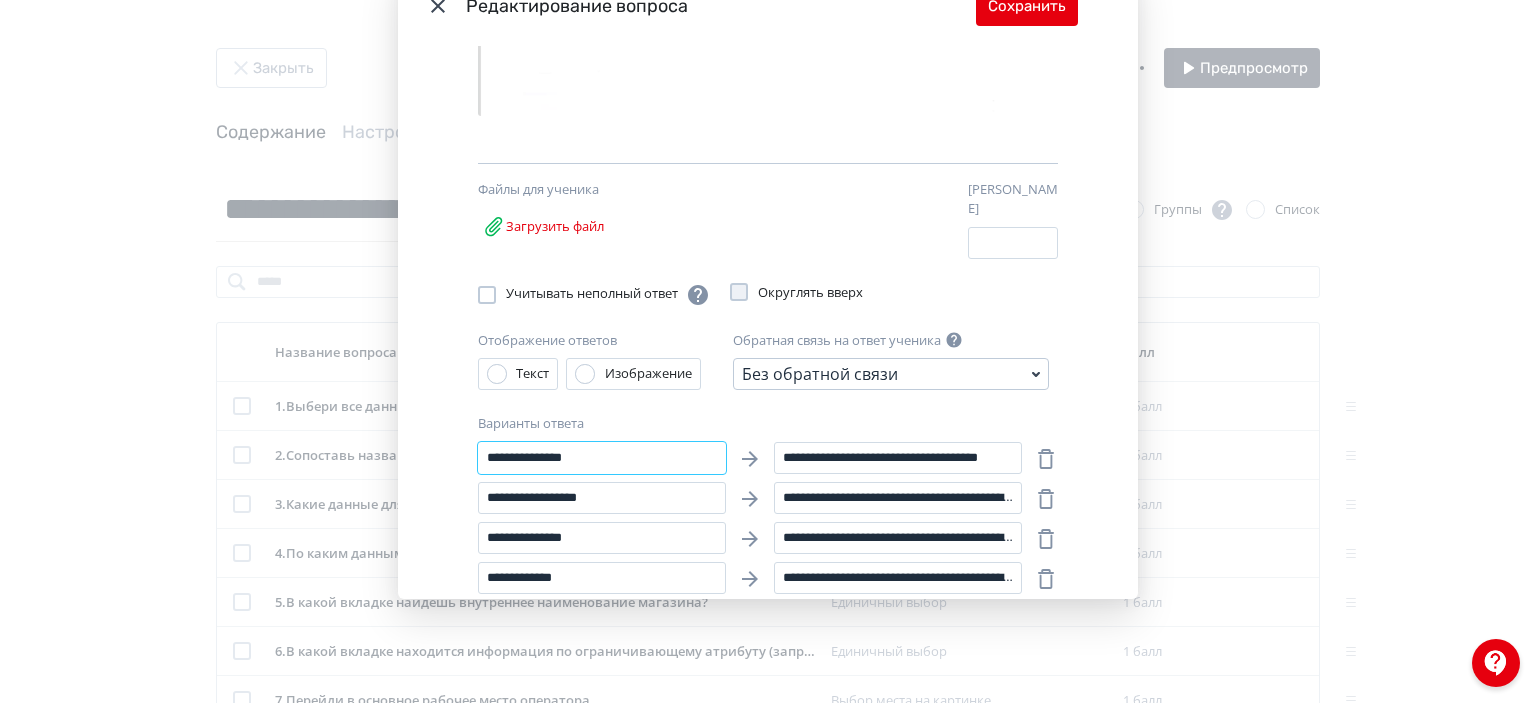 drag, startPoint x: 520, startPoint y: 443, endPoint x: 496, endPoint y: 443, distance: 24 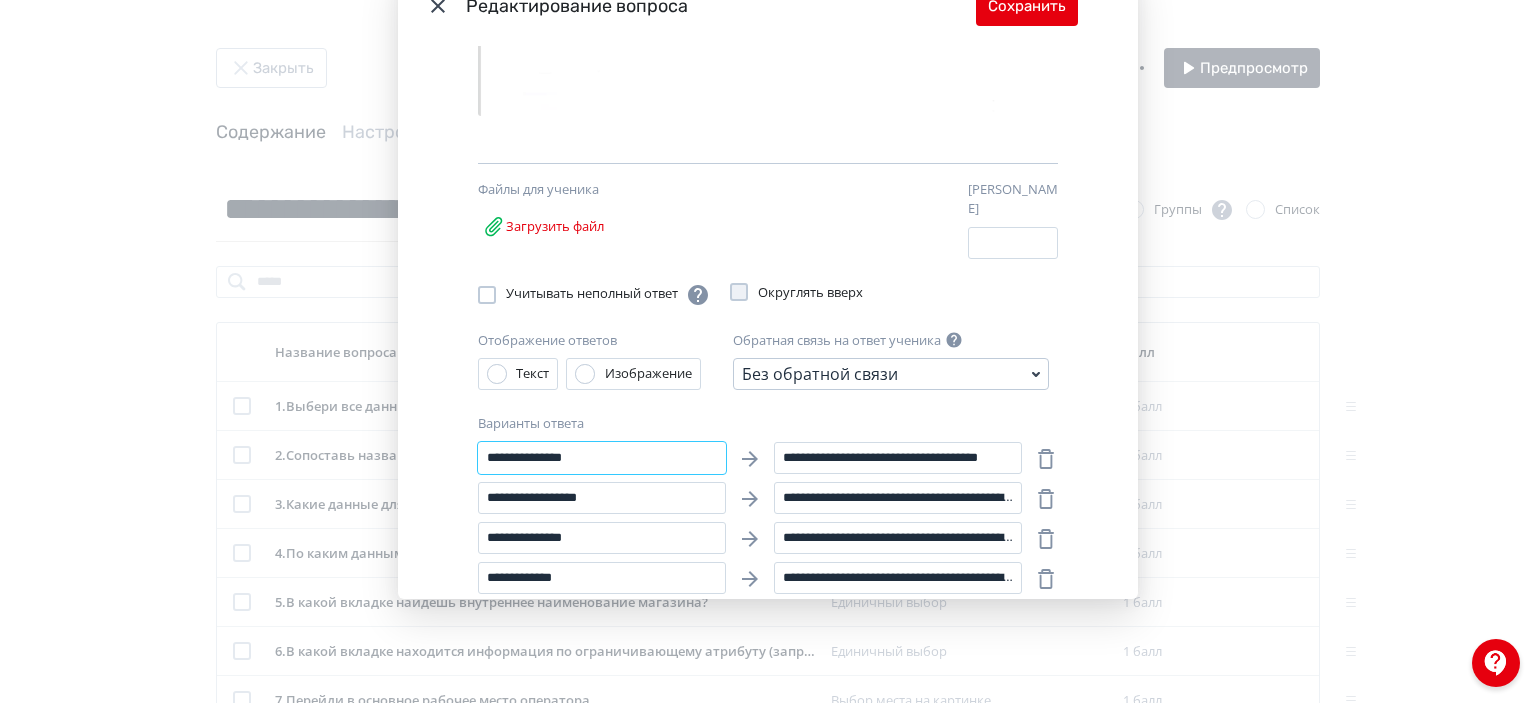 click on "**********" at bounding box center (602, 458) 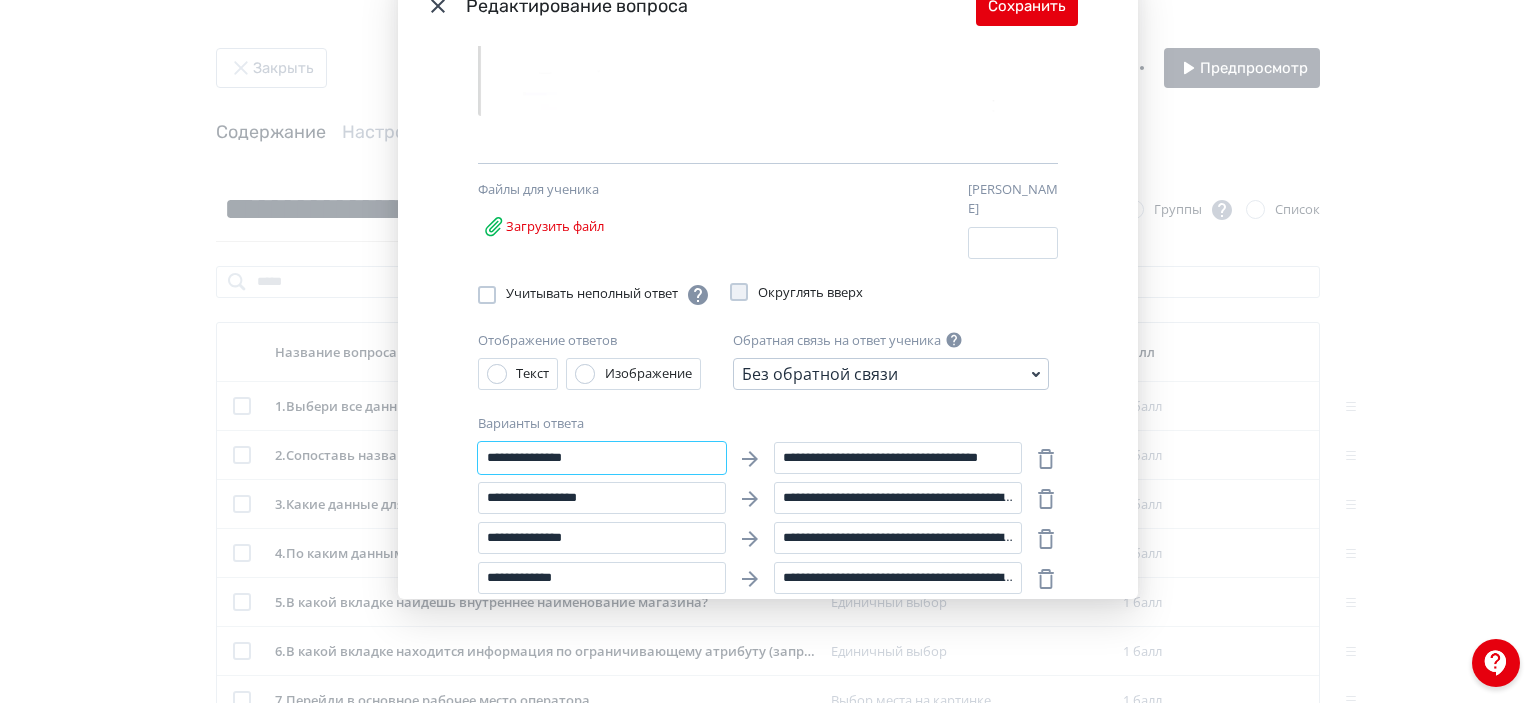 drag, startPoint x: 584, startPoint y: 444, endPoint x: 526, endPoint y: 446, distance: 58.034473 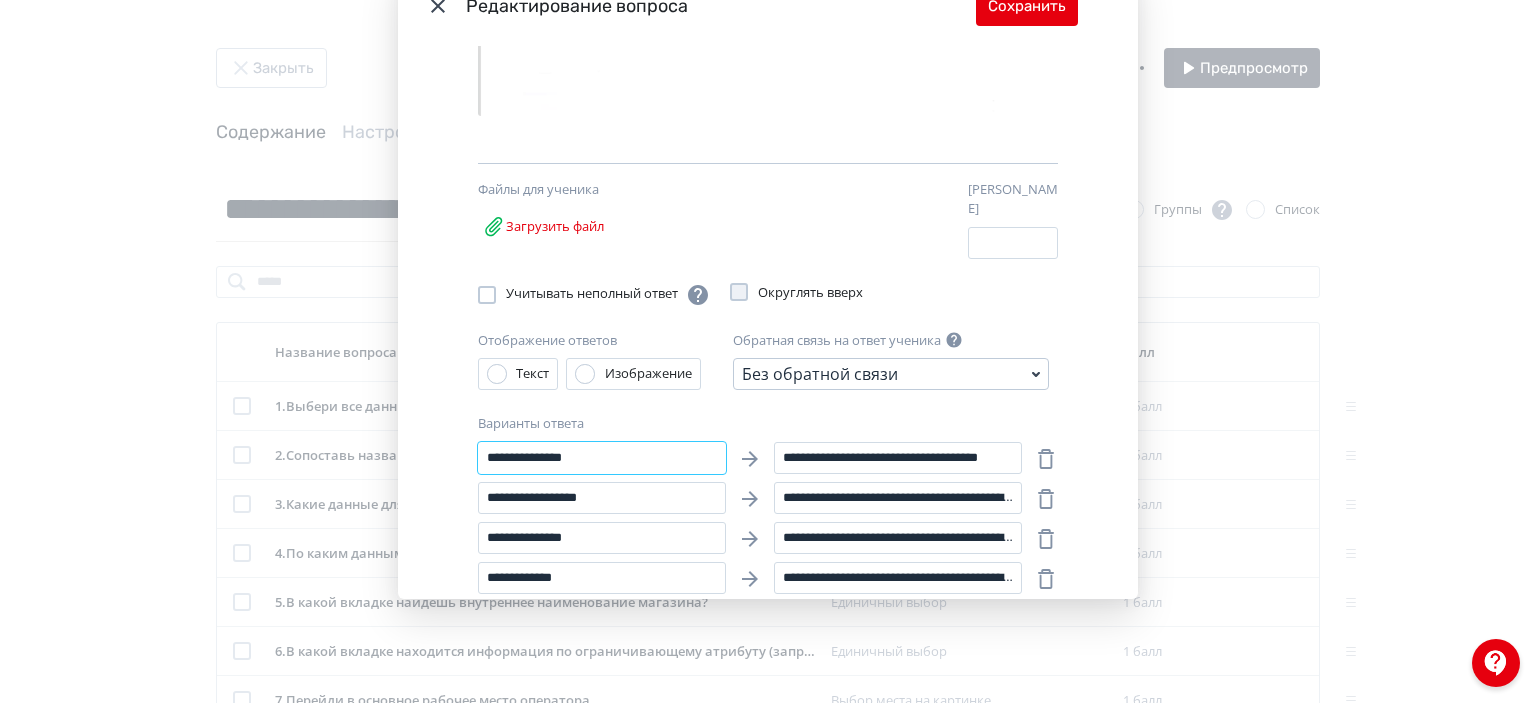 click on "**********" at bounding box center [602, 458] 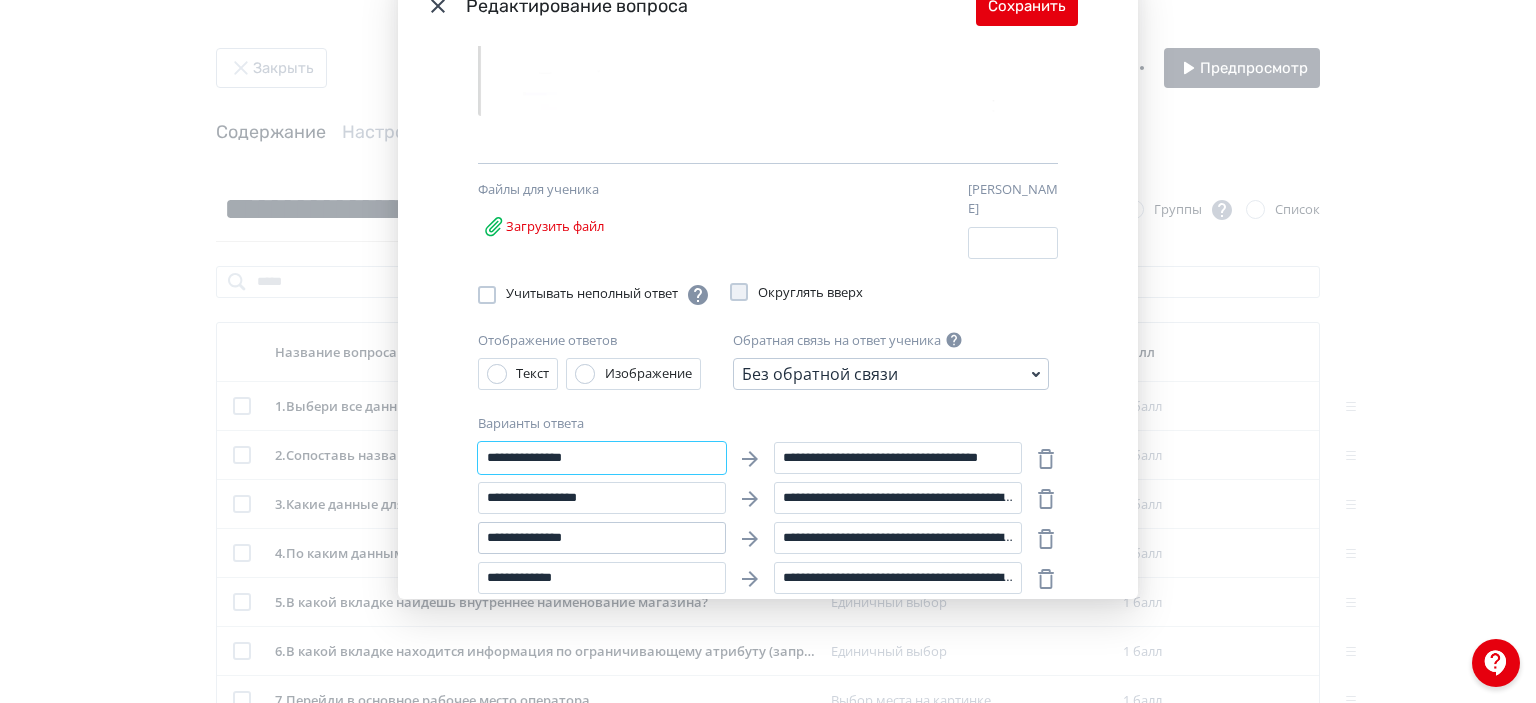 type on "**********" 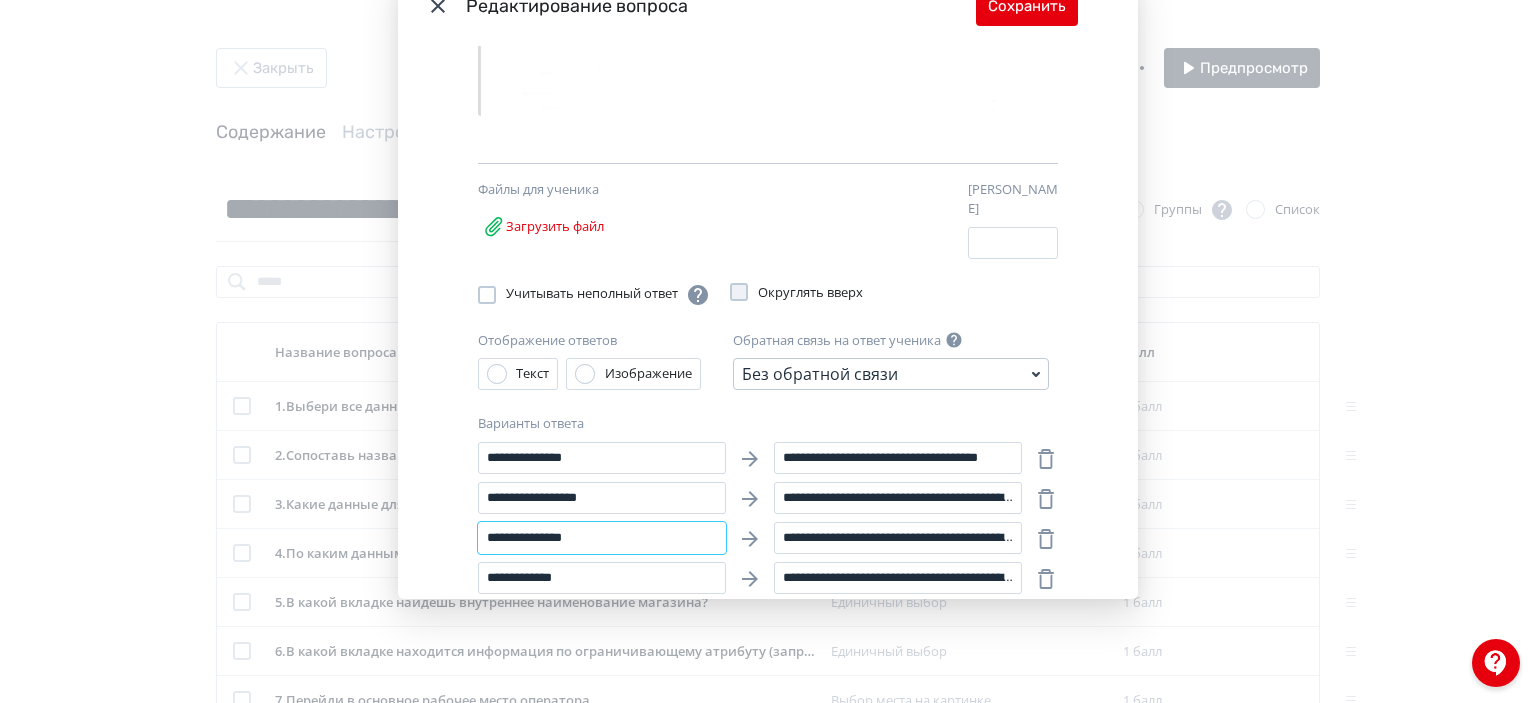 drag, startPoint x: 515, startPoint y: 529, endPoint x: 496, endPoint y: 527, distance: 19.104973 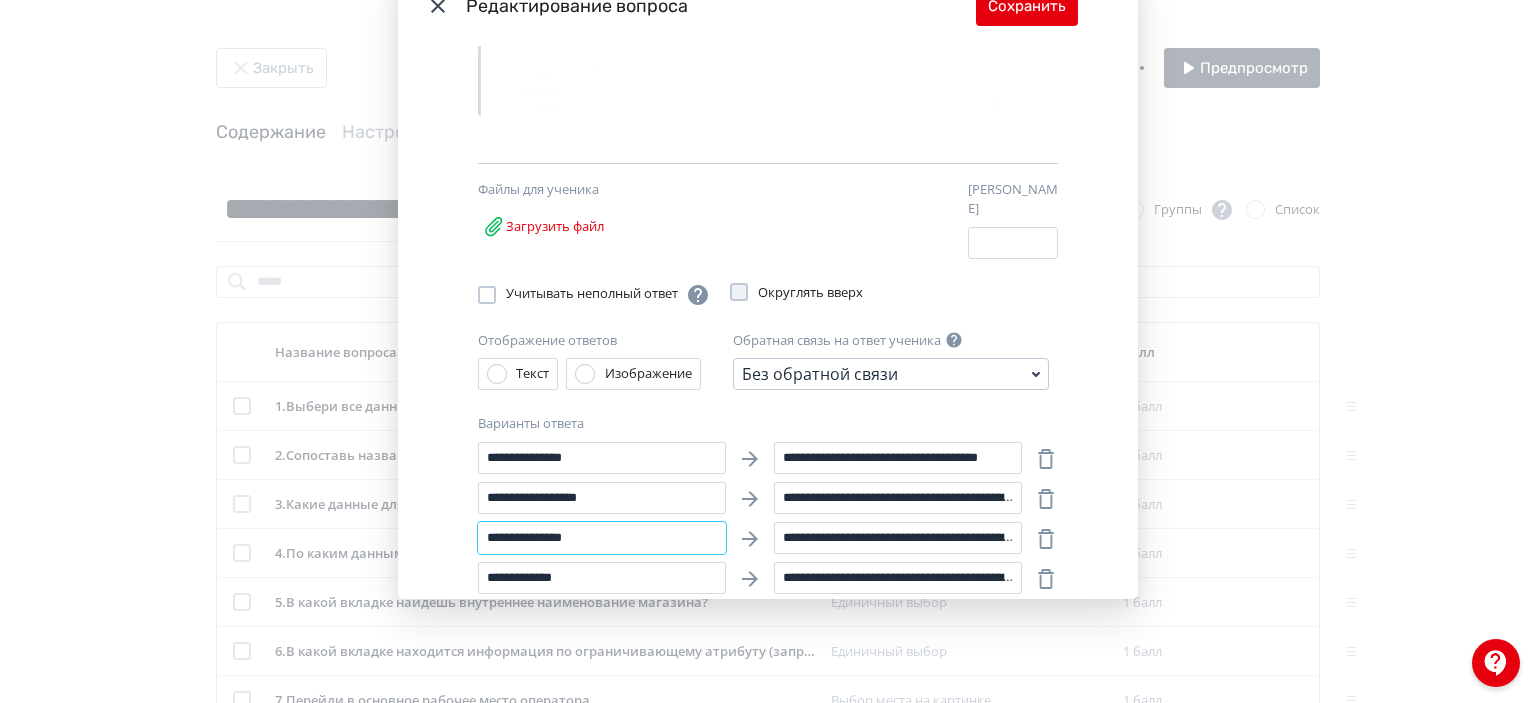 click on "**********" at bounding box center (602, 538) 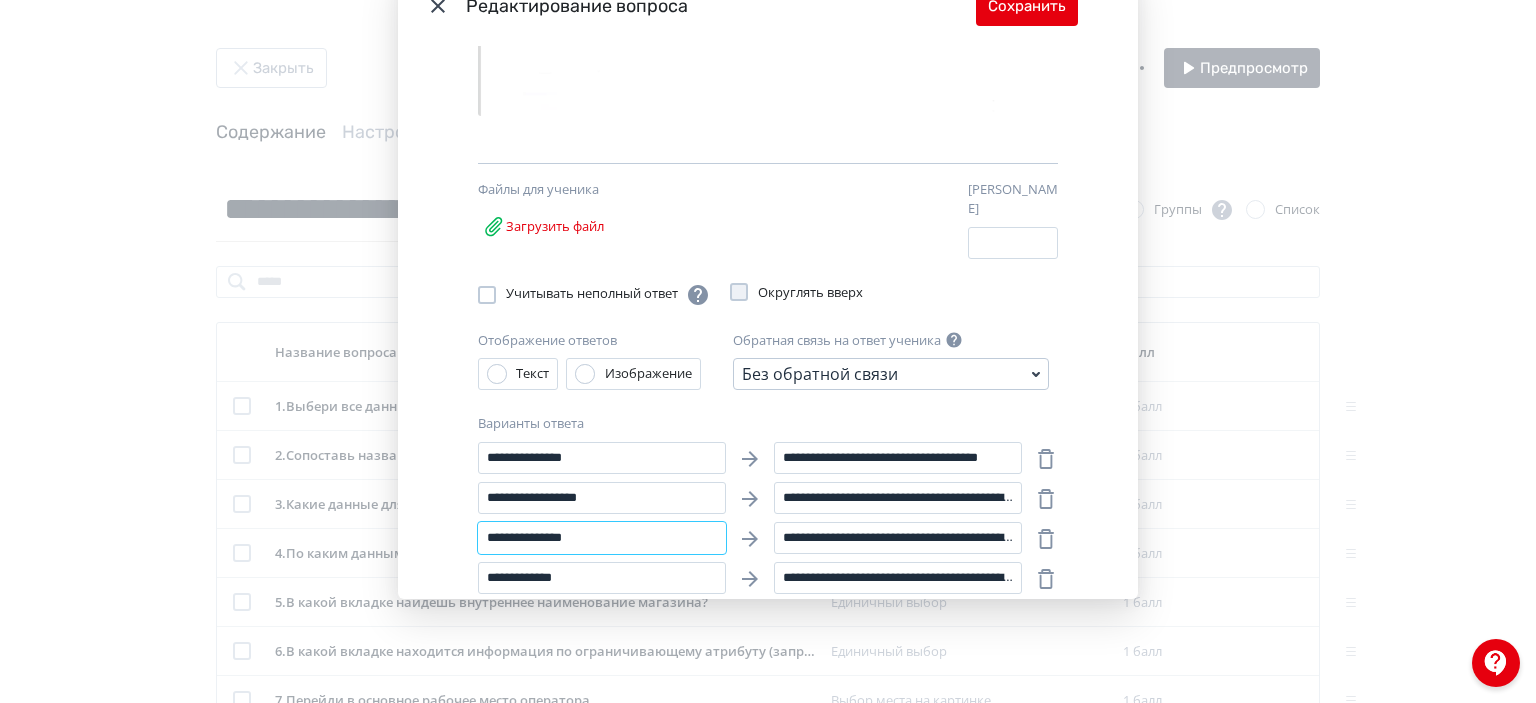 drag, startPoint x: 577, startPoint y: 527, endPoint x: 521, endPoint y: 521, distance: 56.32051 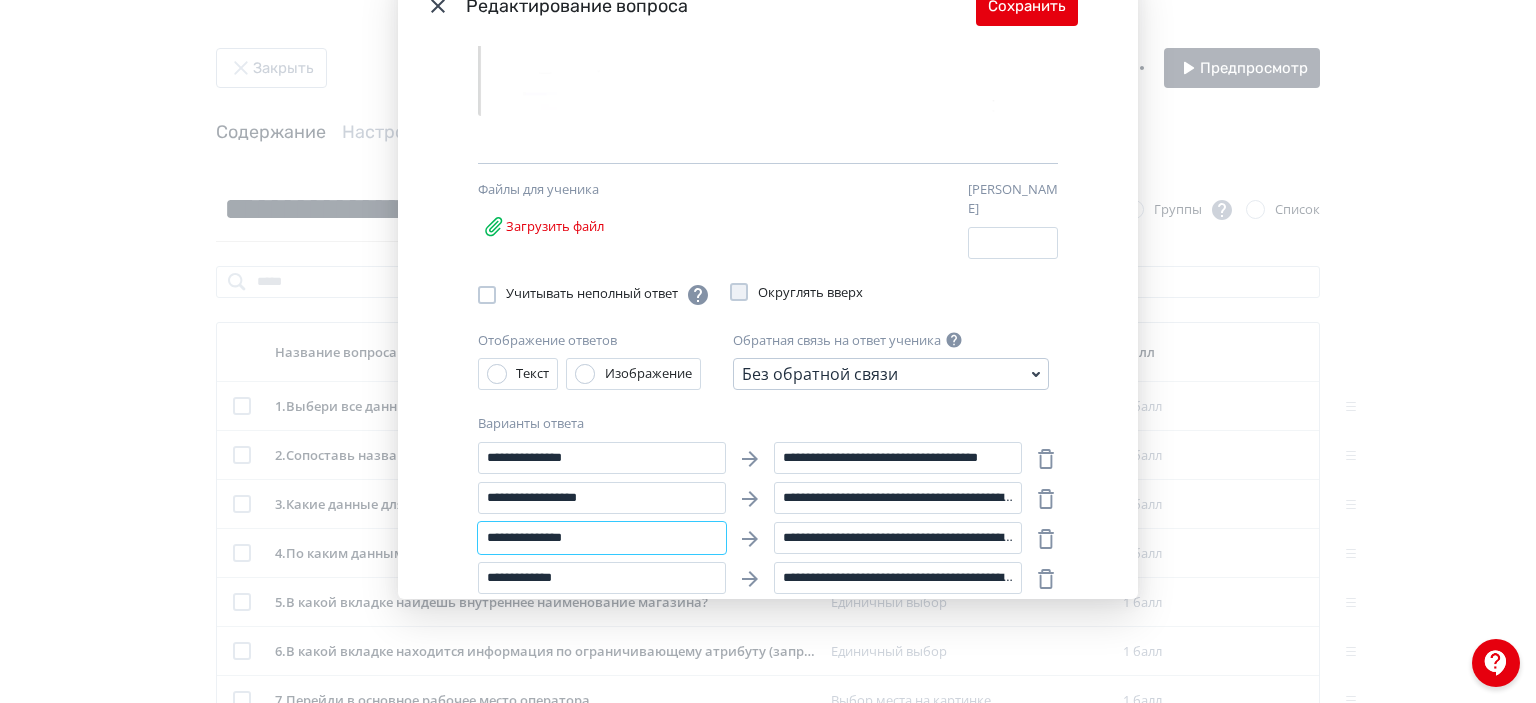 click on "**********" at bounding box center [602, 538] 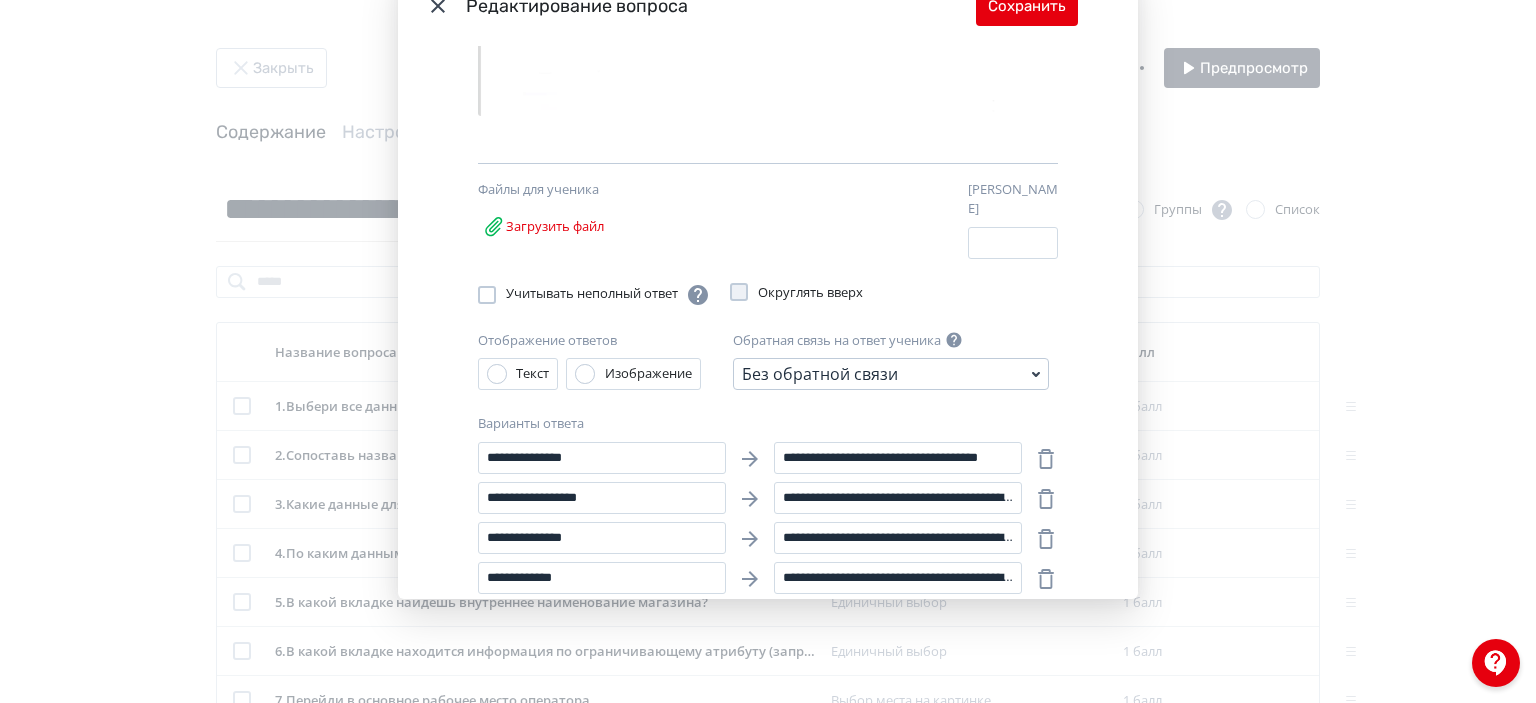 click on "**********" at bounding box center (768, 322) 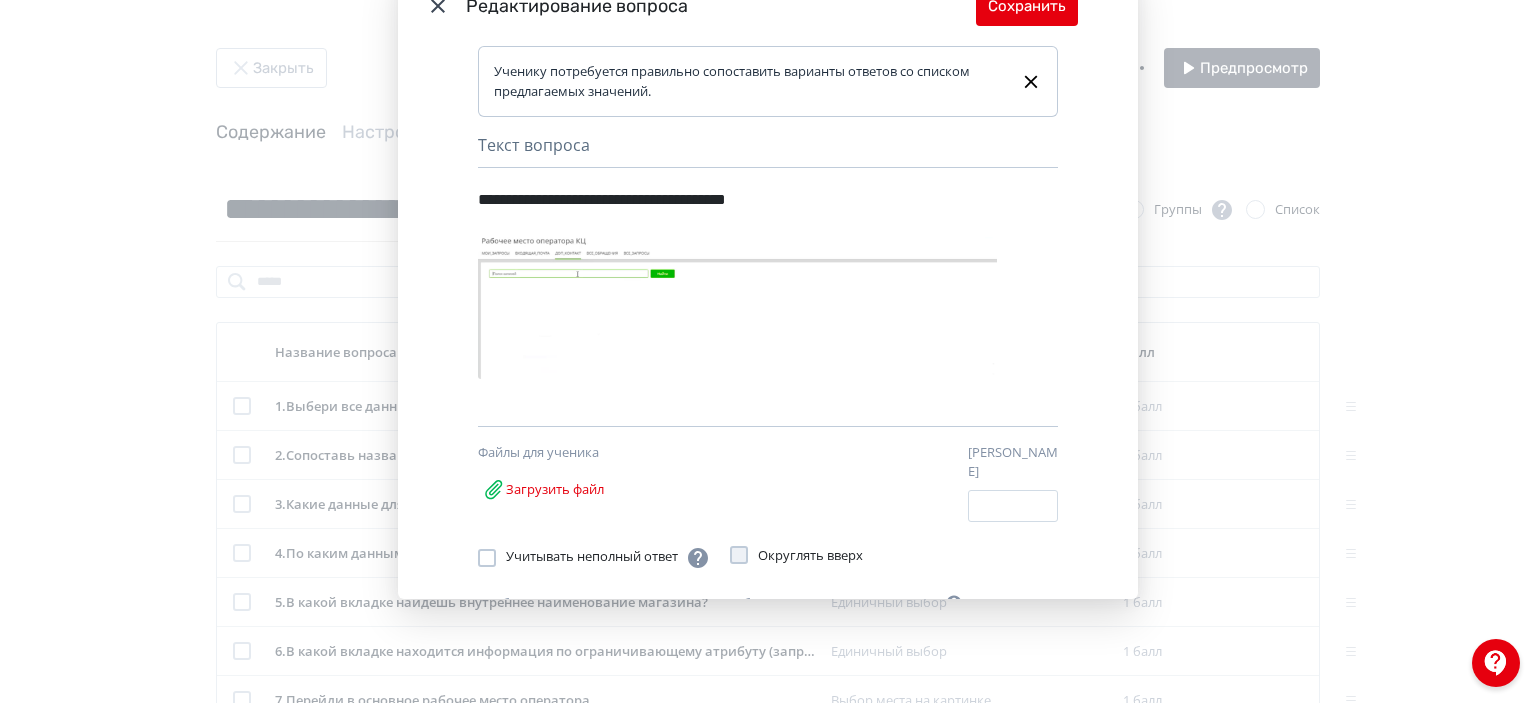 scroll, scrollTop: 0, scrollLeft: 0, axis: both 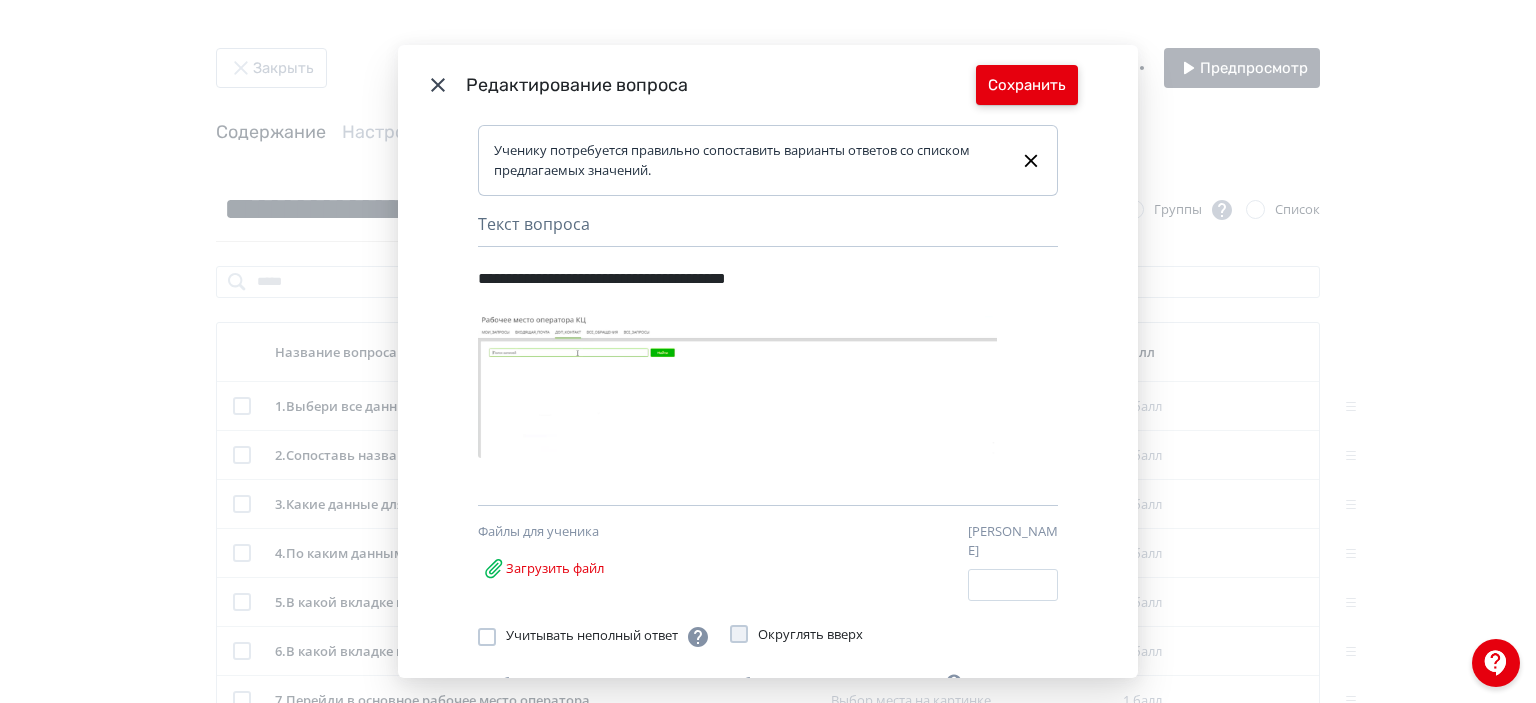 click on "Сохранить" at bounding box center [1027, 85] 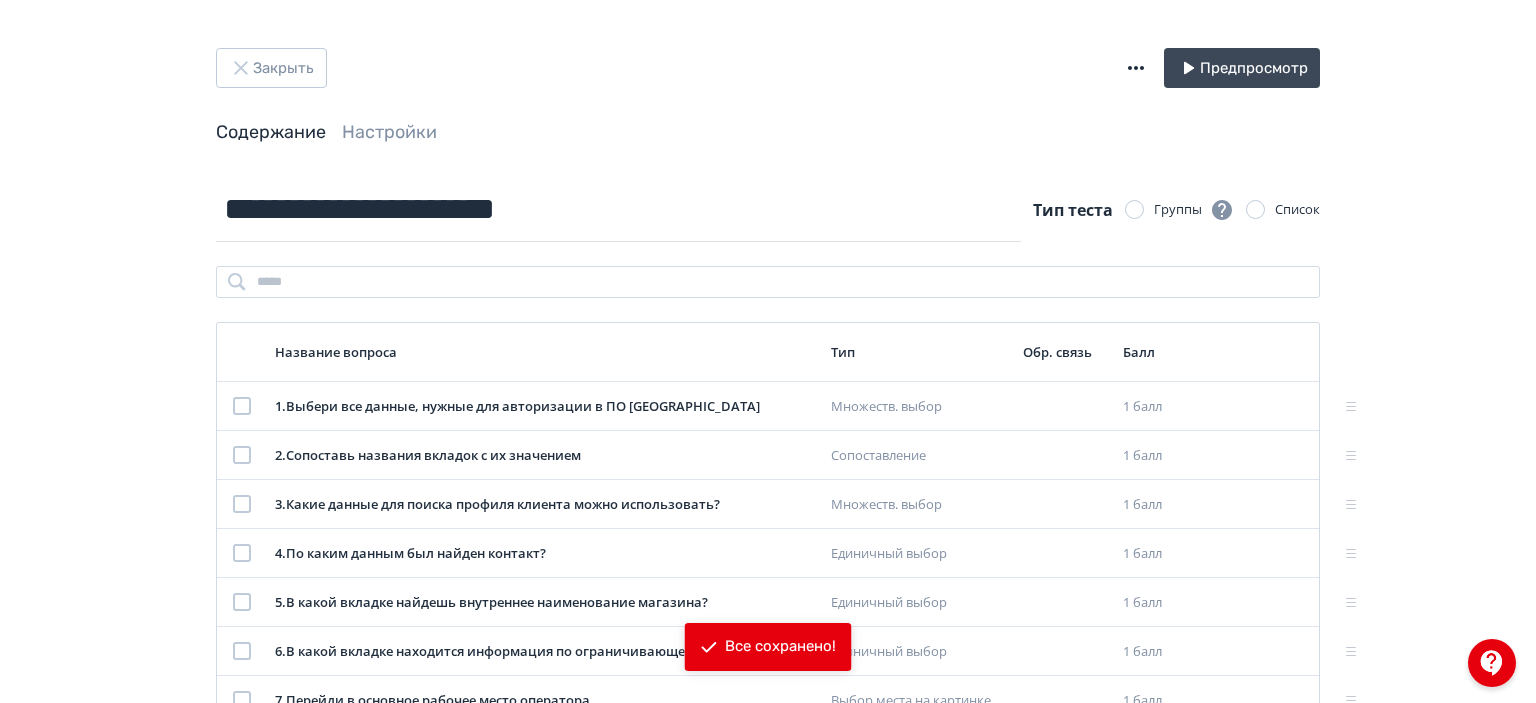 scroll, scrollTop: 100, scrollLeft: 0, axis: vertical 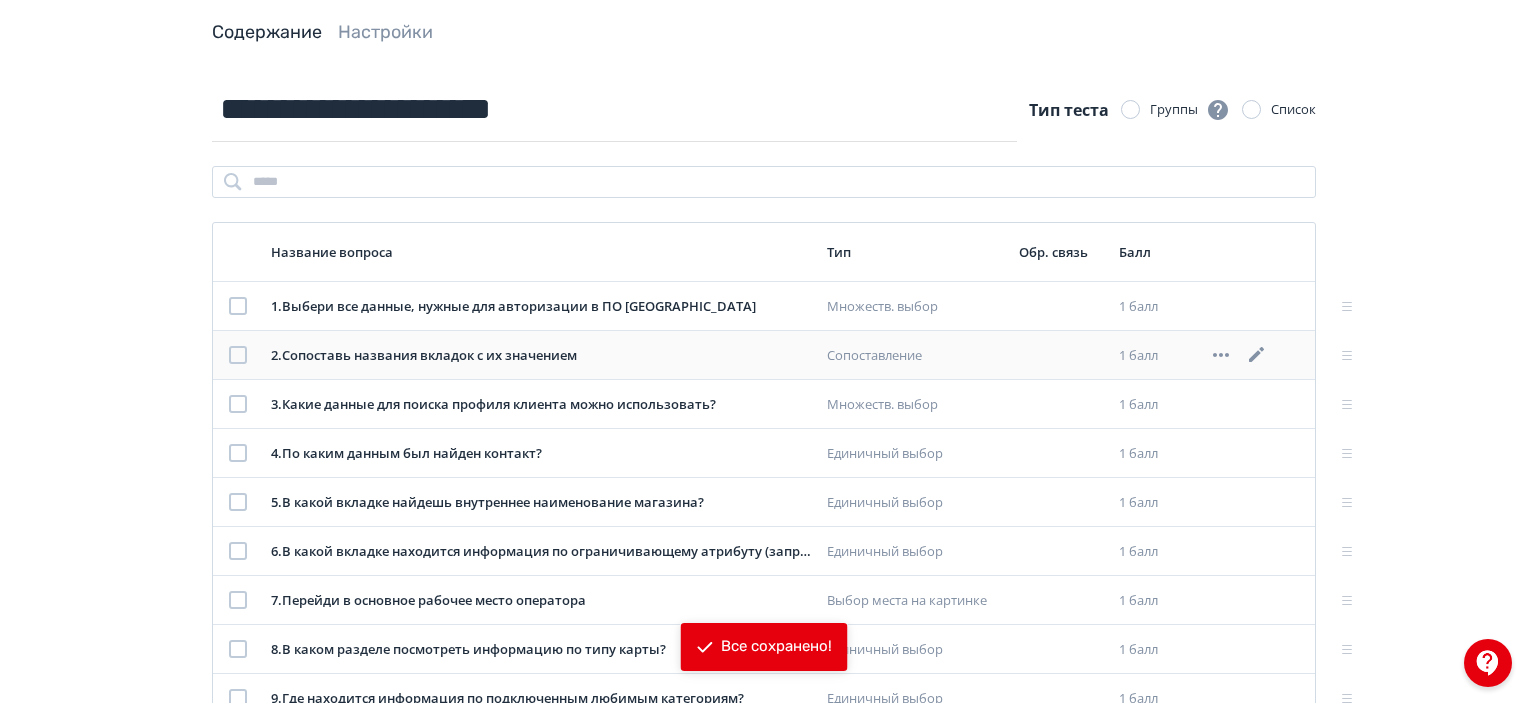 click 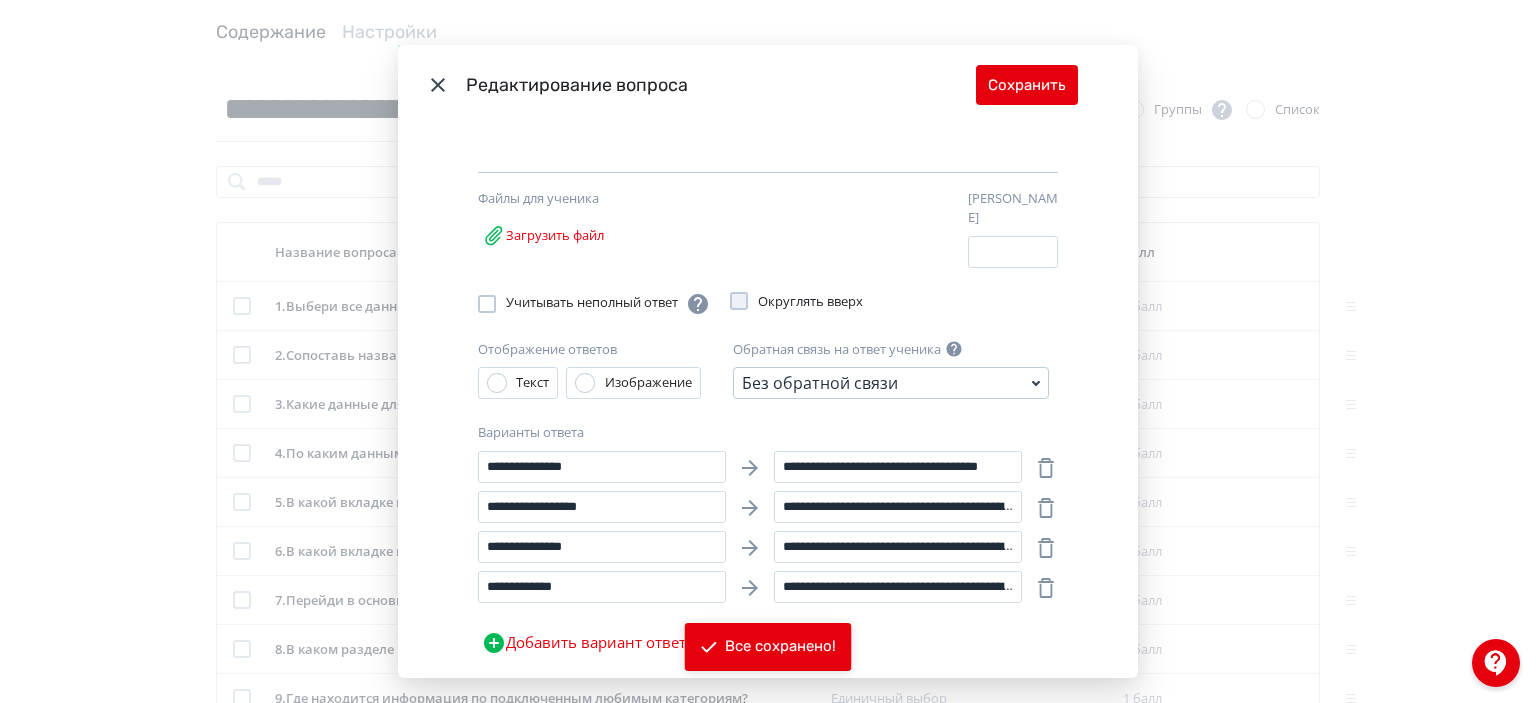scroll, scrollTop: 363, scrollLeft: 0, axis: vertical 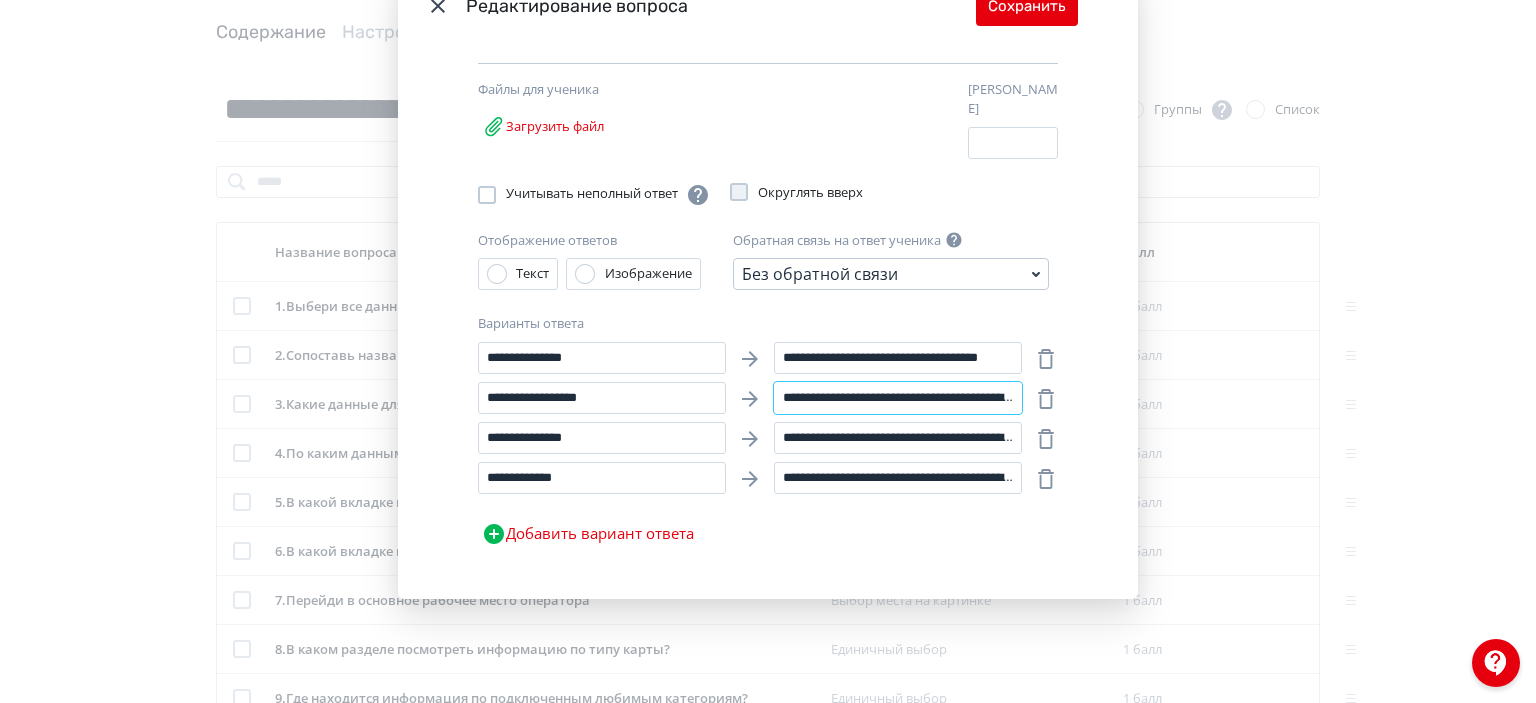 click on "**********" at bounding box center [898, 398] 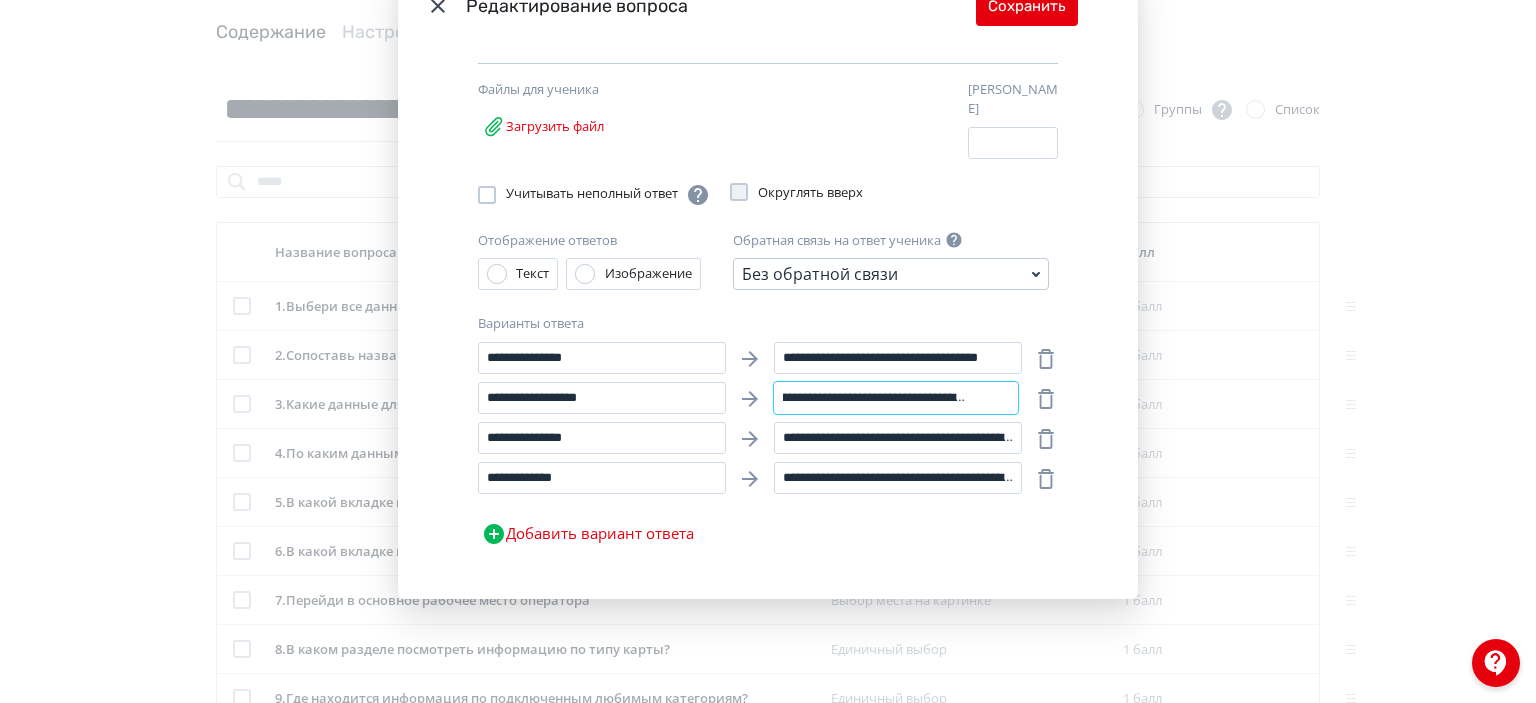scroll, scrollTop: 0, scrollLeft: 46, axis: horizontal 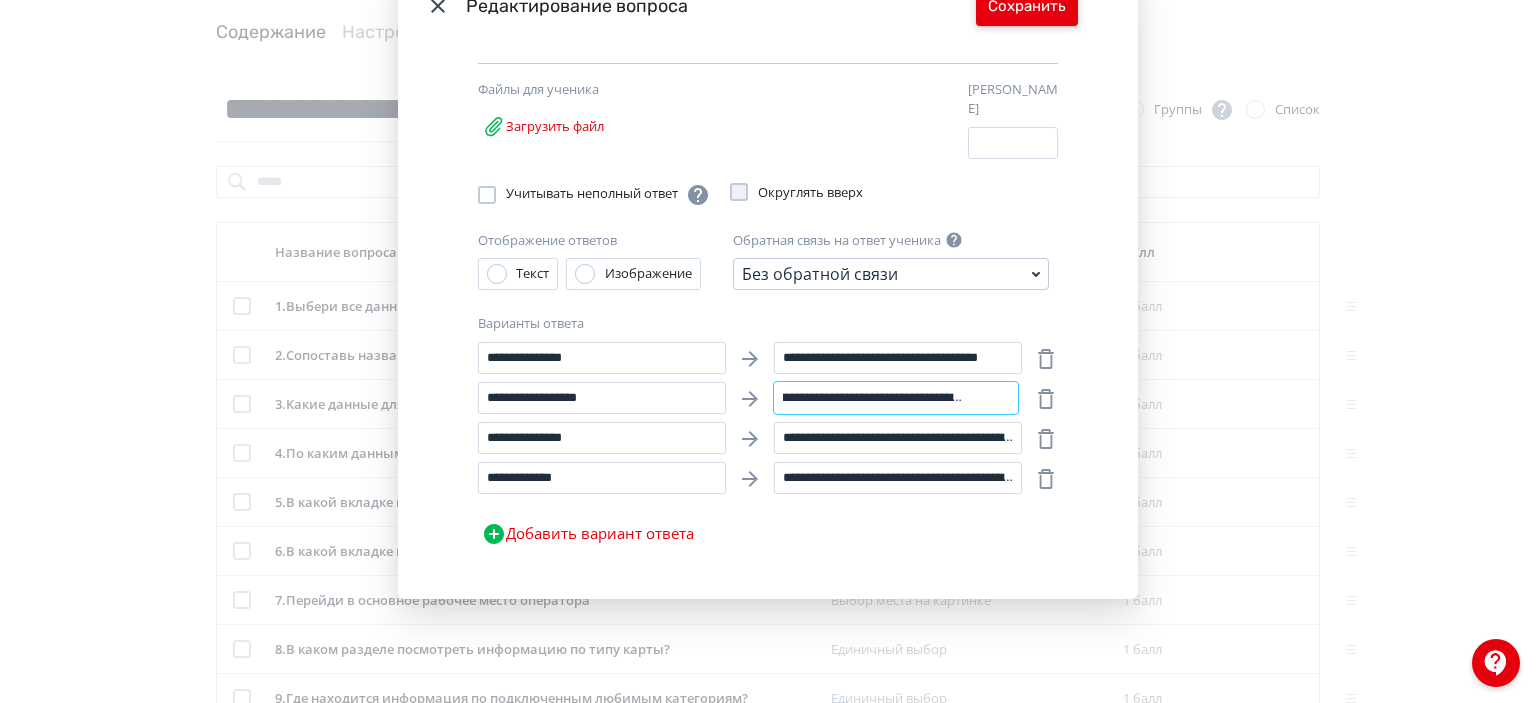 type on "**********" 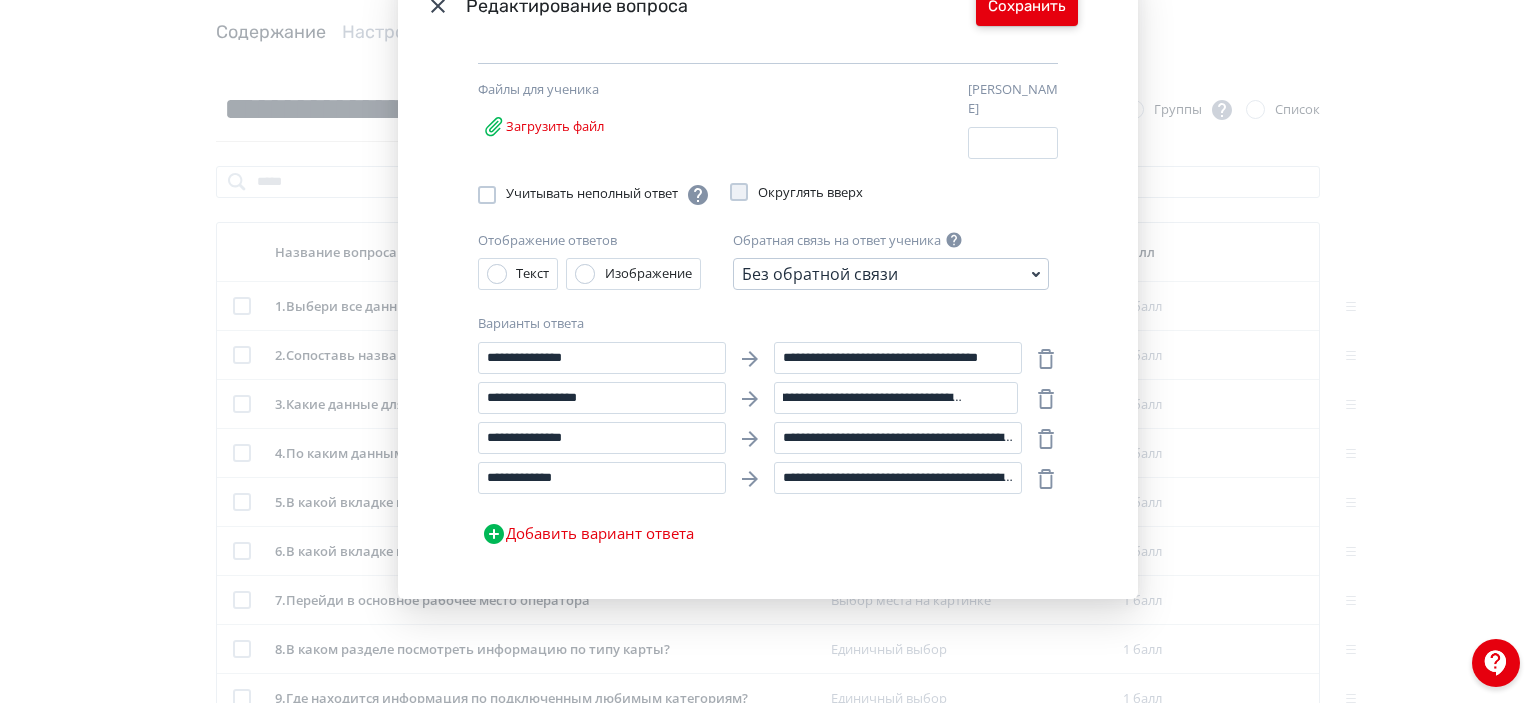 click on "Сохранить" at bounding box center [1027, 6] 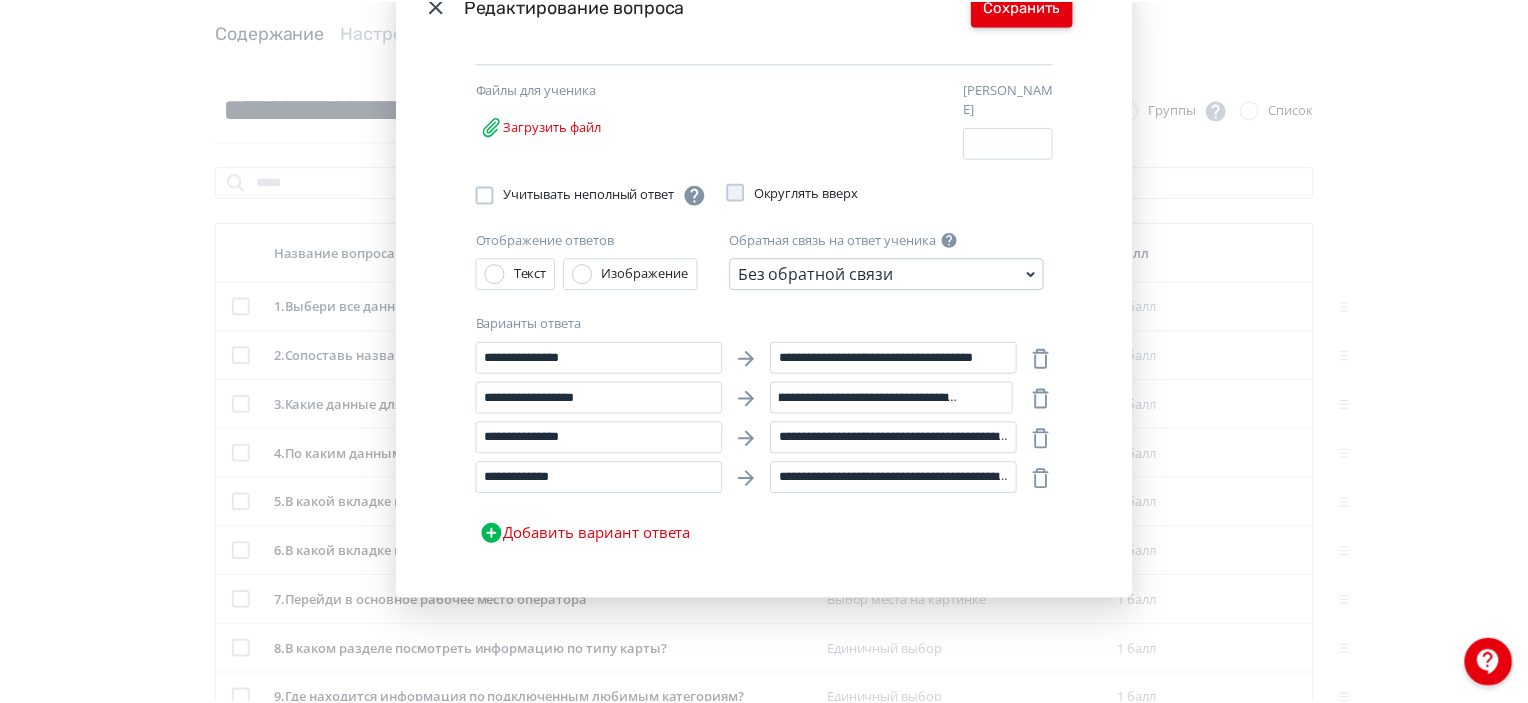 scroll, scrollTop: 0, scrollLeft: 0, axis: both 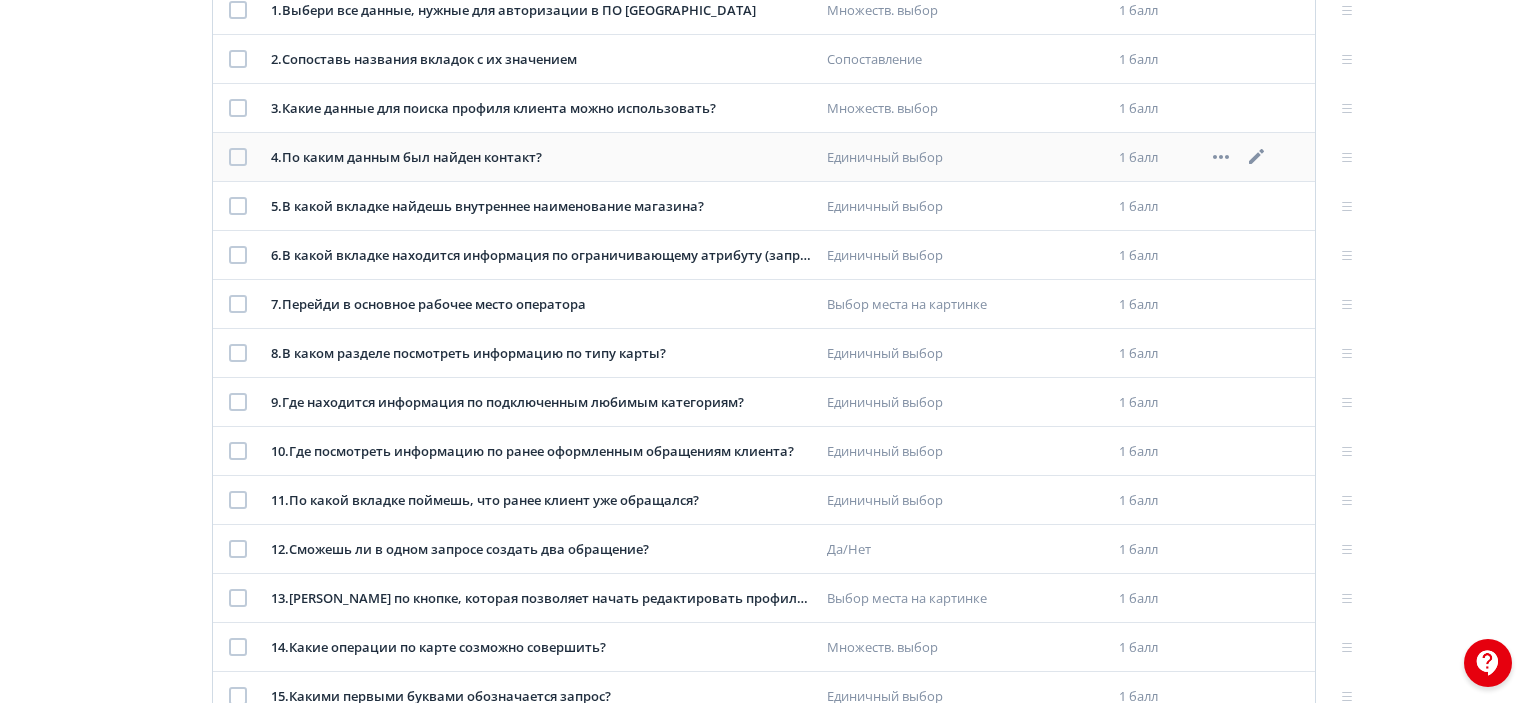 click 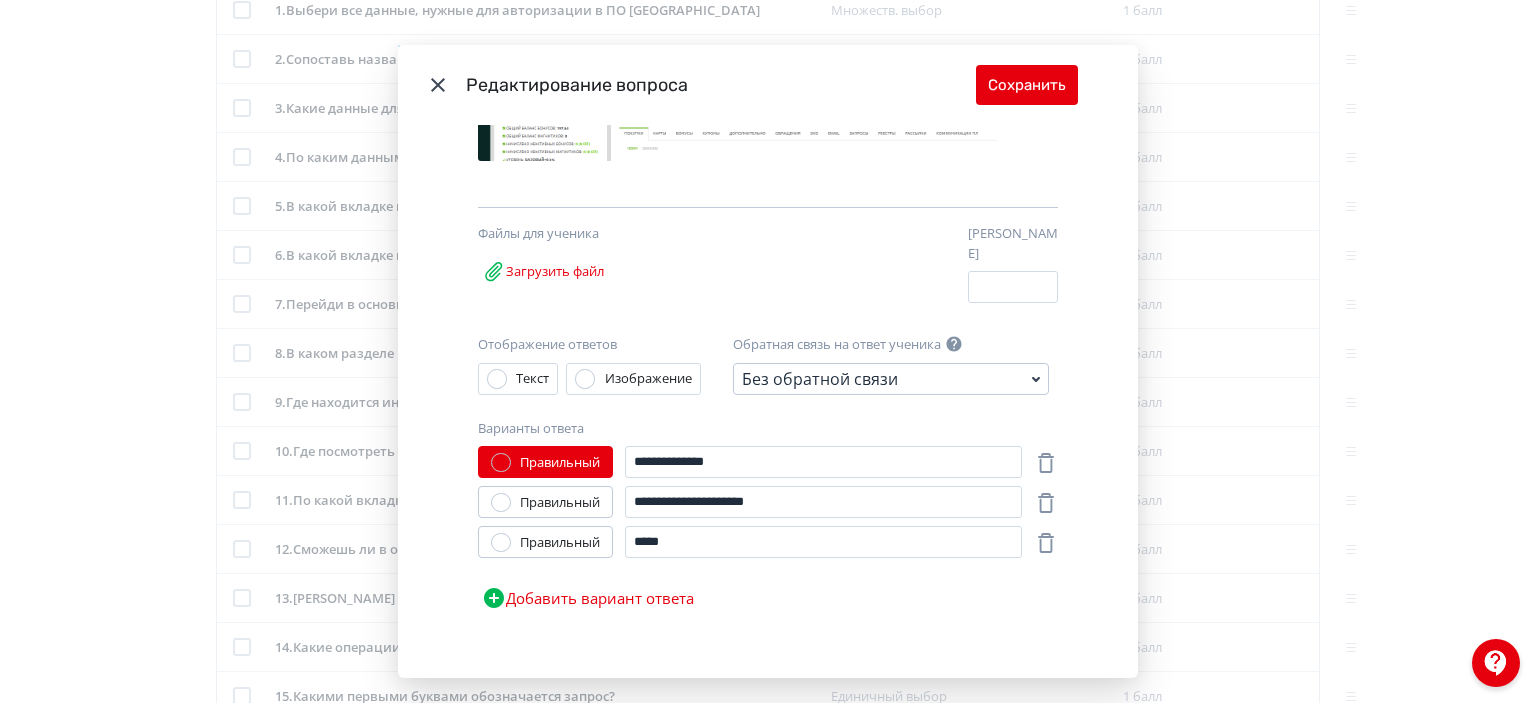 scroll, scrollTop: 200, scrollLeft: 0, axis: vertical 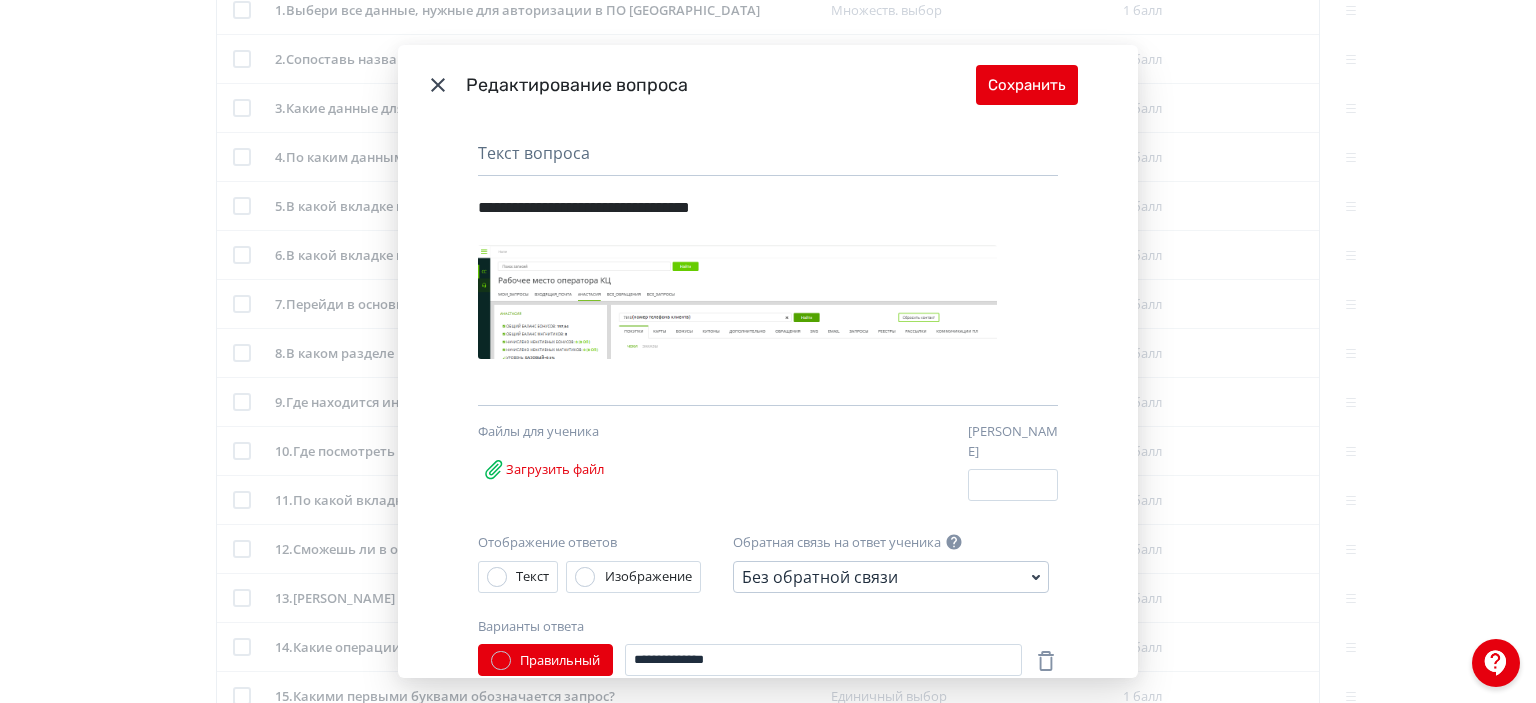 click 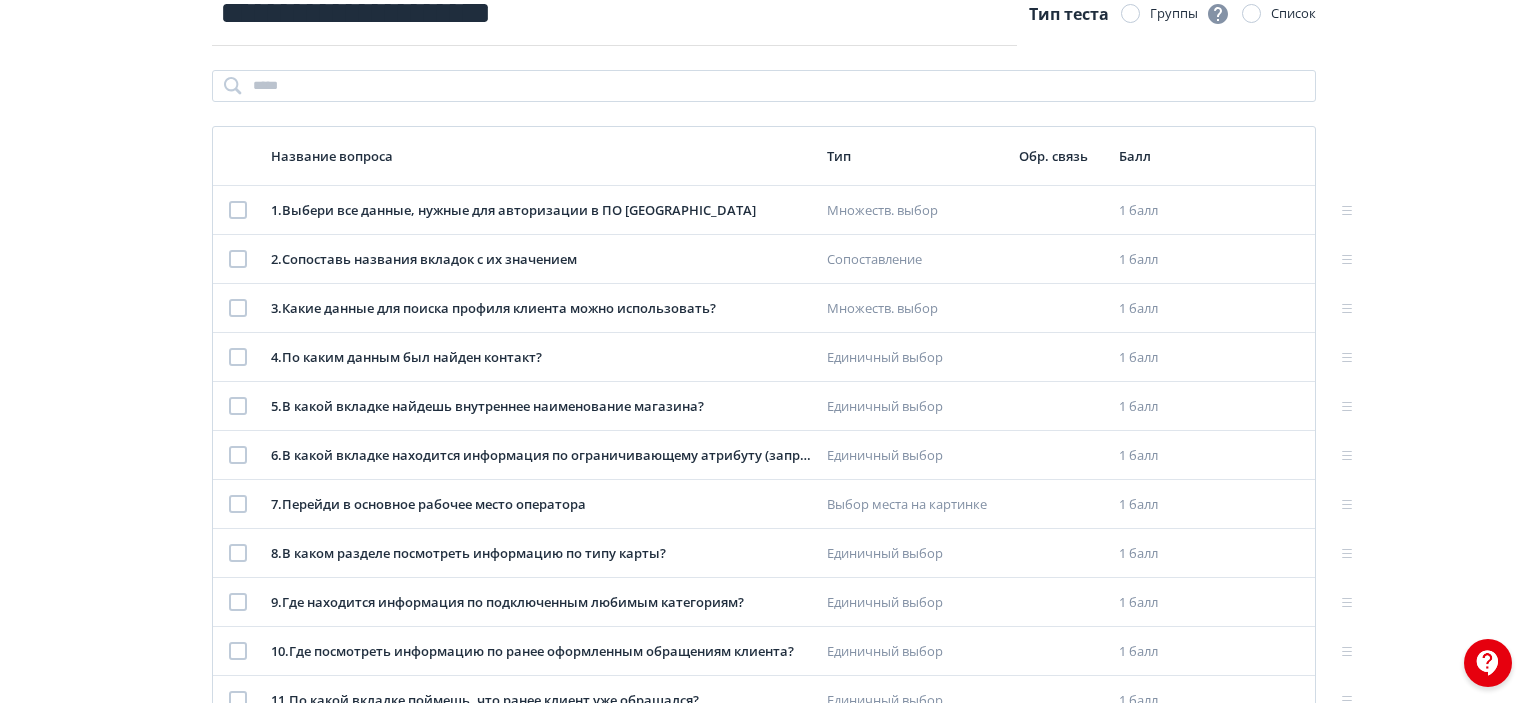 scroll, scrollTop: 0, scrollLeft: 0, axis: both 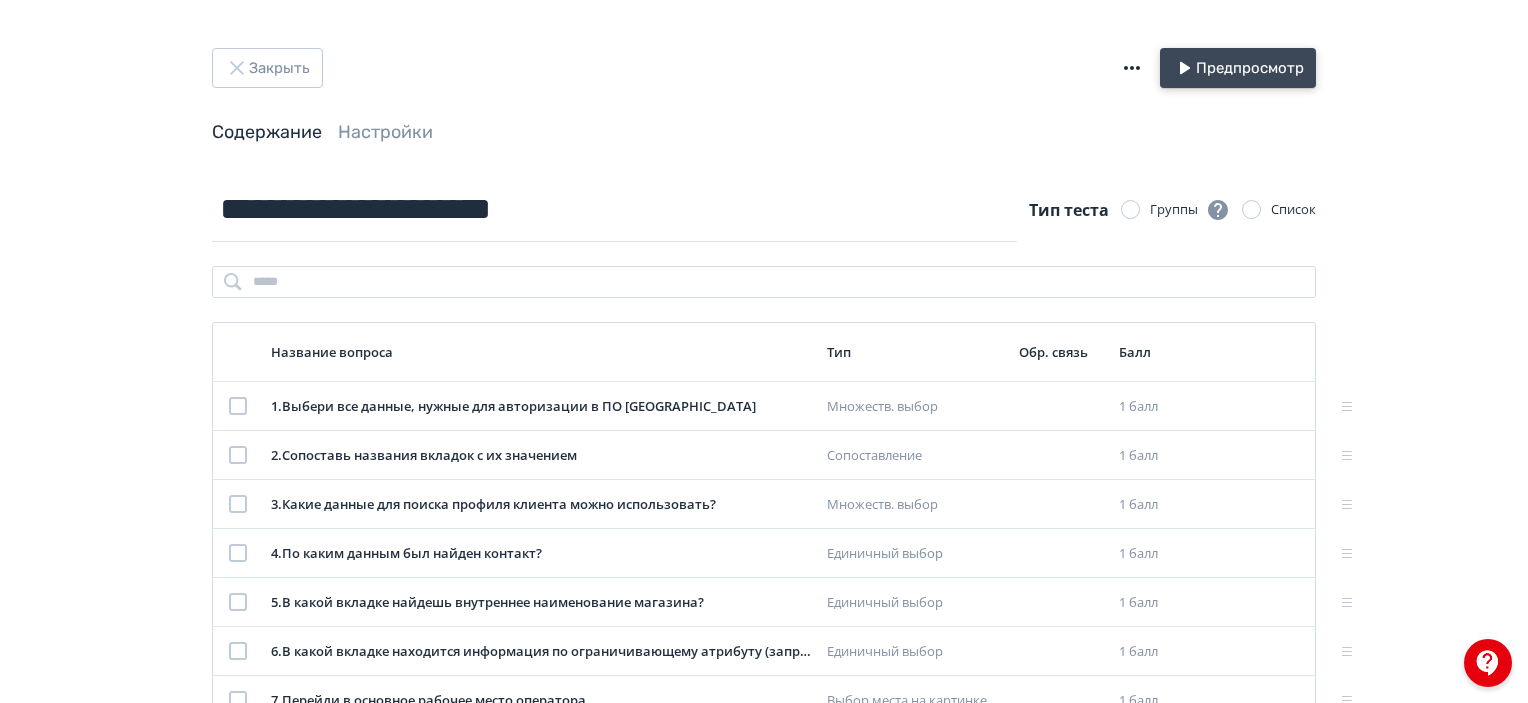 click on "Предпросмотр" at bounding box center (1238, 68) 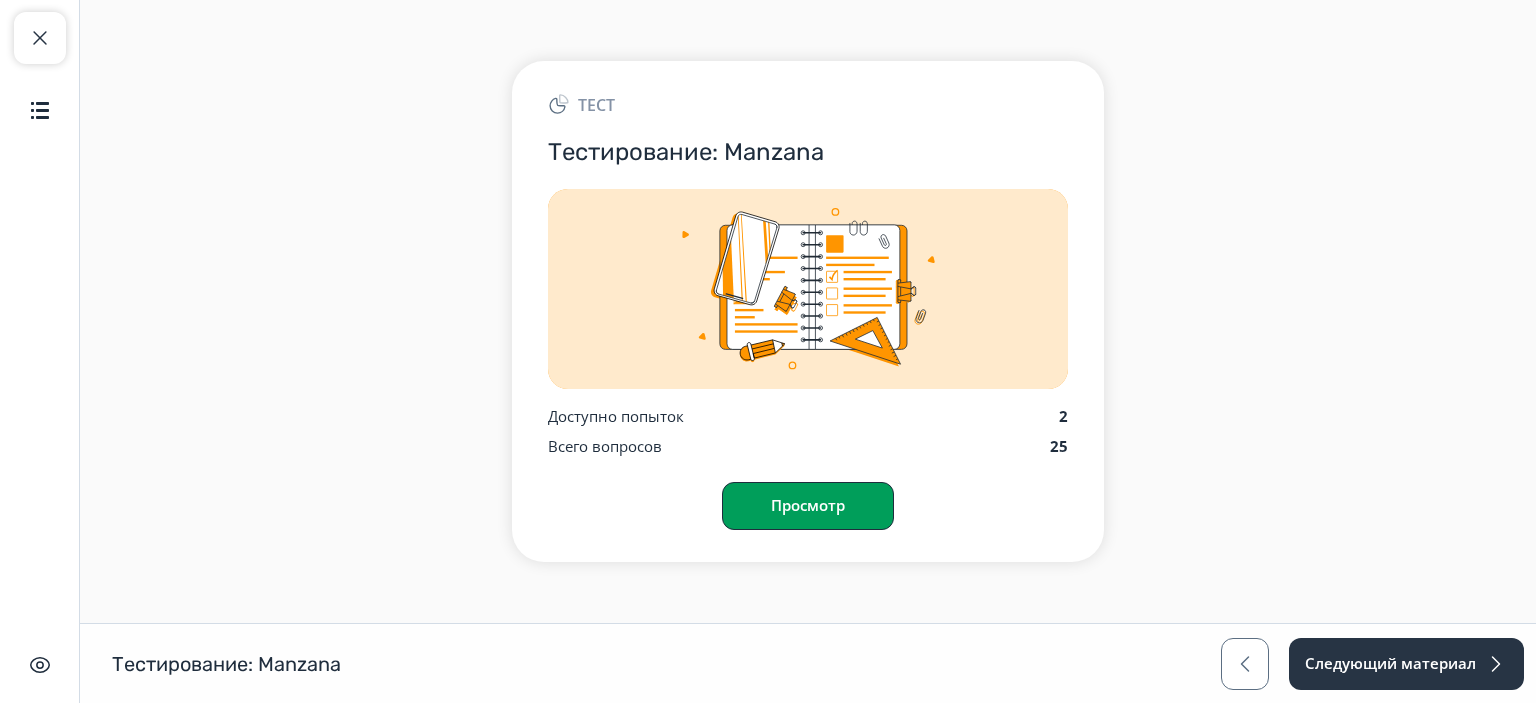 click on "Просмотр" at bounding box center [808, 506] 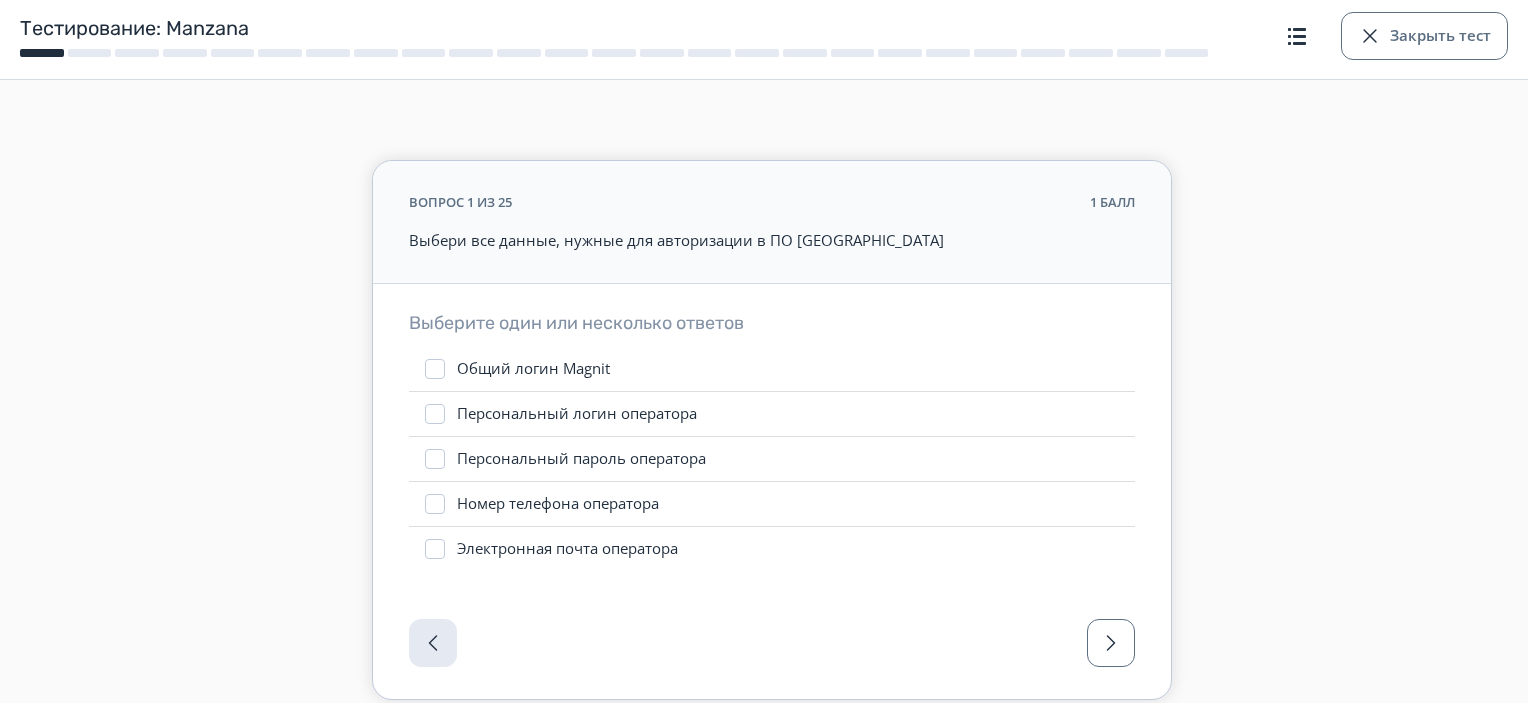 scroll, scrollTop: 76, scrollLeft: 0, axis: vertical 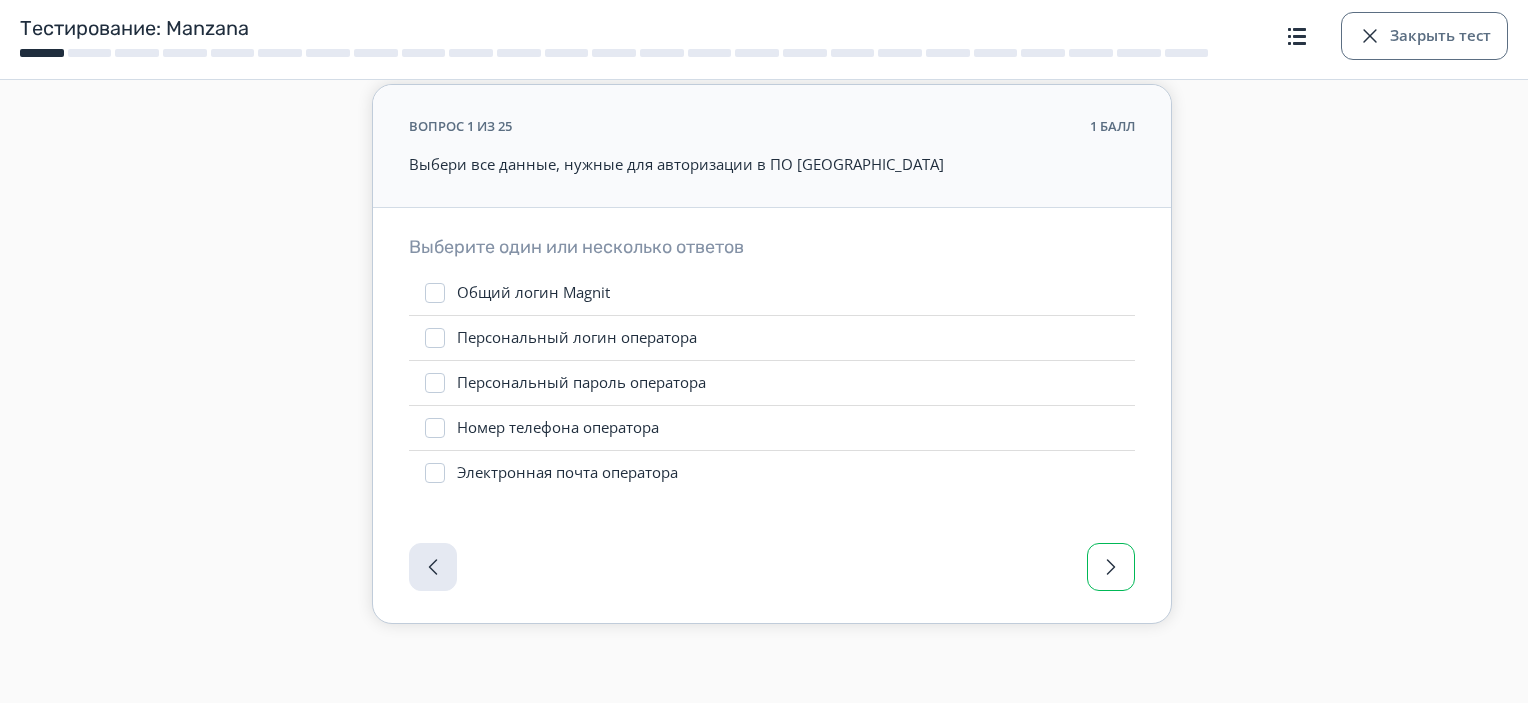 click at bounding box center [1111, 567] 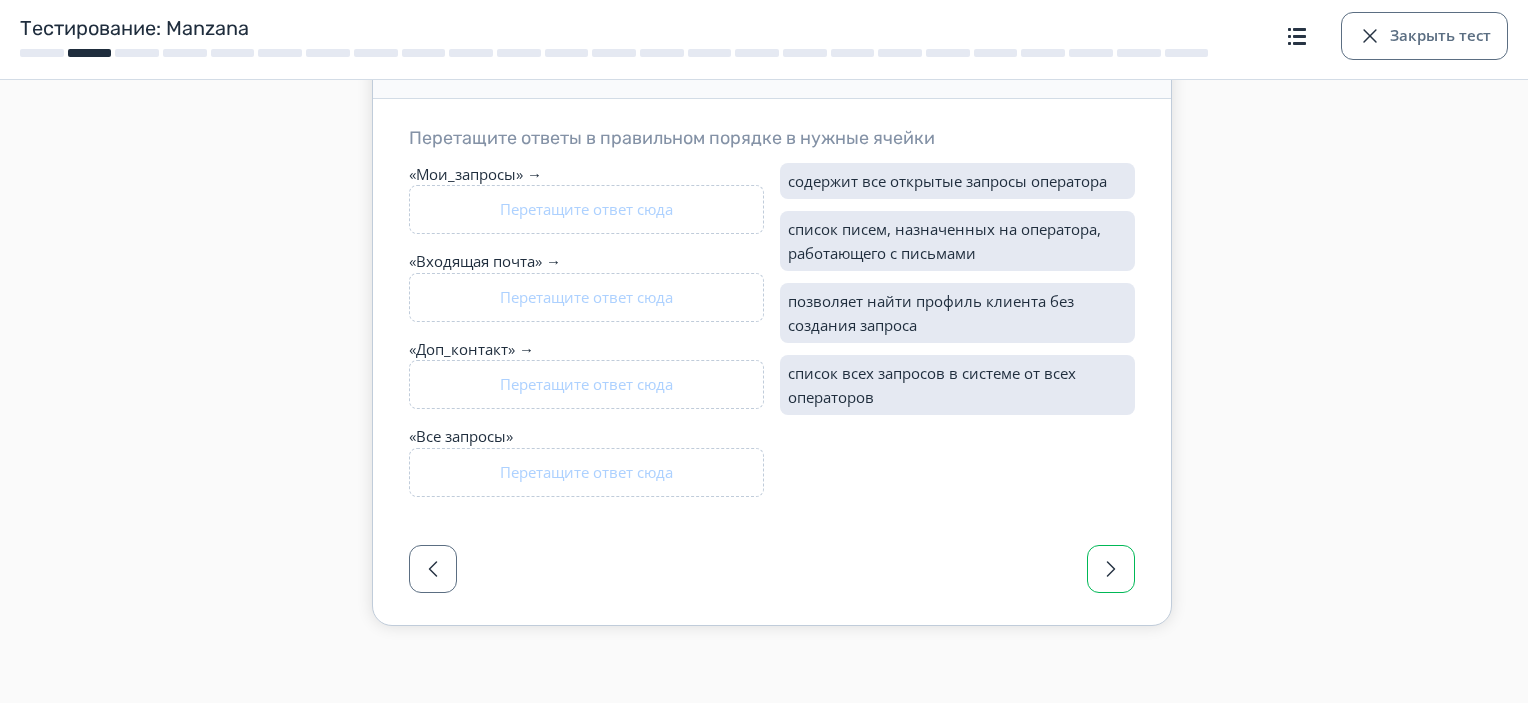 scroll, scrollTop: 397, scrollLeft: 0, axis: vertical 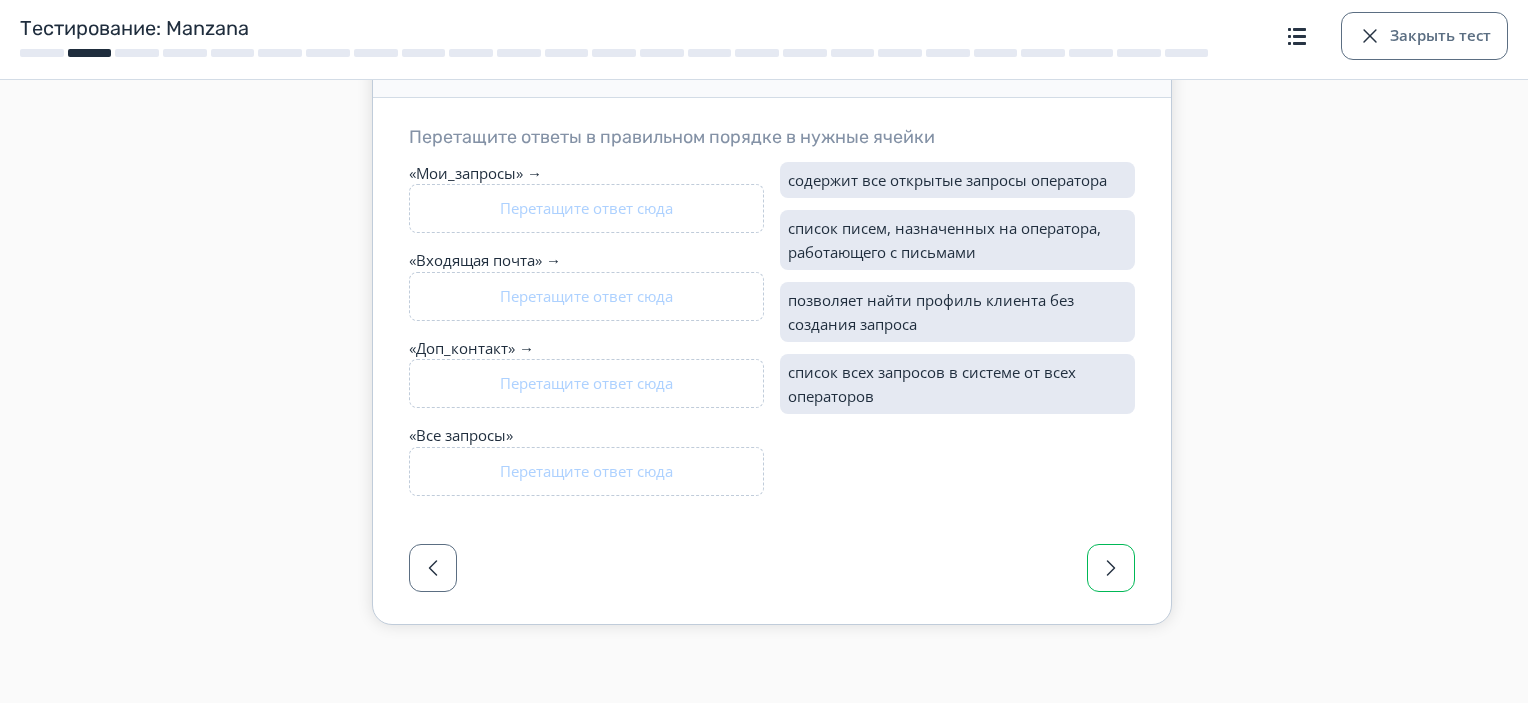 click at bounding box center (1111, 568) 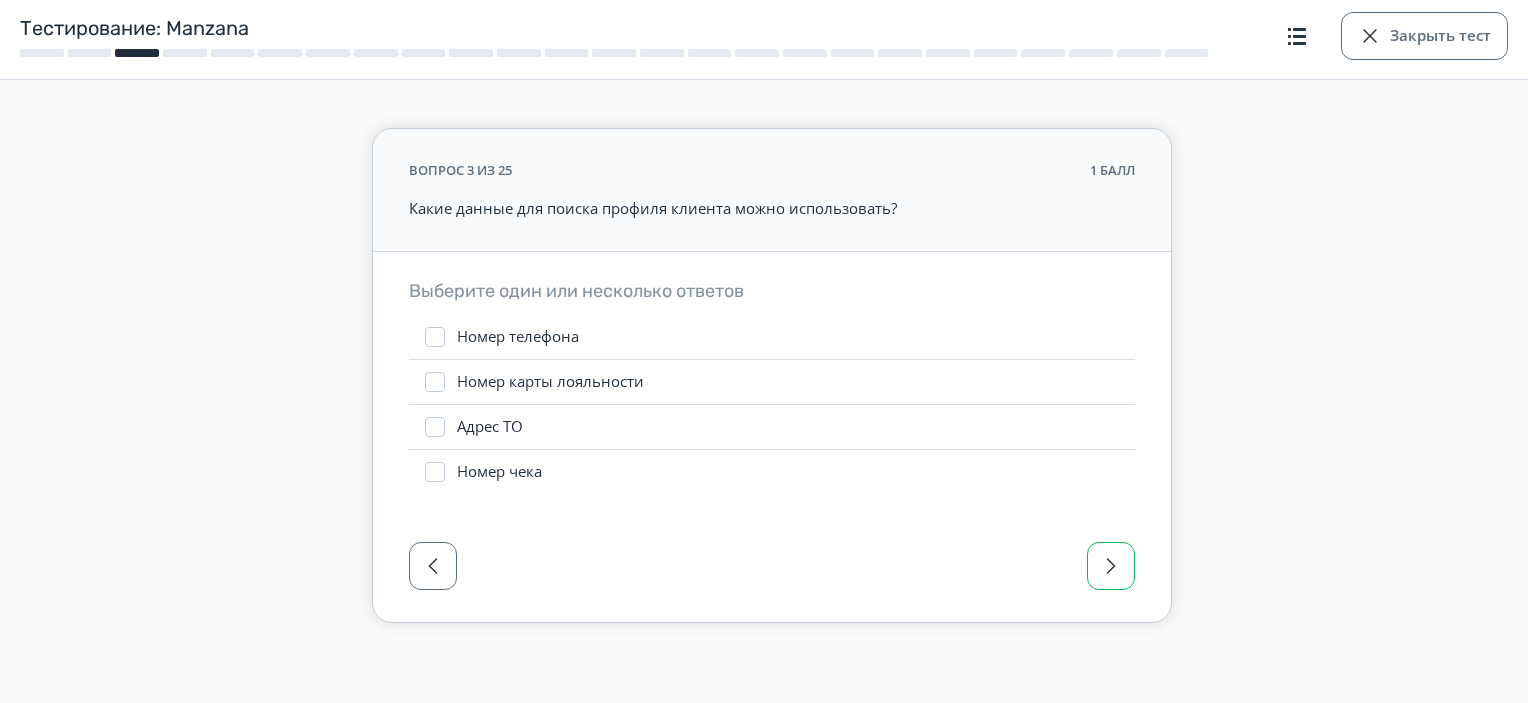 scroll, scrollTop: 31, scrollLeft: 0, axis: vertical 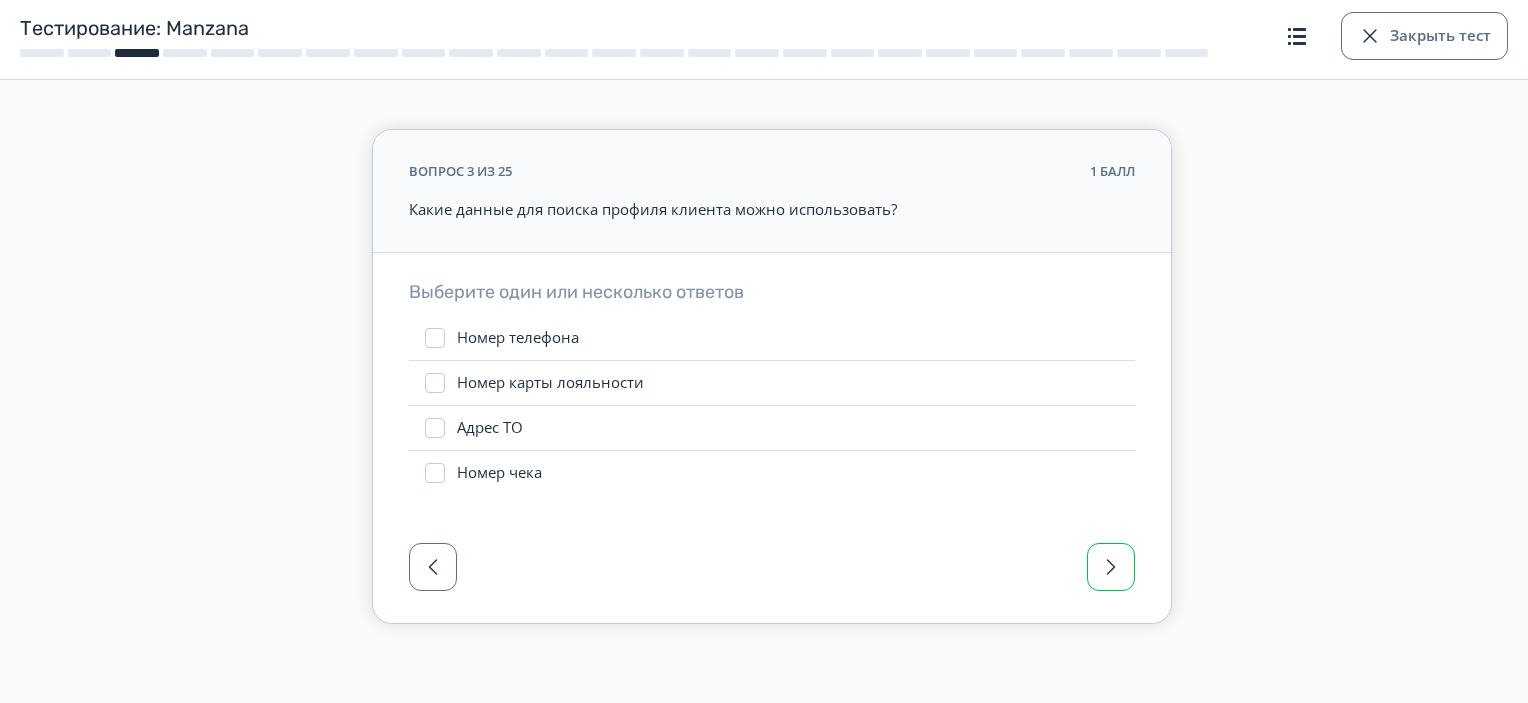 click at bounding box center [1111, 567] 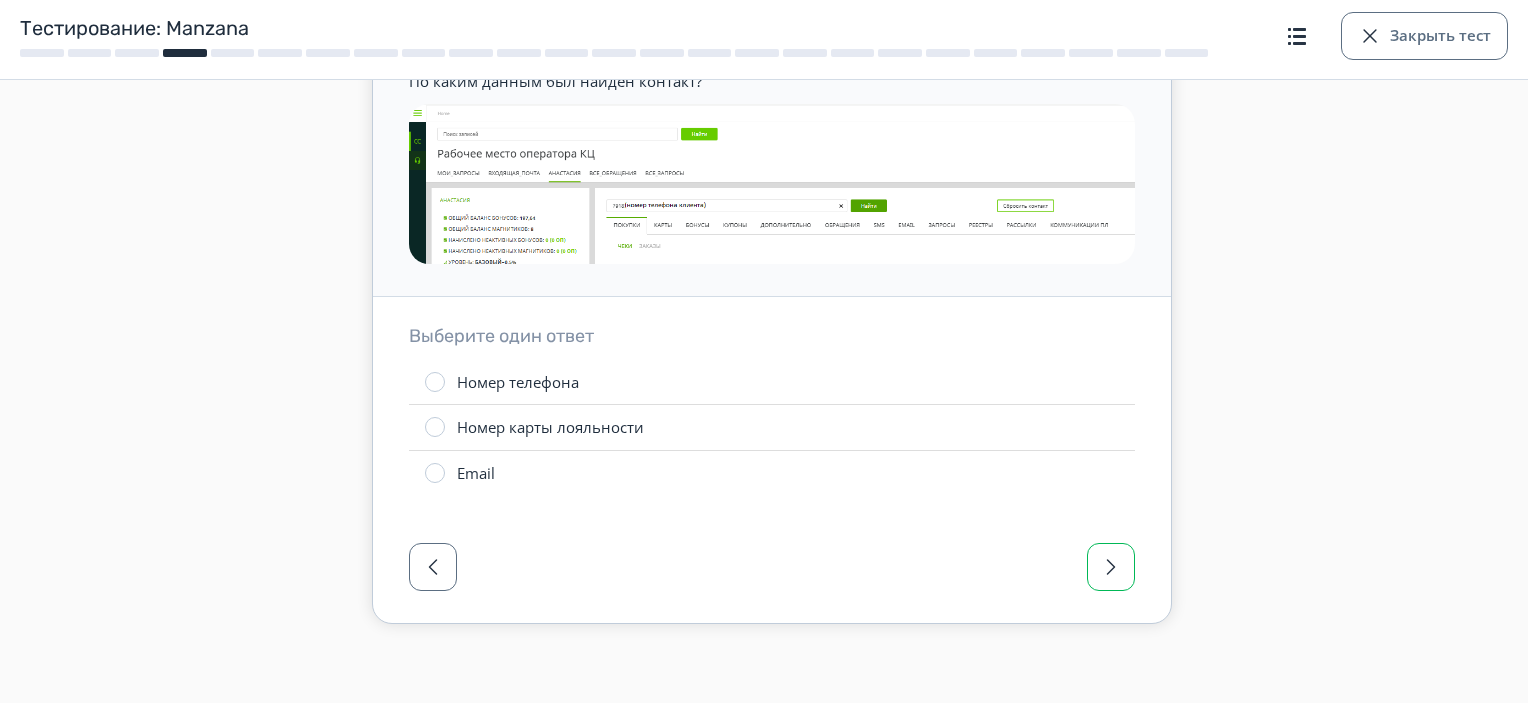 click at bounding box center [1111, 567] 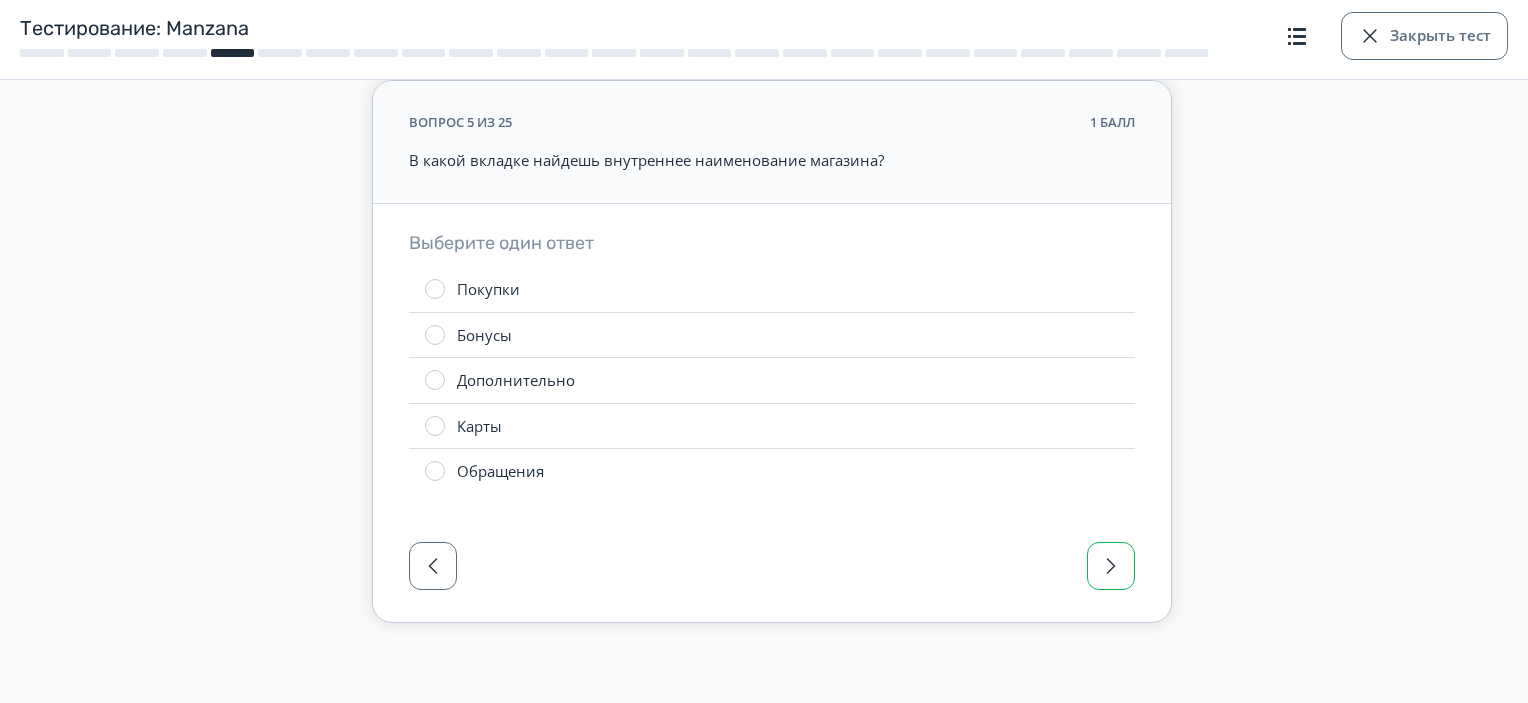 scroll, scrollTop: 78, scrollLeft: 0, axis: vertical 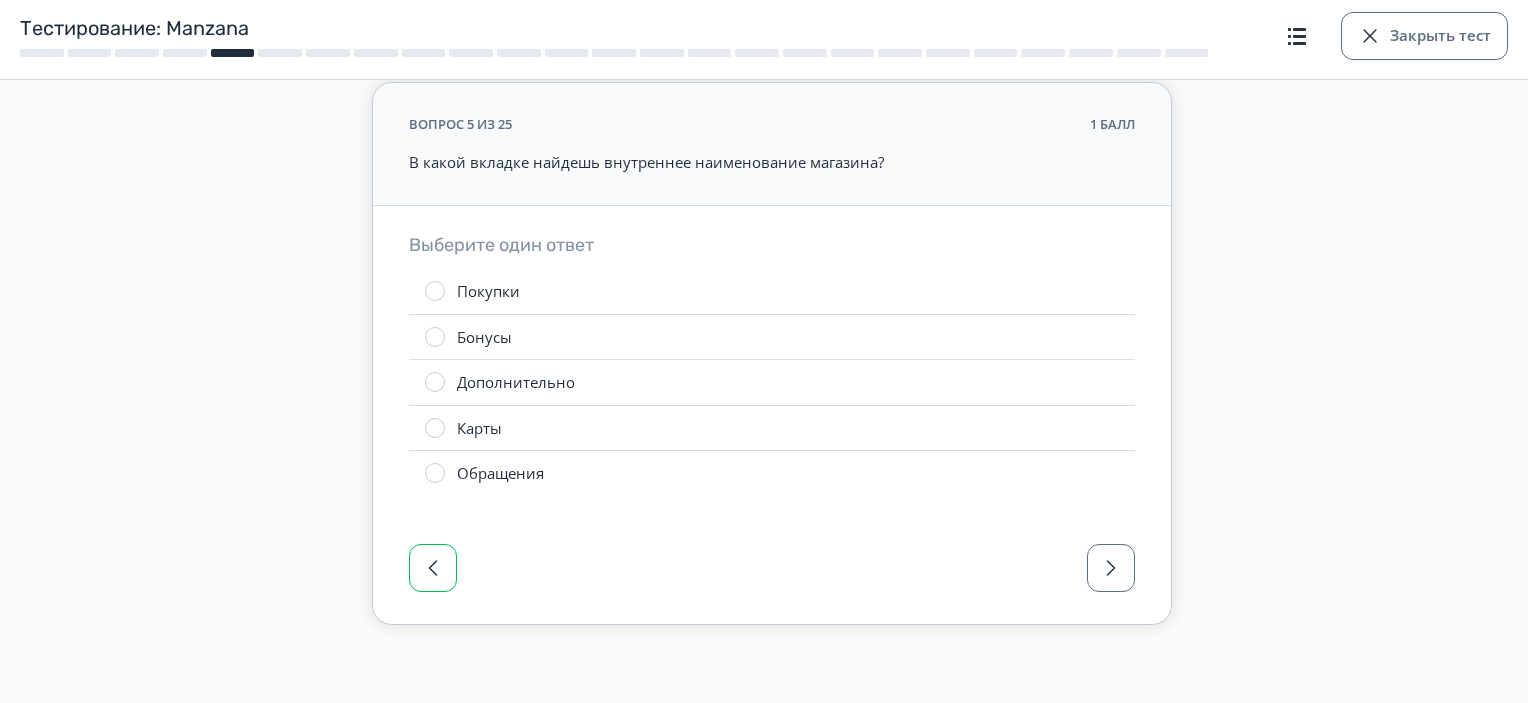 click at bounding box center [433, 568] 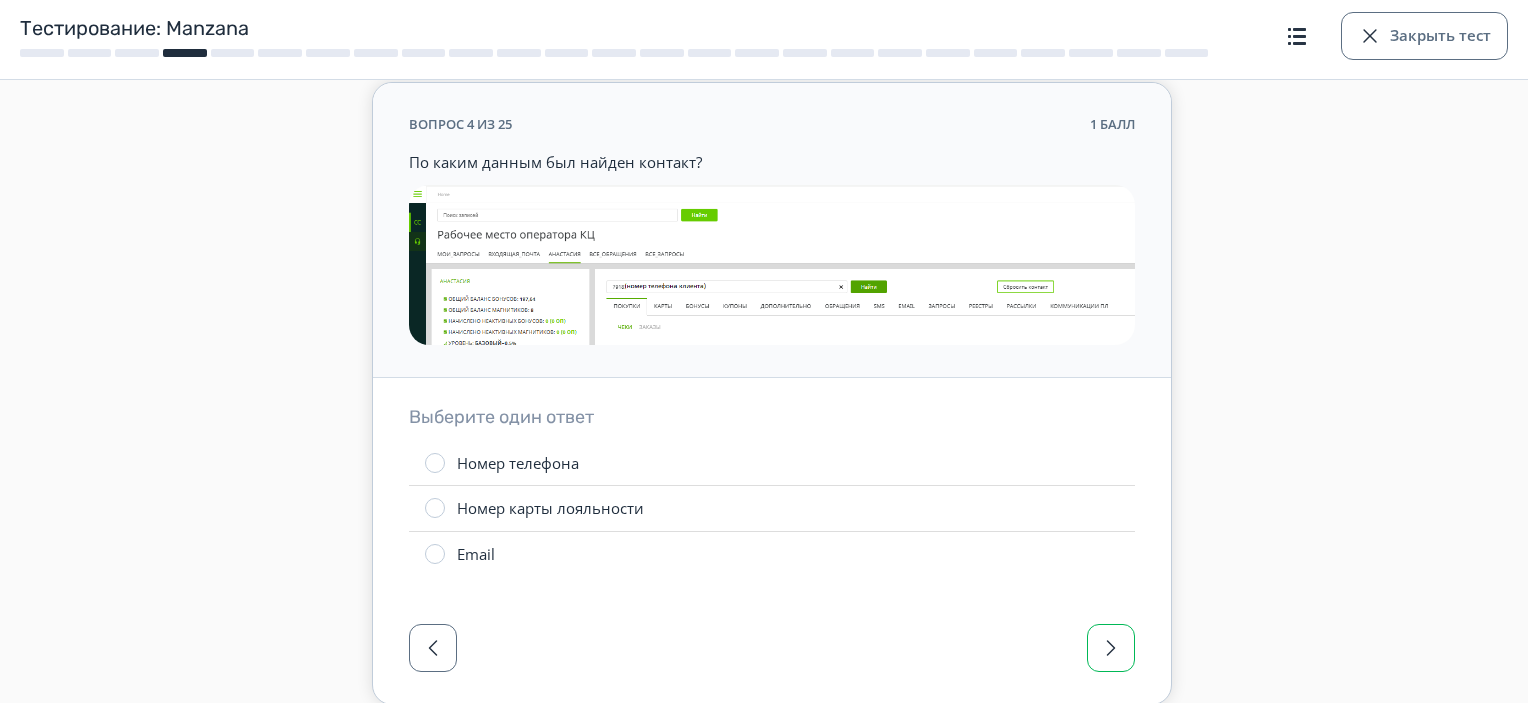 click at bounding box center [1111, 648] 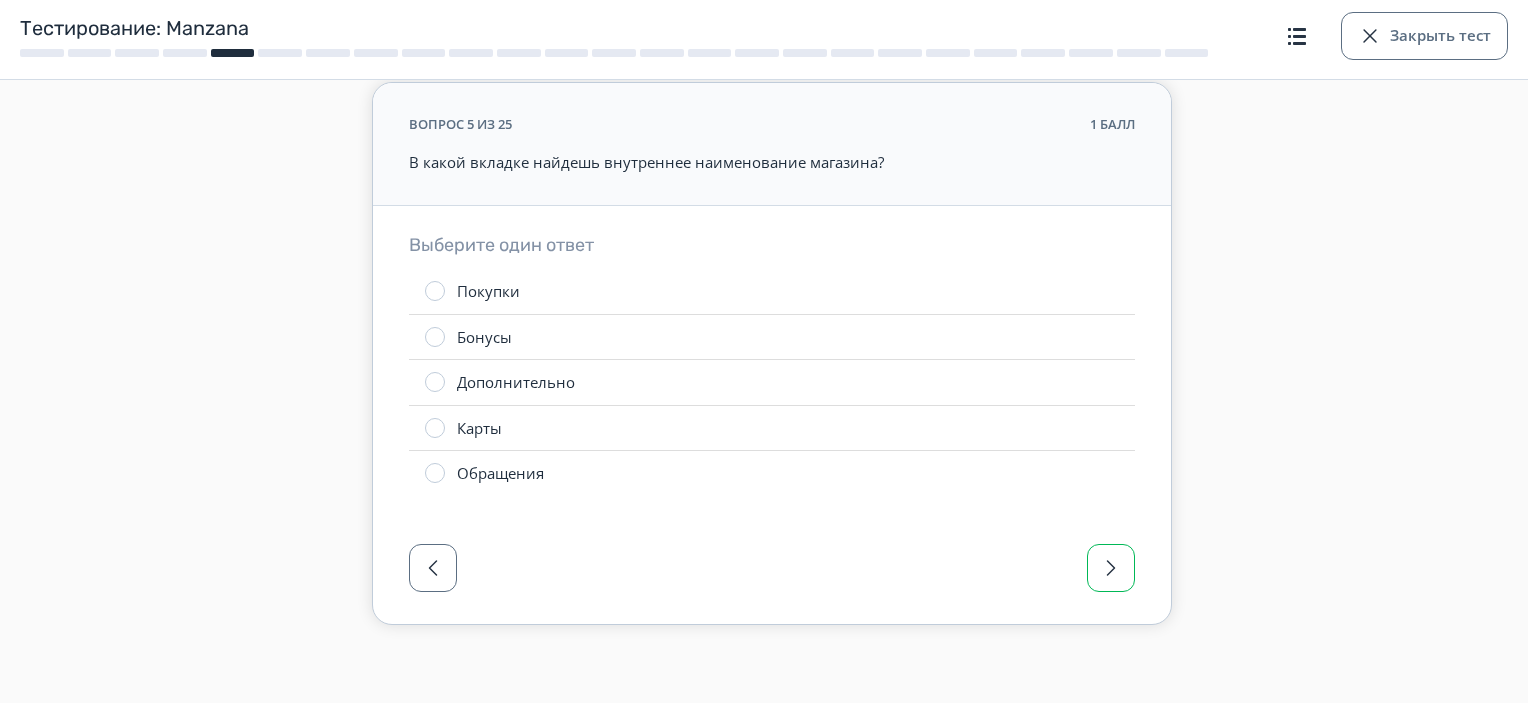 click at bounding box center (1111, 568) 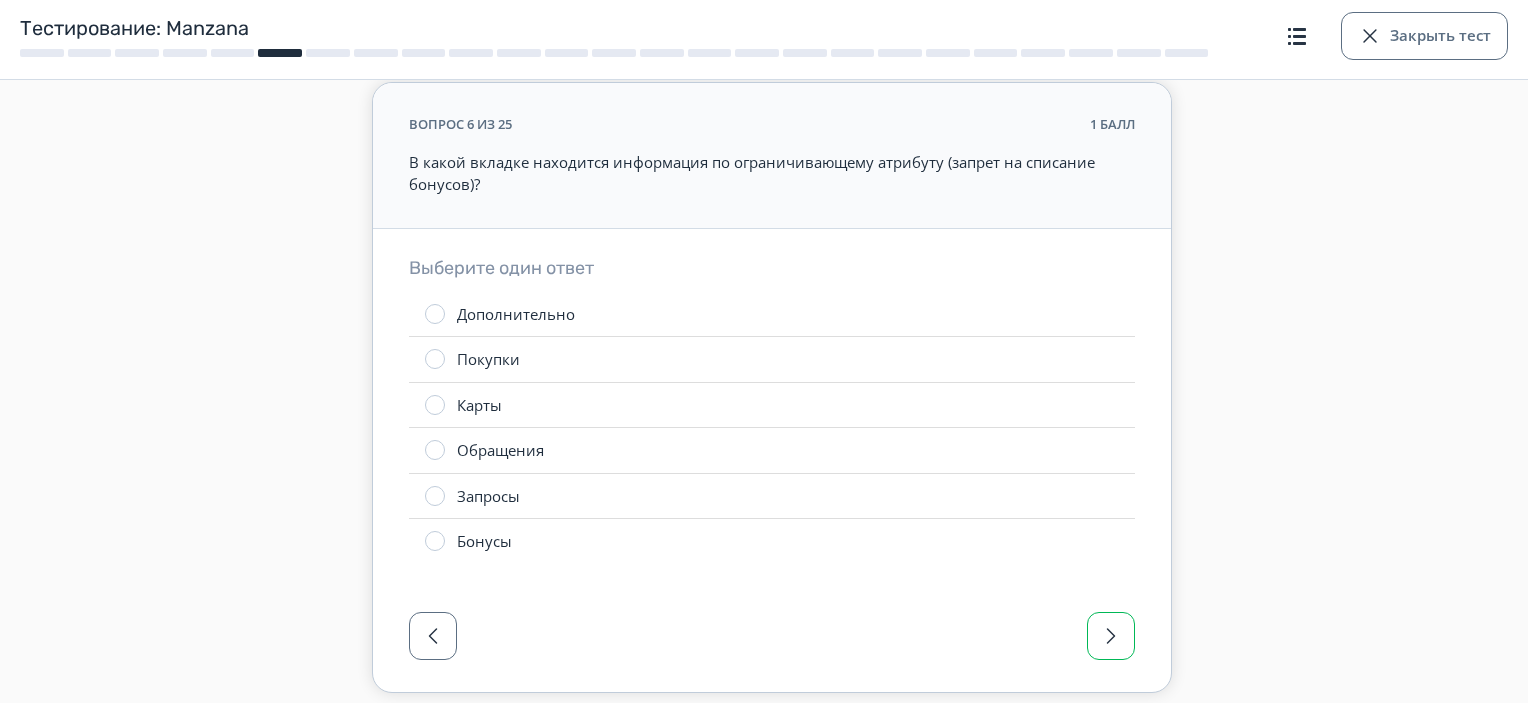scroll, scrollTop: 146, scrollLeft: 0, axis: vertical 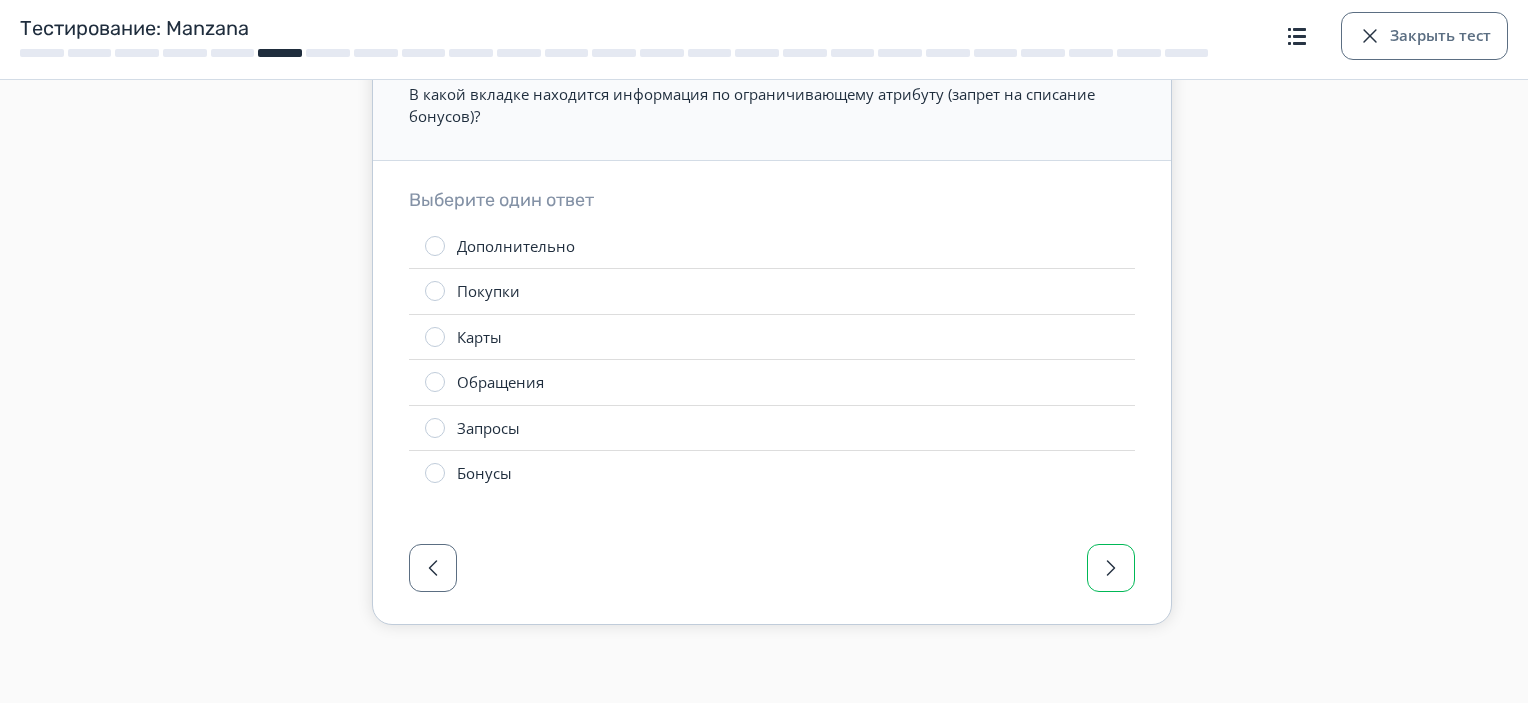 click at bounding box center [1111, 568] 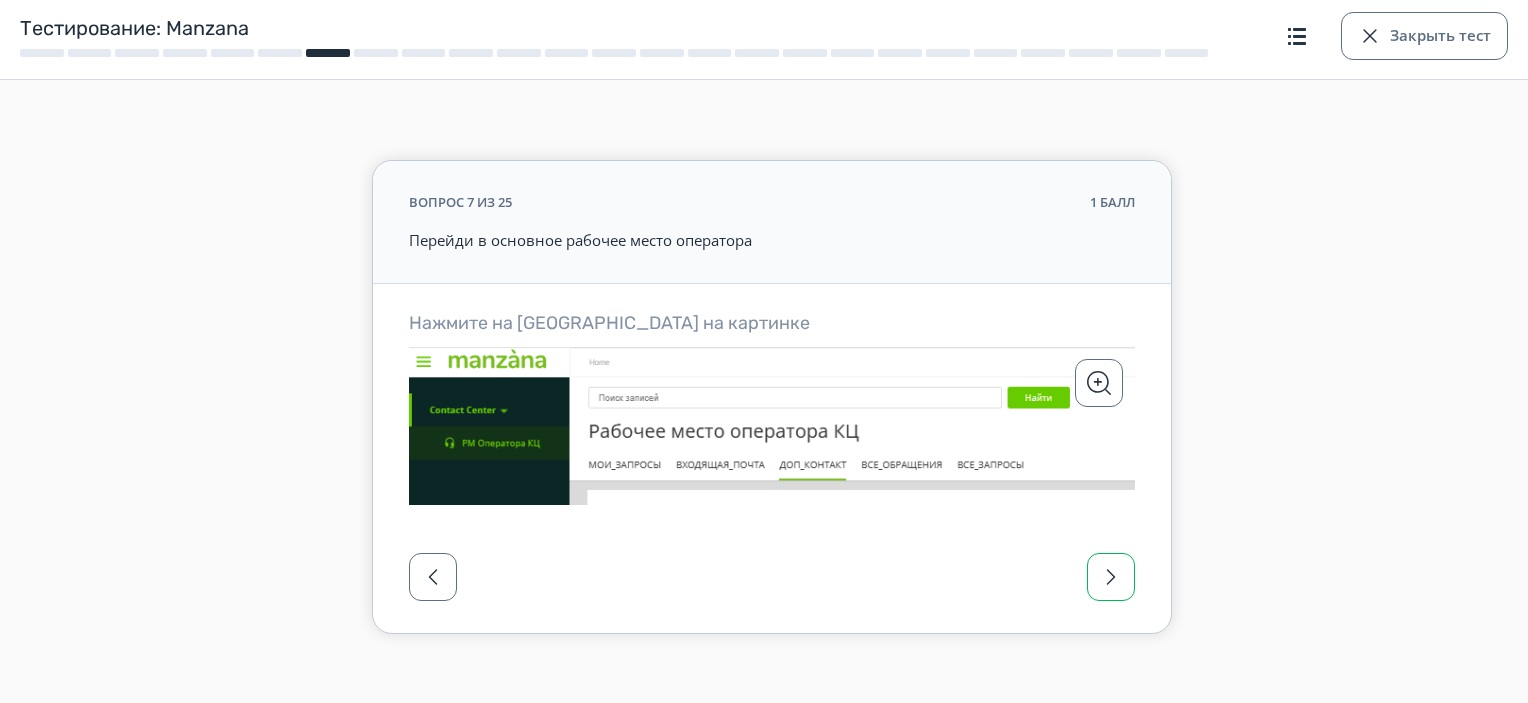click at bounding box center [1111, 577] 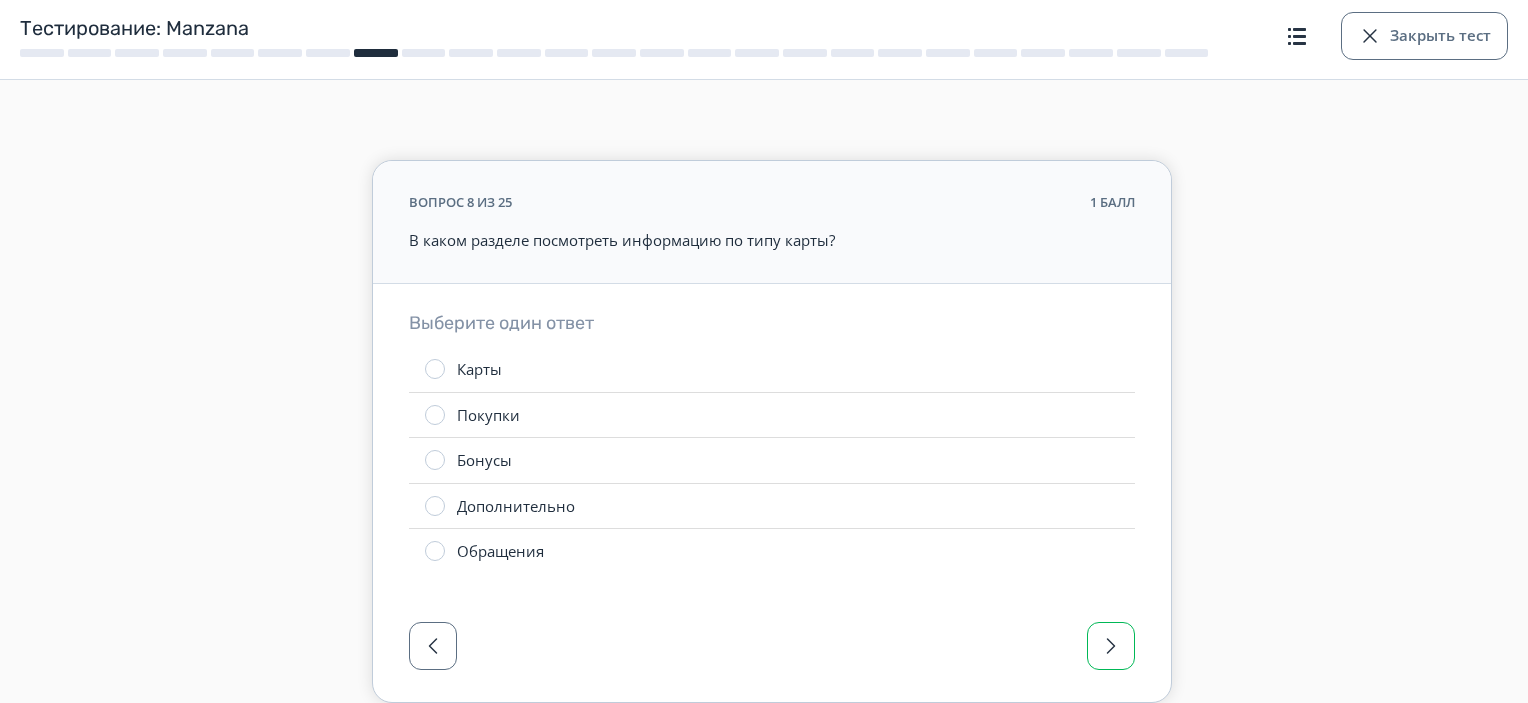scroll, scrollTop: 78, scrollLeft: 0, axis: vertical 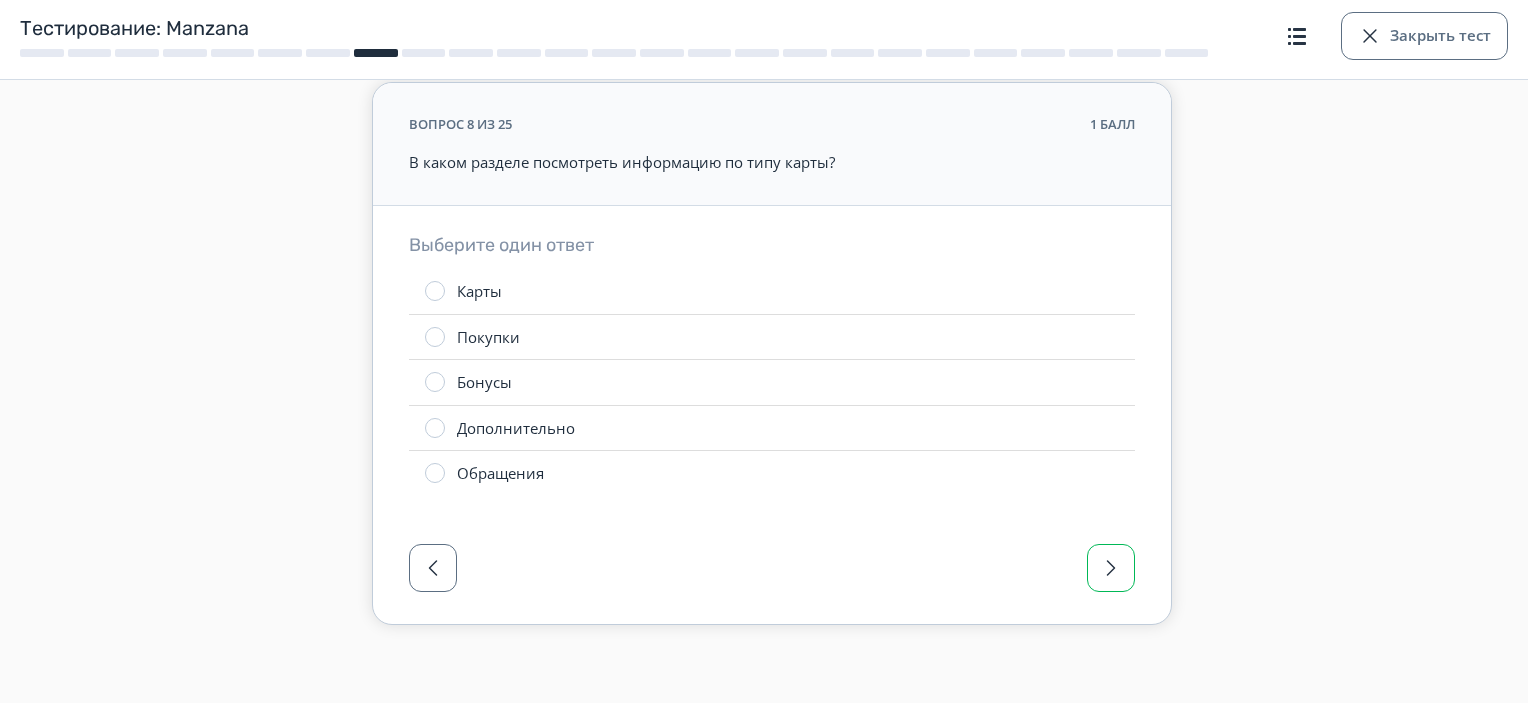 click at bounding box center [1111, 568] 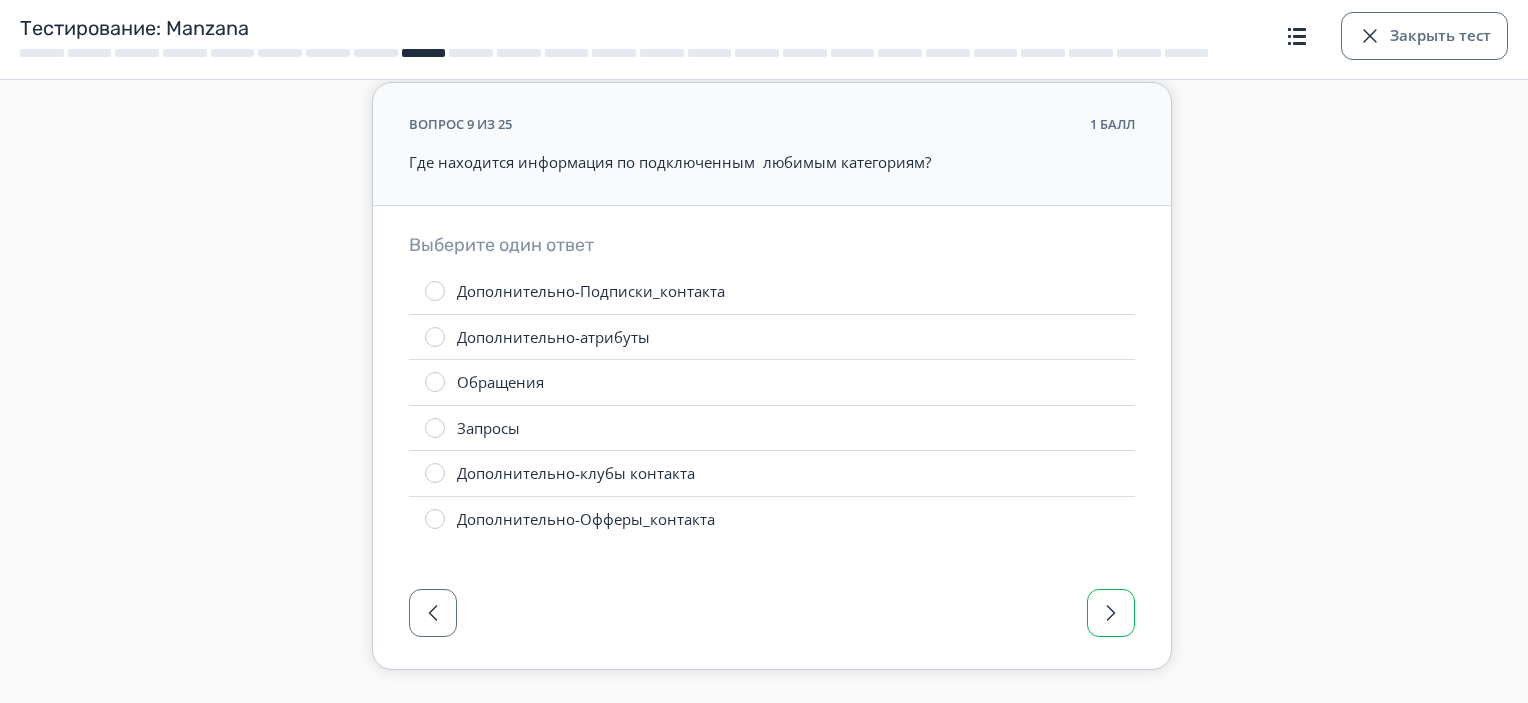 drag, startPoint x: 1105, startPoint y: 613, endPoint x: 1241, endPoint y: 395, distance: 256.94357 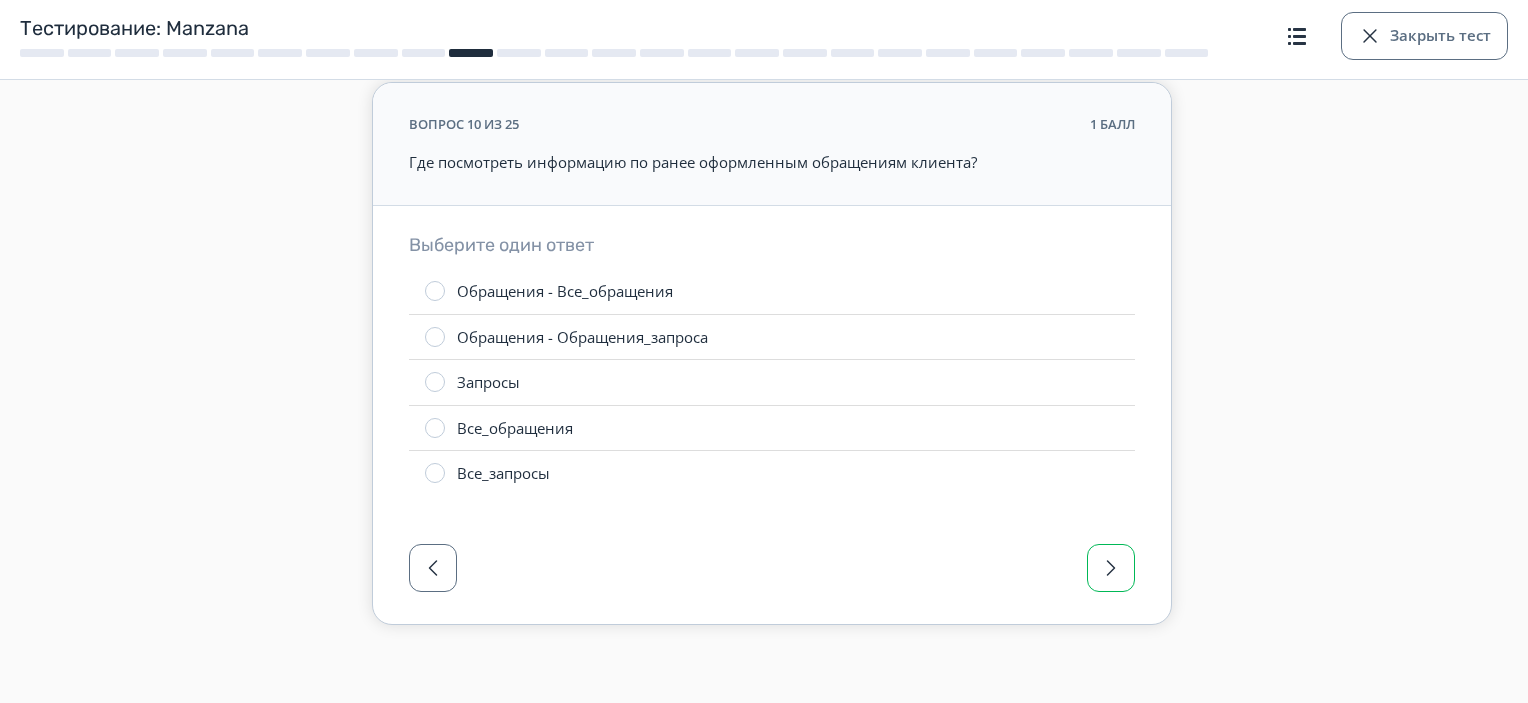 click at bounding box center (1111, 568) 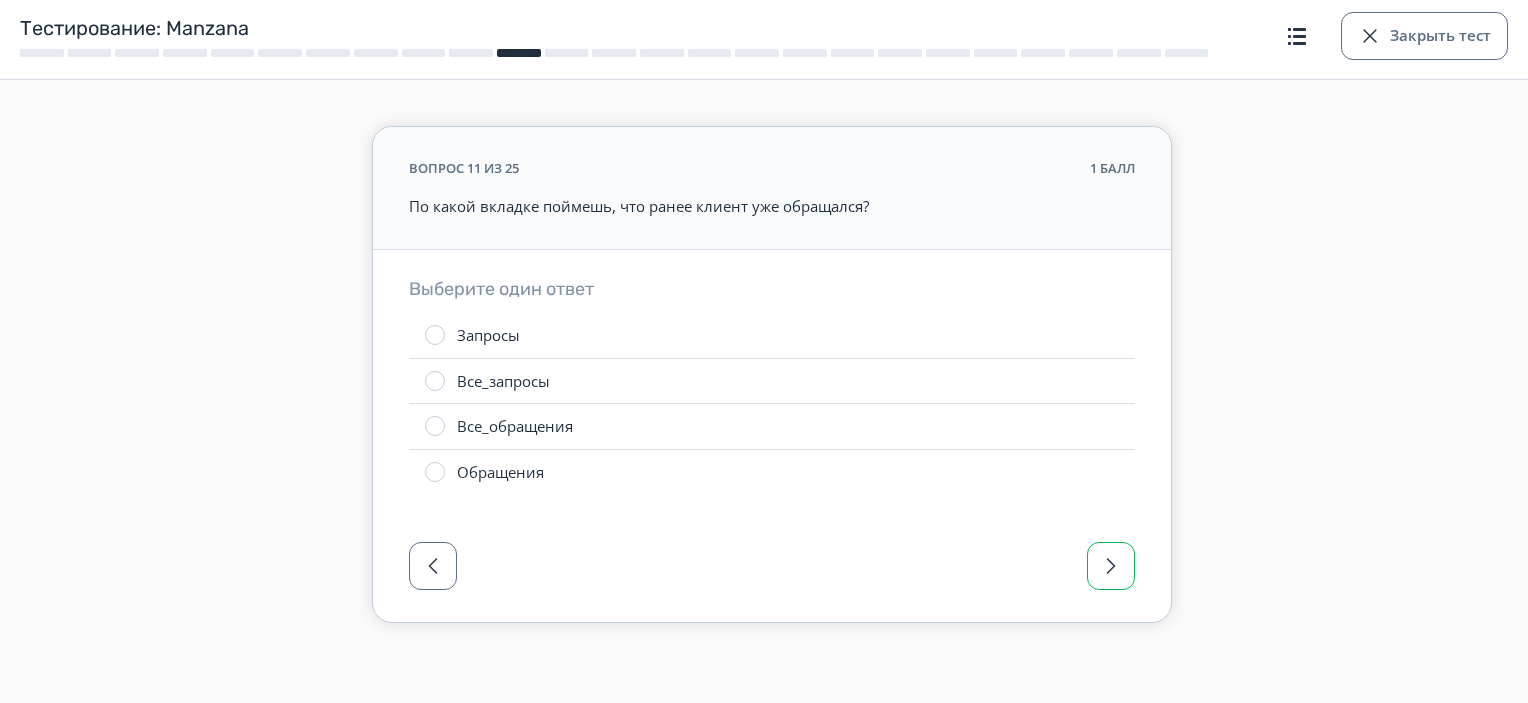 scroll, scrollTop: 32, scrollLeft: 0, axis: vertical 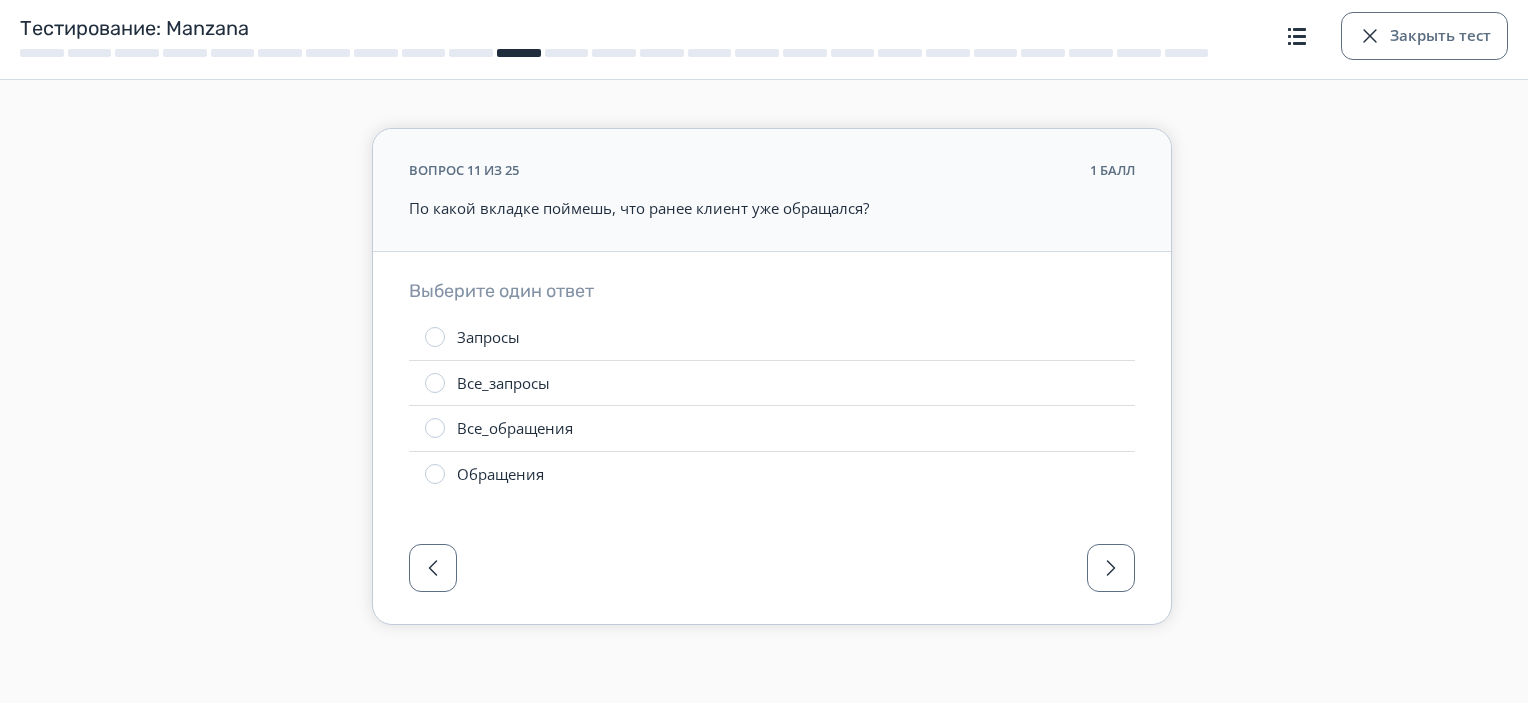 click at bounding box center [772, 574] 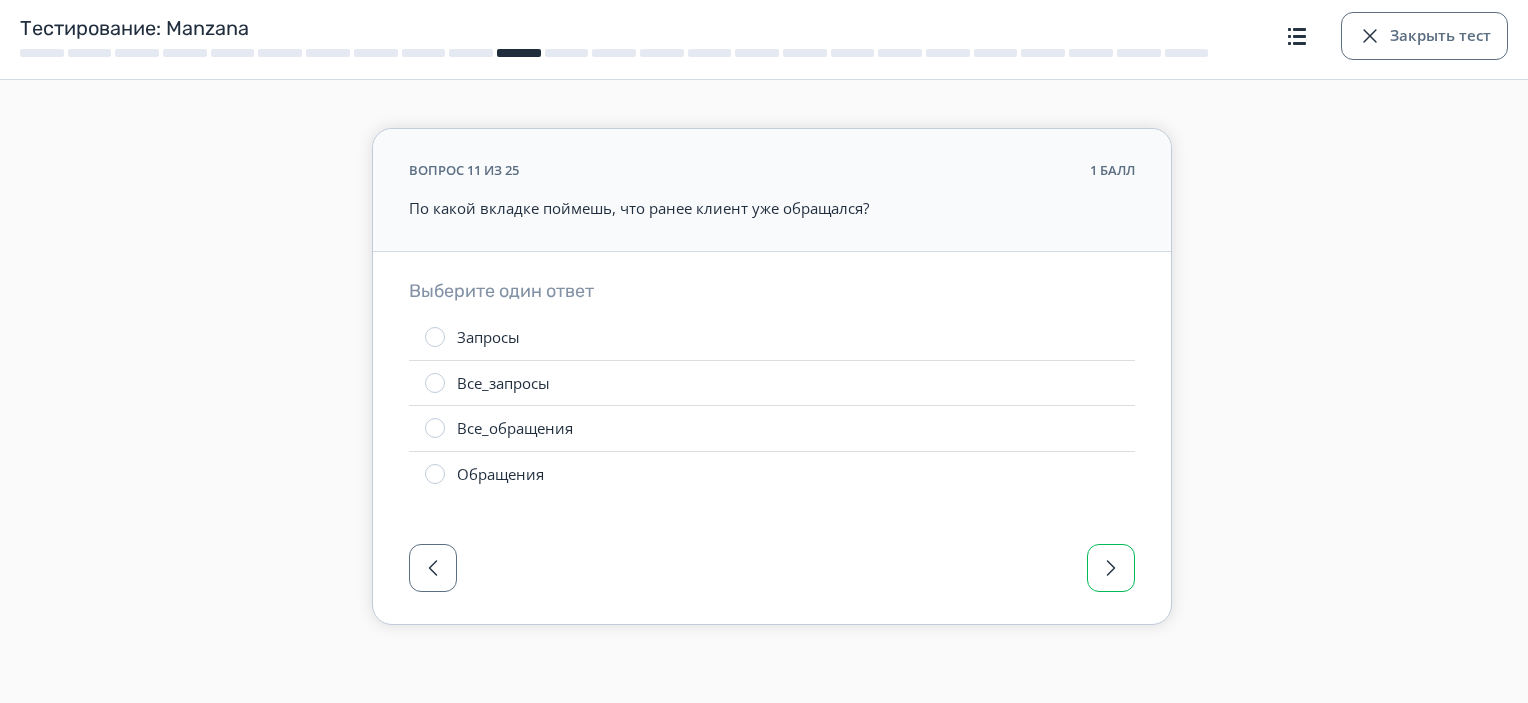 click at bounding box center [1111, 568] 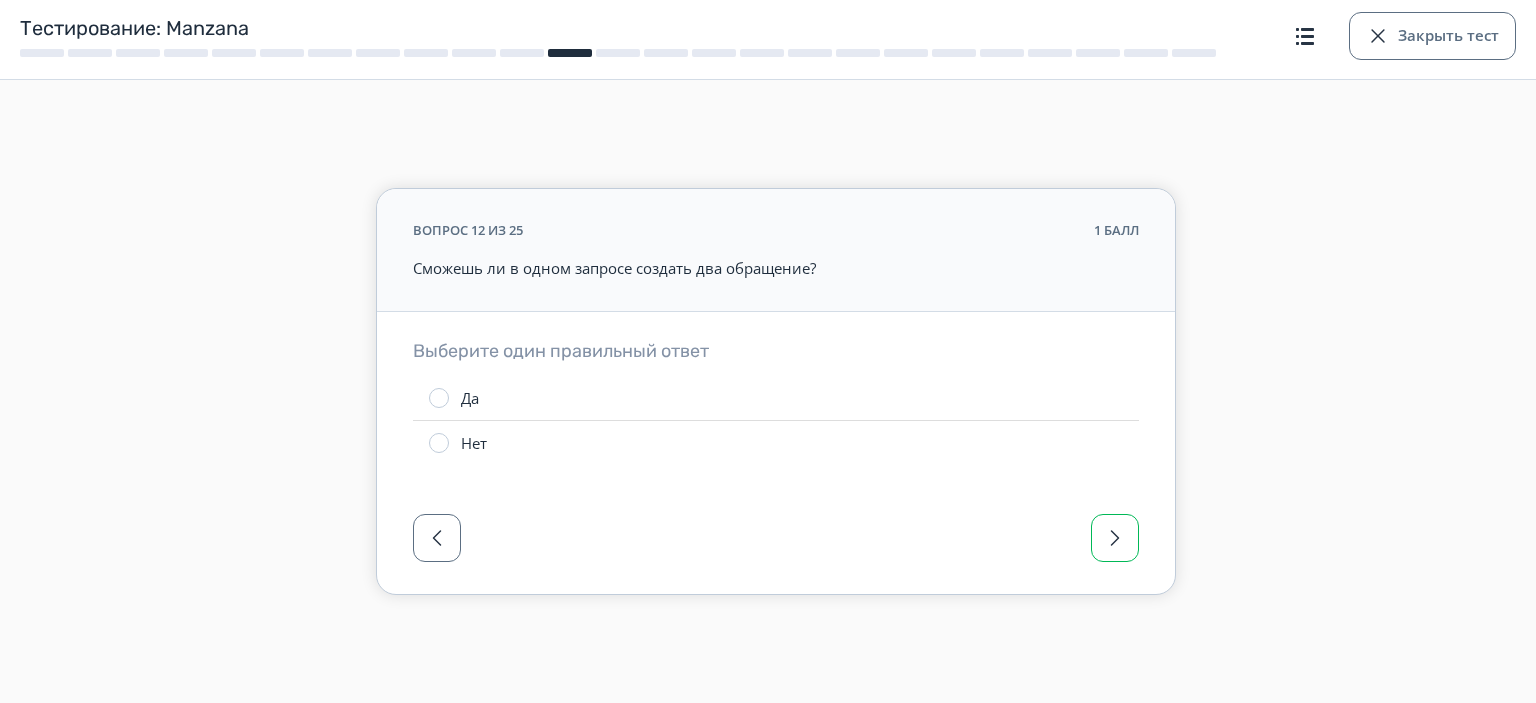 click at bounding box center [1115, 538] 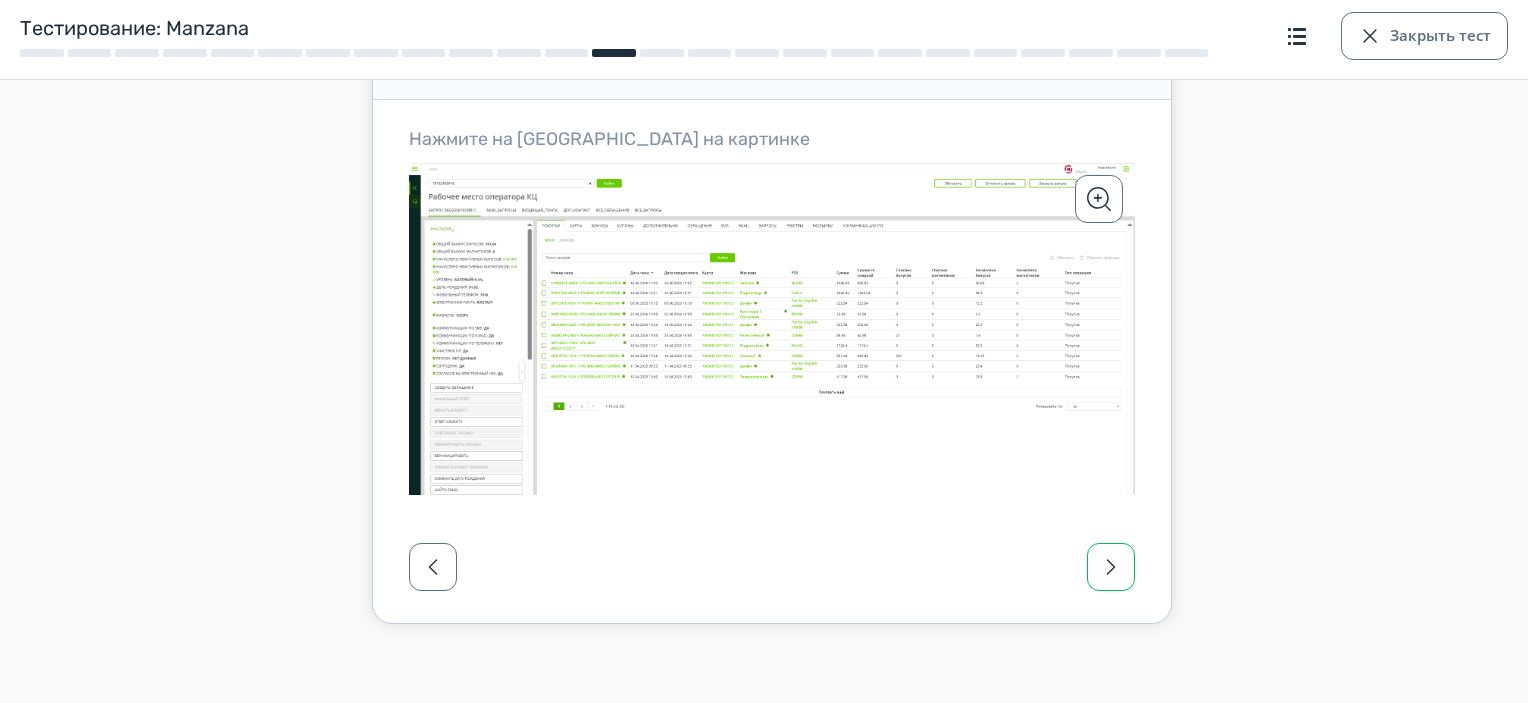 click at bounding box center [1111, 567] 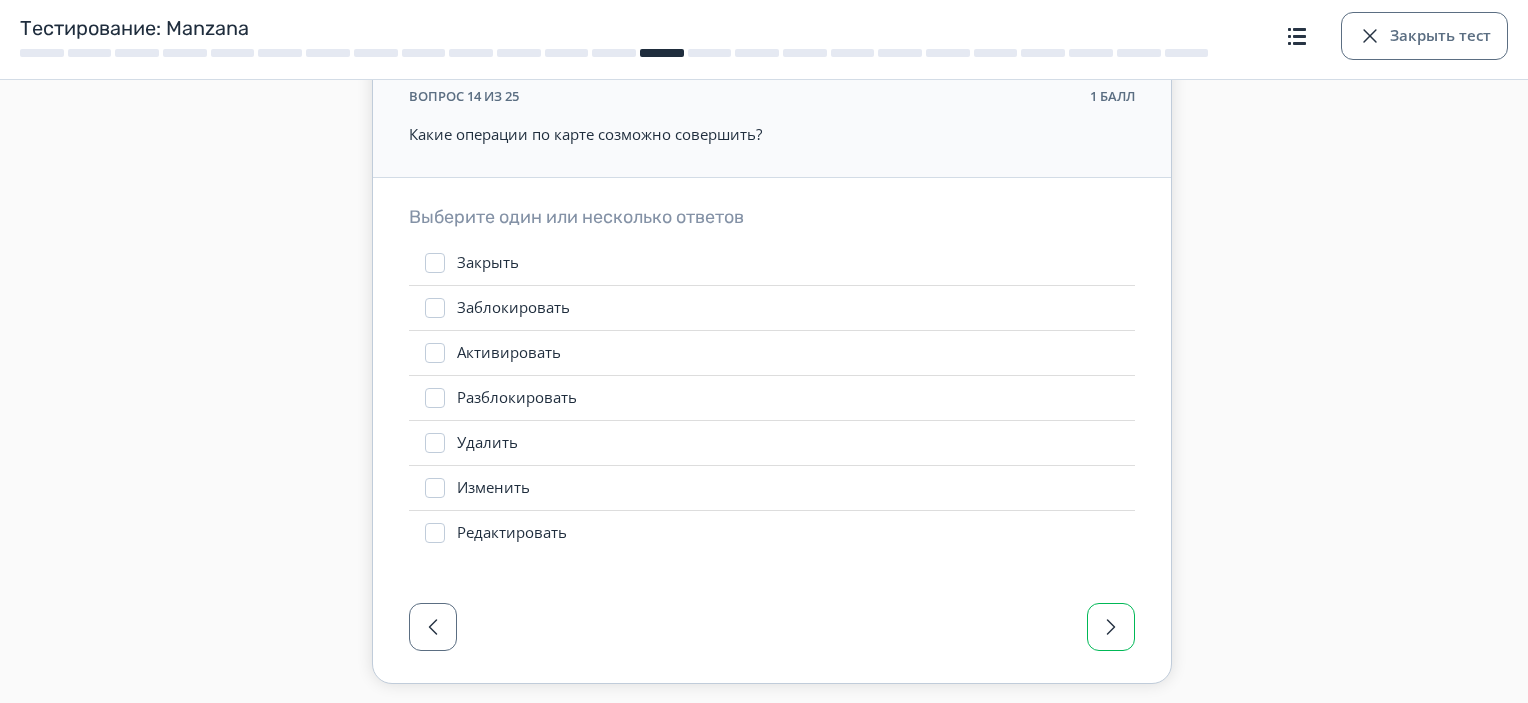 scroll, scrollTop: 165, scrollLeft: 0, axis: vertical 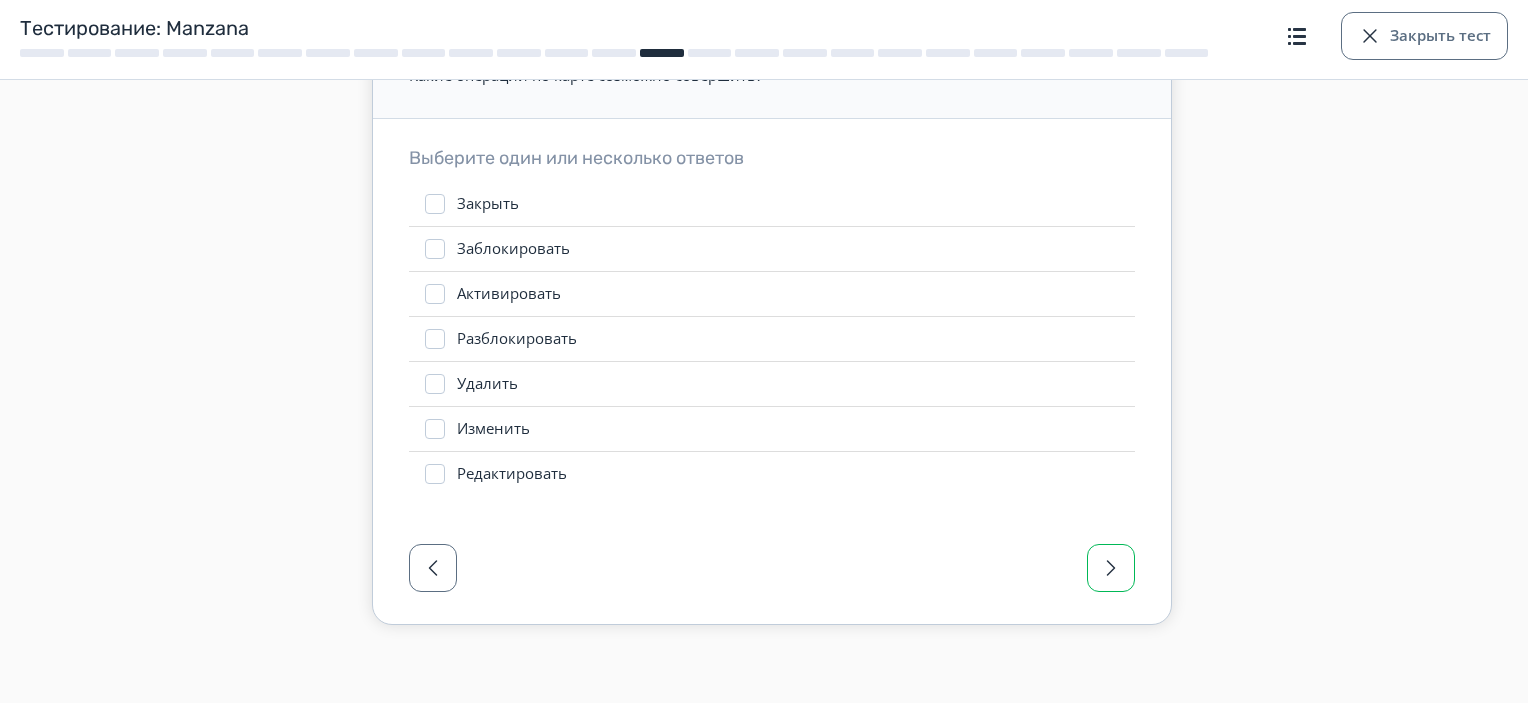 click at bounding box center [1111, 568] 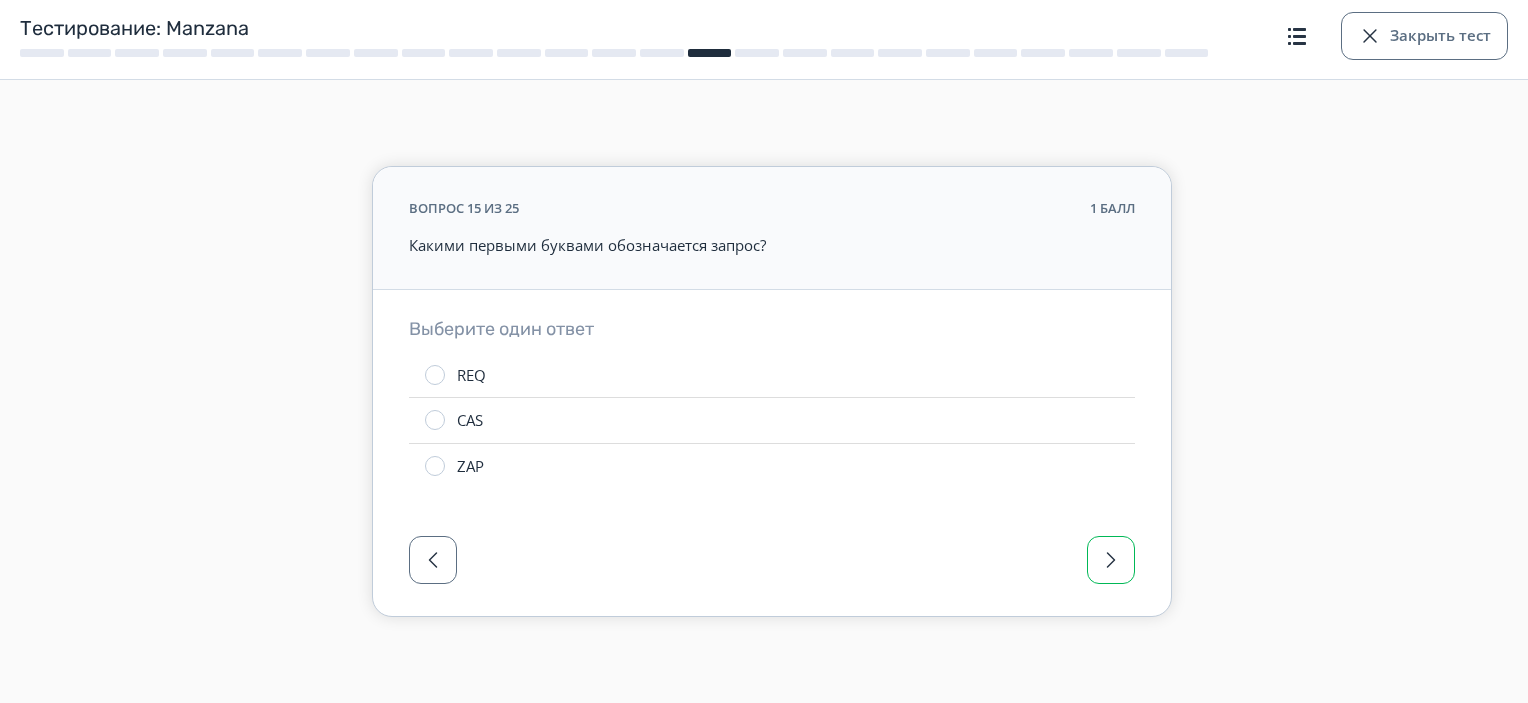 scroll, scrollTop: 0, scrollLeft: 0, axis: both 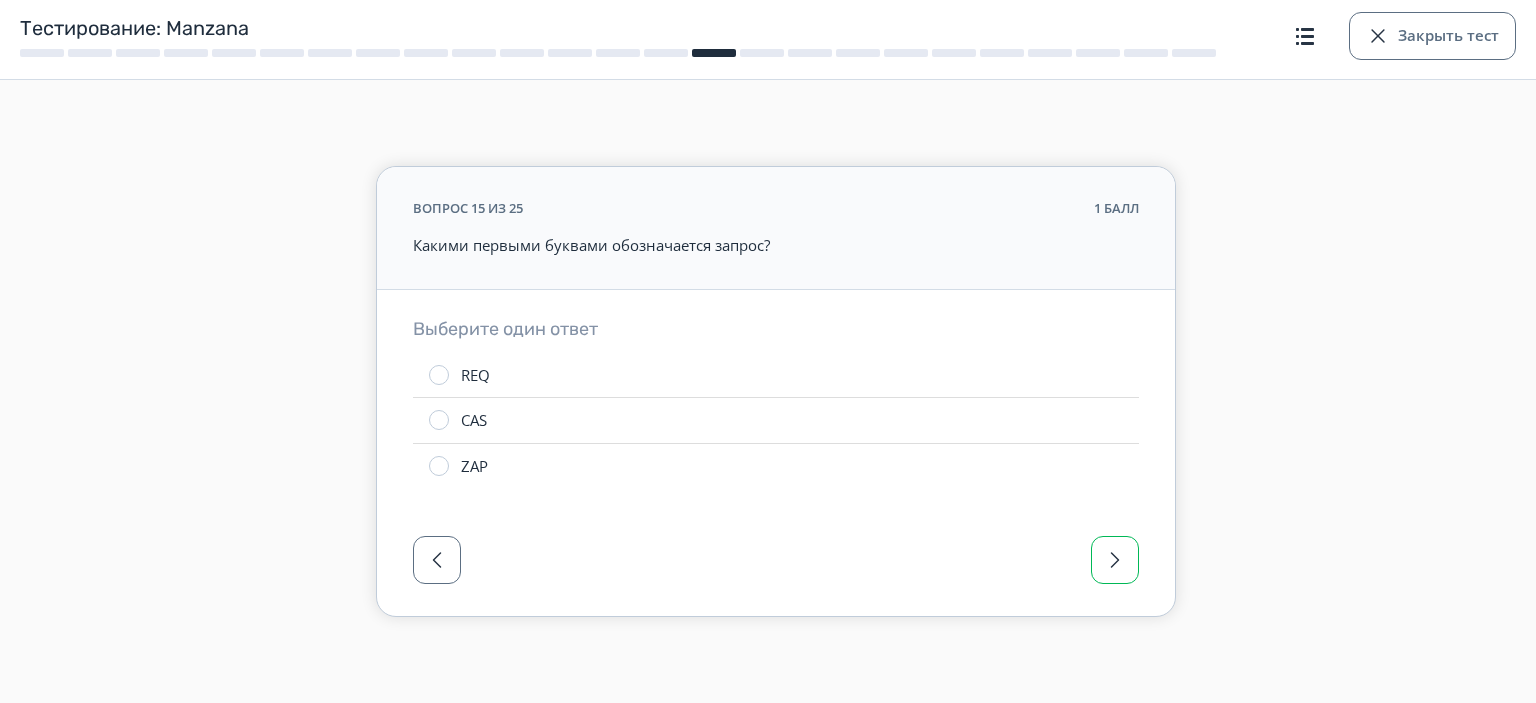 click at bounding box center (1115, 560) 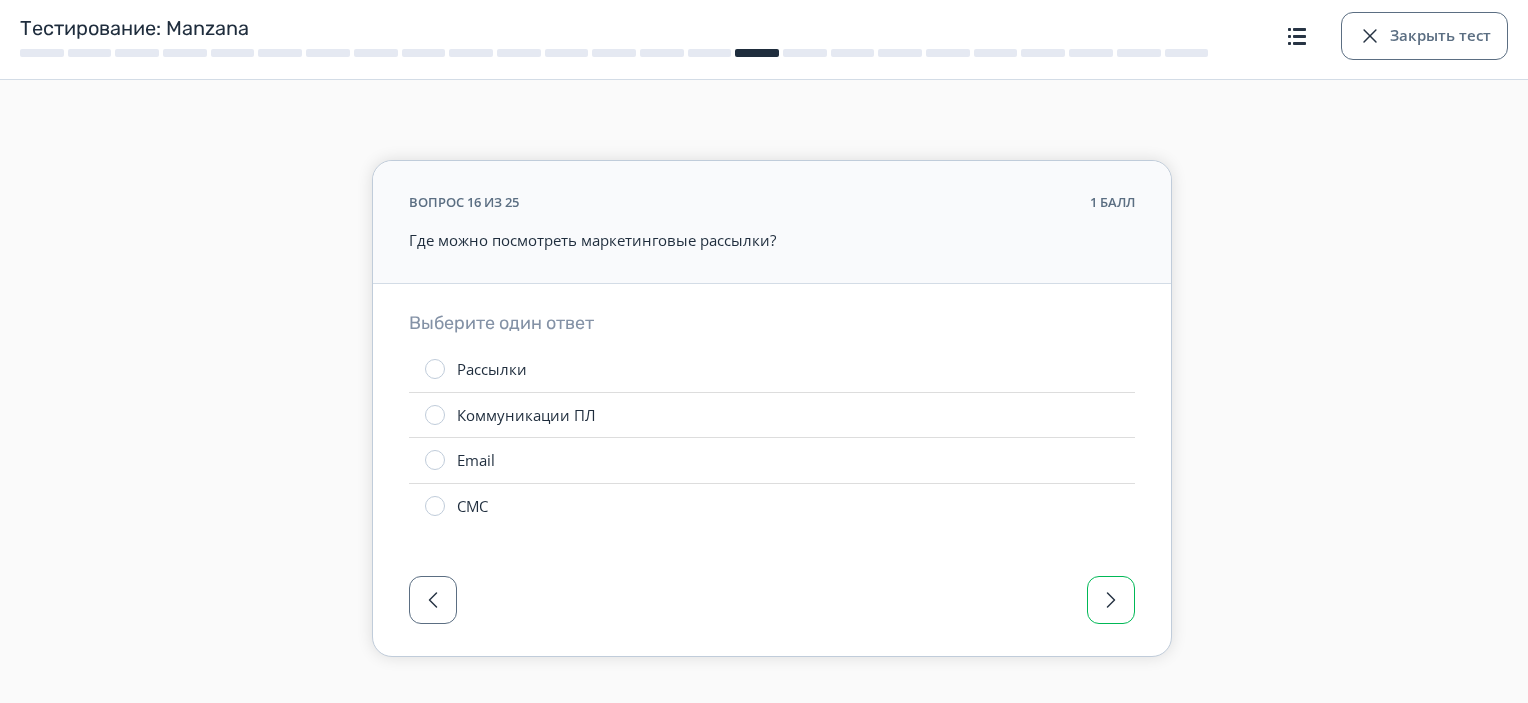 click at bounding box center (1111, 600) 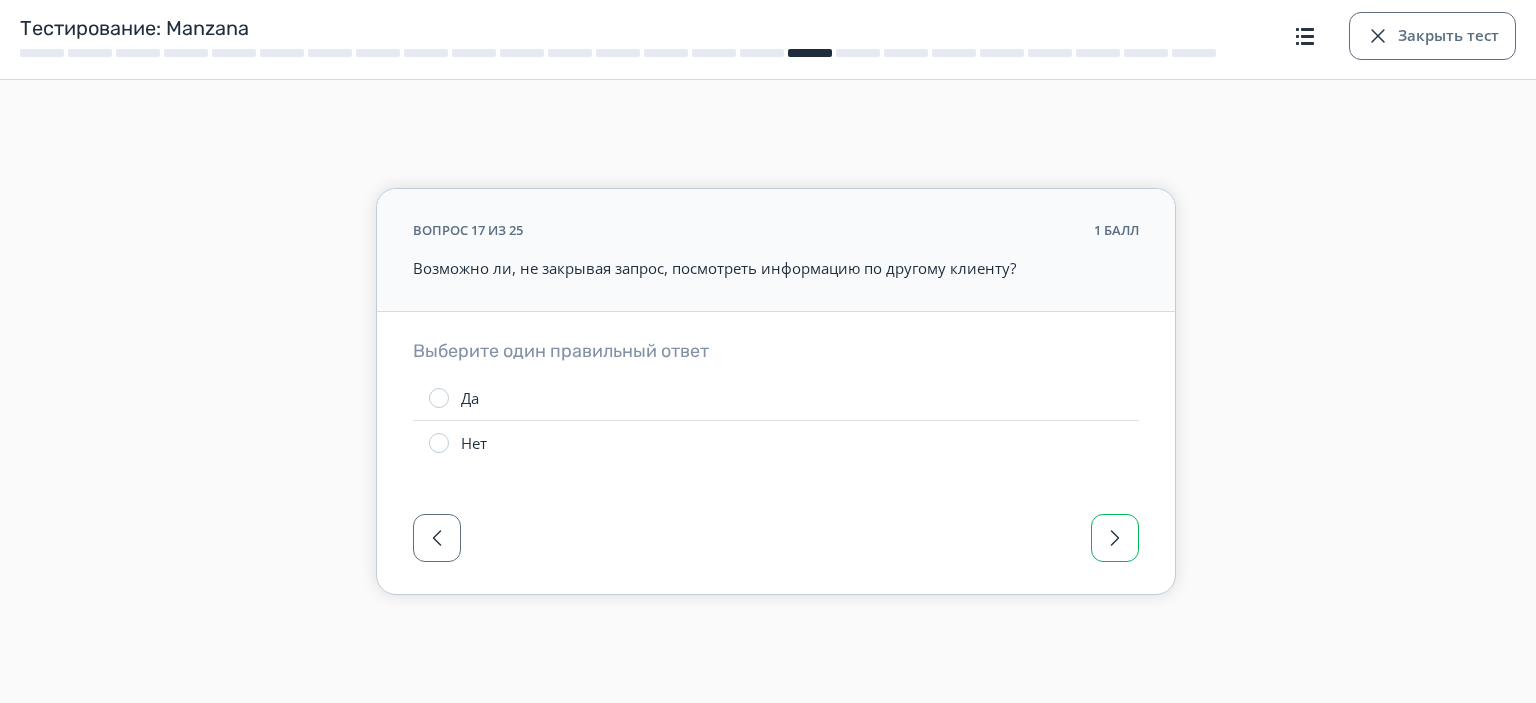 click at bounding box center [1115, 538] 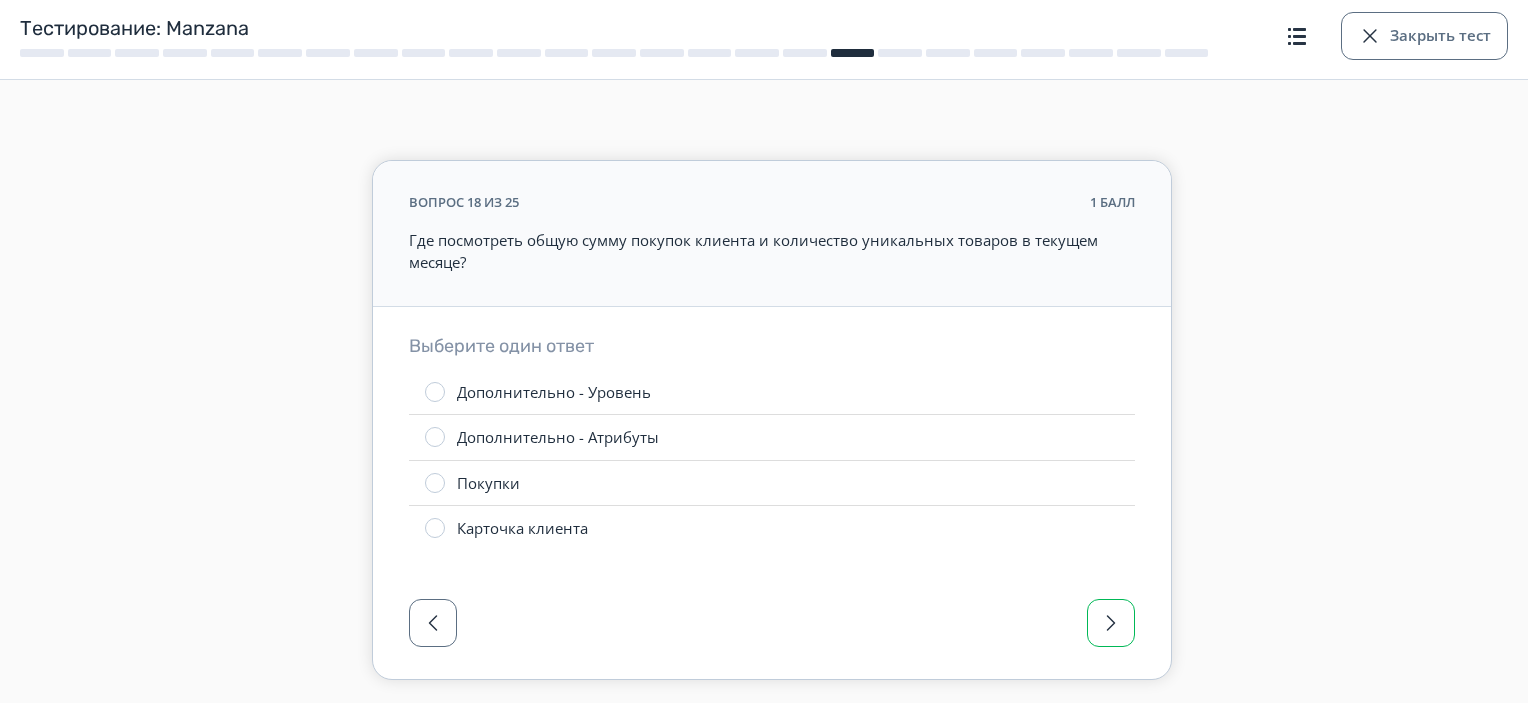 click at bounding box center (1111, 623) 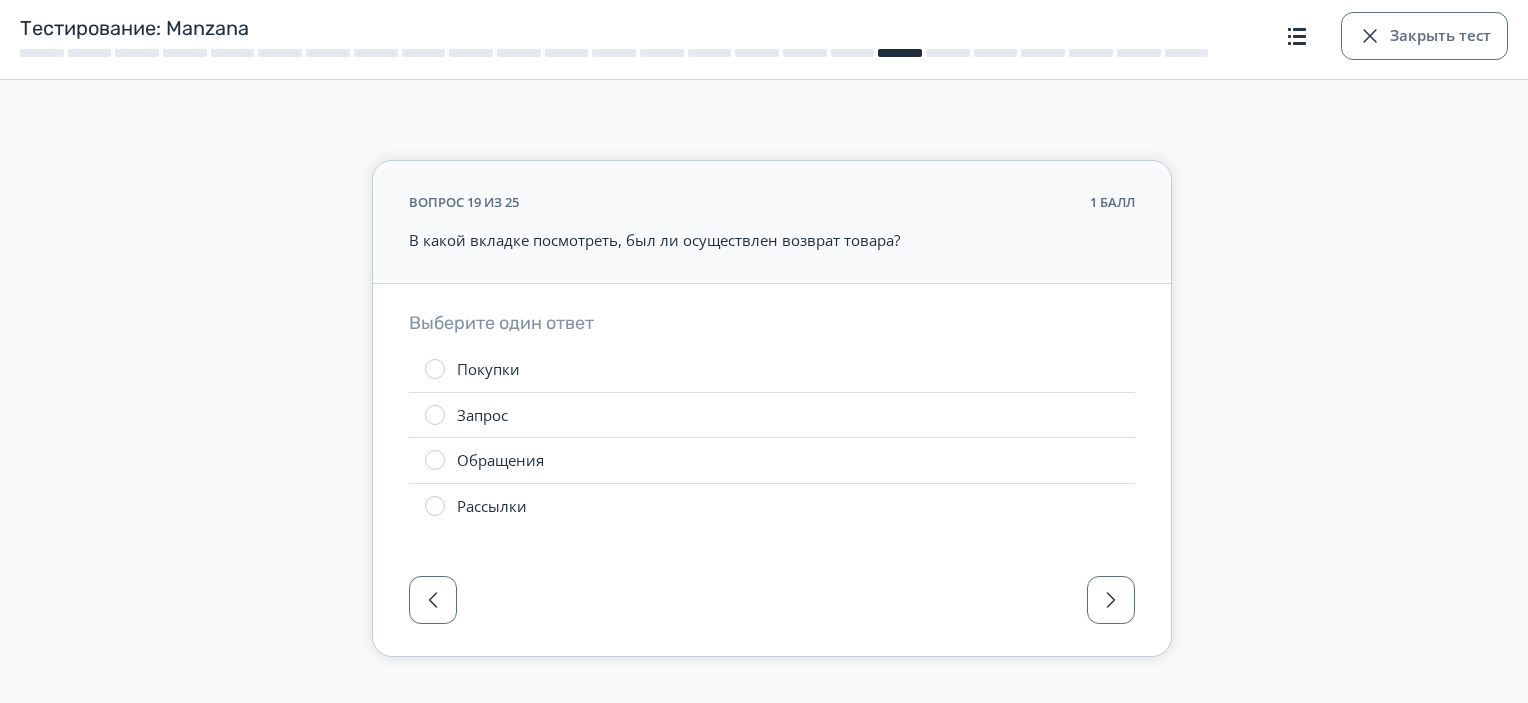 click at bounding box center (772, 606) 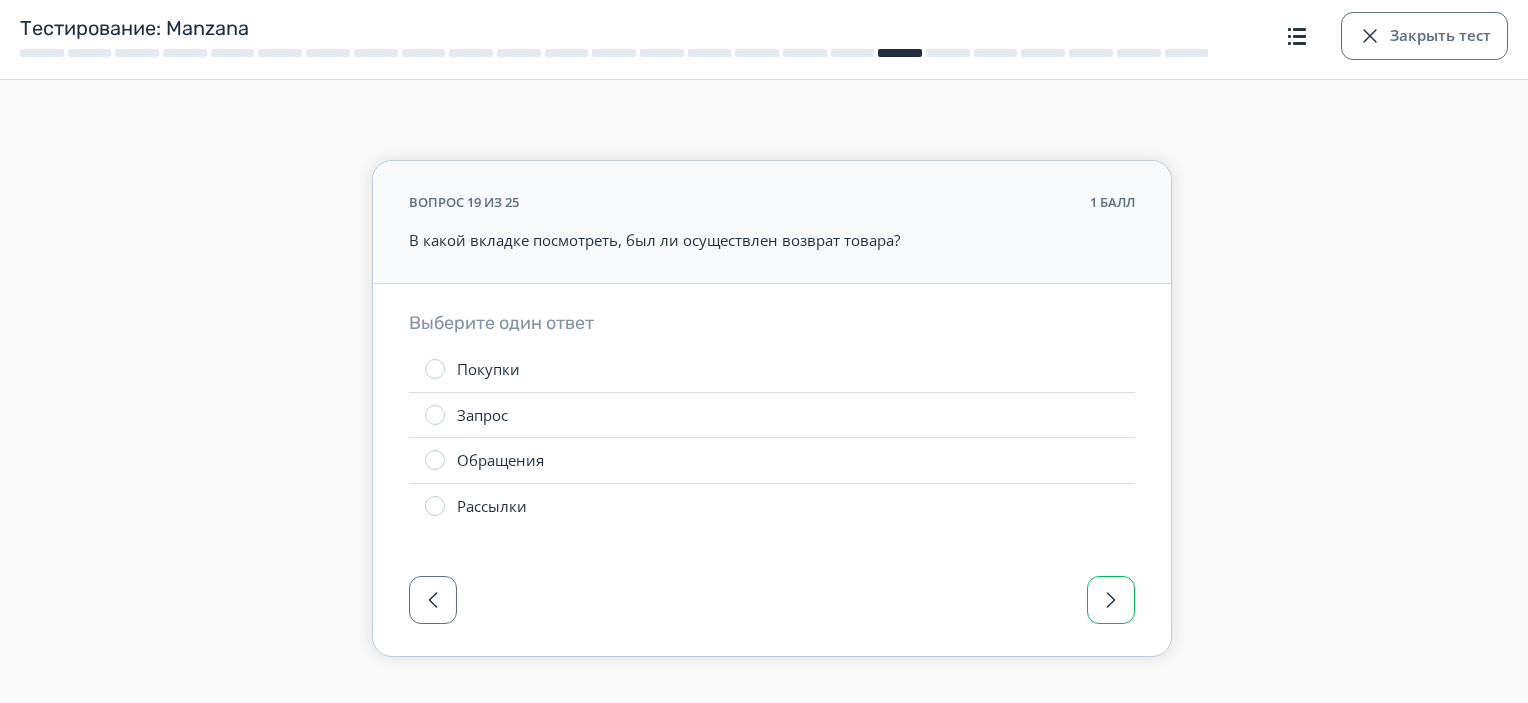 click at bounding box center [1111, 600] 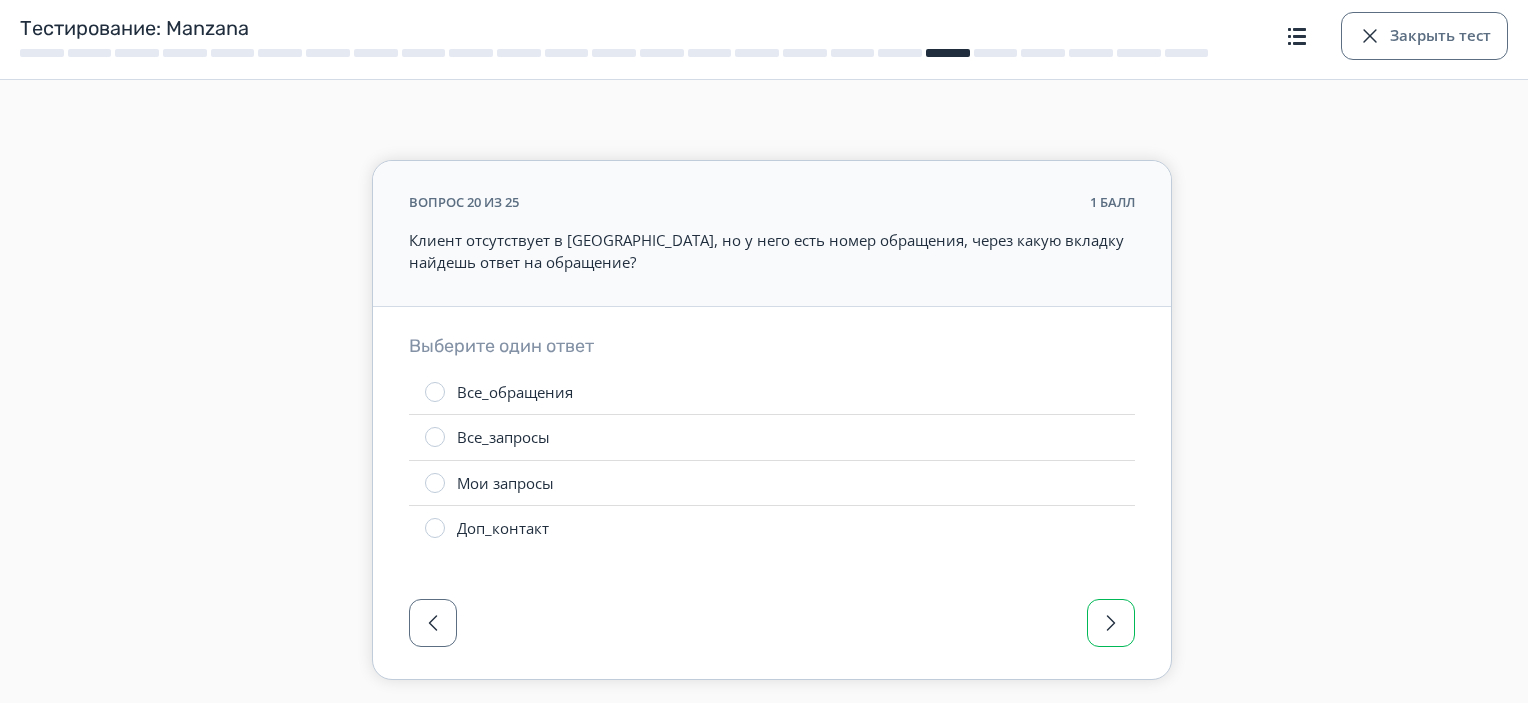 click at bounding box center [1111, 623] 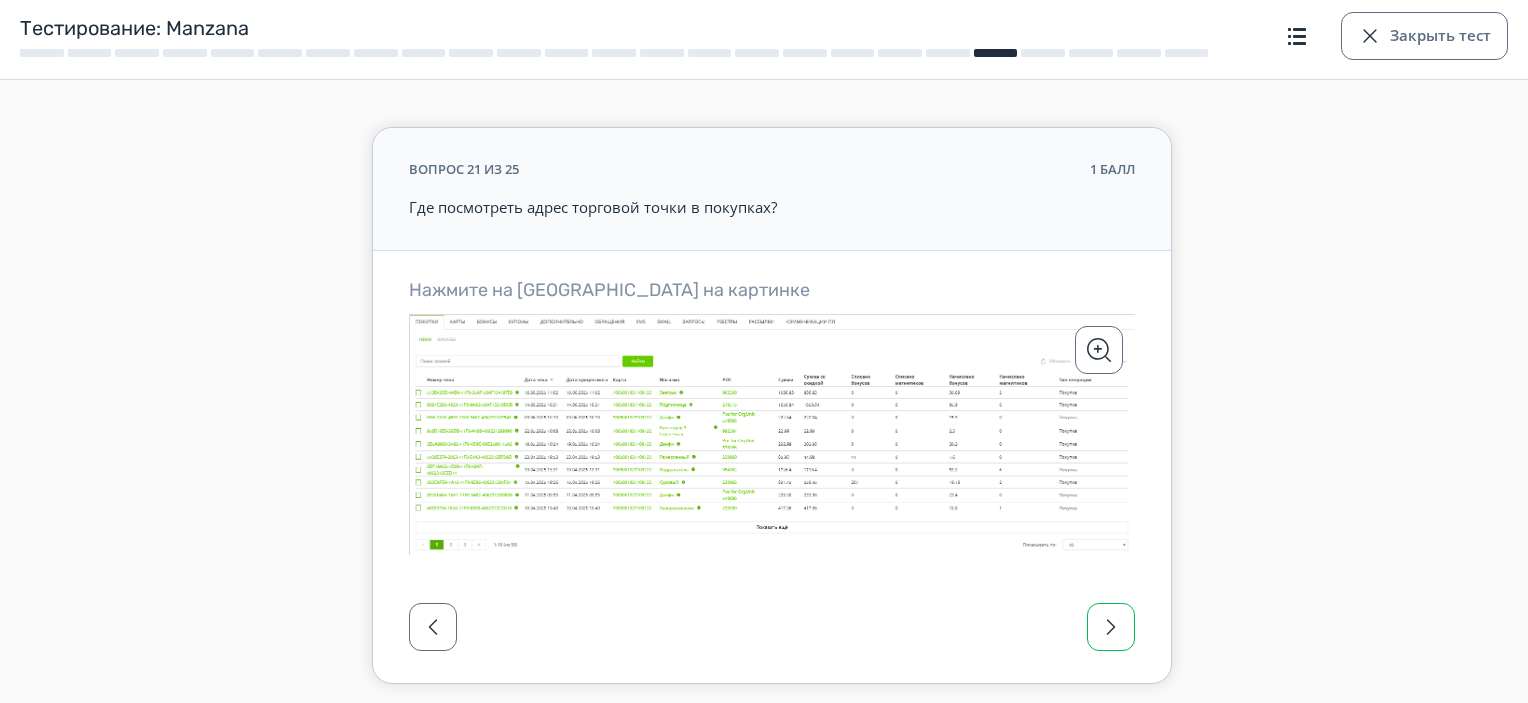scroll, scrollTop: 92, scrollLeft: 0, axis: vertical 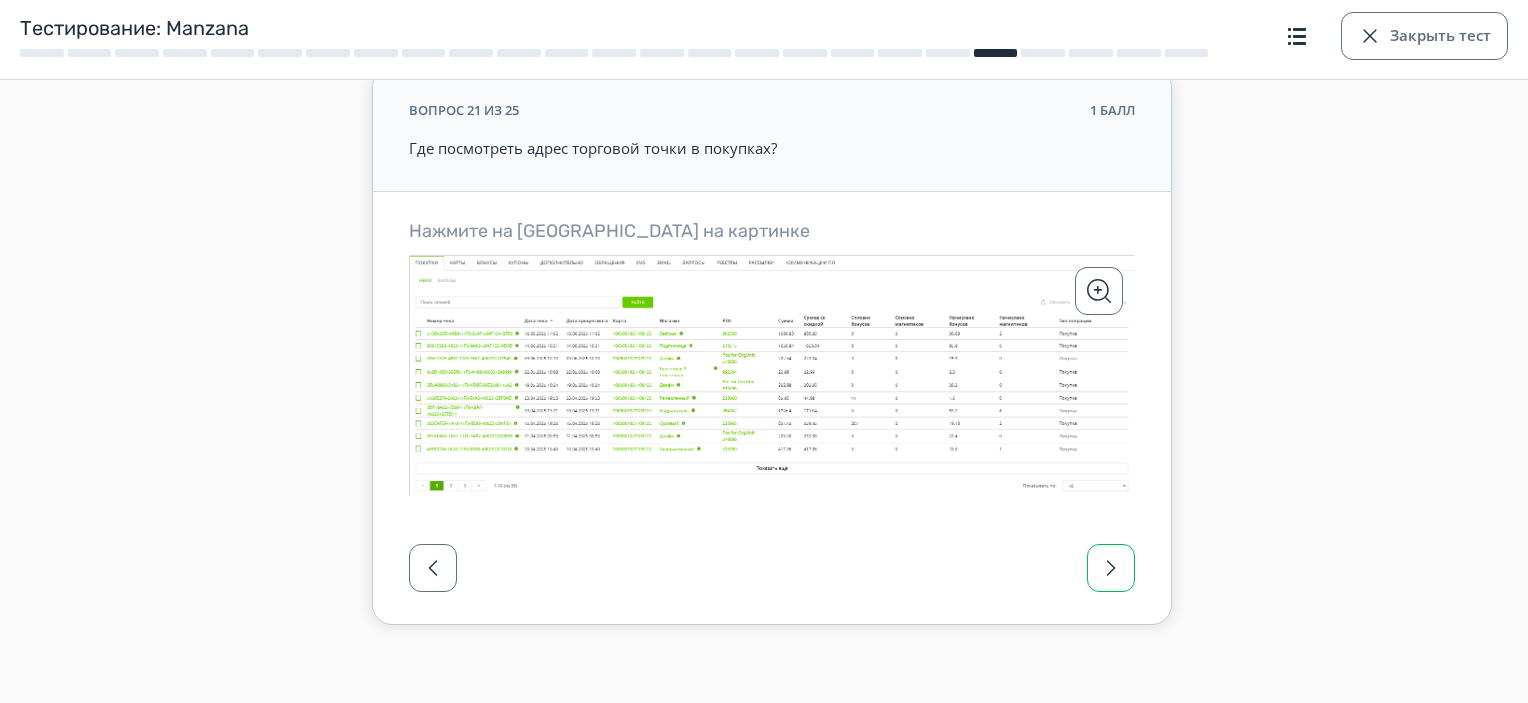 click at bounding box center (1111, 568) 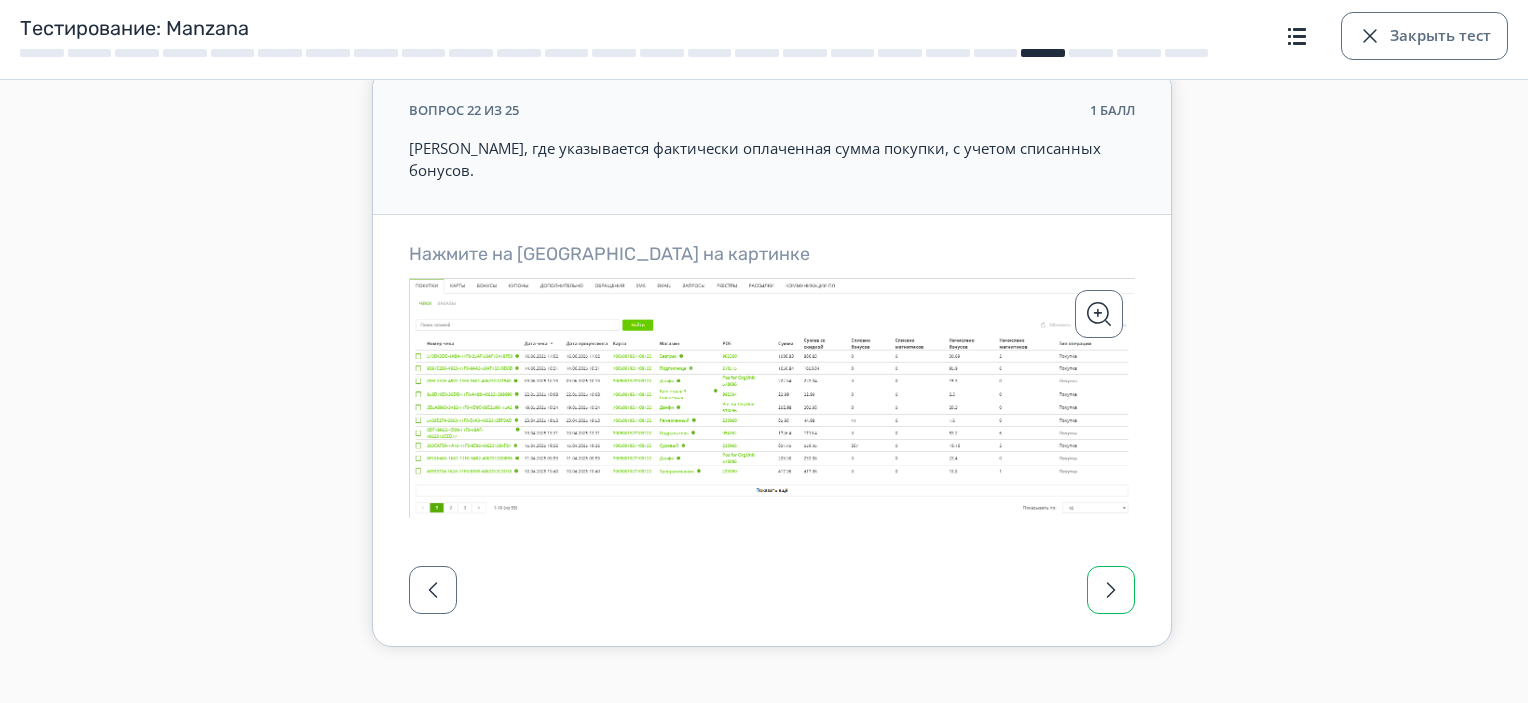 click at bounding box center [1111, 590] 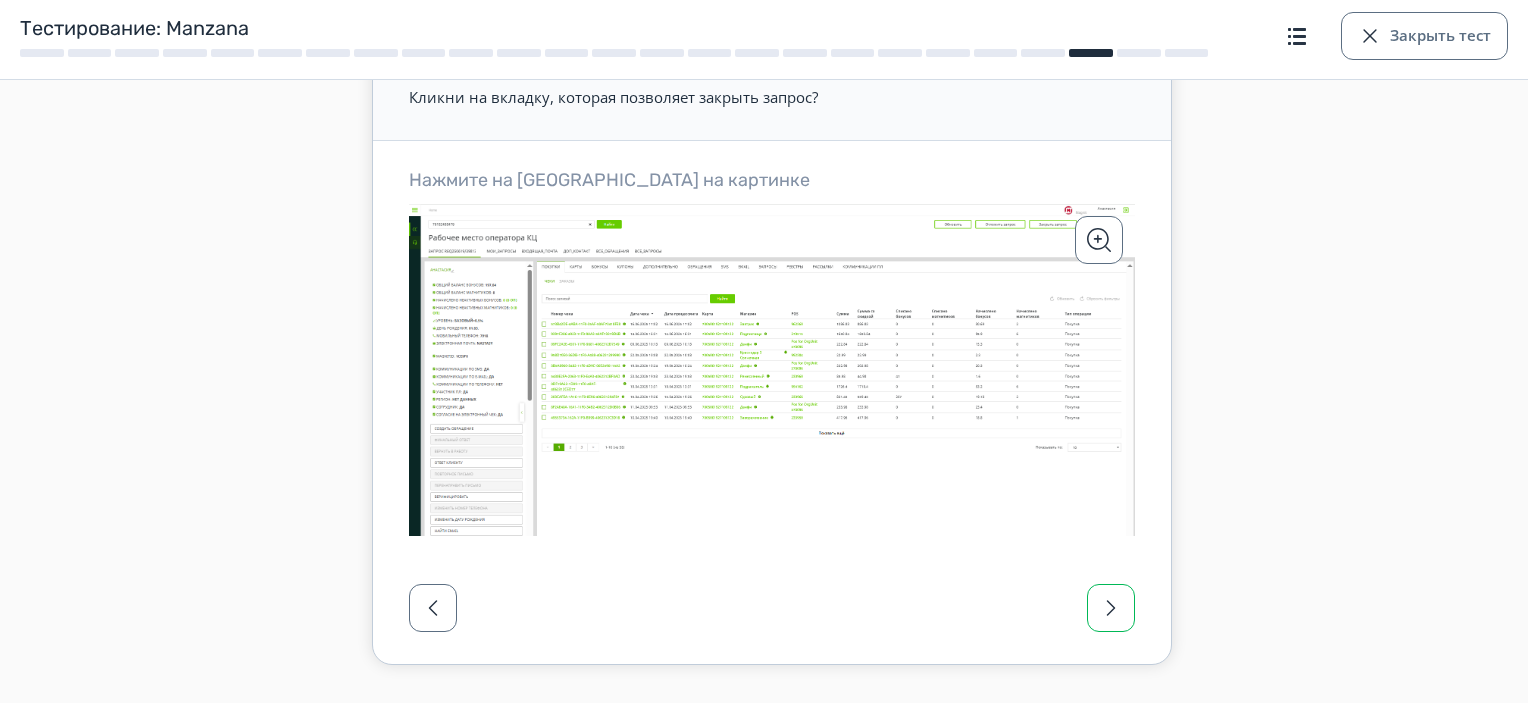 scroll, scrollTop: 184, scrollLeft: 0, axis: vertical 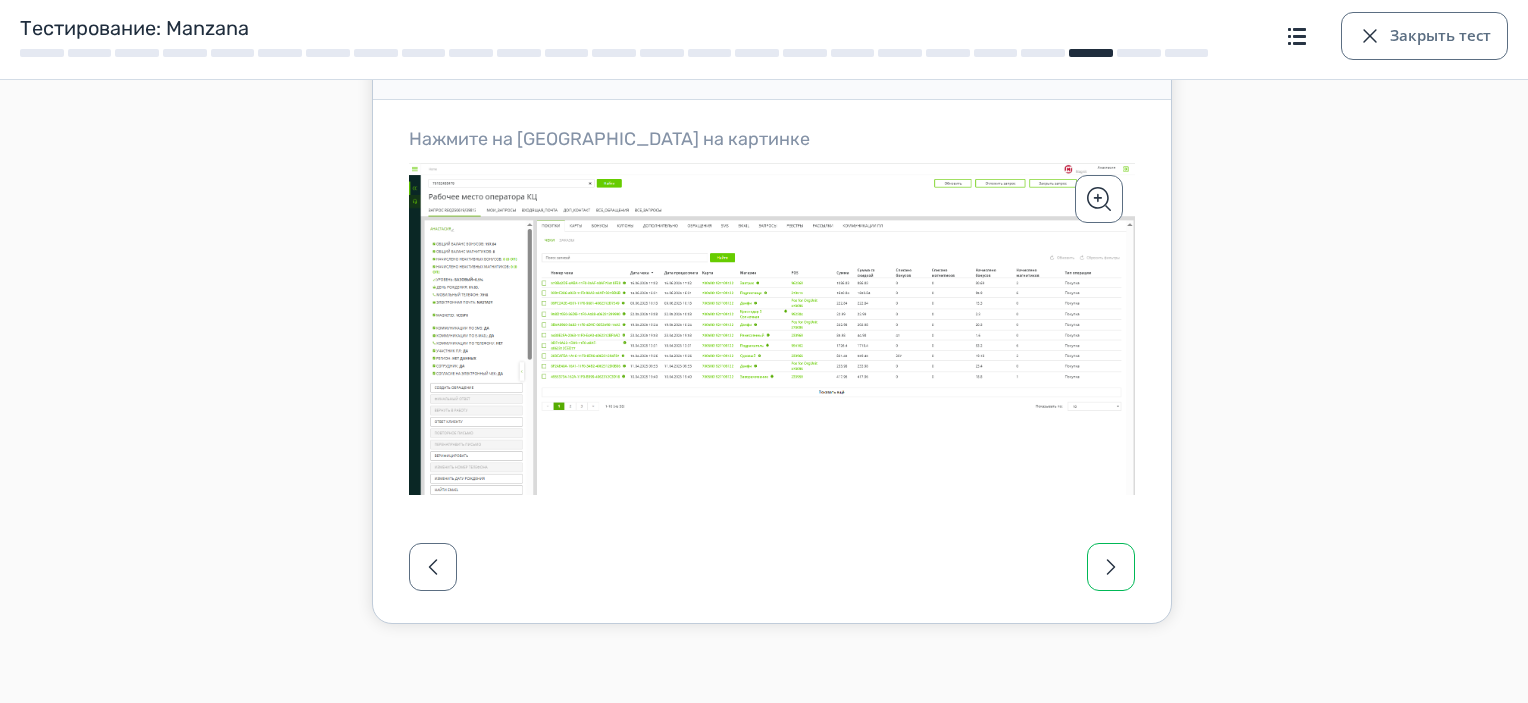click at bounding box center [1111, 567] 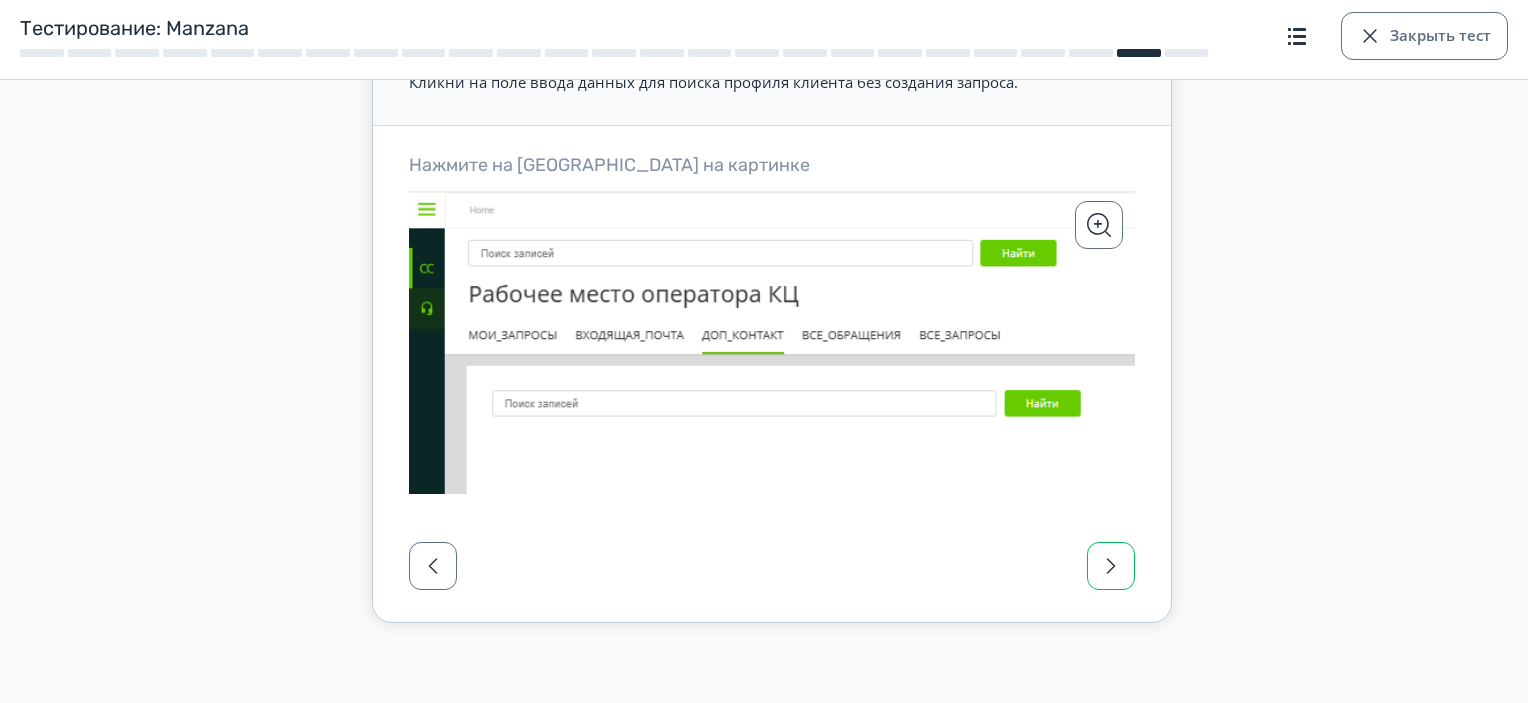 scroll, scrollTop: 157, scrollLeft: 0, axis: vertical 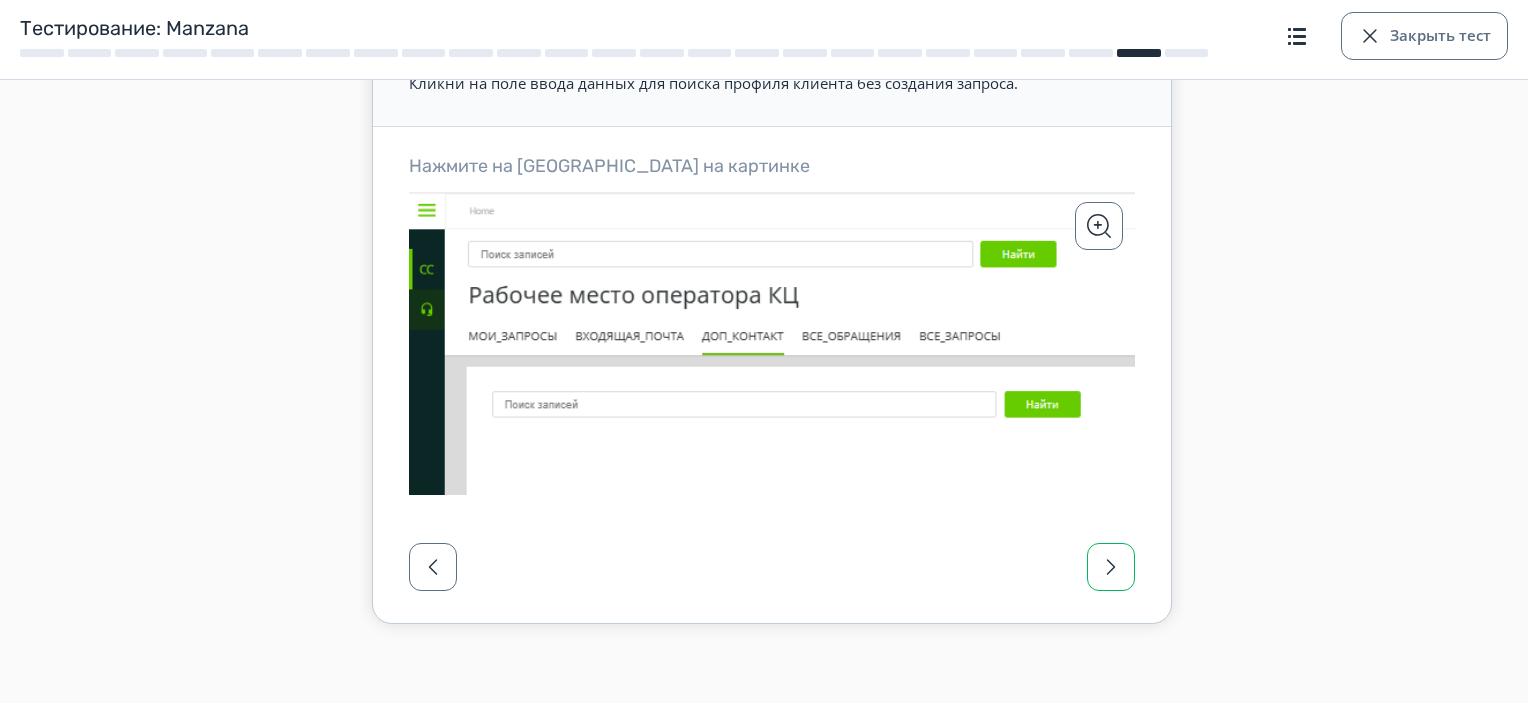 click at bounding box center (1111, 567) 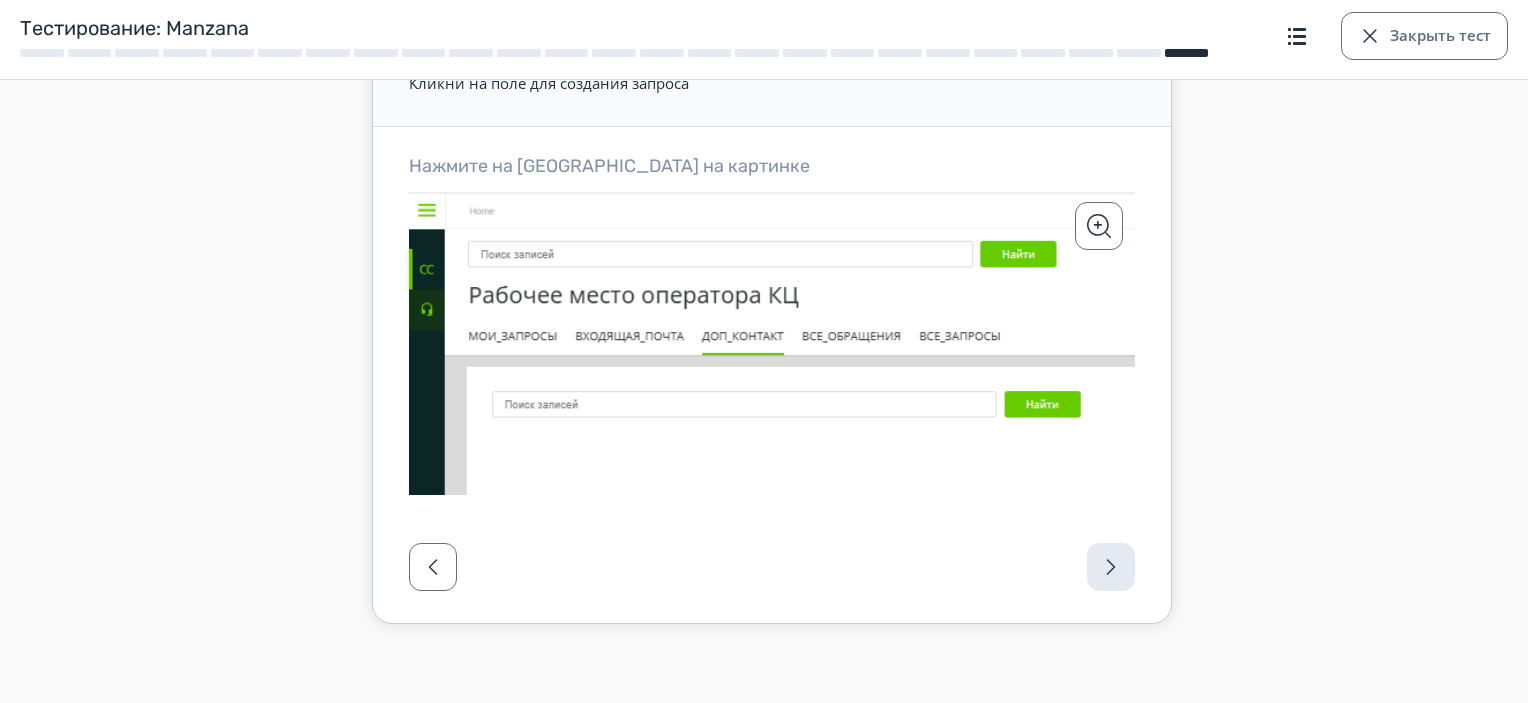 click at bounding box center (772, 573) 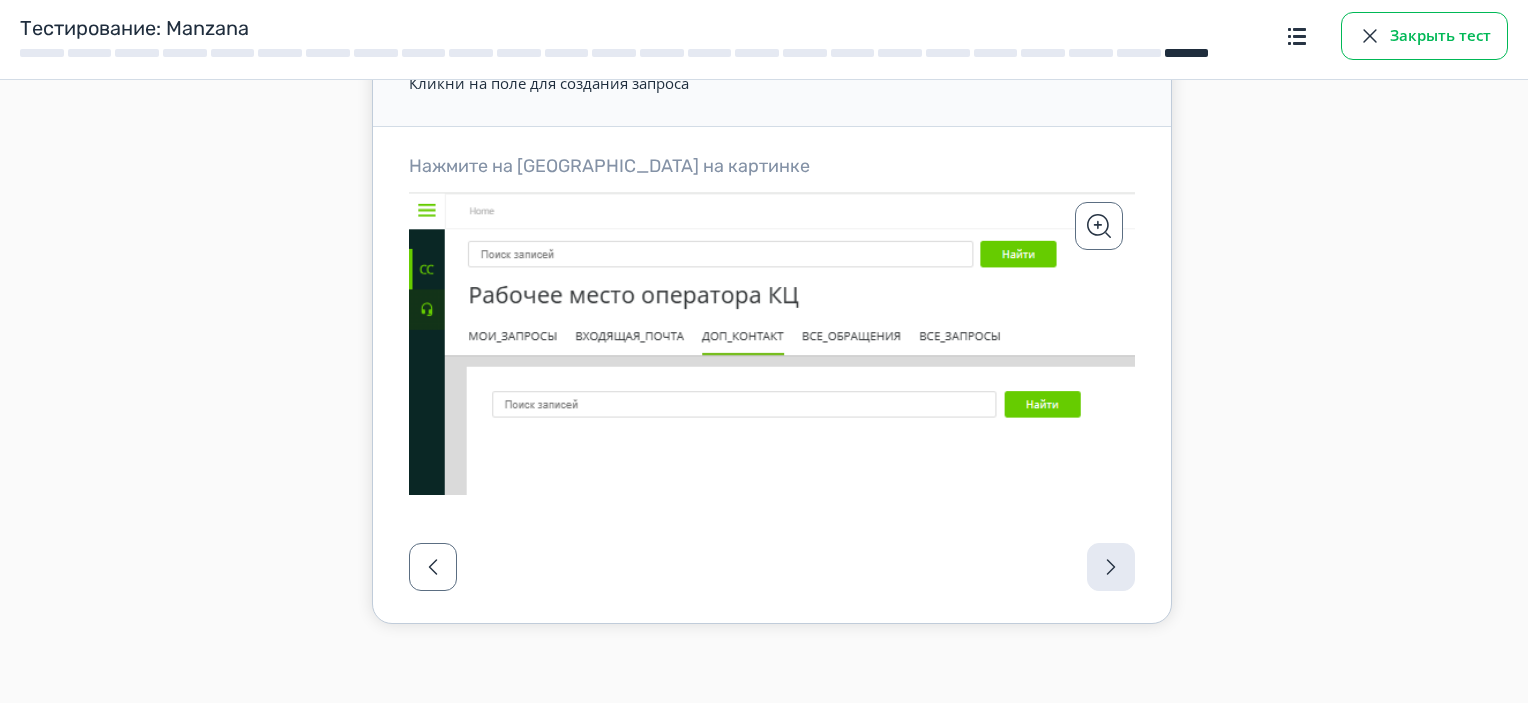 click on "Закрыть тест" at bounding box center [1424, 36] 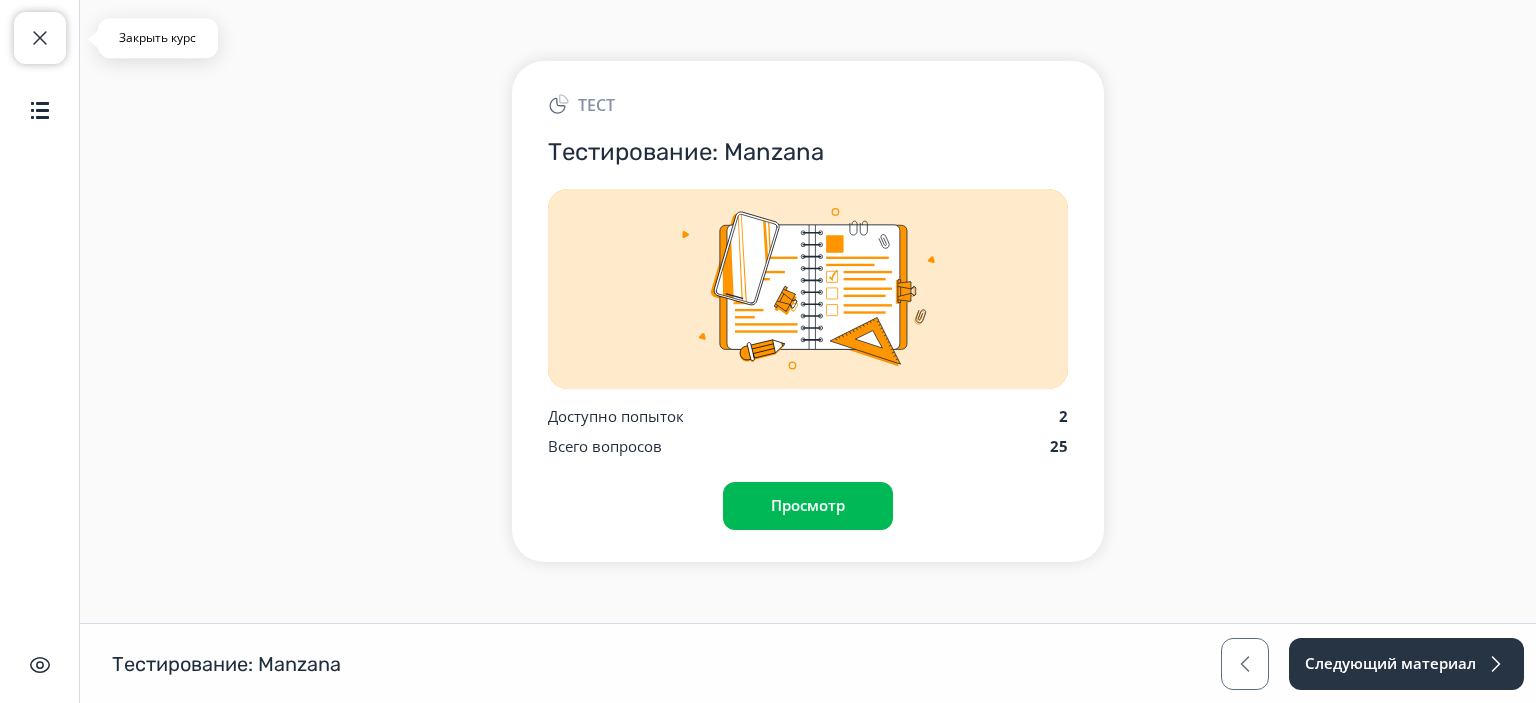 click at bounding box center [40, 38] 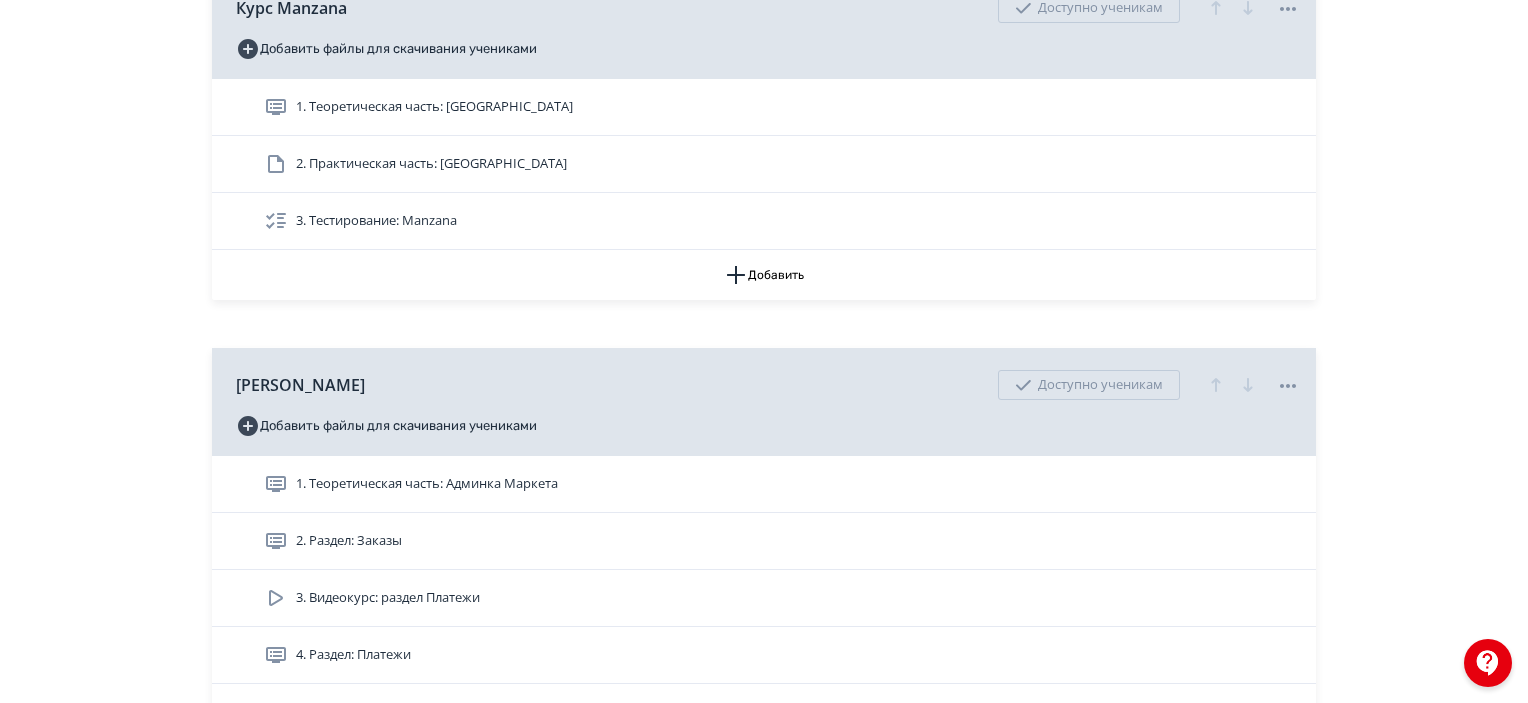 scroll, scrollTop: 2900, scrollLeft: 0, axis: vertical 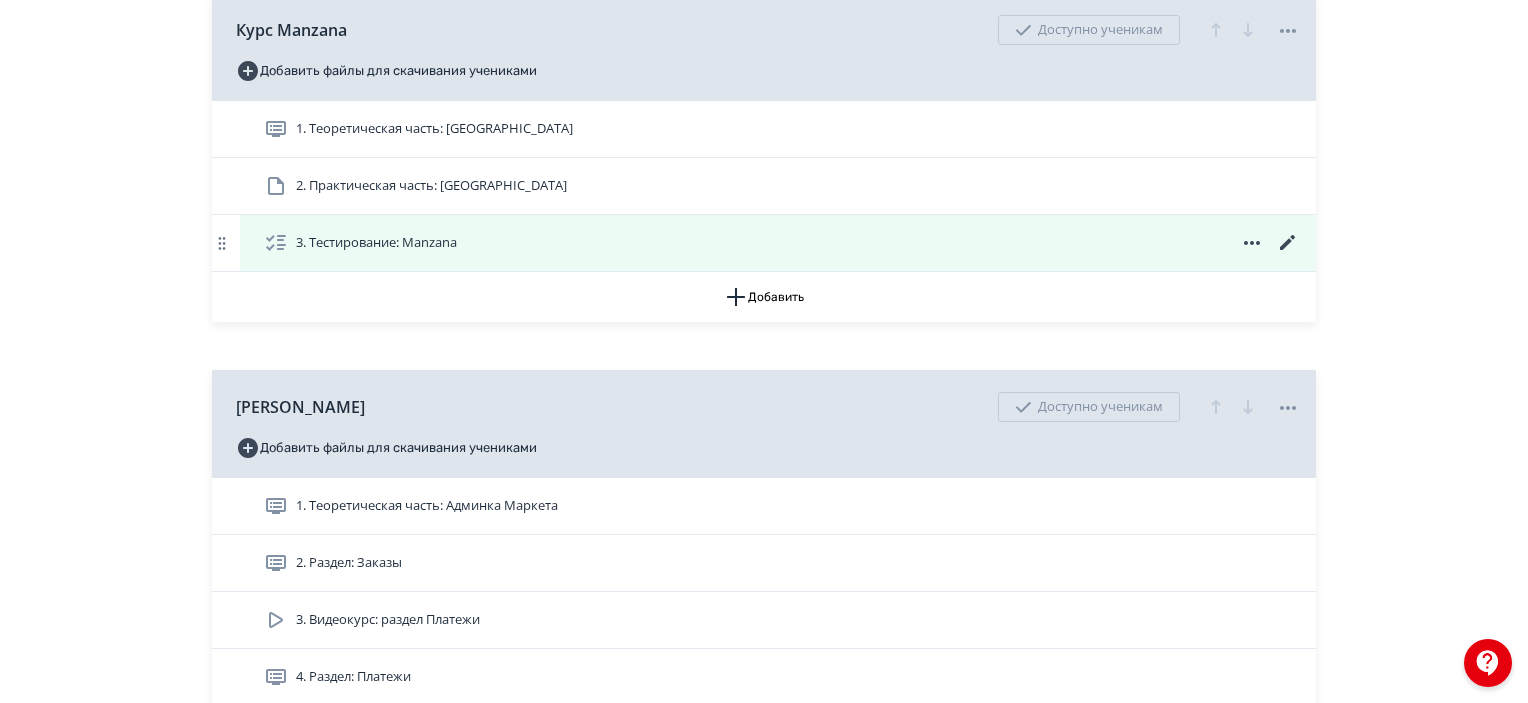 click 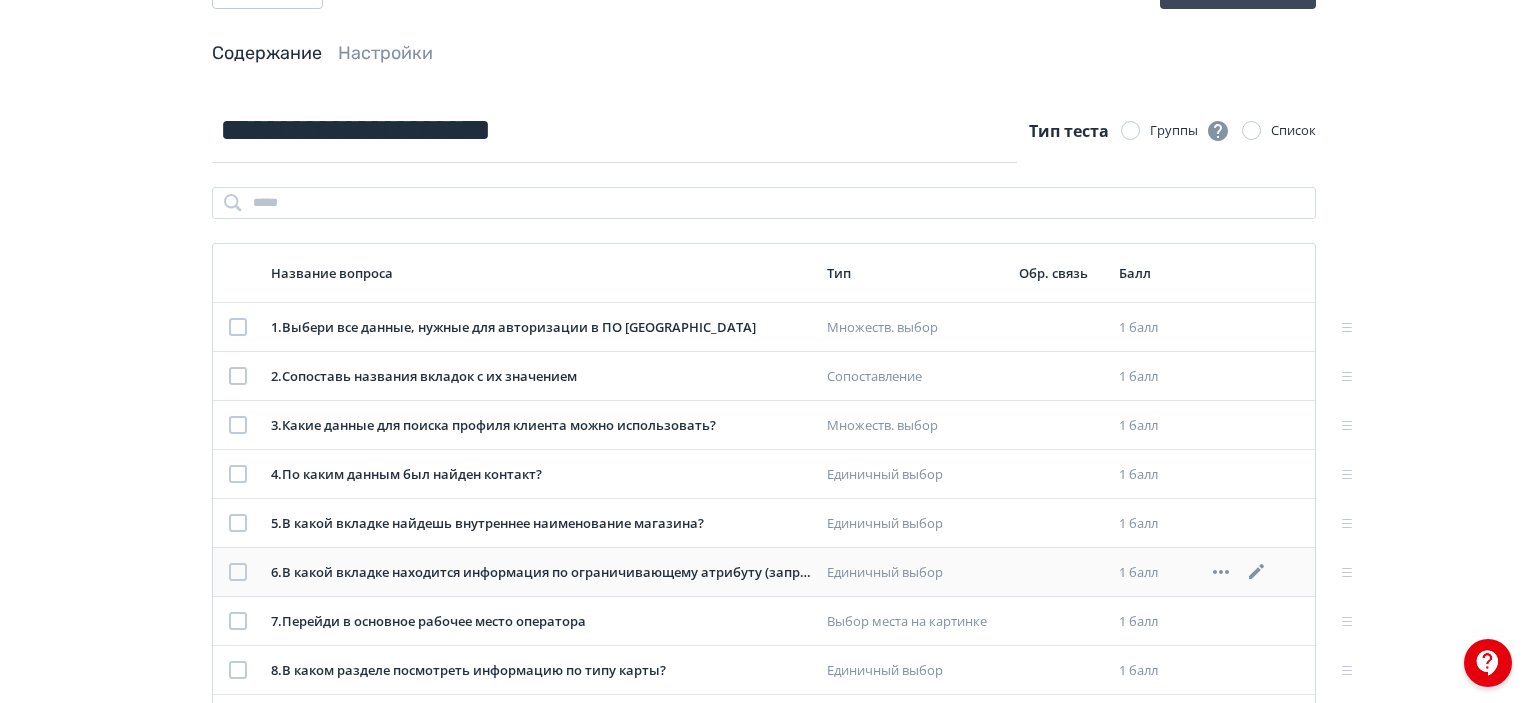 scroll, scrollTop: 200, scrollLeft: 0, axis: vertical 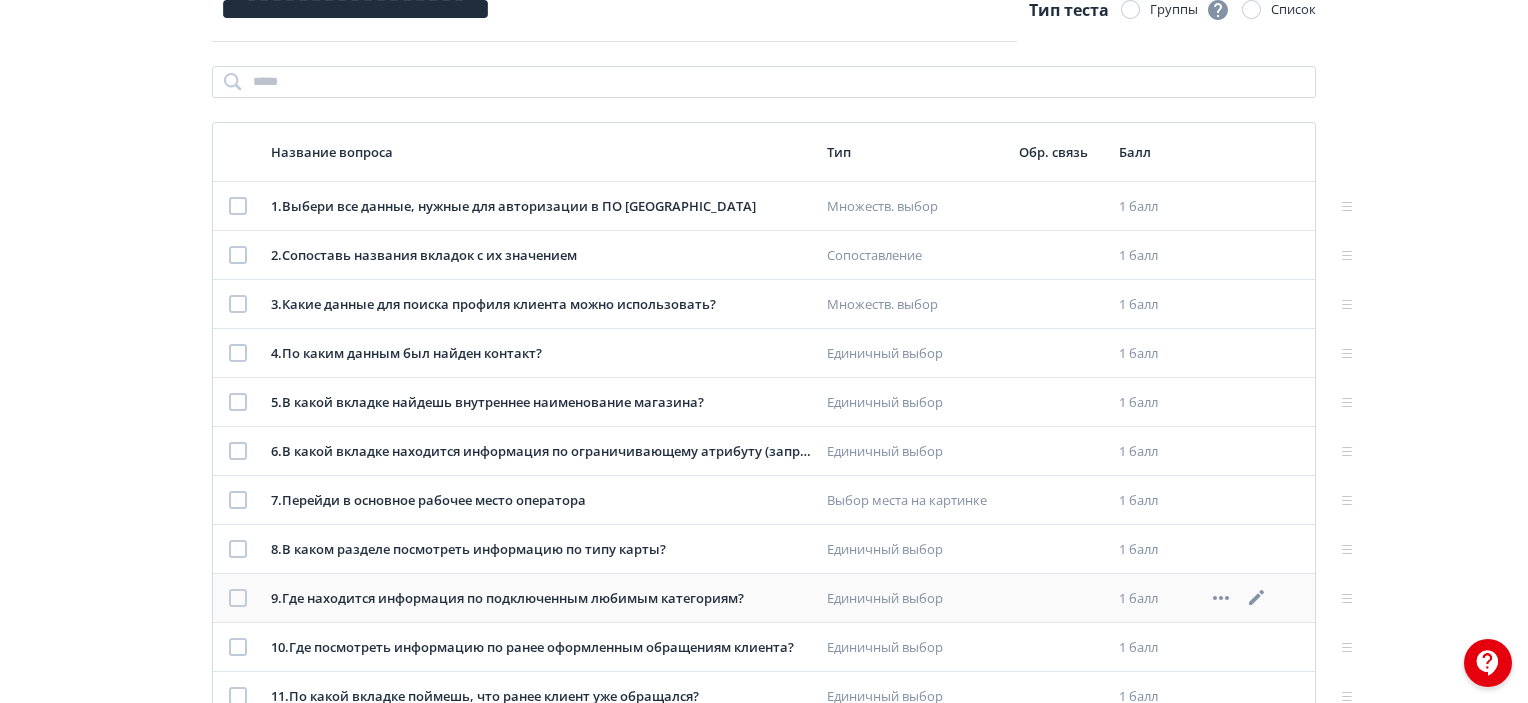 click 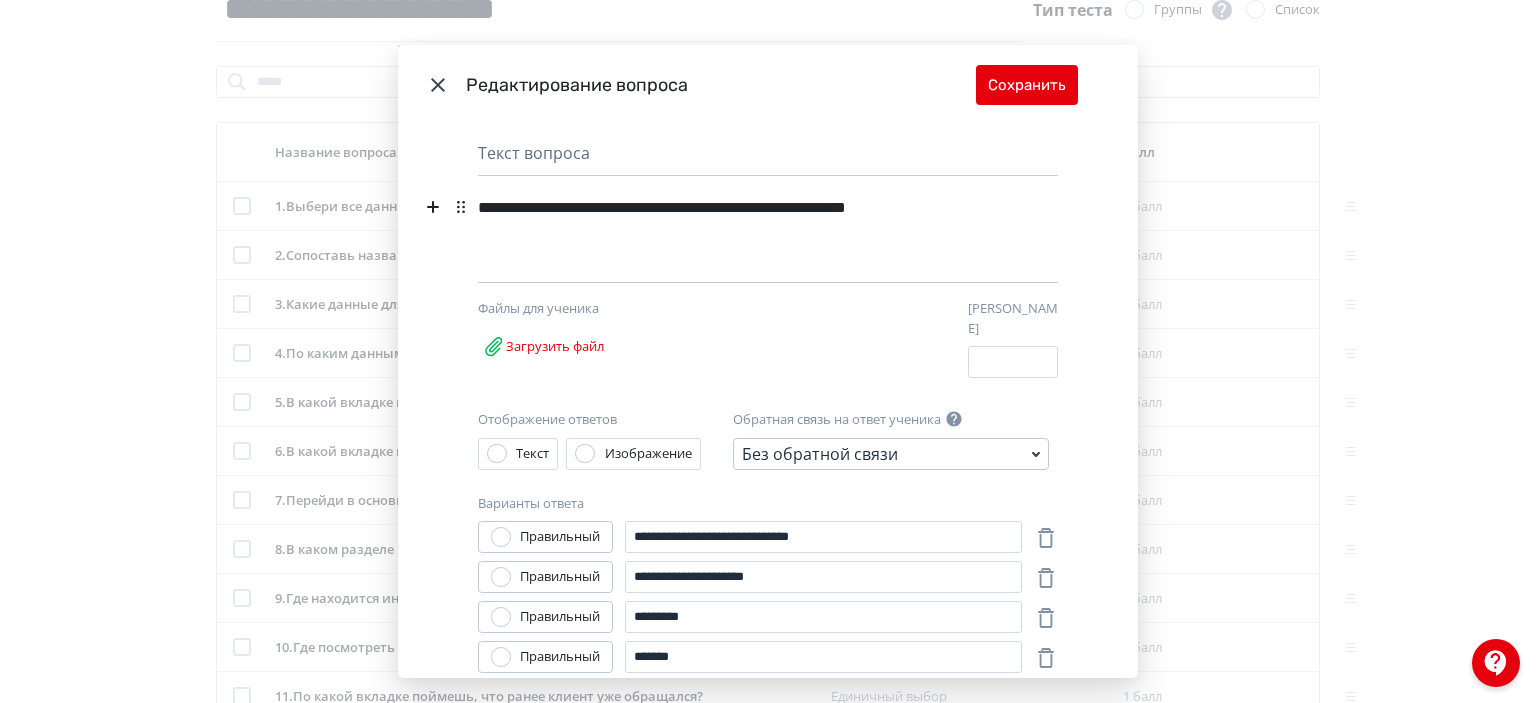 click on "**********" at bounding box center [733, 220] 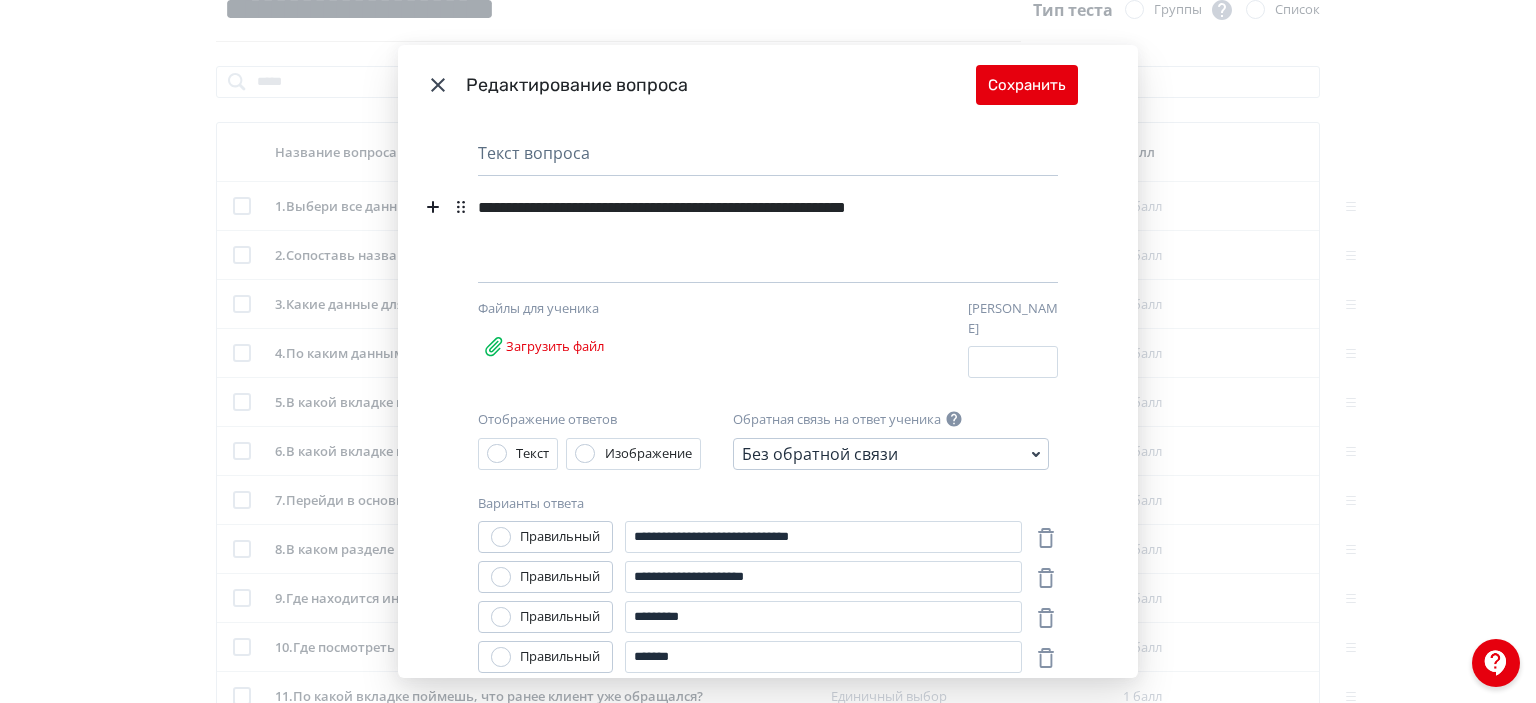 type 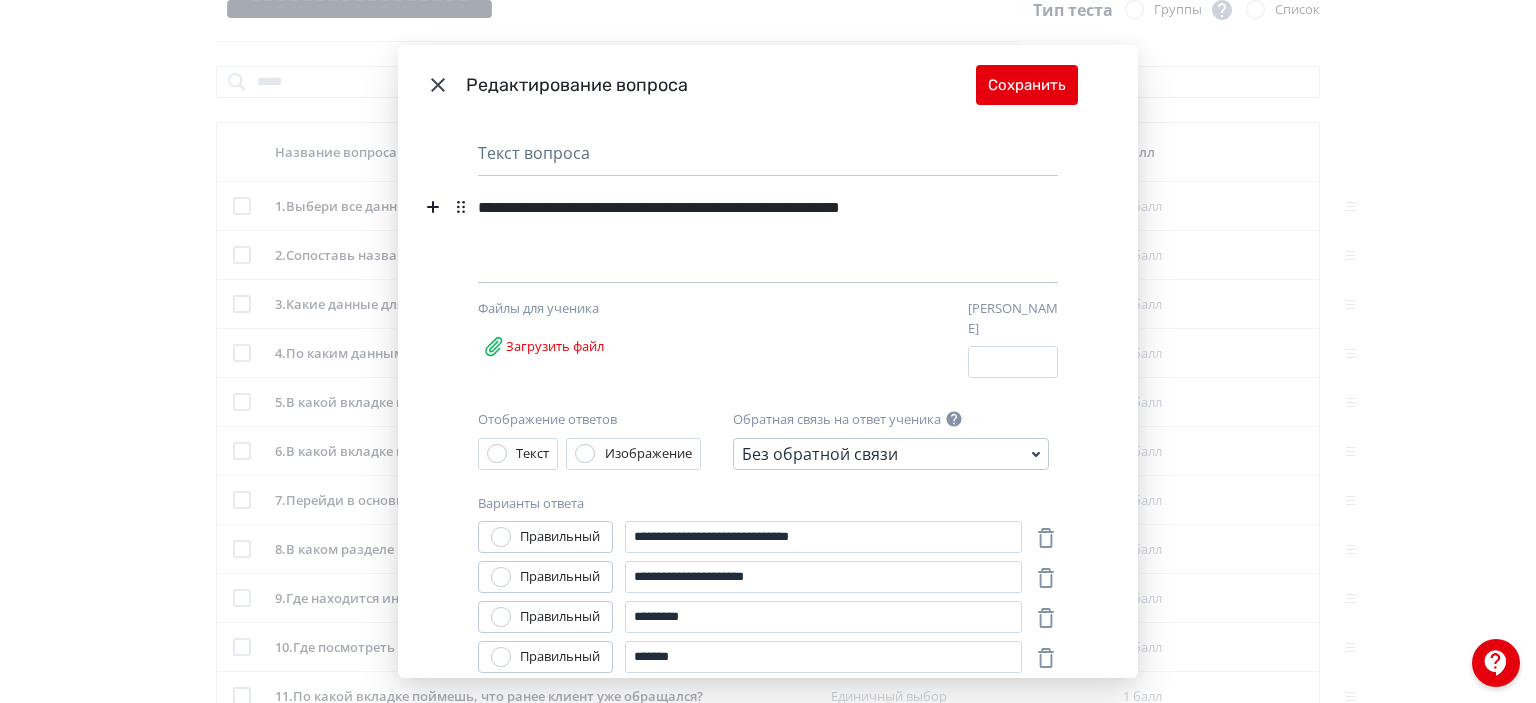 click on "**********" at bounding box center (733, 220) 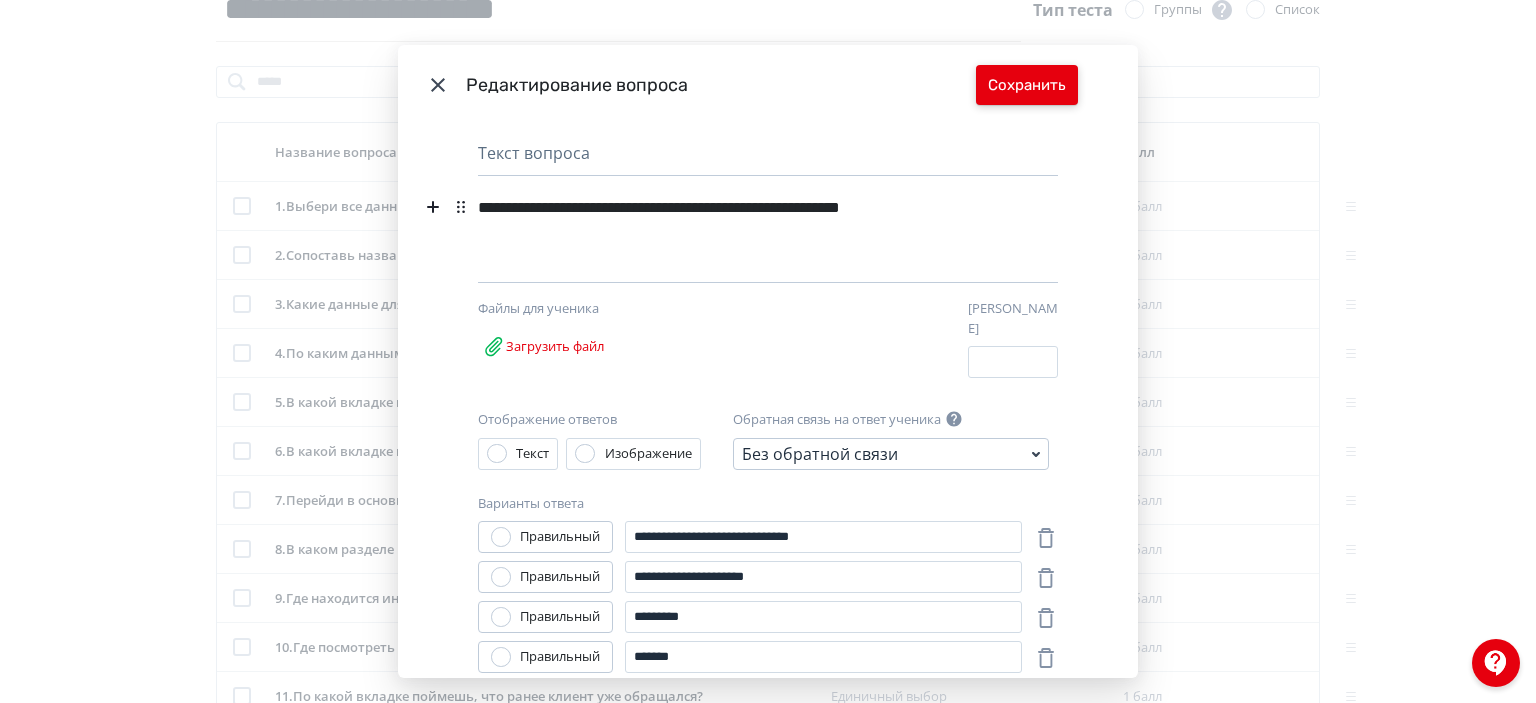 click on "Сохранить" at bounding box center (1027, 85) 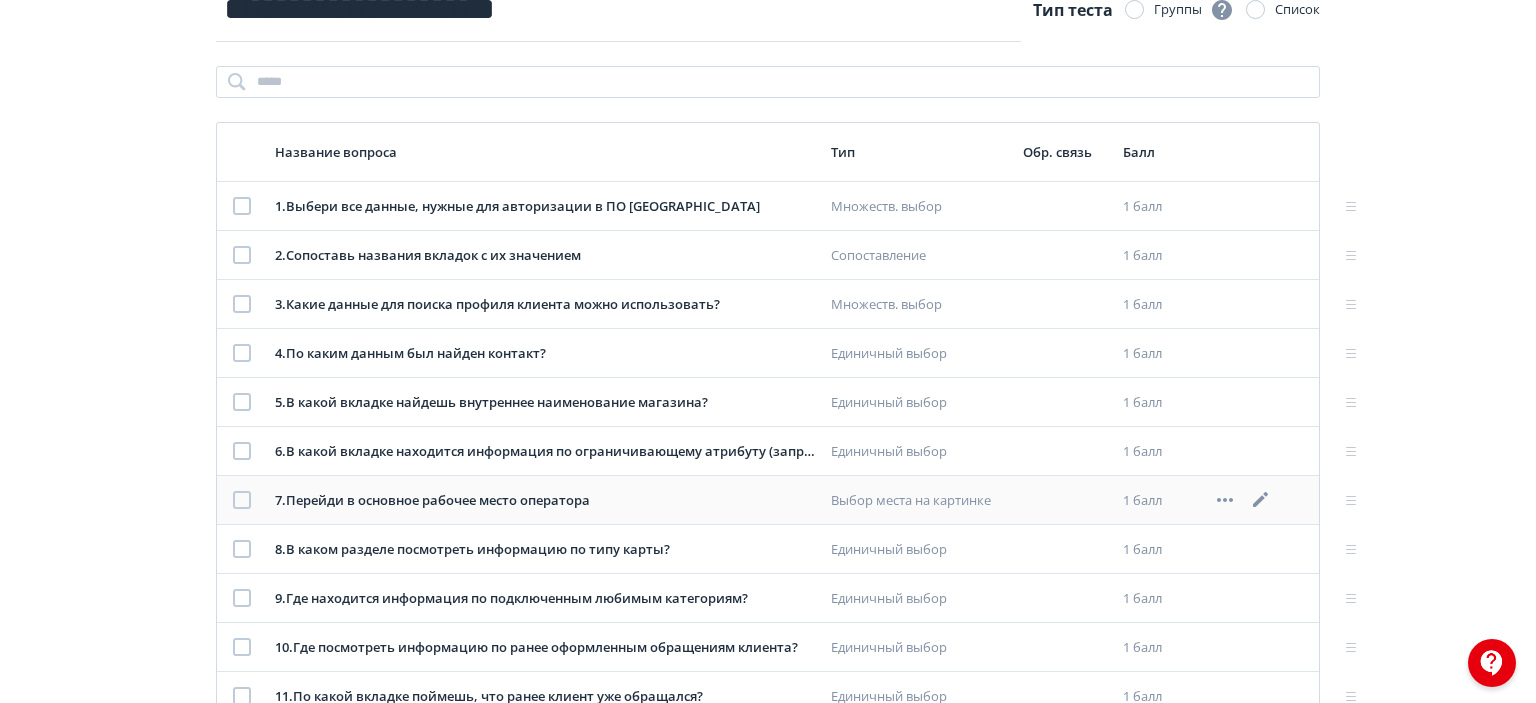 scroll, scrollTop: 200, scrollLeft: 0, axis: vertical 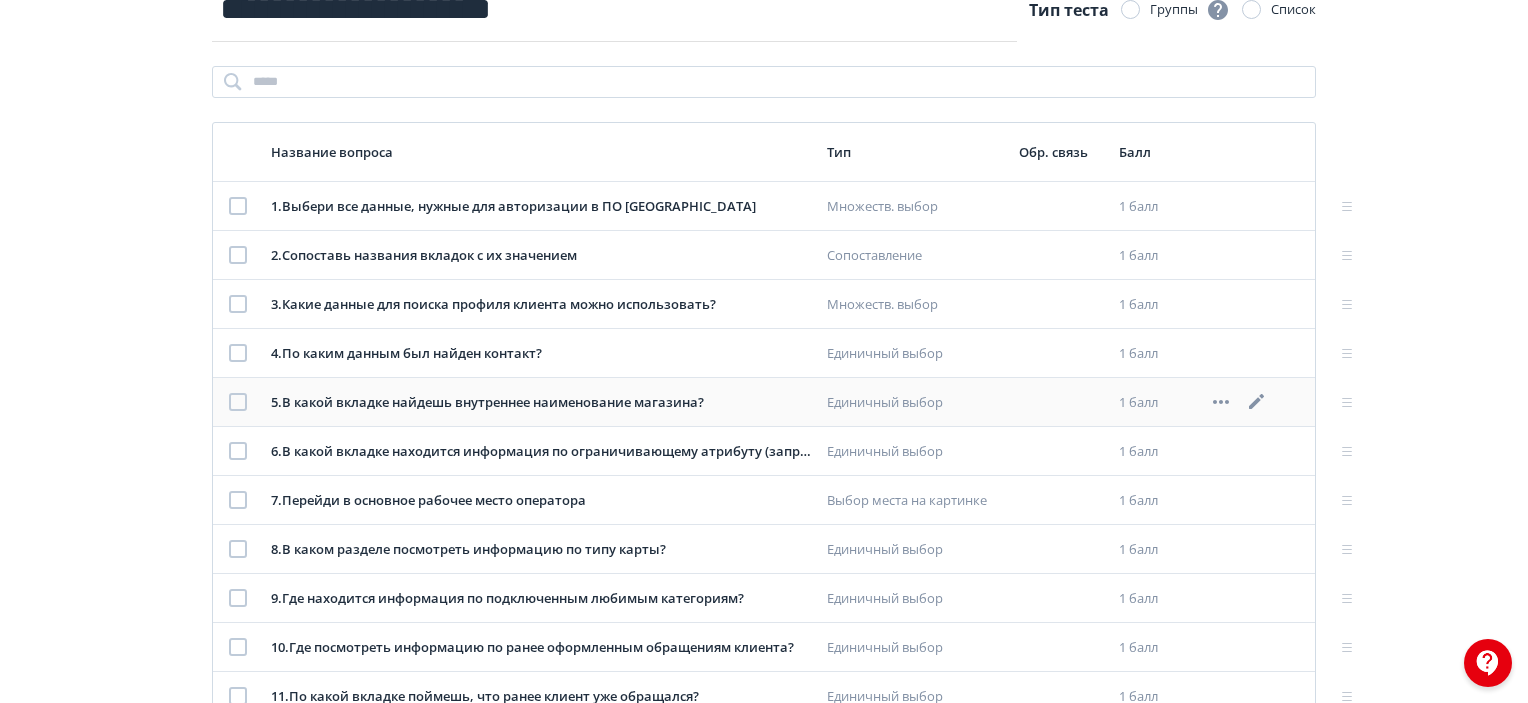 click 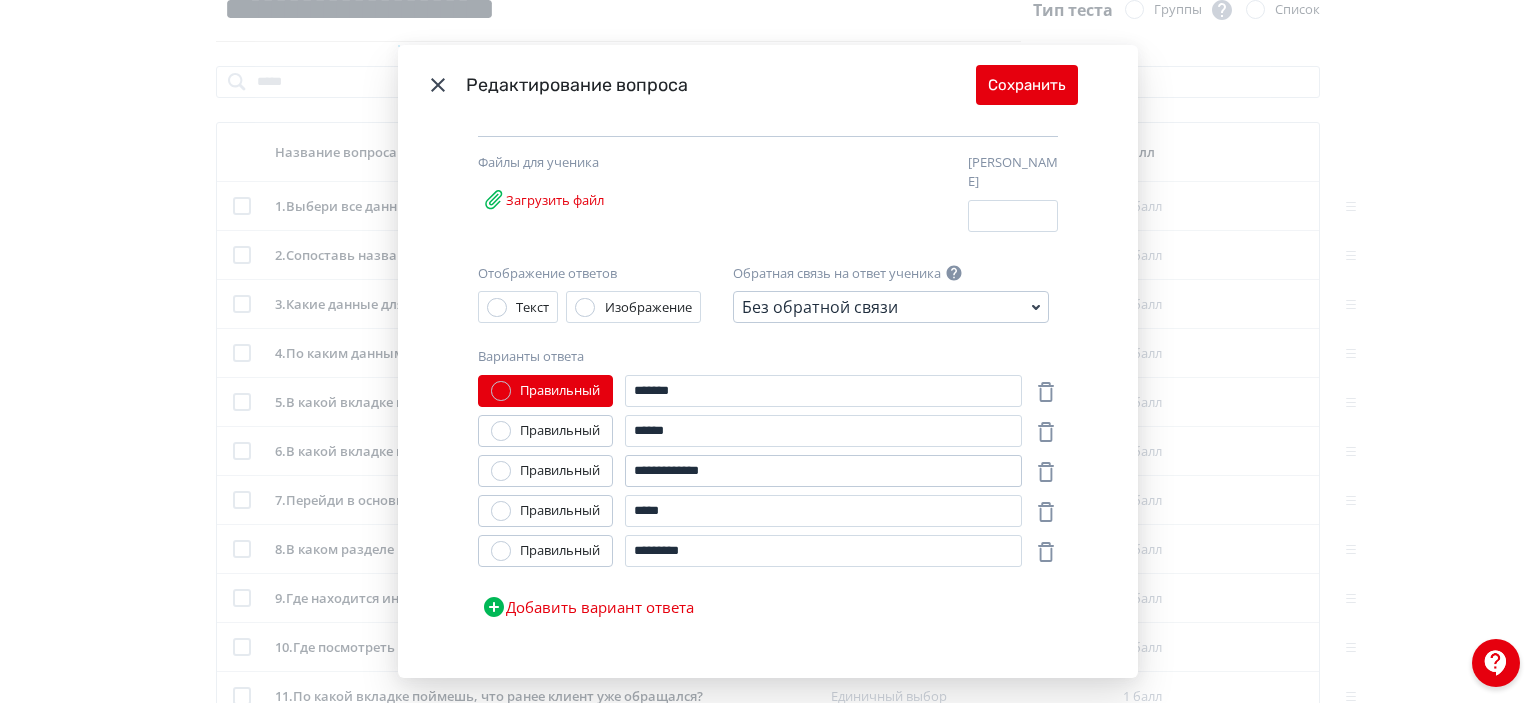 scroll, scrollTop: 184, scrollLeft: 0, axis: vertical 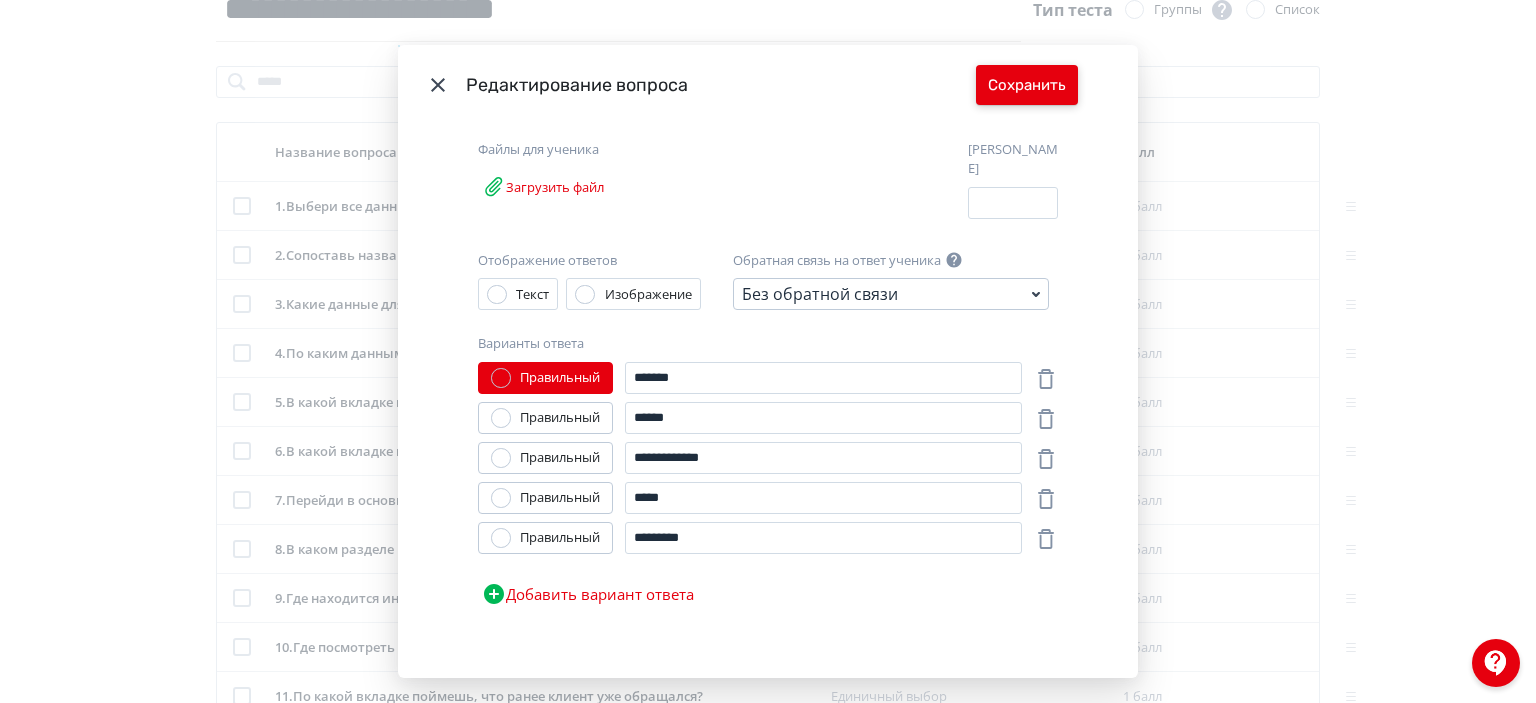 click on "Сохранить" at bounding box center [1027, 85] 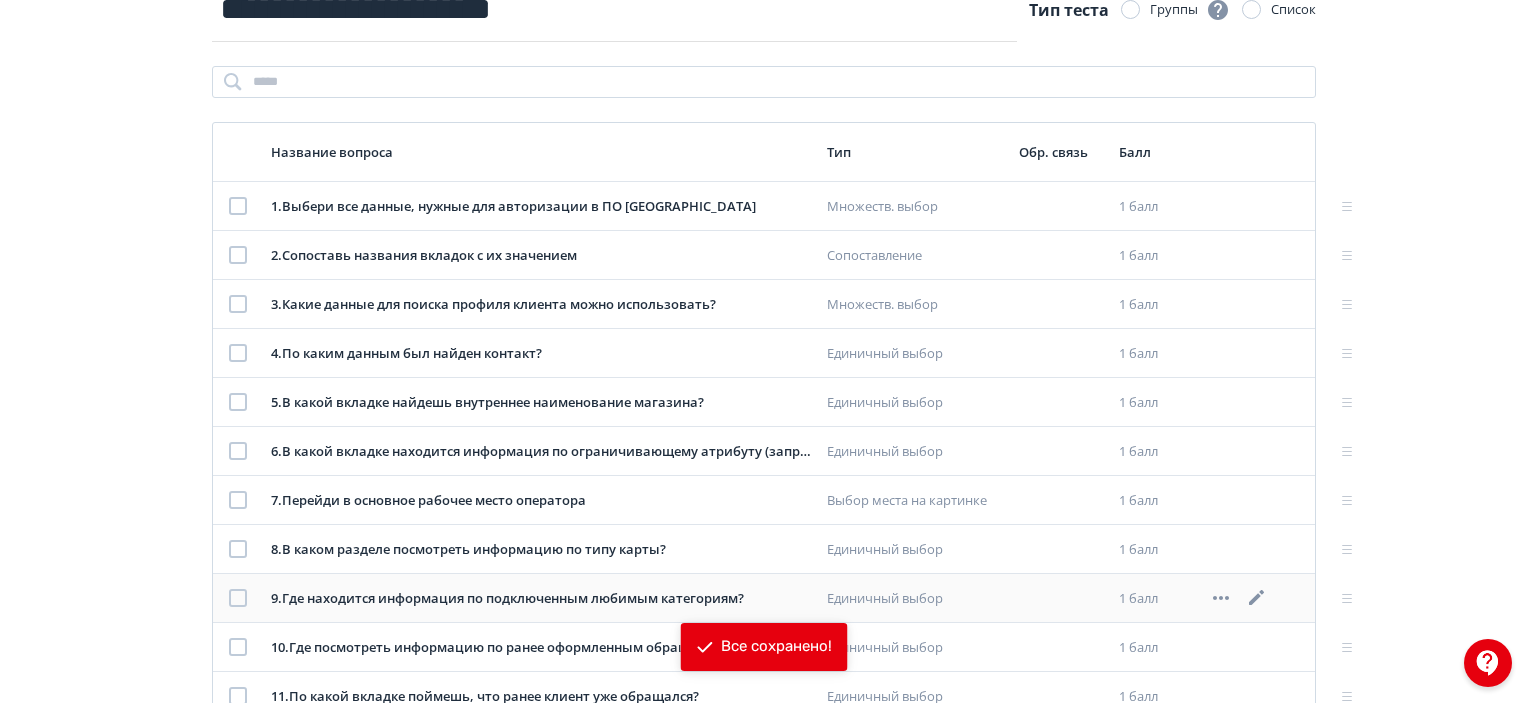 click 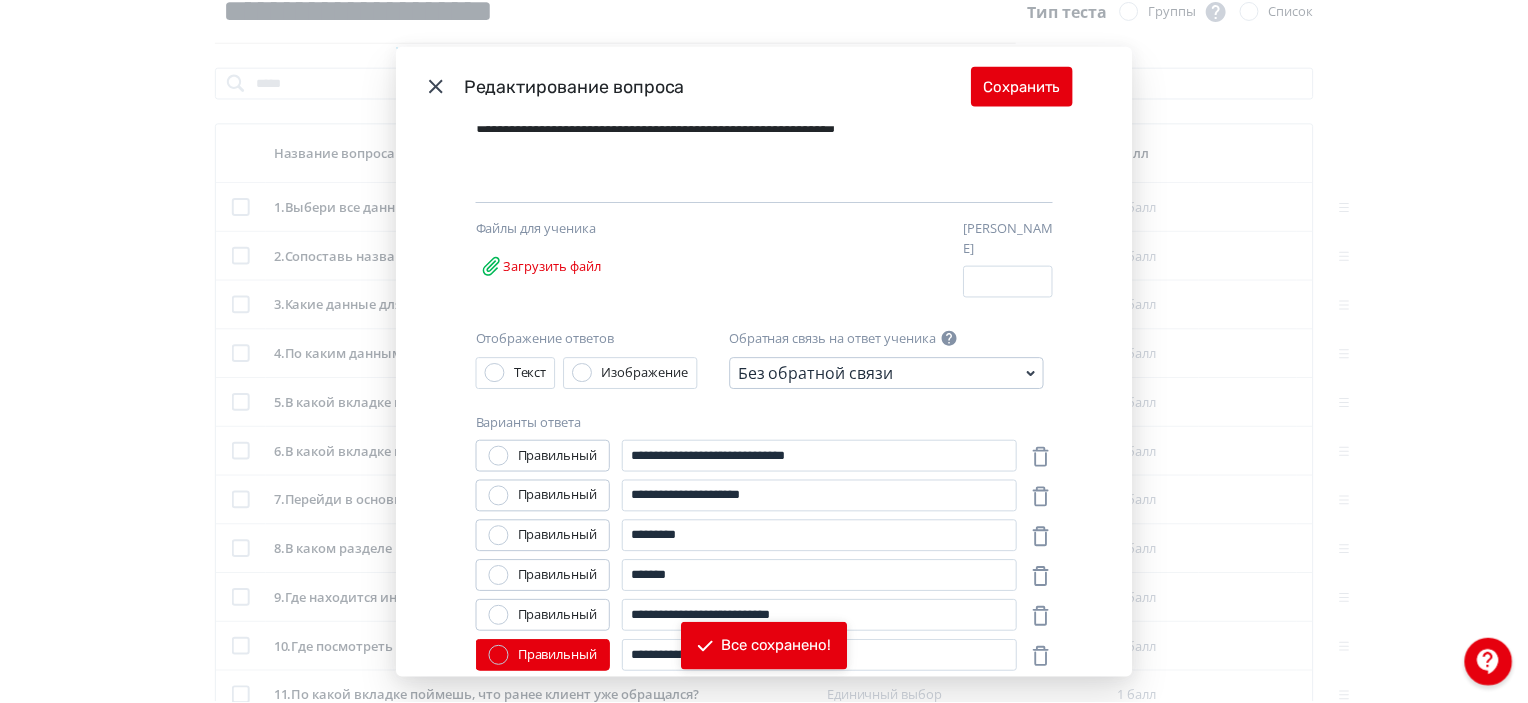 scroll, scrollTop: 199, scrollLeft: 0, axis: vertical 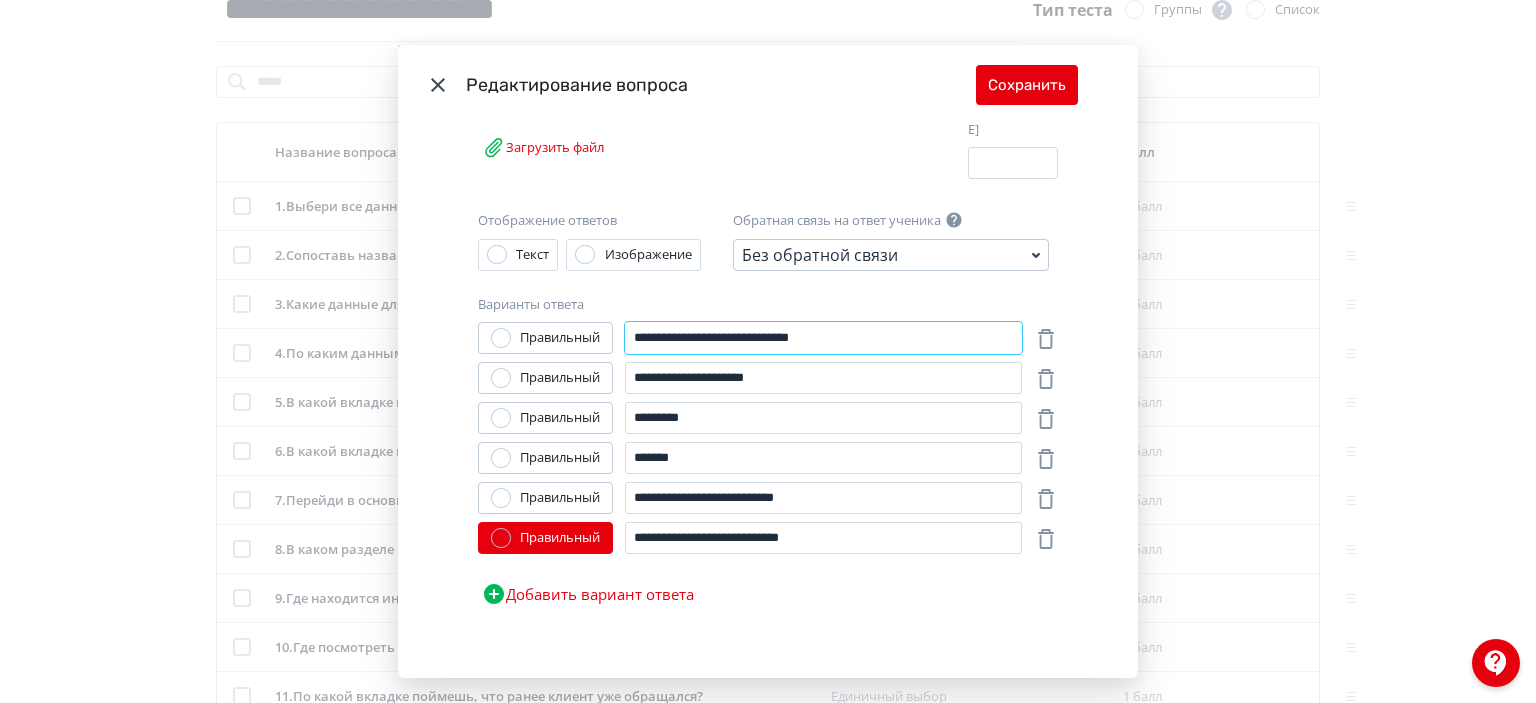 click on "**********" at bounding box center [823, 338] 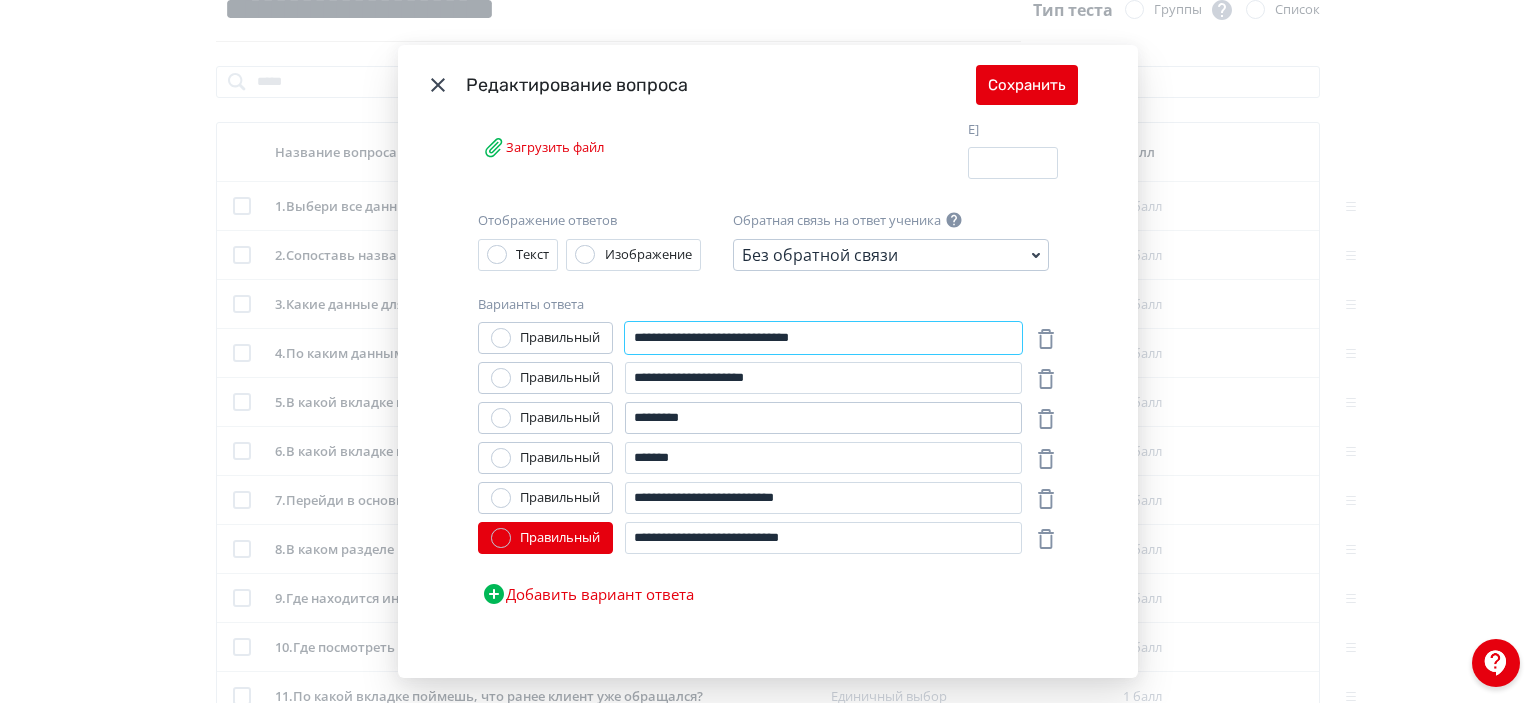 paste on "*" 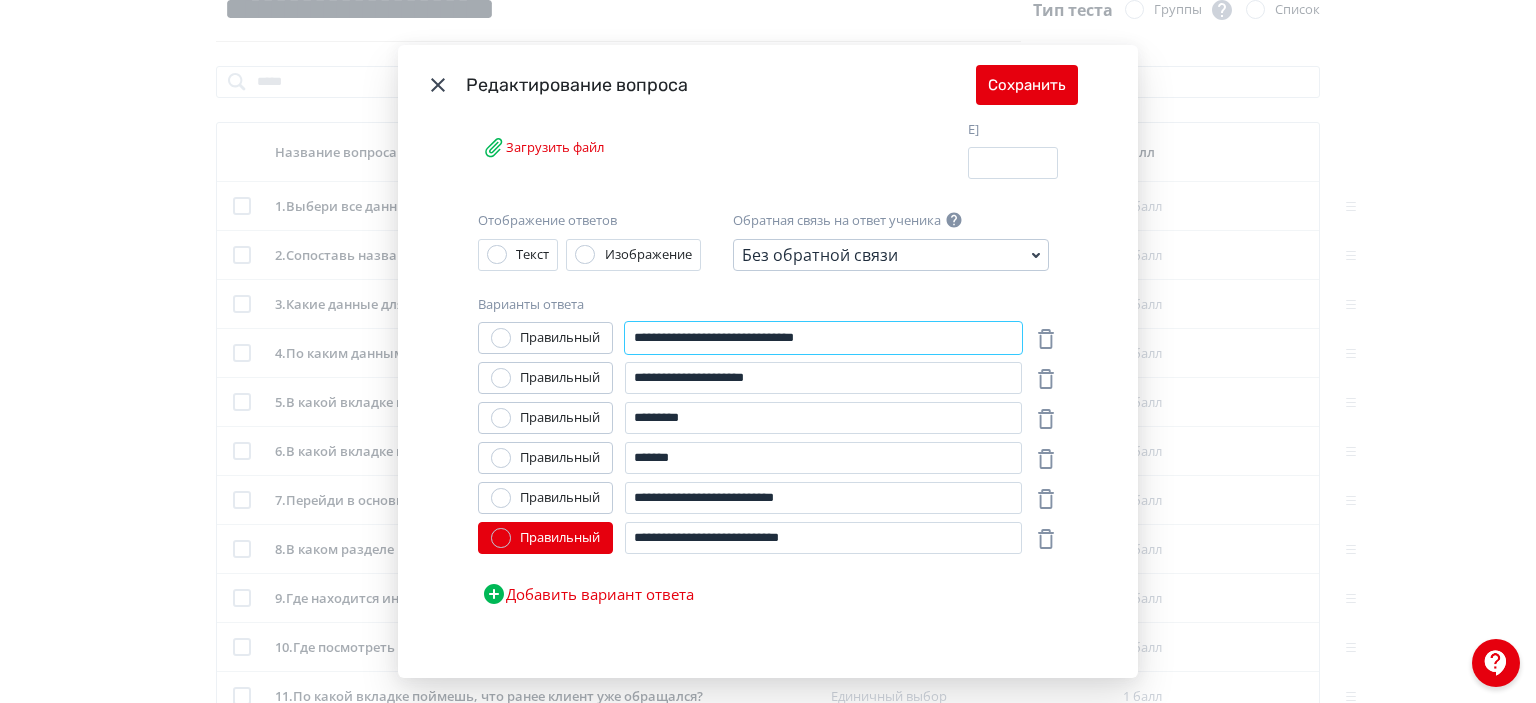 click on "**********" at bounding box center (823, 338) 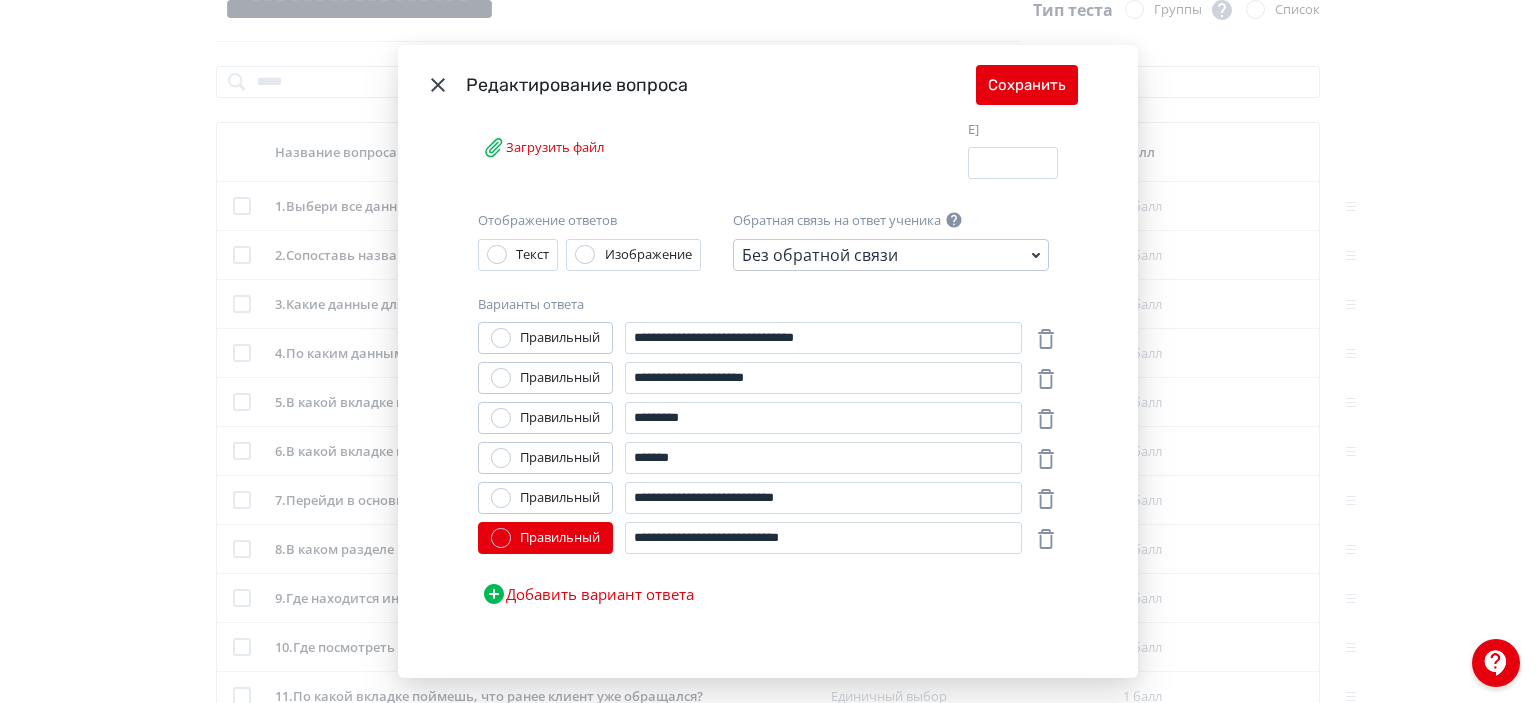 drag, startPoint x: 739, startPoint y: 323, endPoint x: 1336, endPoint y: 278, distance: 598.6936 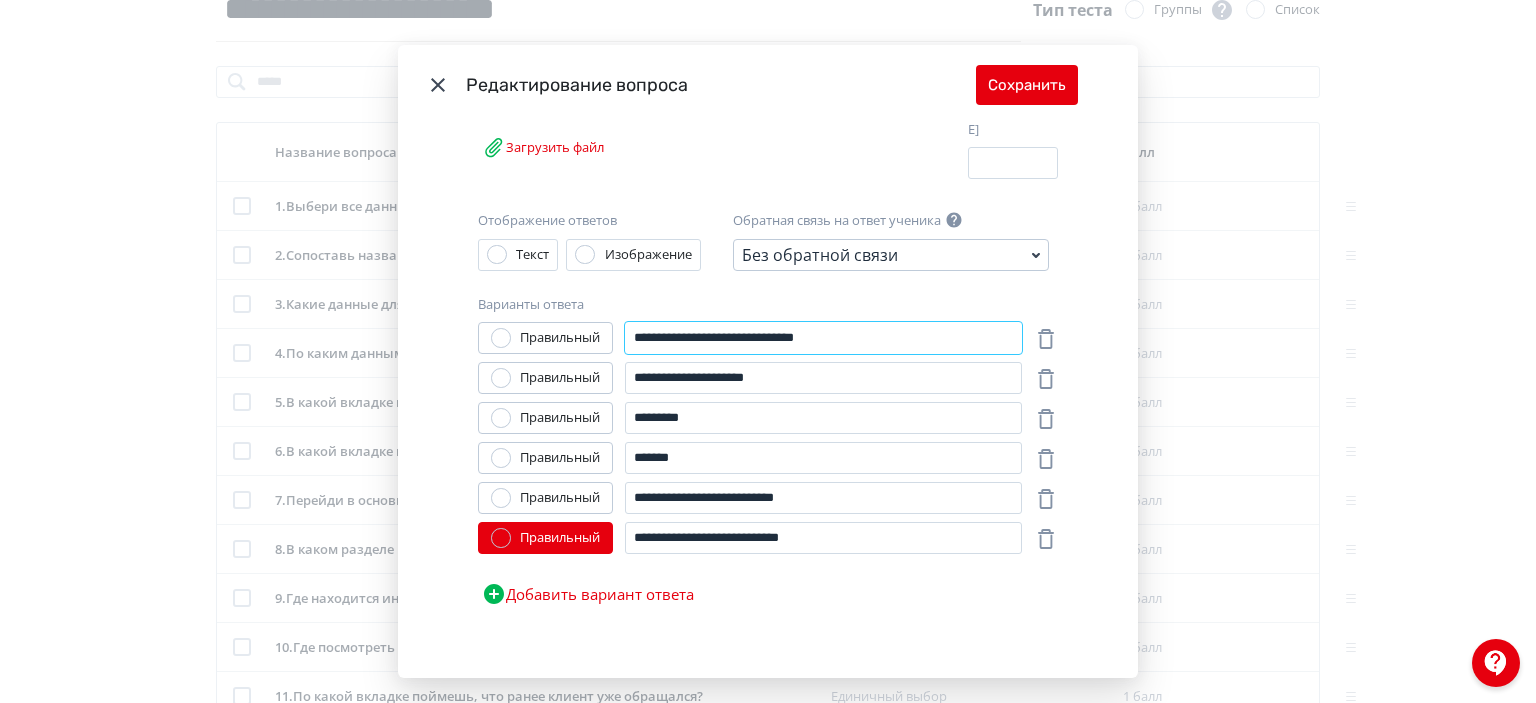 click on "**********" at bounding box center [823, 338] 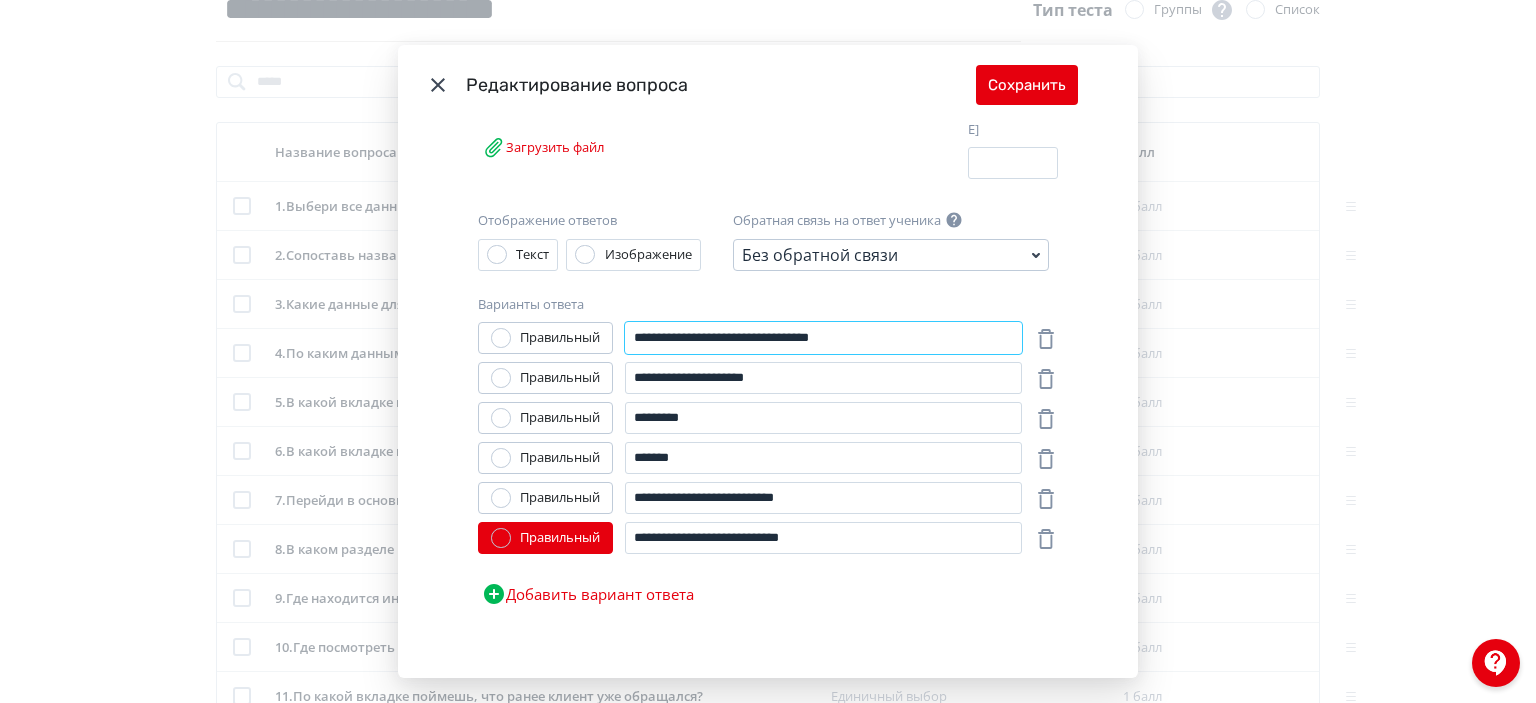 click on "**********" at bounding box center (823, 338) 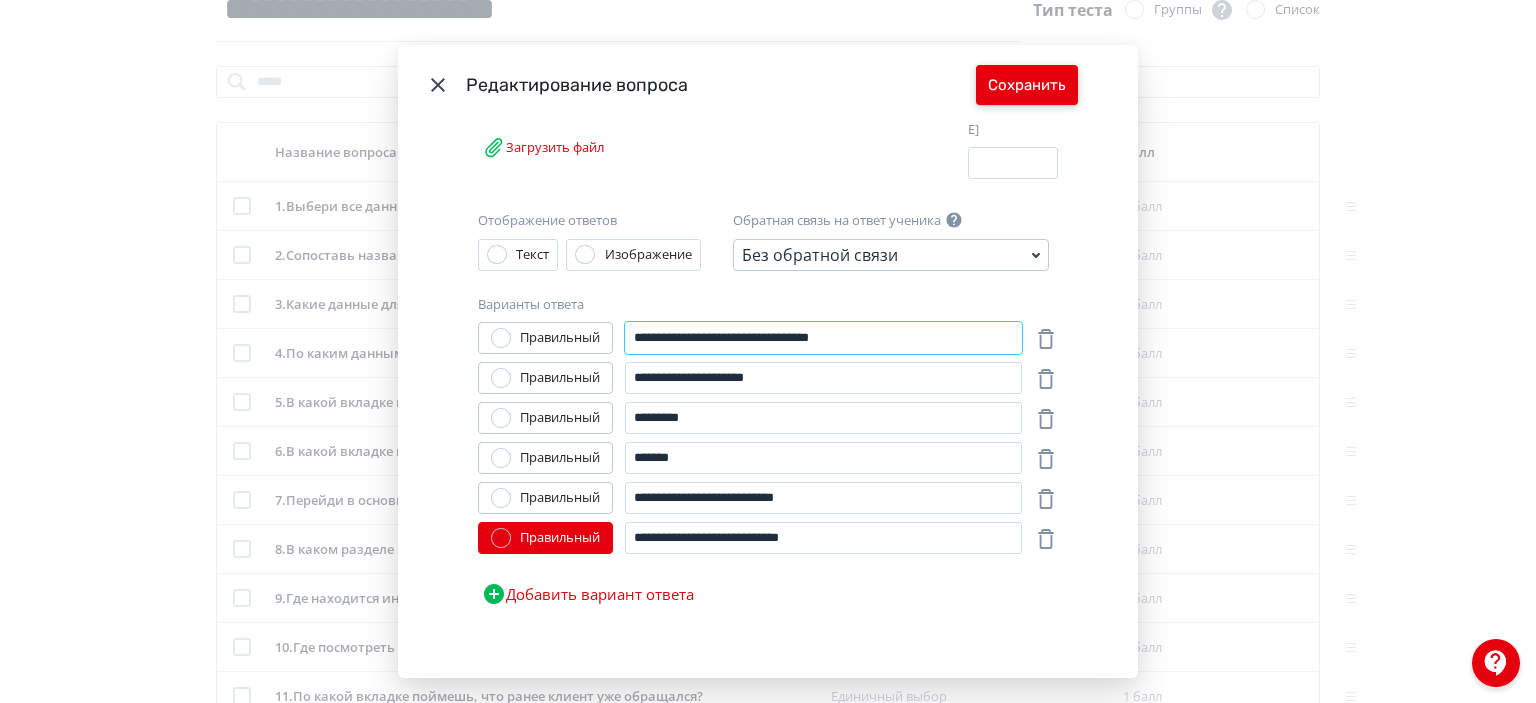 type on "**********" 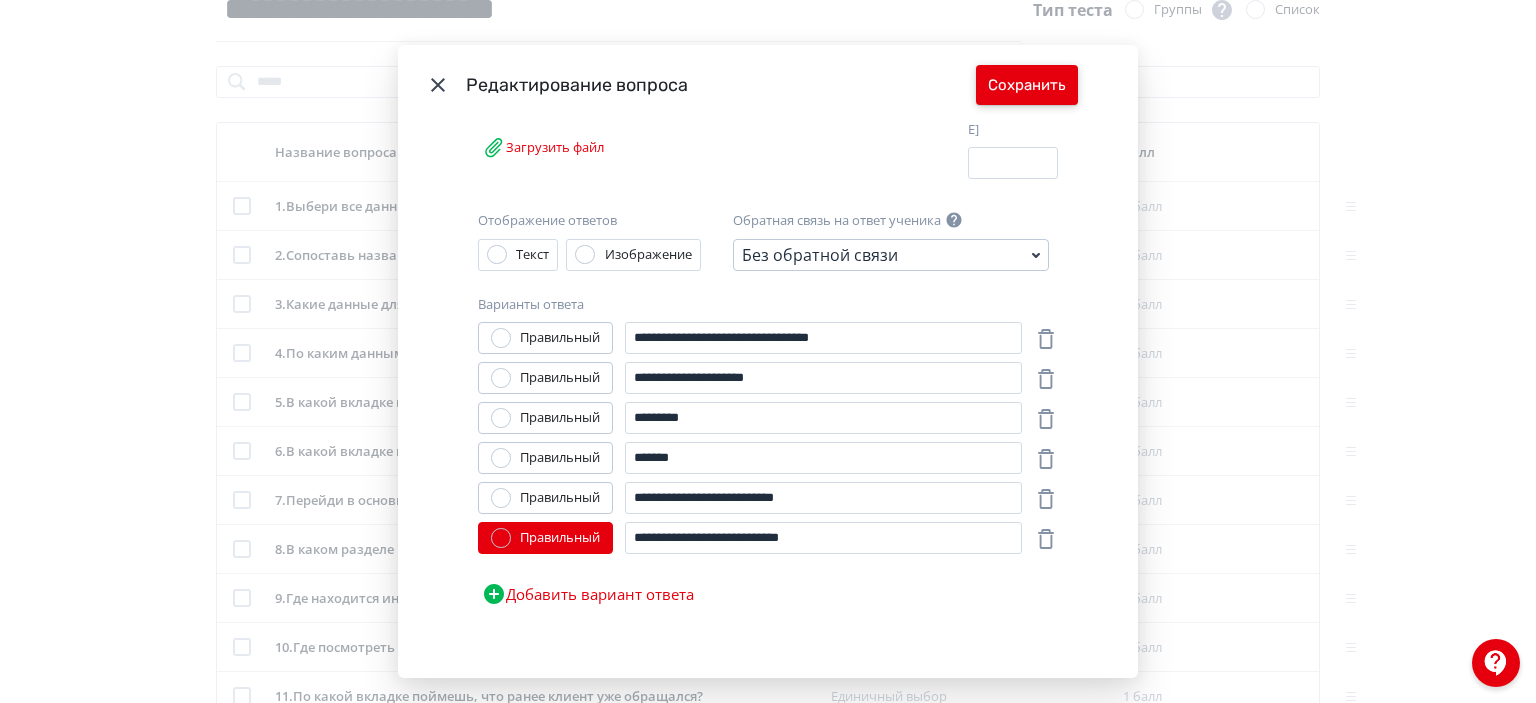 click on "Сохранить" at bounding box center [1027, 85] 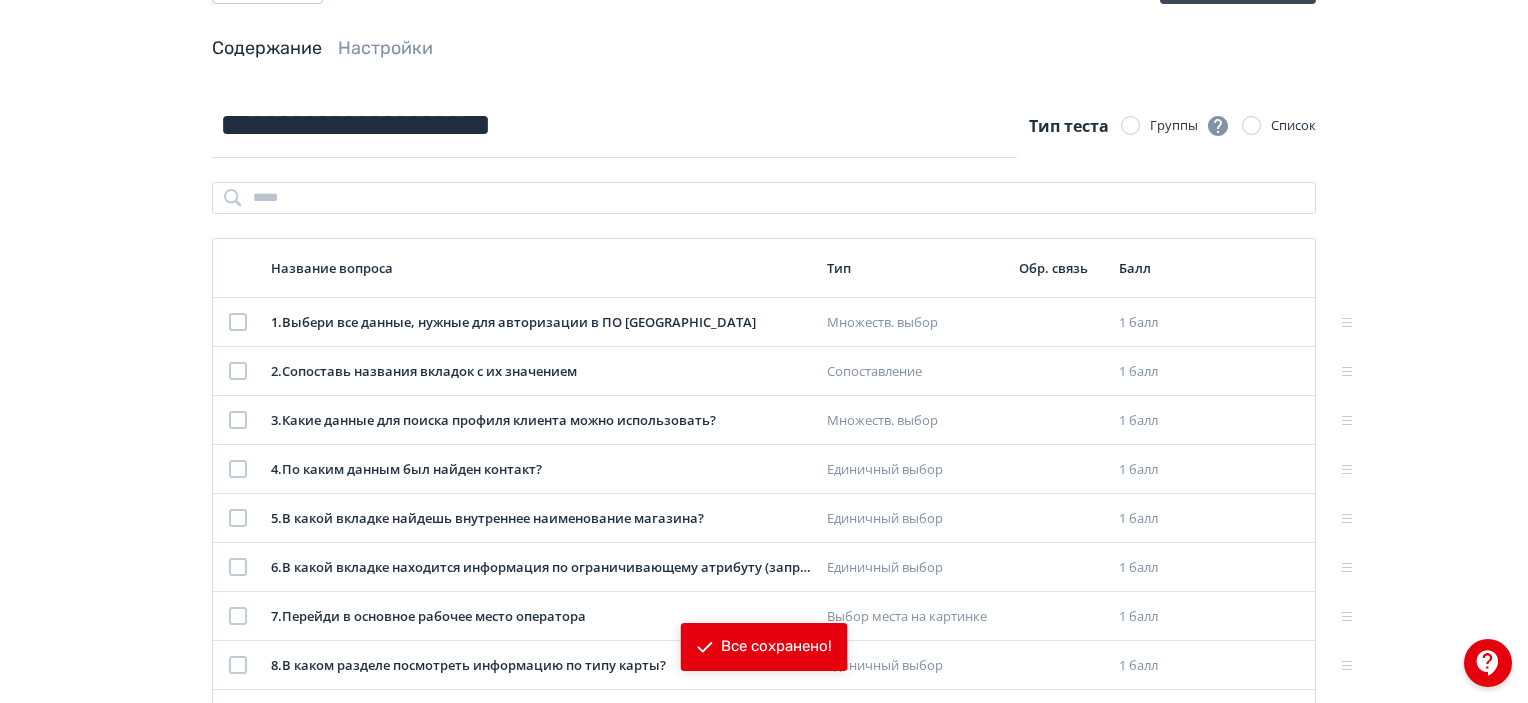 scroll, scrollTop: 0, scrollLeft: 0, axis: both 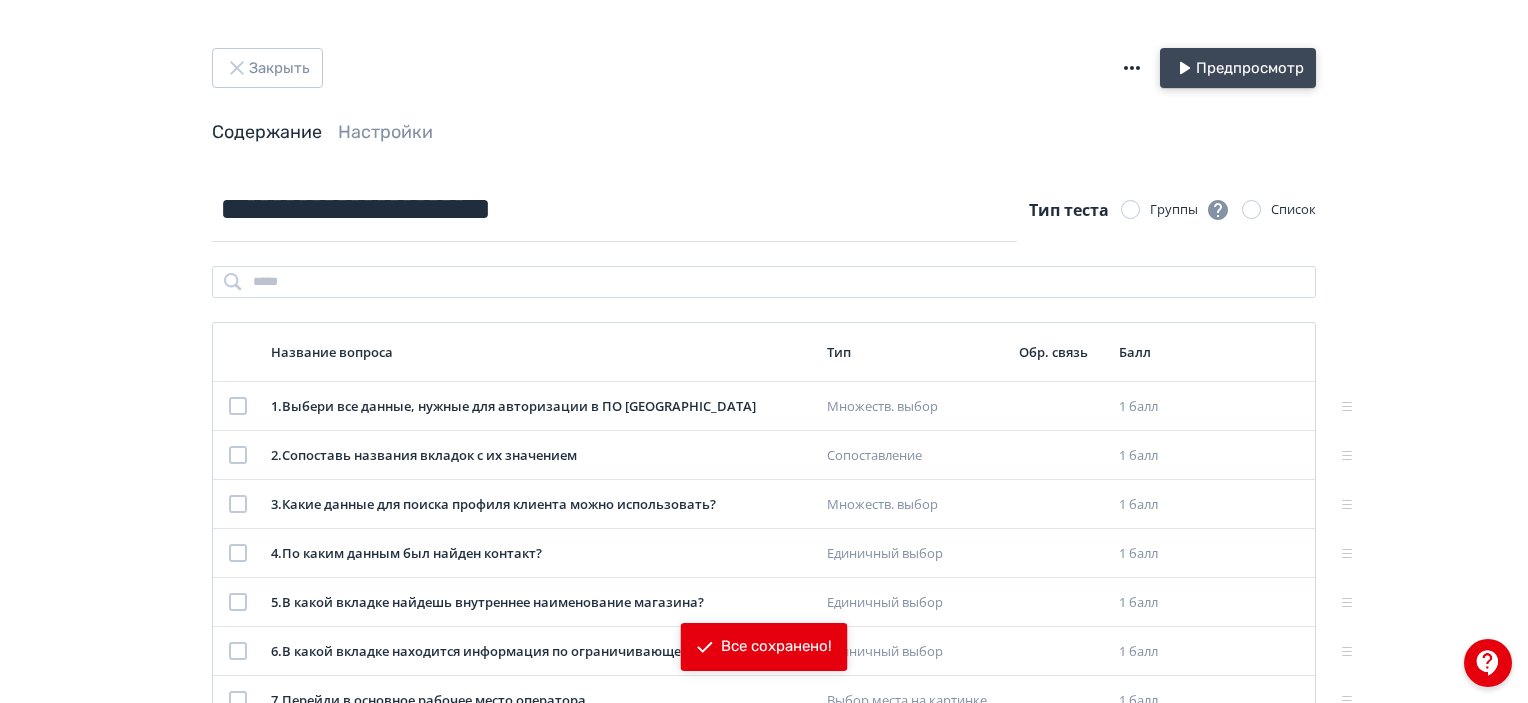 click on "Предпросмотр" at bounding box center [1238, 68] 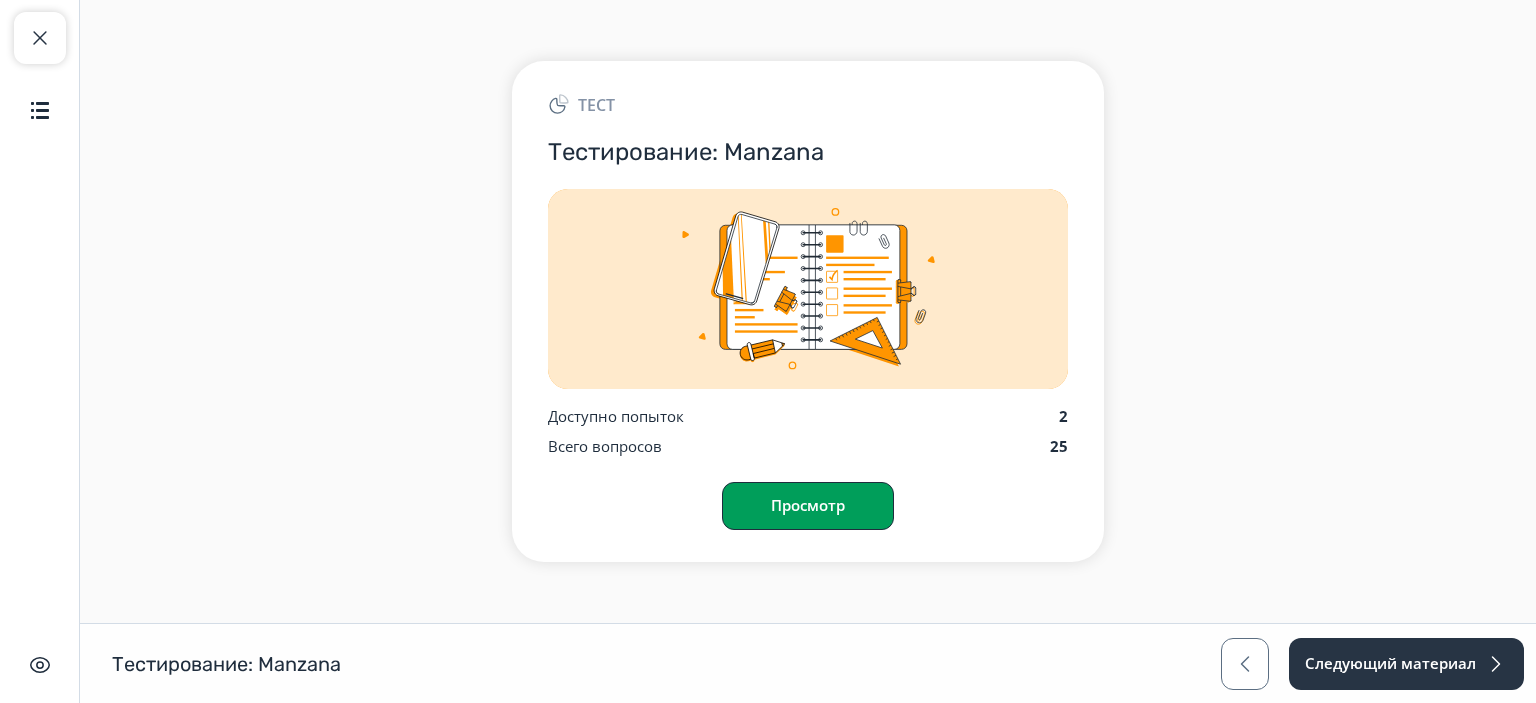 click on "Просмотр" at bounding box center [808, 506] 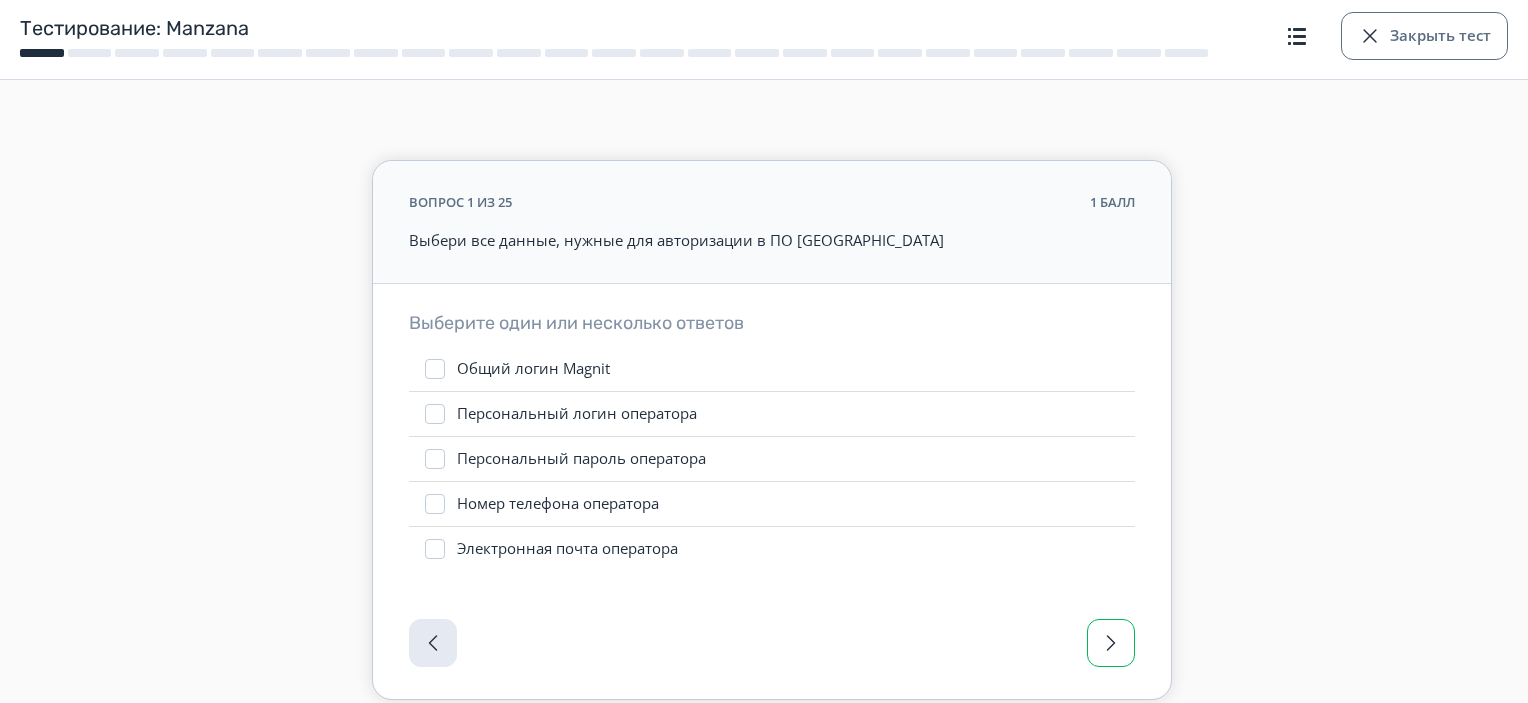 click at bounding box center [1111, 643] 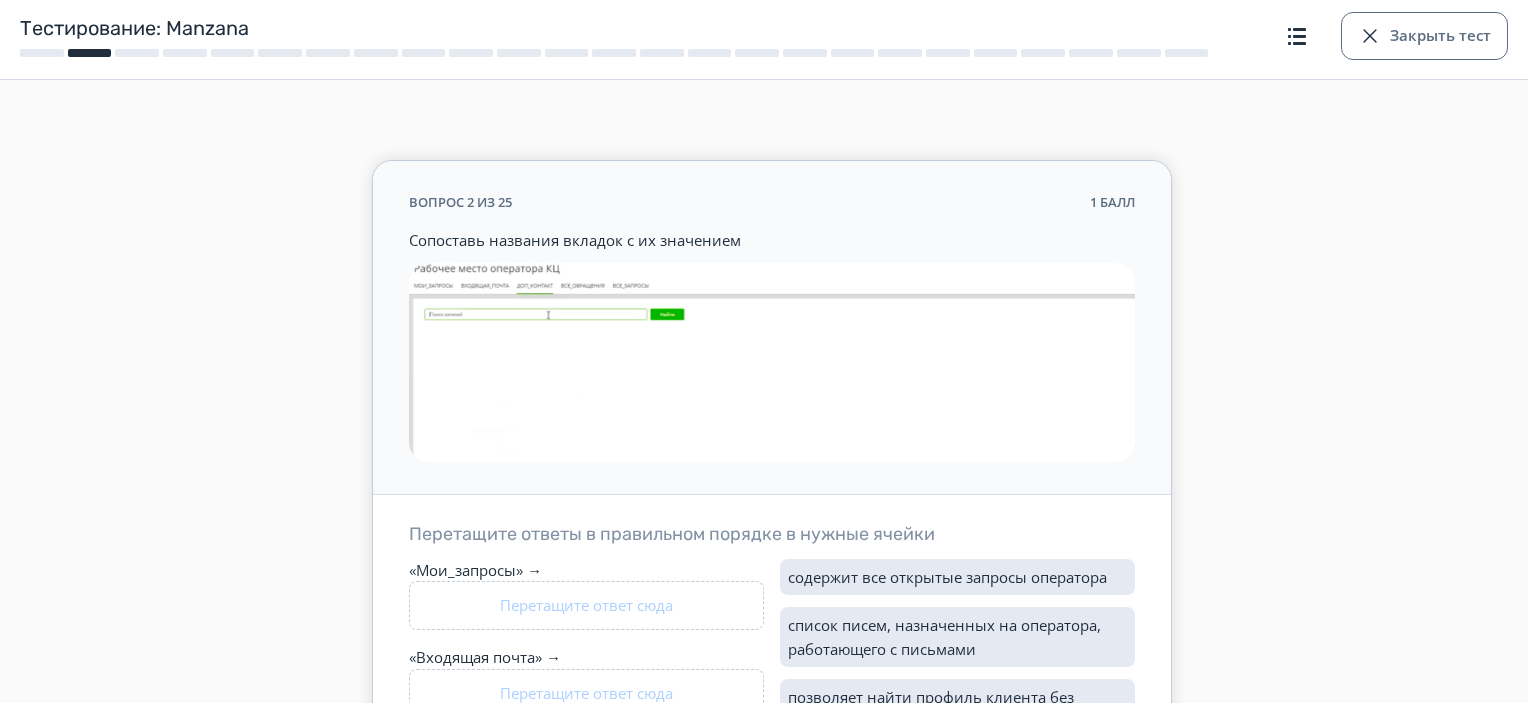 click on "список писем, назначенных на оператора, работающего с письмами" at bounding box center [957, 637] 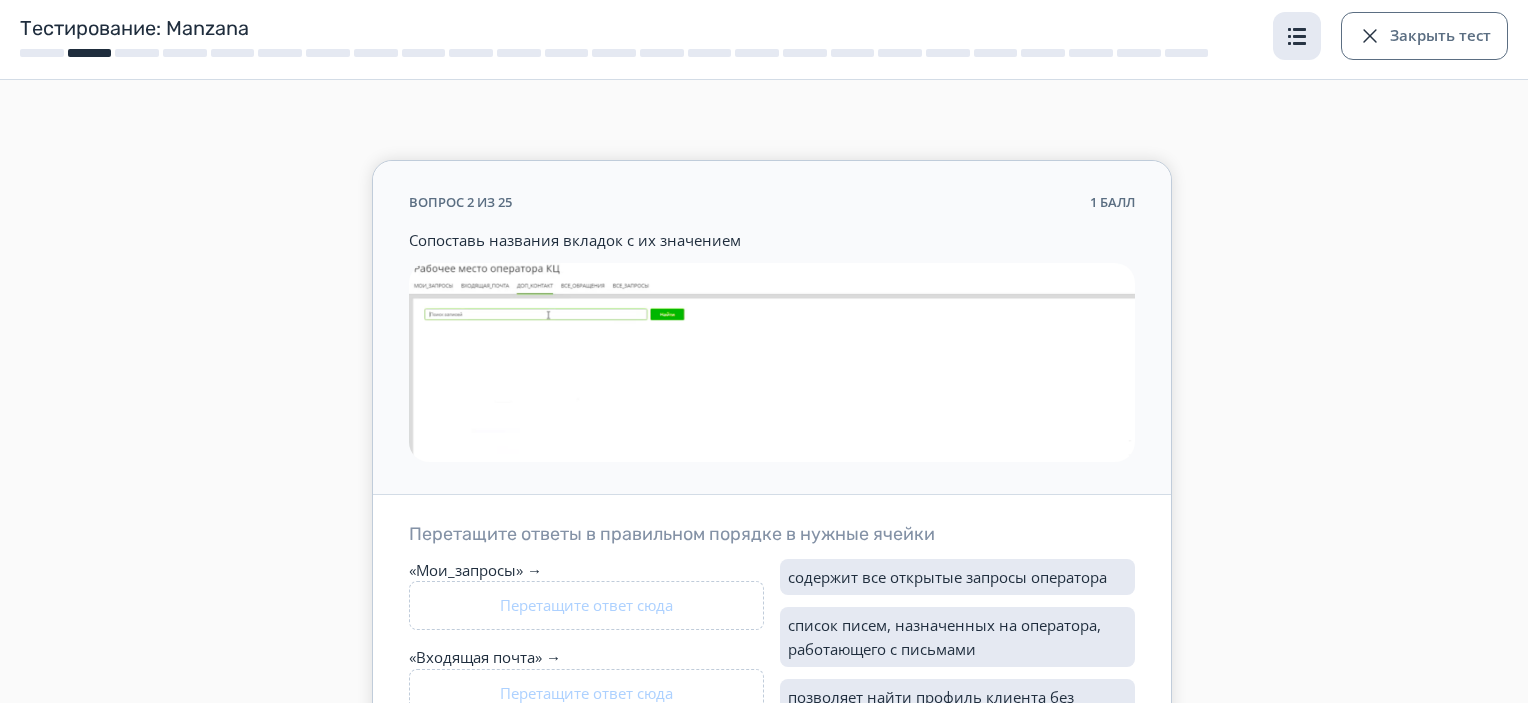 click at bounding box center [1297, 36] 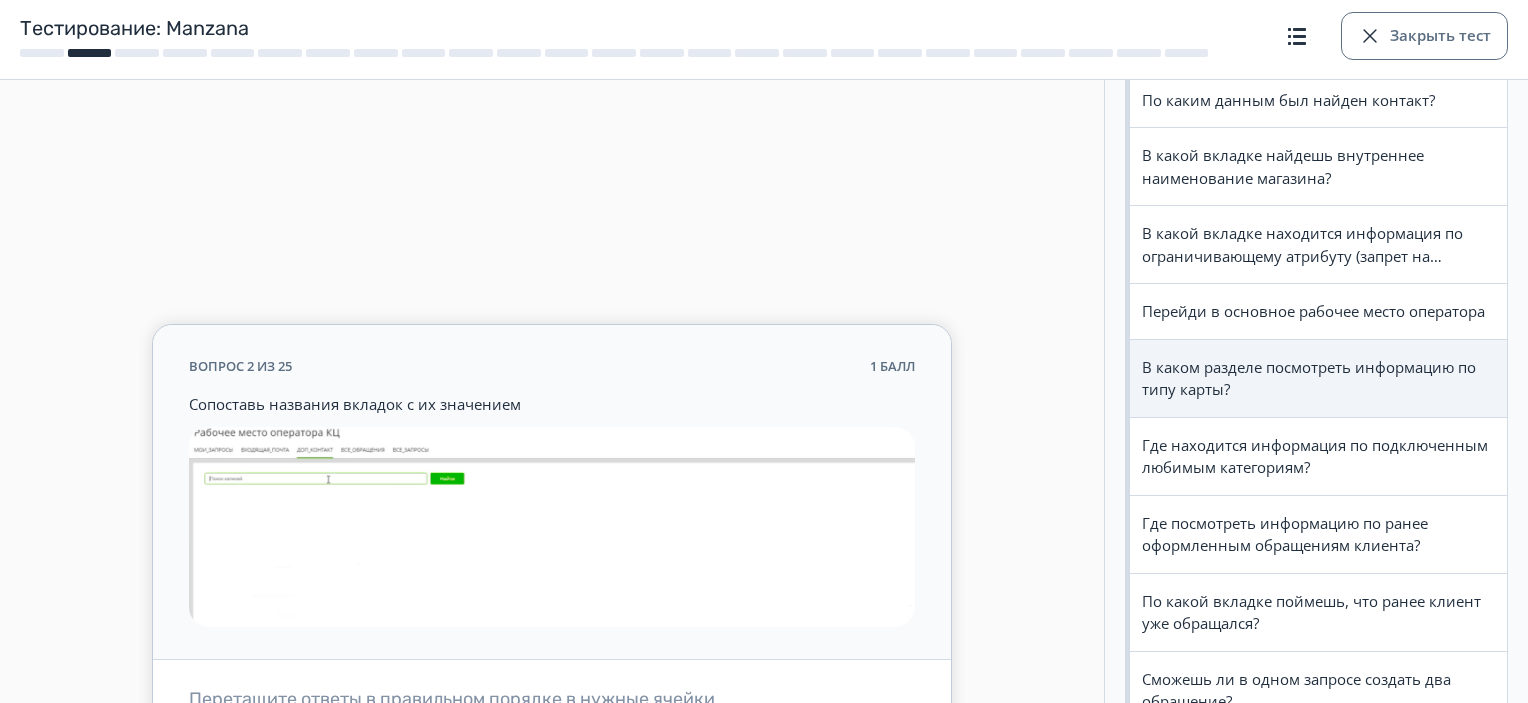 click on "В каком разделе посмотреть информацию по типу карты?" at bounding box center (1318, 378) 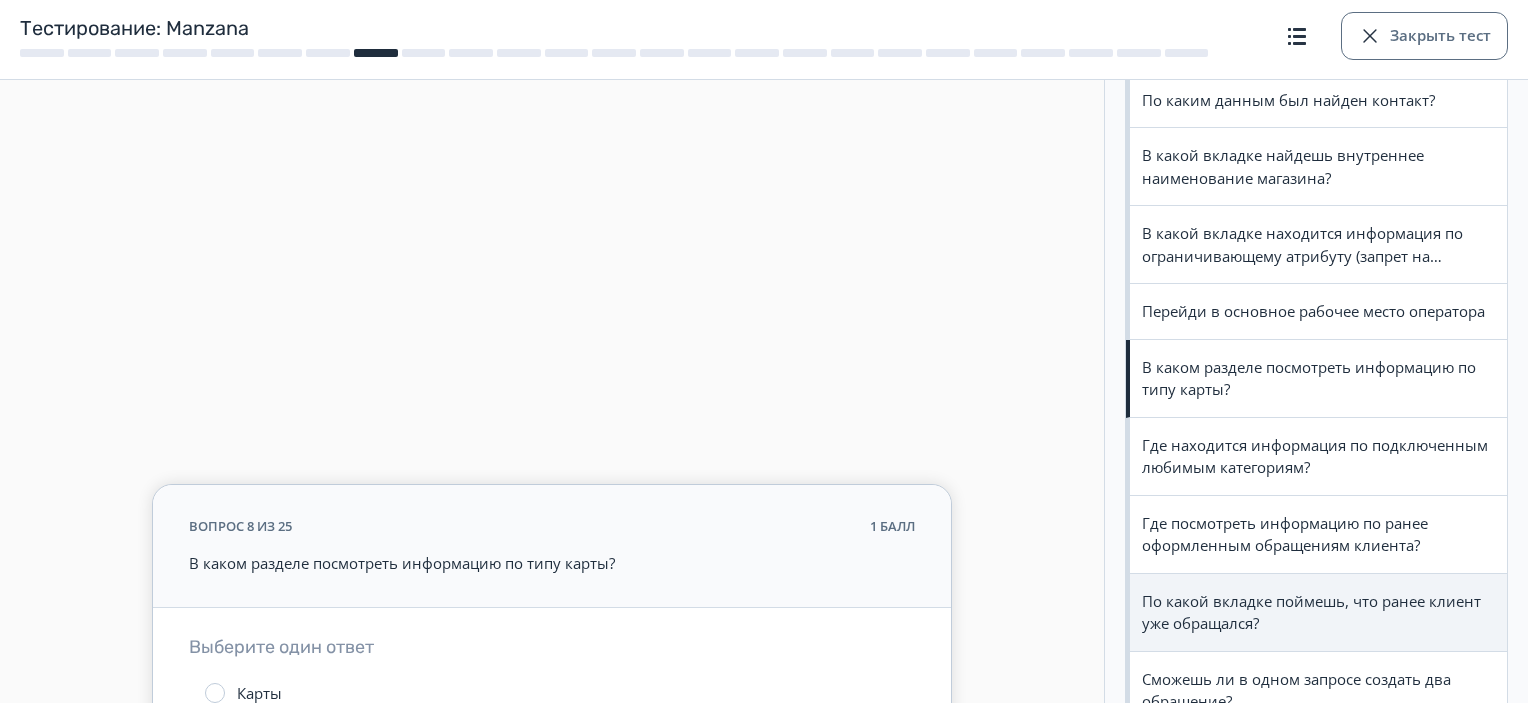 scroll, scrollTop: 459, scrollLeft: 0, axis: vertical 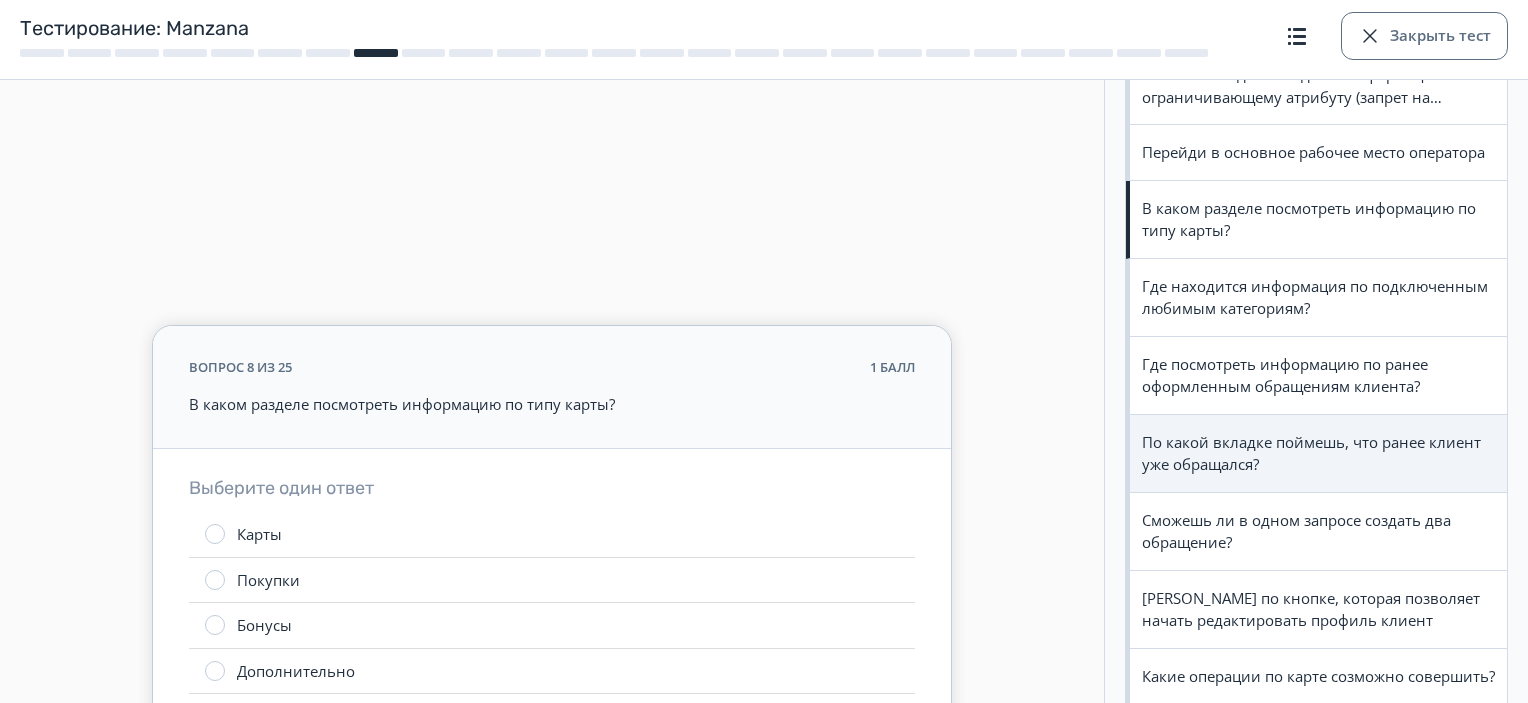 click on "По какой вкладке поймешь, что ранее клиент уже обращался?" at bounding box center [1318, 453] 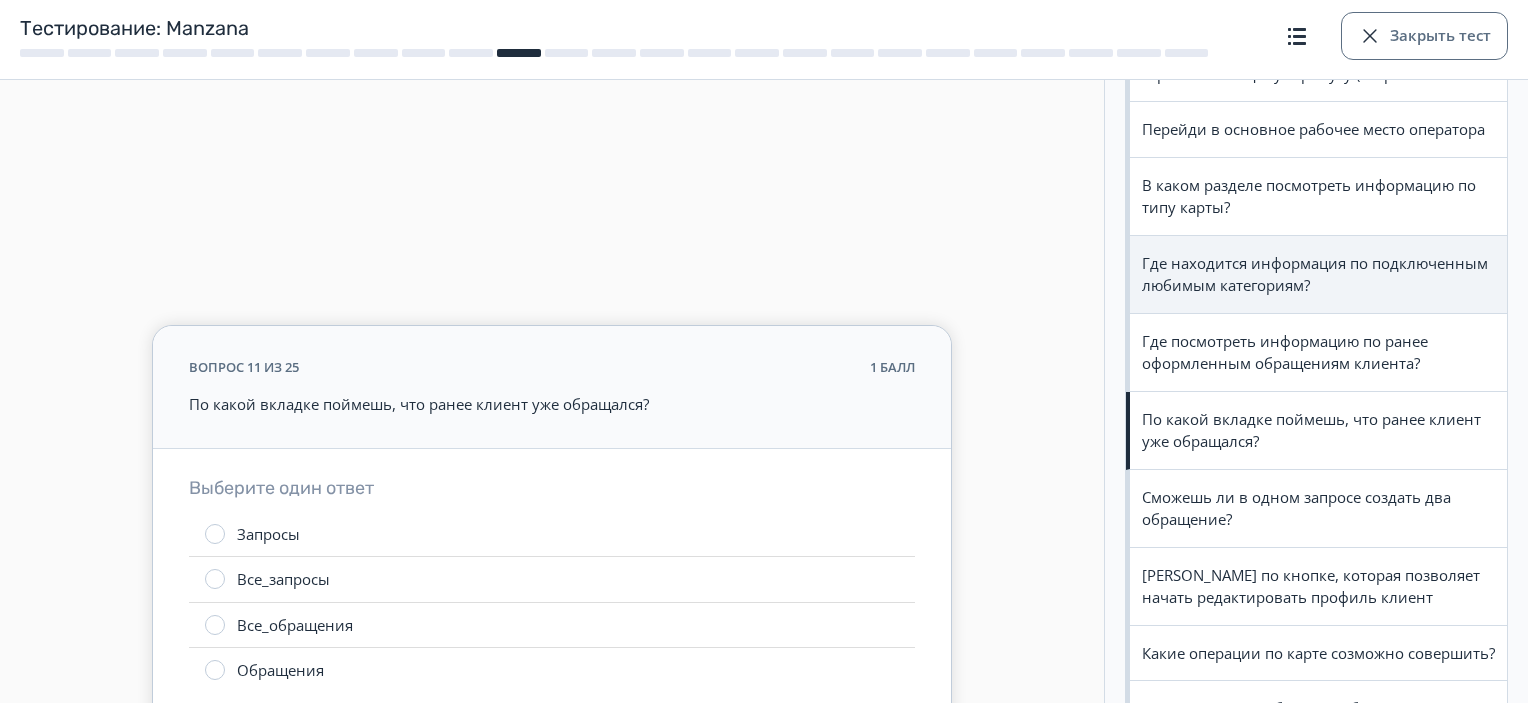 click on "Где находится информация по подключенным любимым категориям?" at bounding box center [1318, 274] 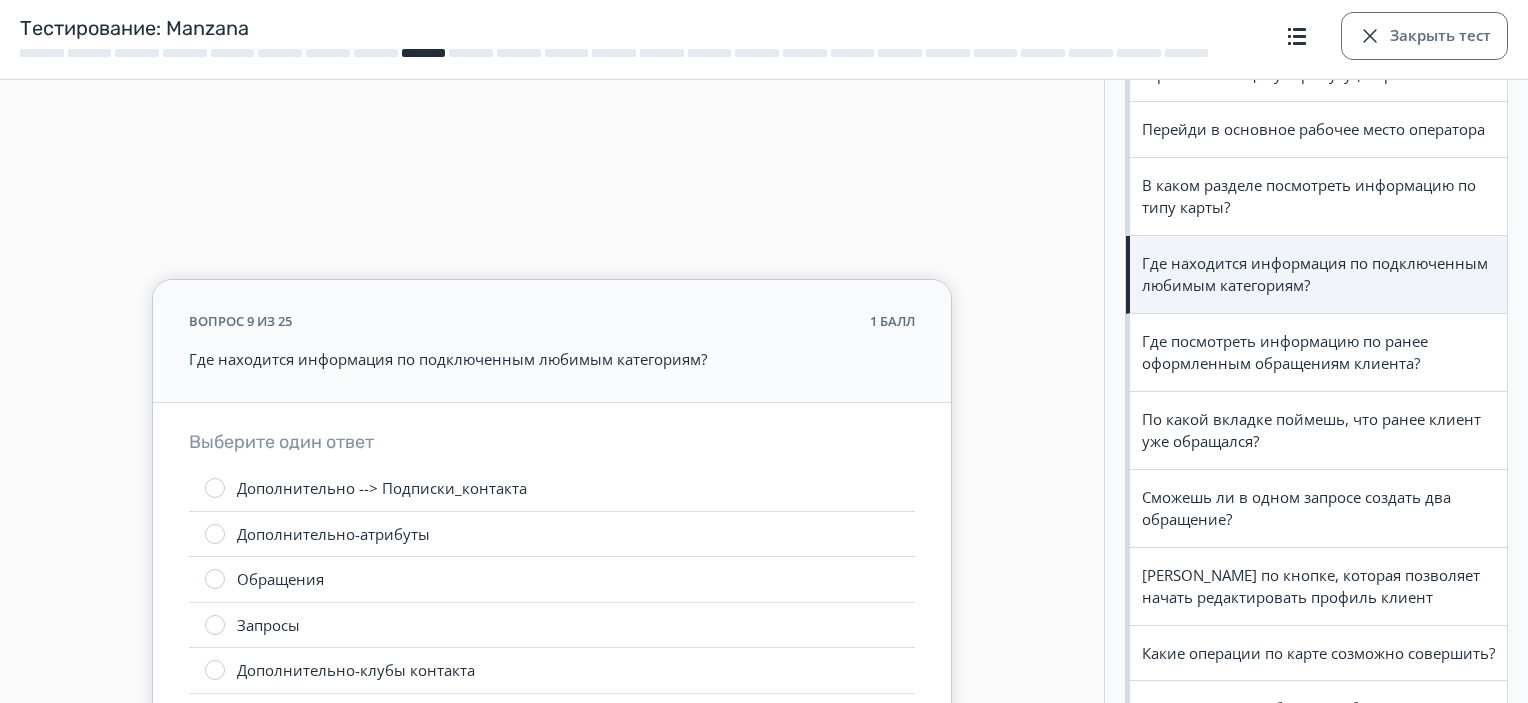scroll, scrollTop: 436, scrollLeft: 0, axis: vertical 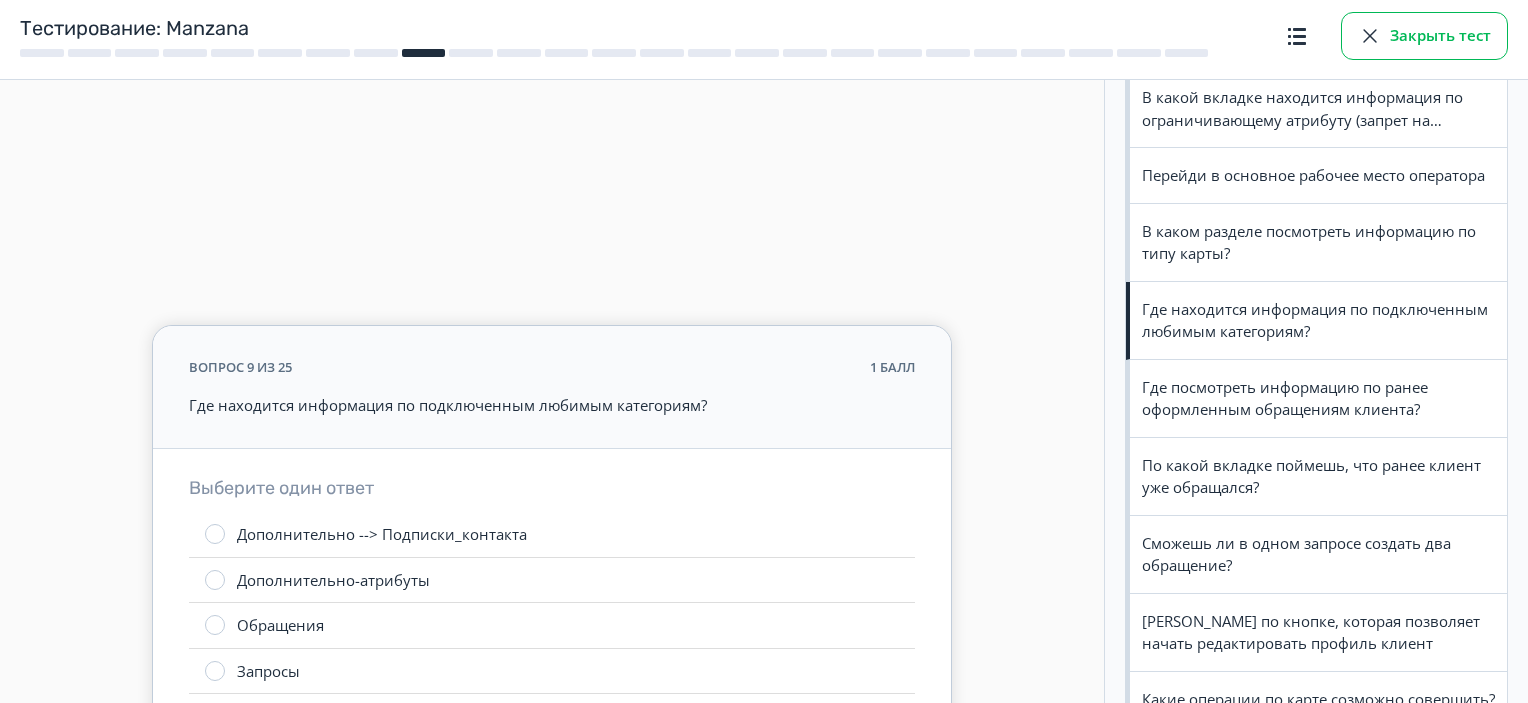 click on "Закрыть тест" at bounding box center [1424, 36] 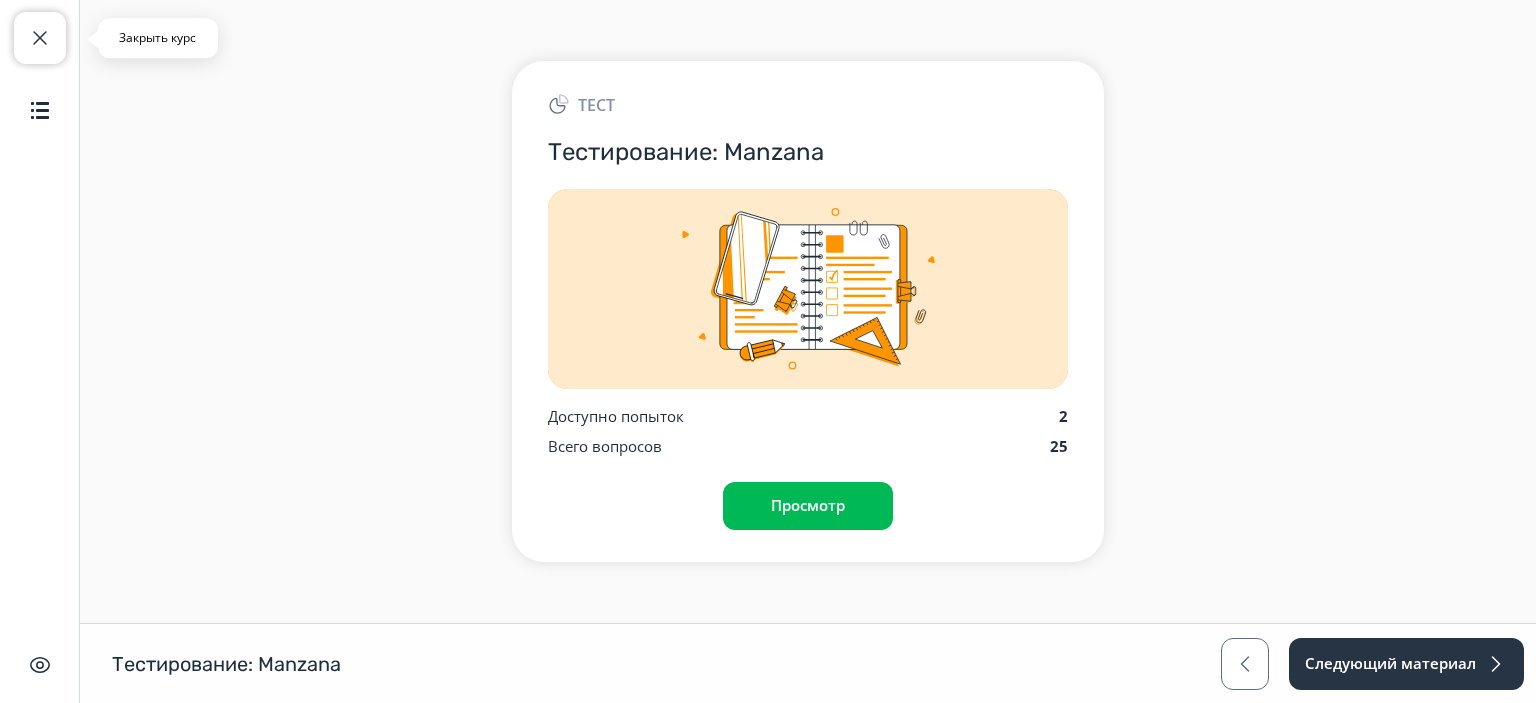click on "Закрыть курс" at bounding box center [40, 38] 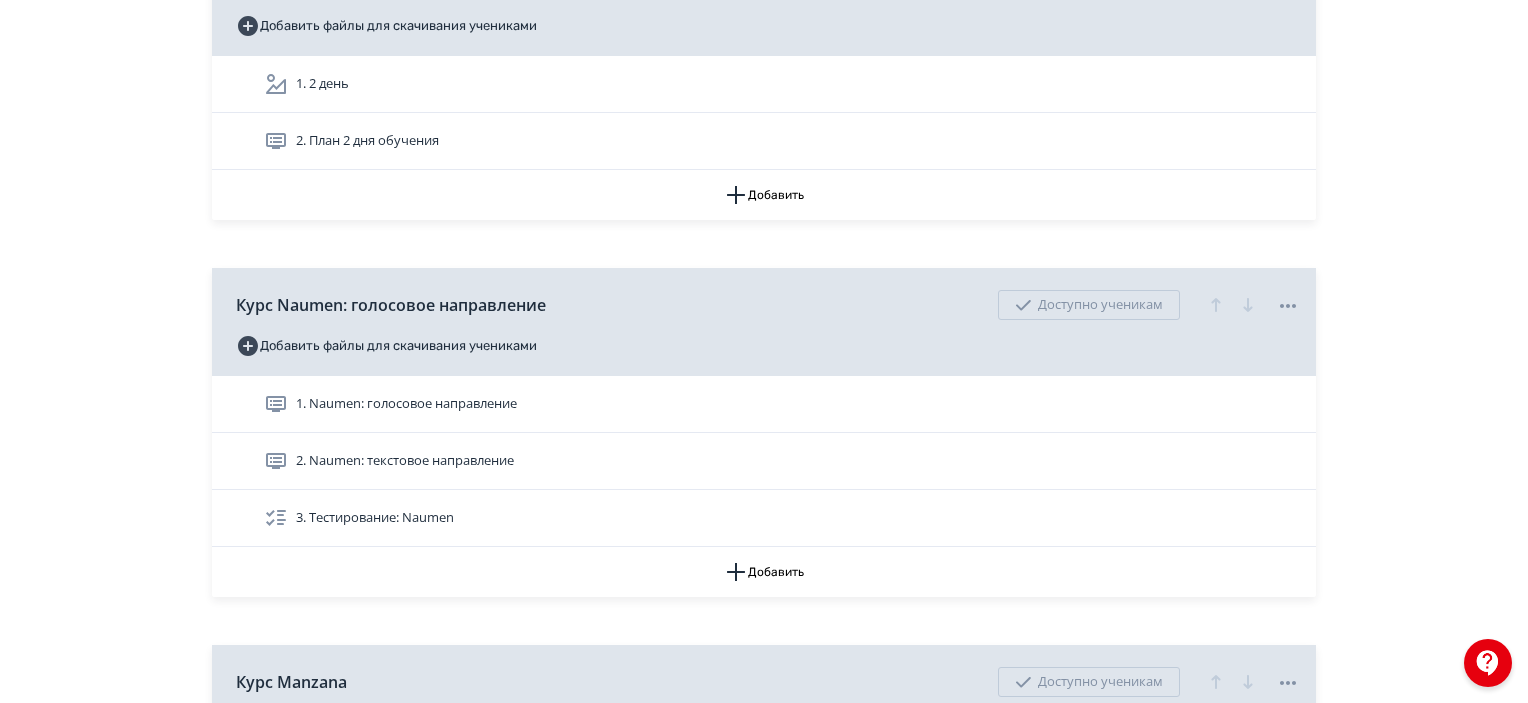 scroll, scrollTop: 2600, scrollLeft: 0, axis: vertical 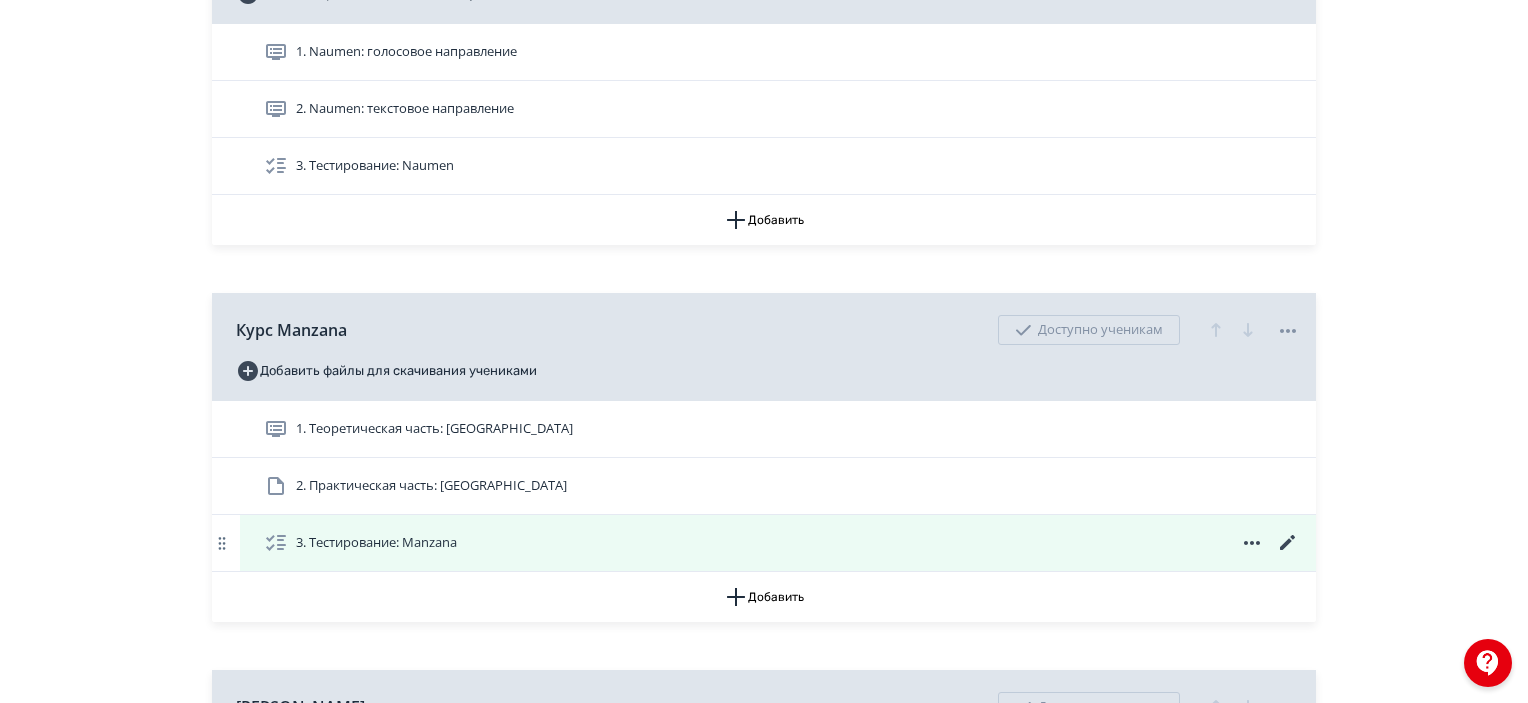 click 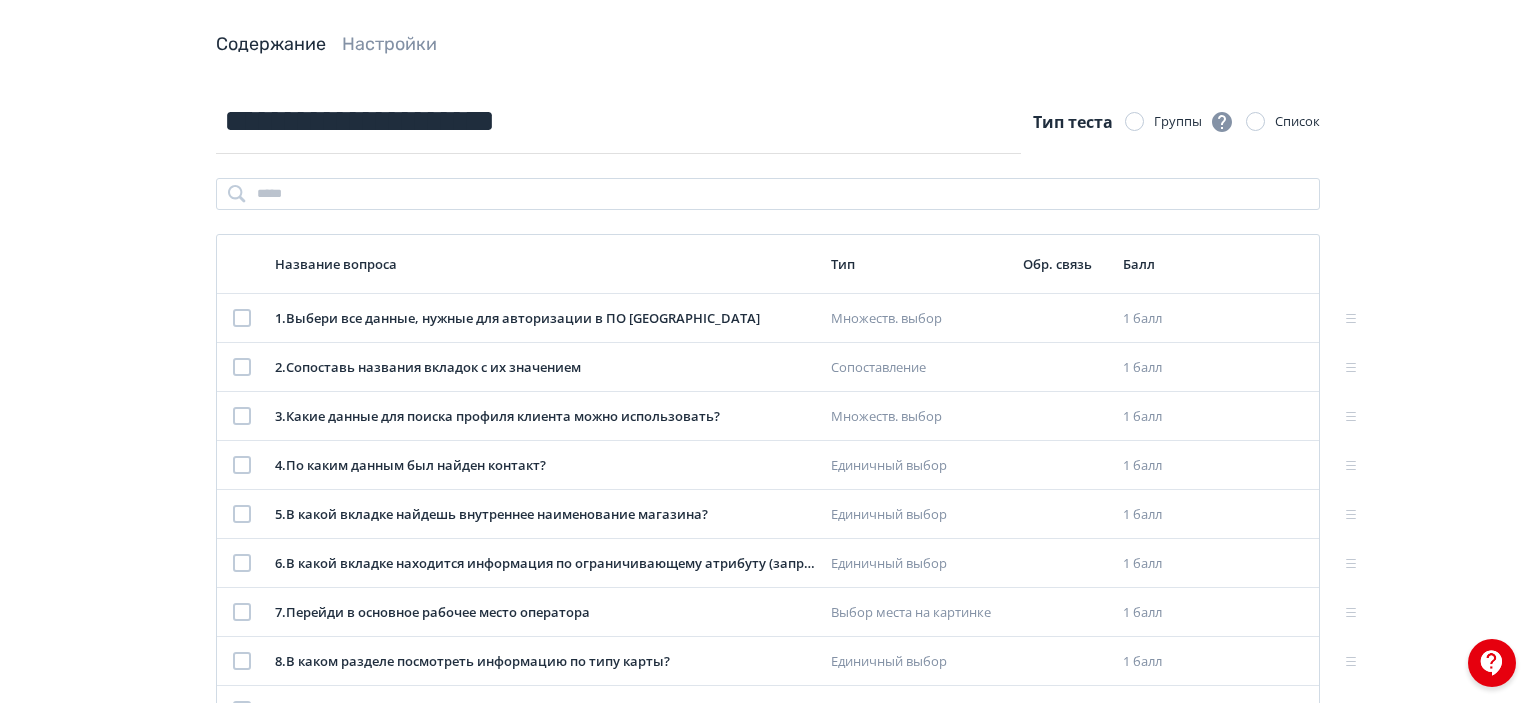 scroll, scrollTop: 200, scrollLeft: 0, axis: vertical 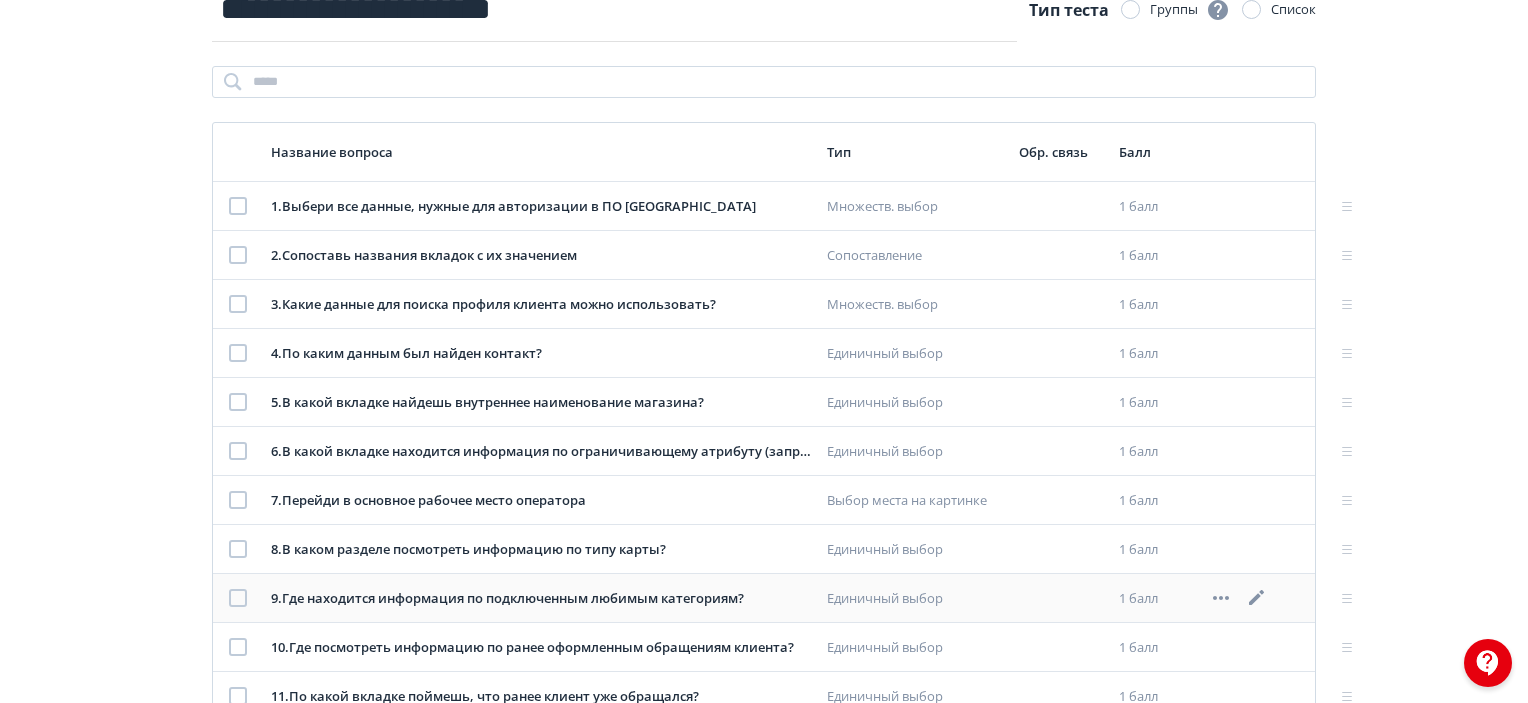 click 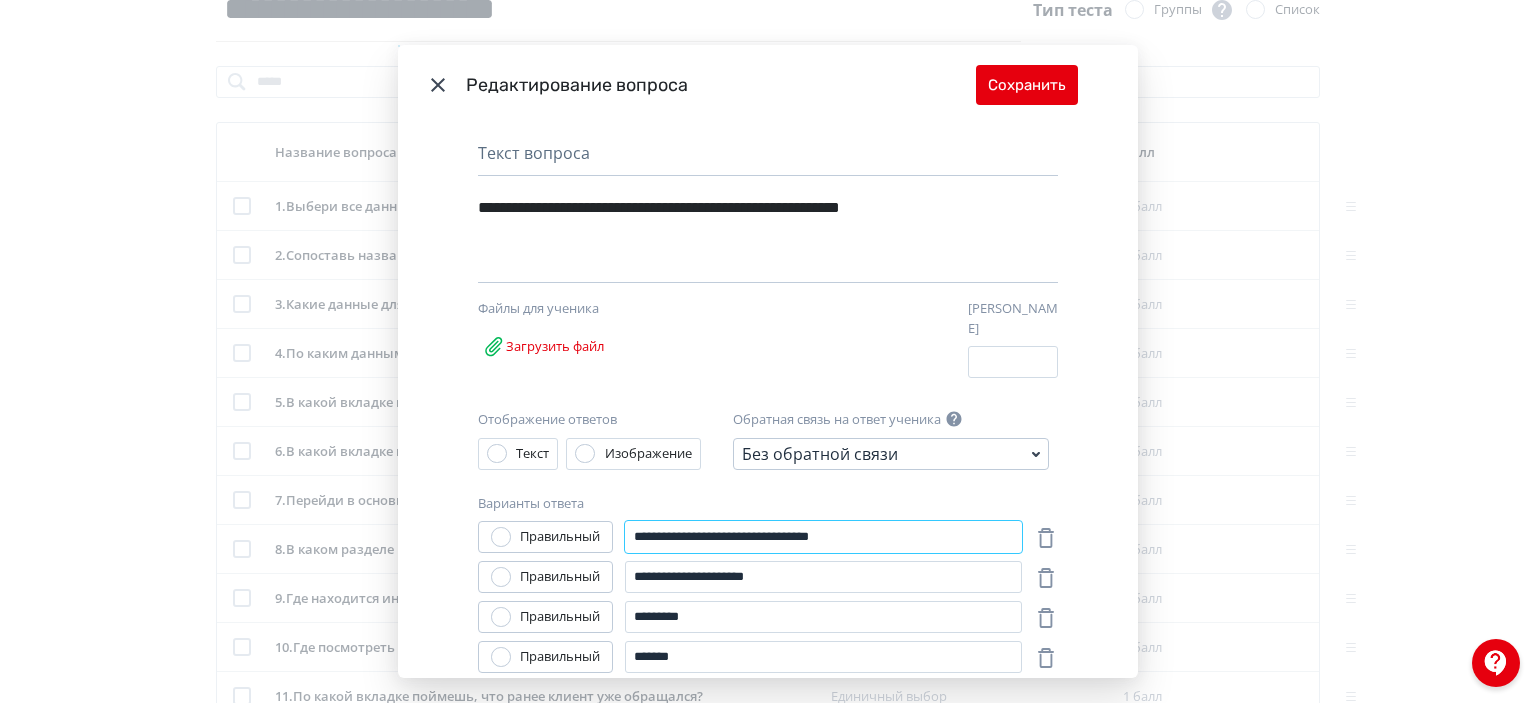 drag, startPoint x: 756, startPoint y: 527, endPoint x: 730, endPoint y: 517, distance: 27.856777 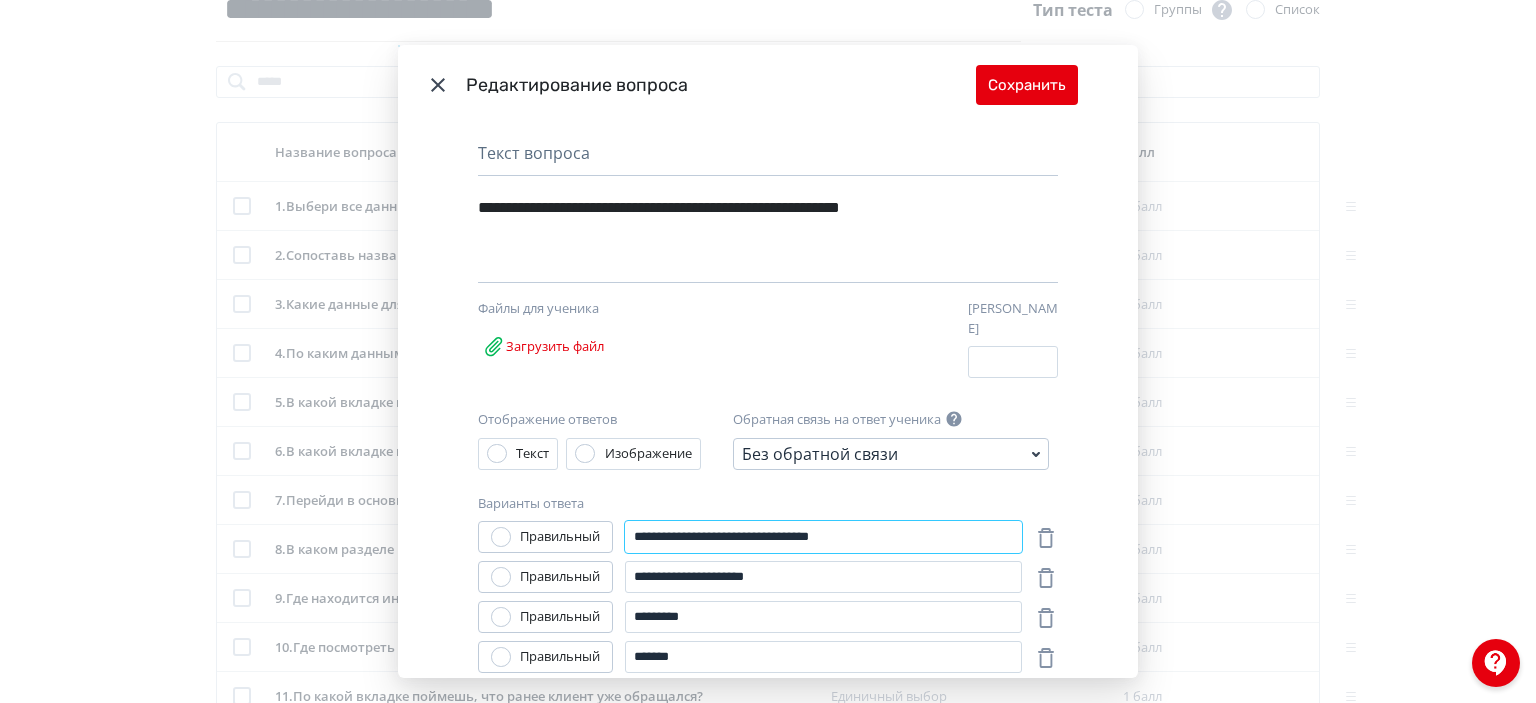 click on "**********" at bounding box center [823, 537] 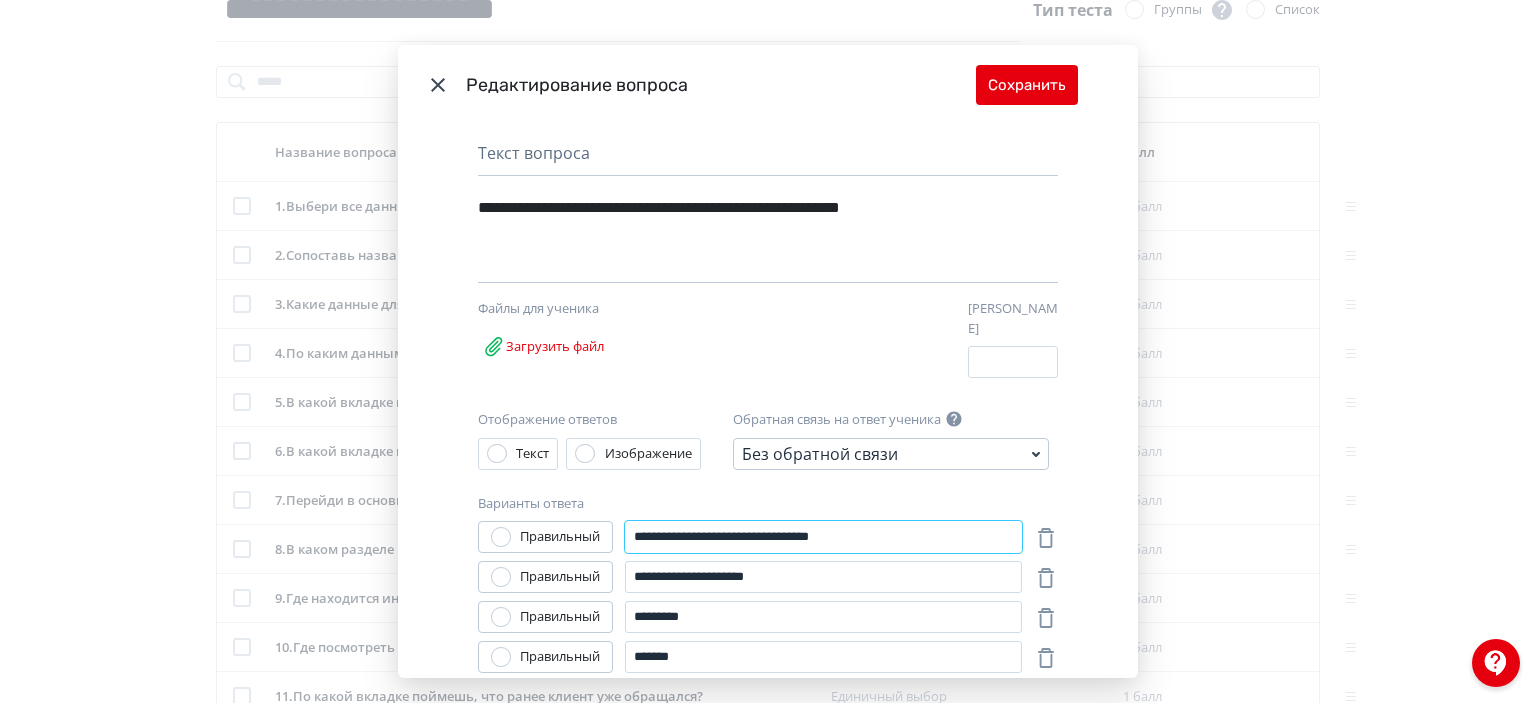 paste 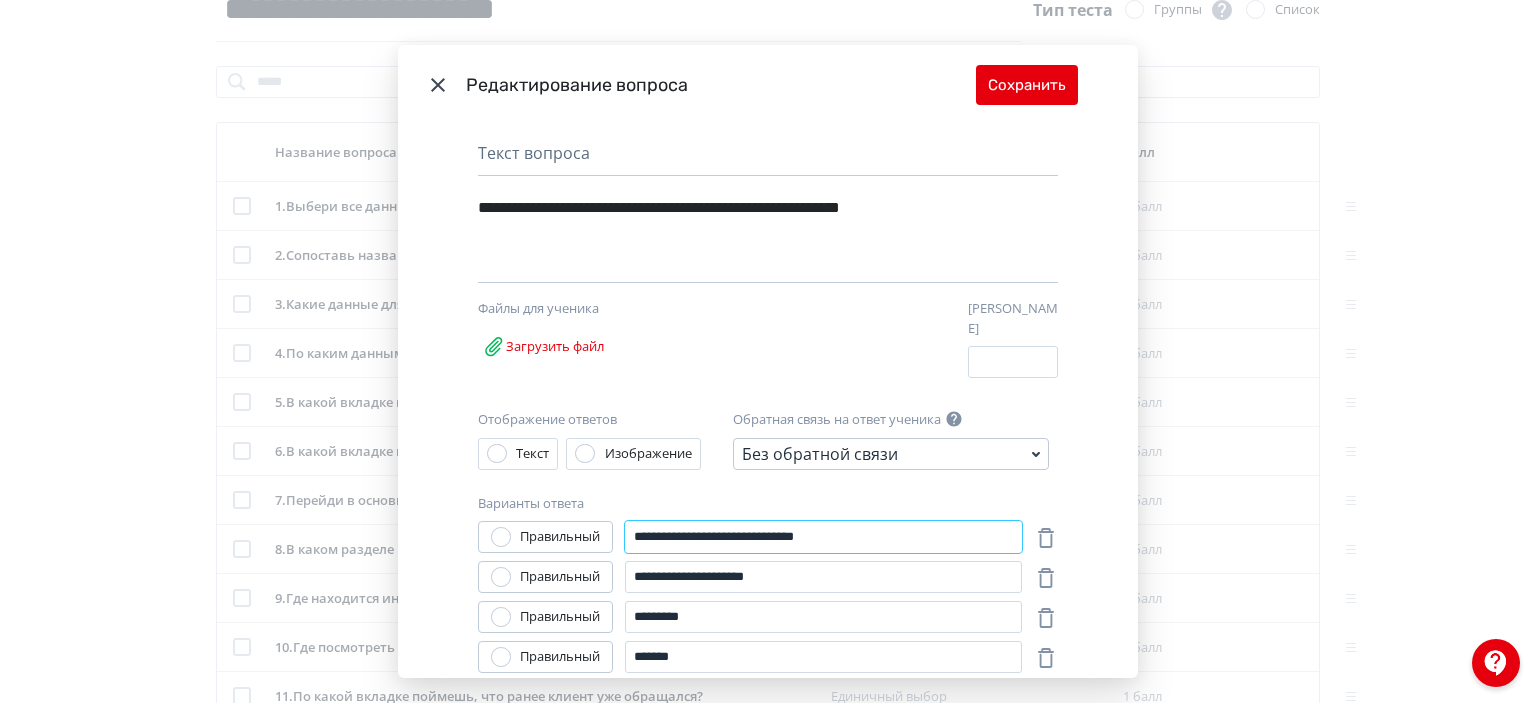 click on "**********" at bounding box center (823, 537) 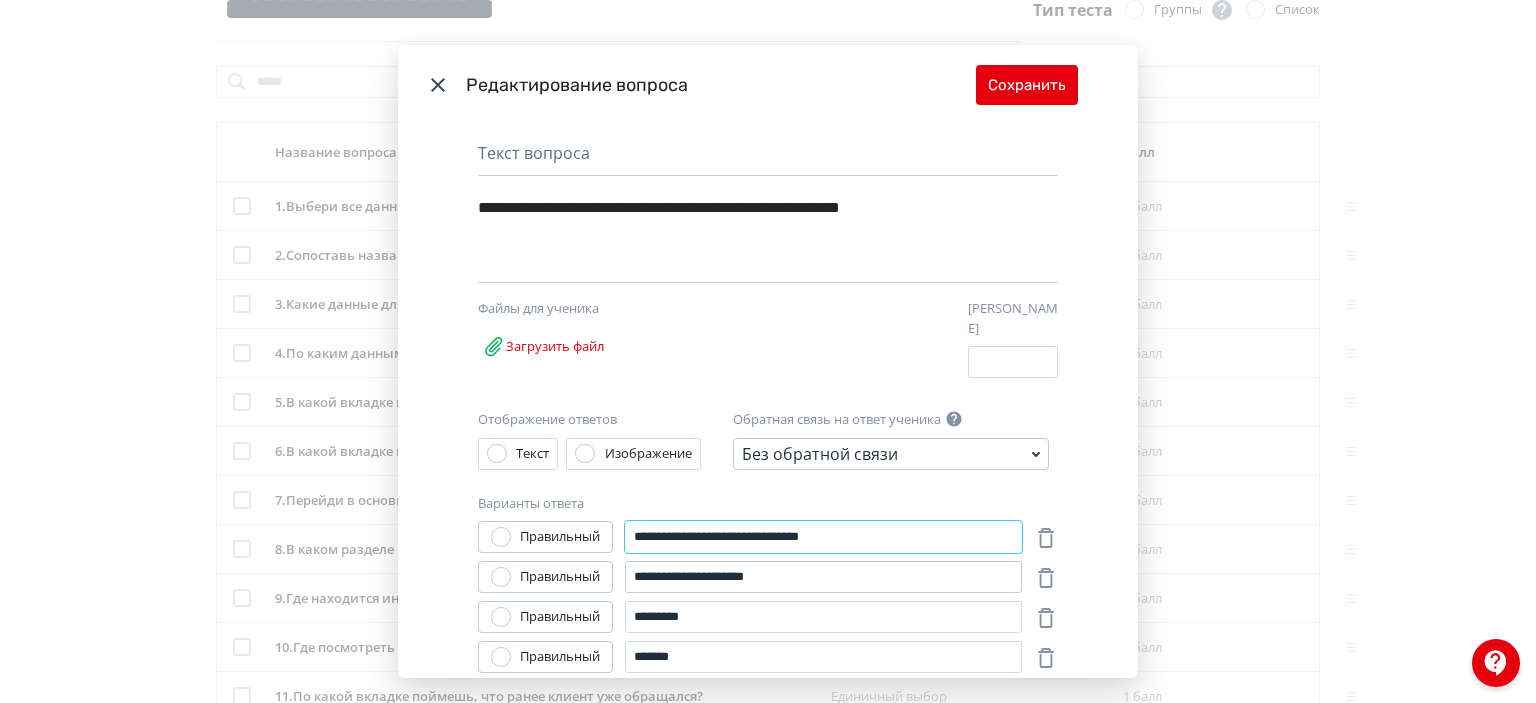 type on "**********" 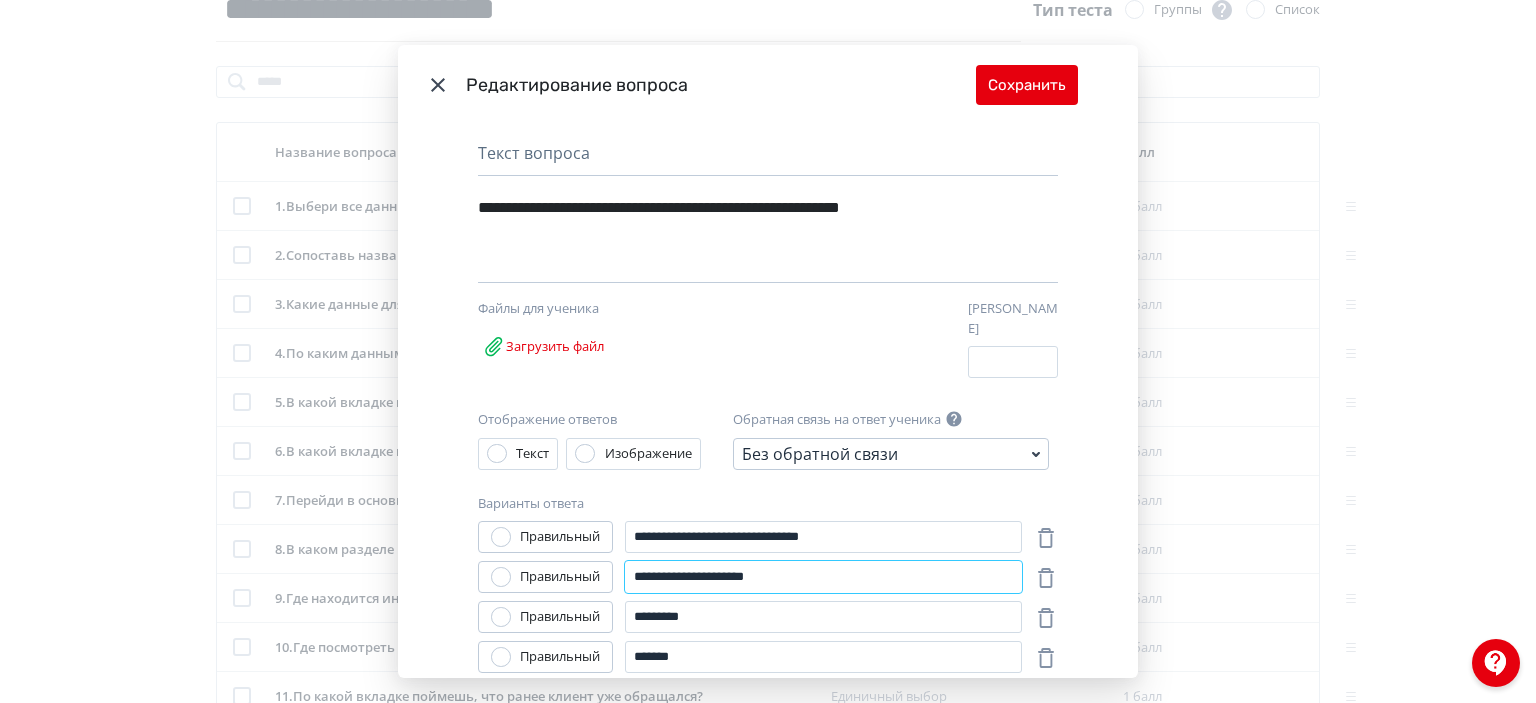 click on "**********" at bounding box center (823, 577) 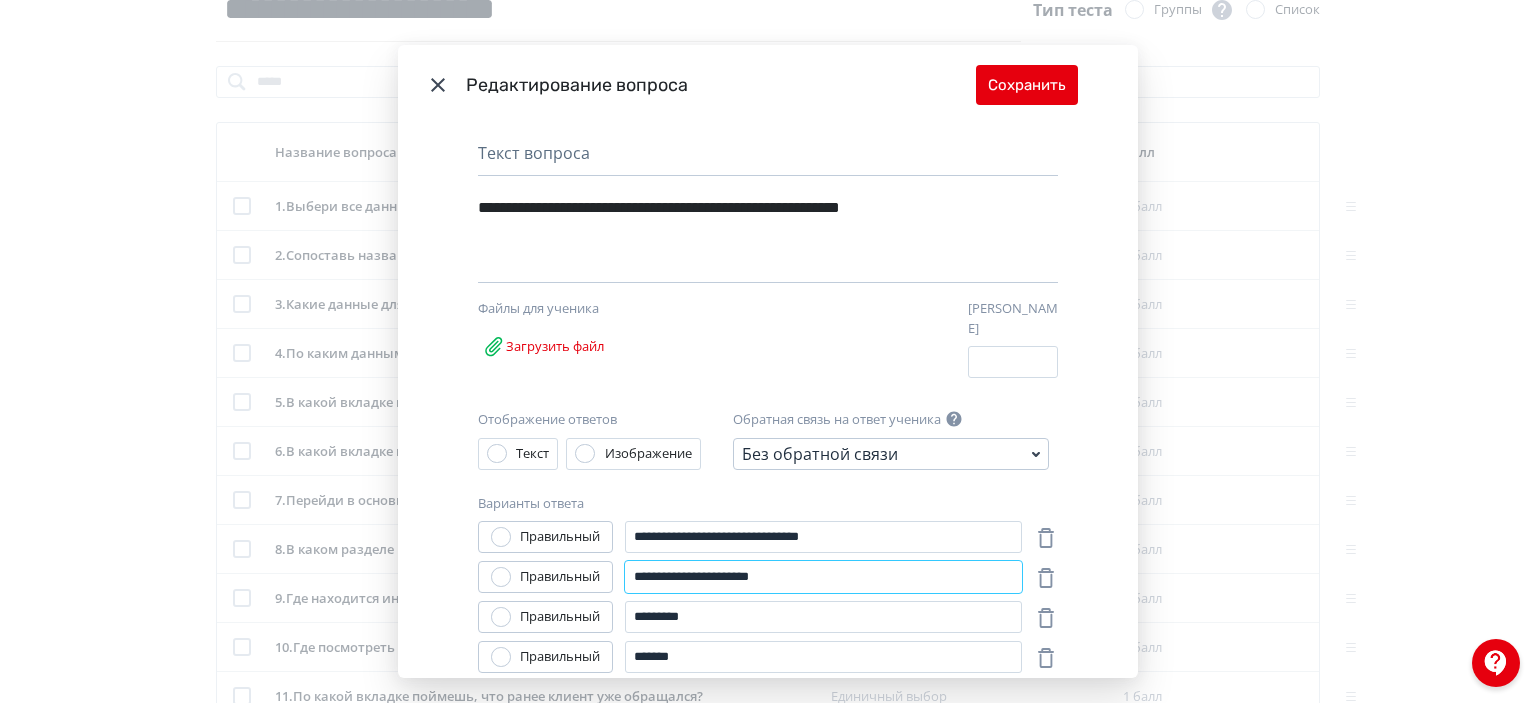 click on "**********" at bounding box center (823, 577) 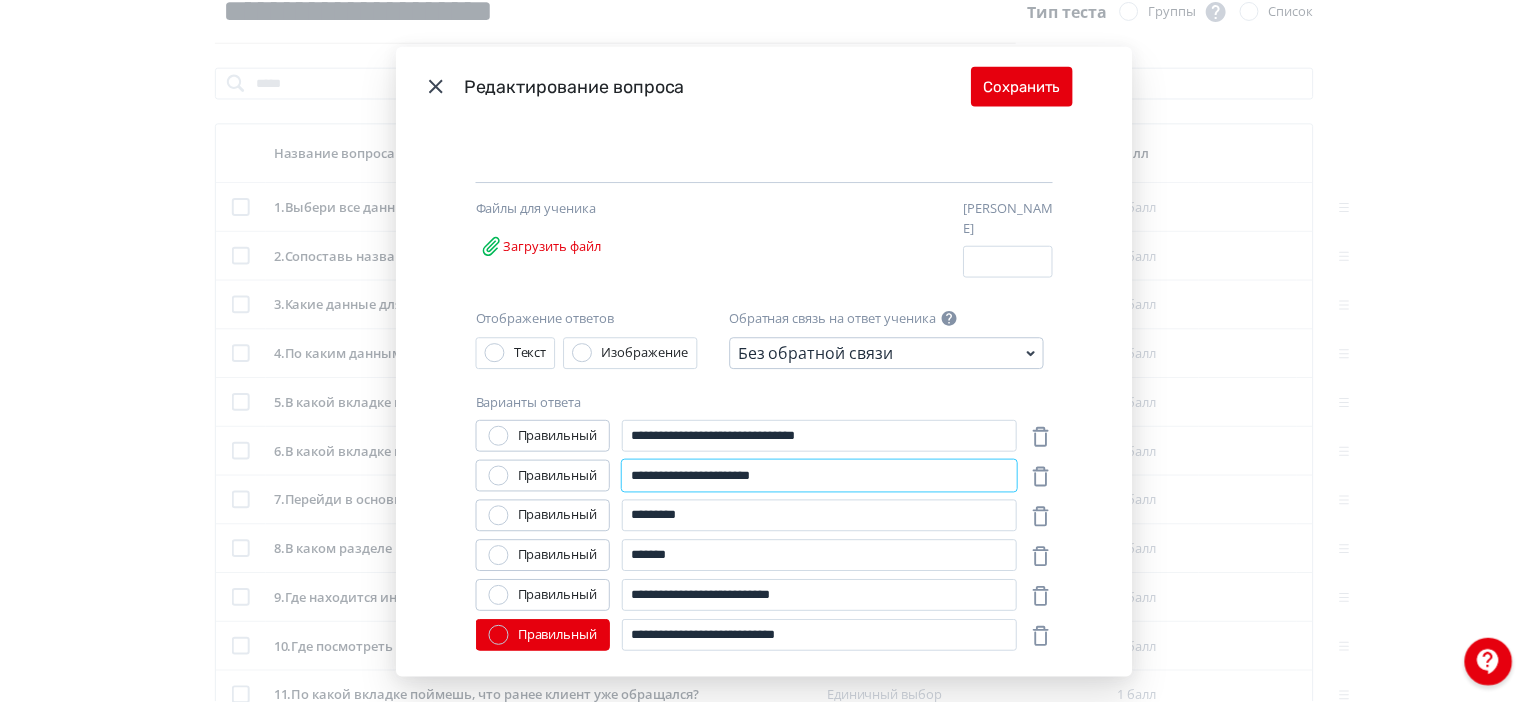 scroll, scrollTop: 199, scrollLeft: 0, axis: vertical 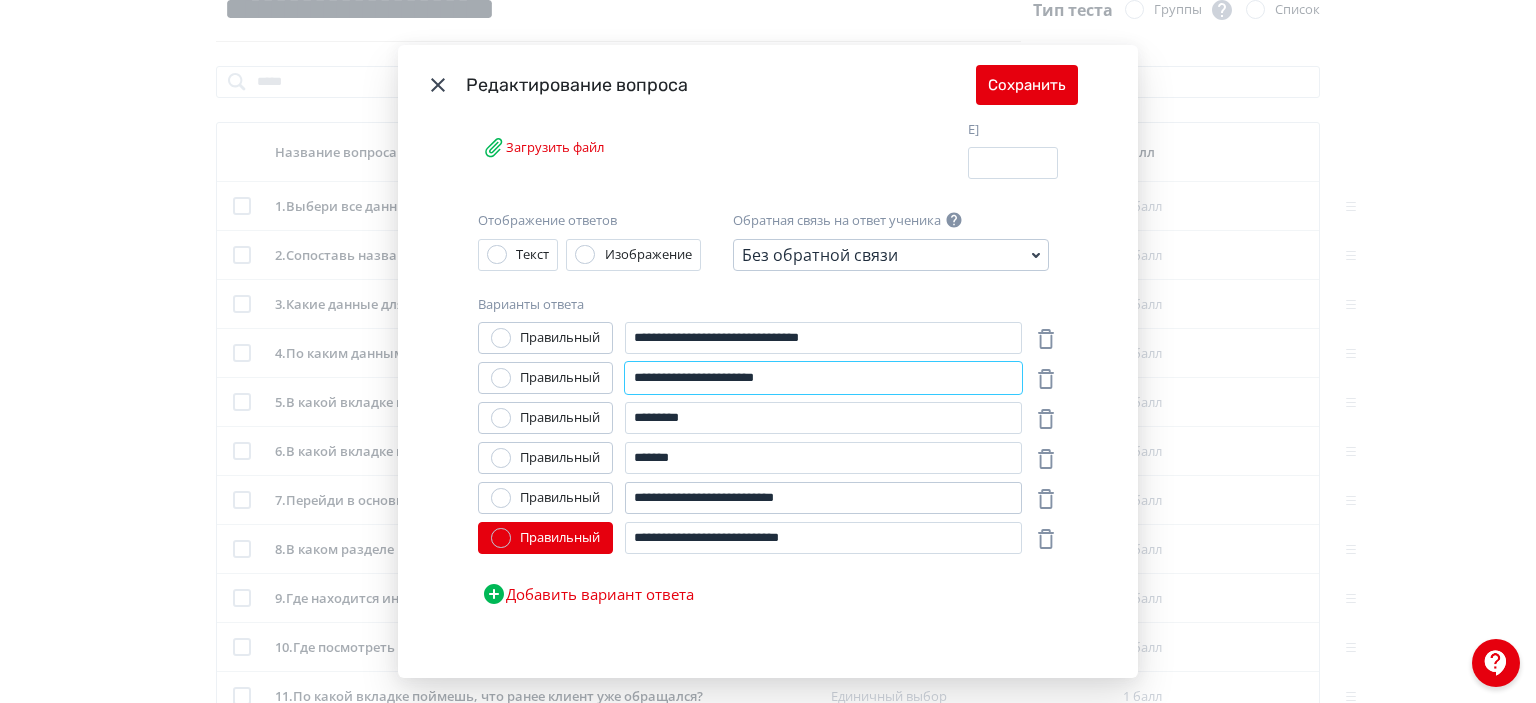 type on "**********" 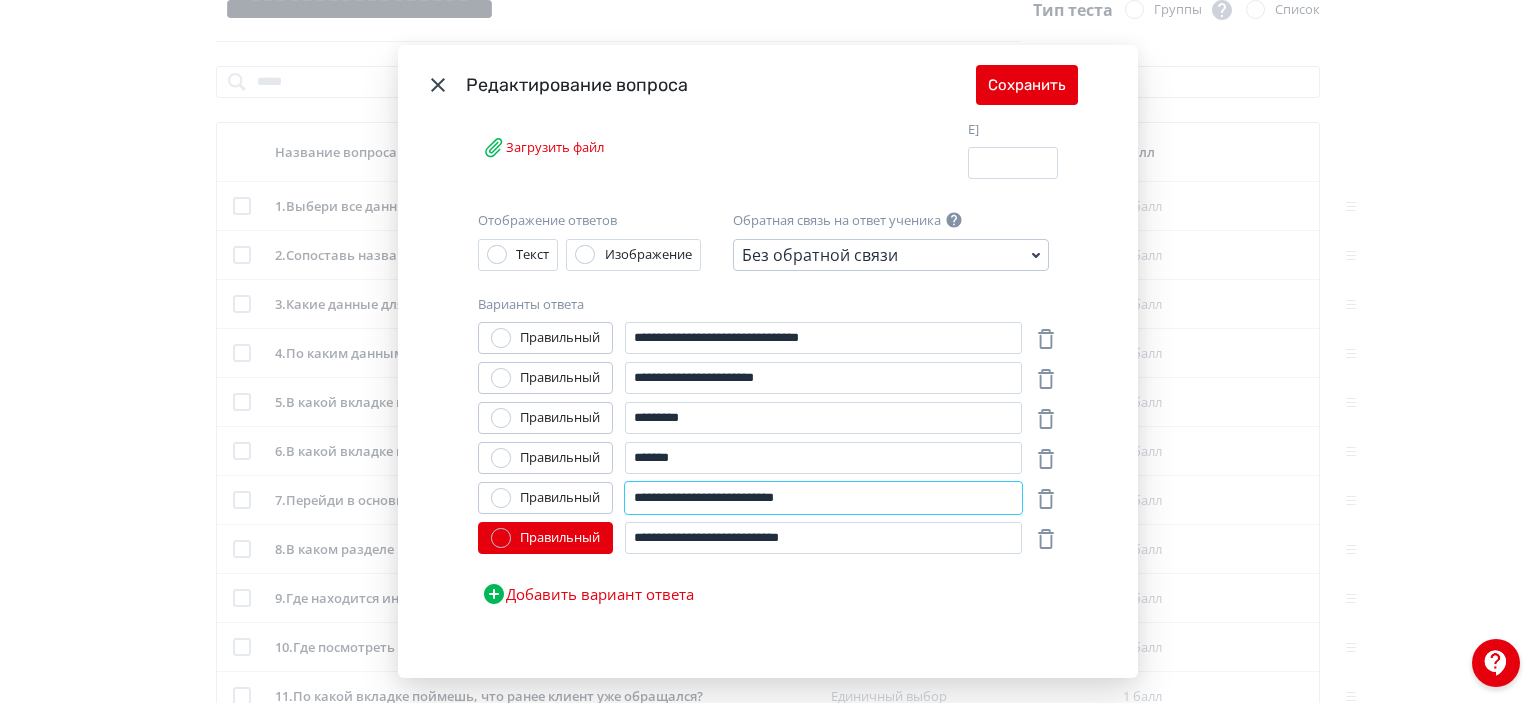 drag, startPoint x: 729, startPoint y: 481, endPoint x: 739, endPoint y: 487, distance: 11.661903 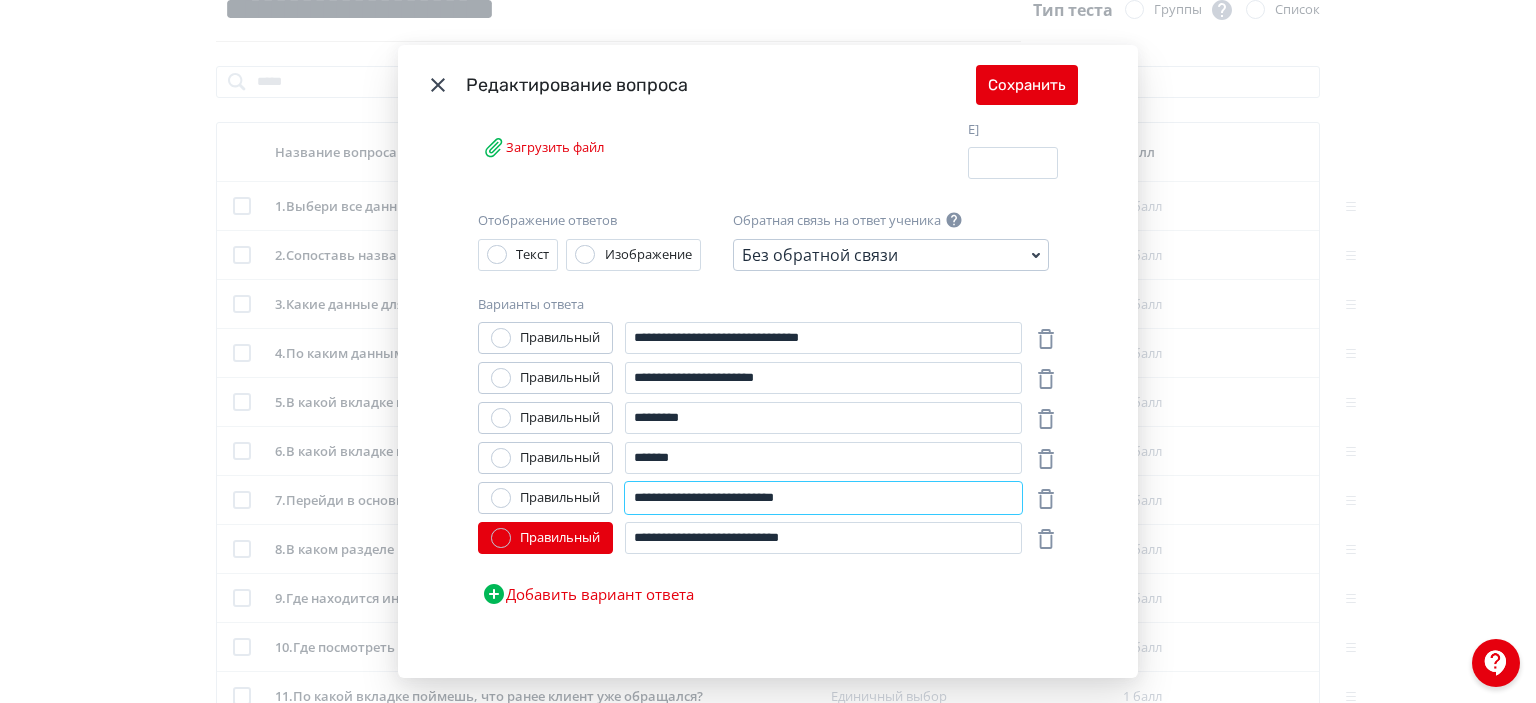 click on "**********" at bounding box center [823, 498] 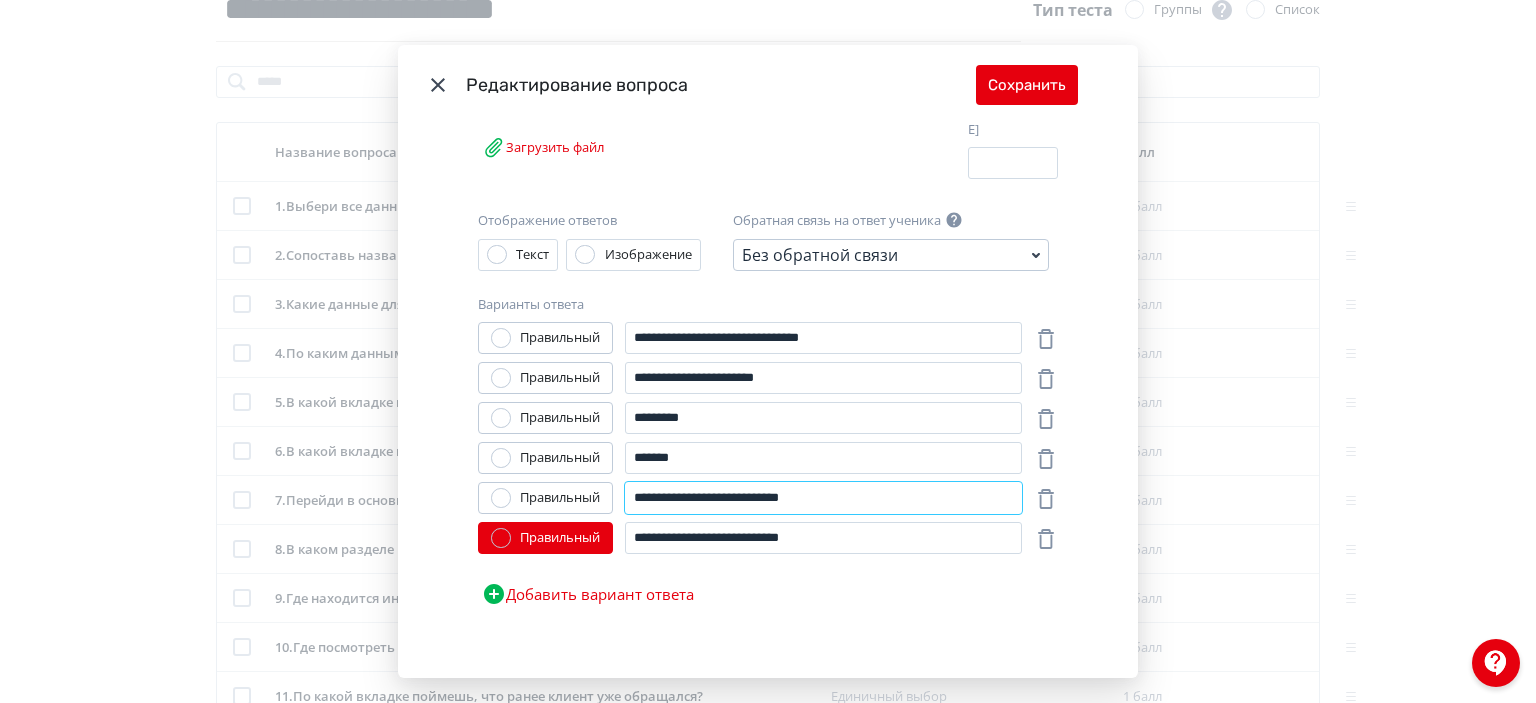 click on "**********" at bounding box center (823, 498) 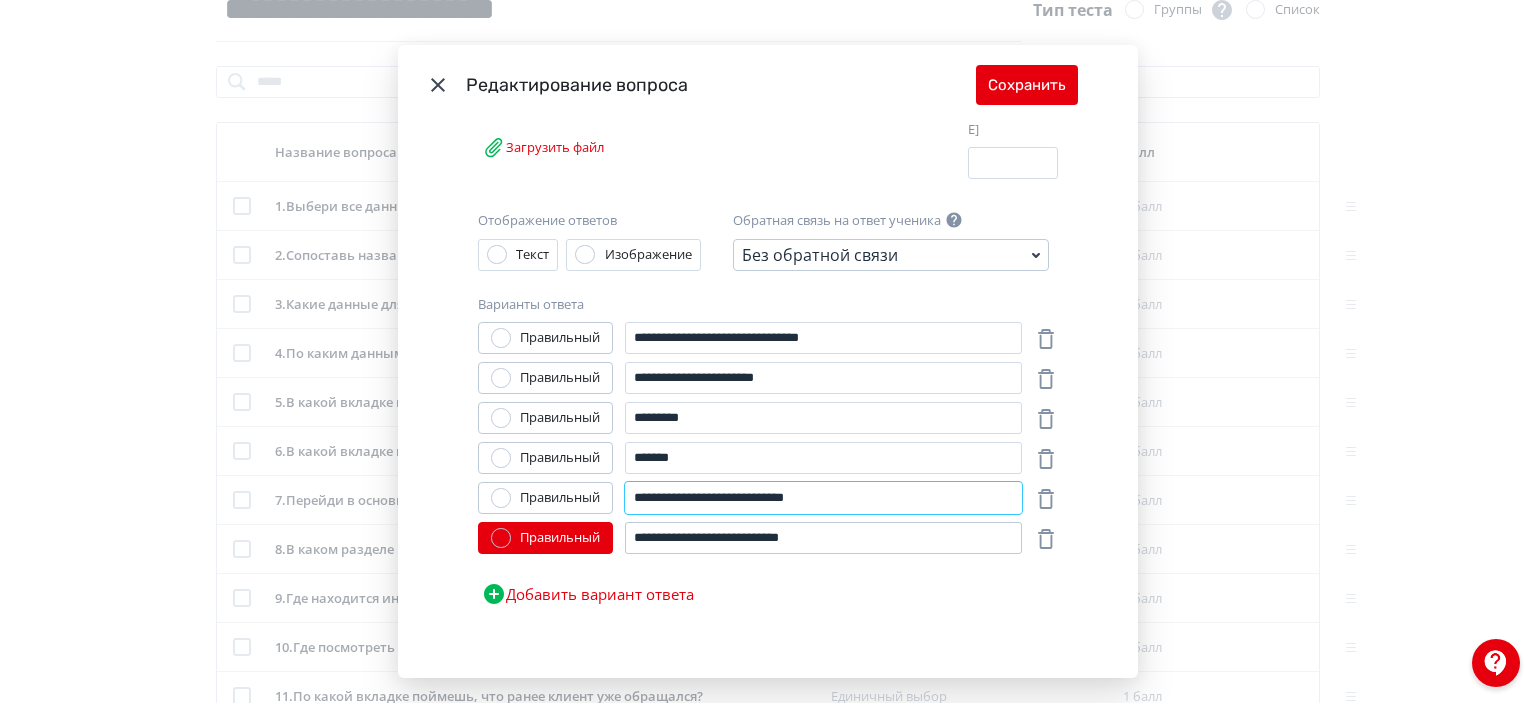 type on "**********" 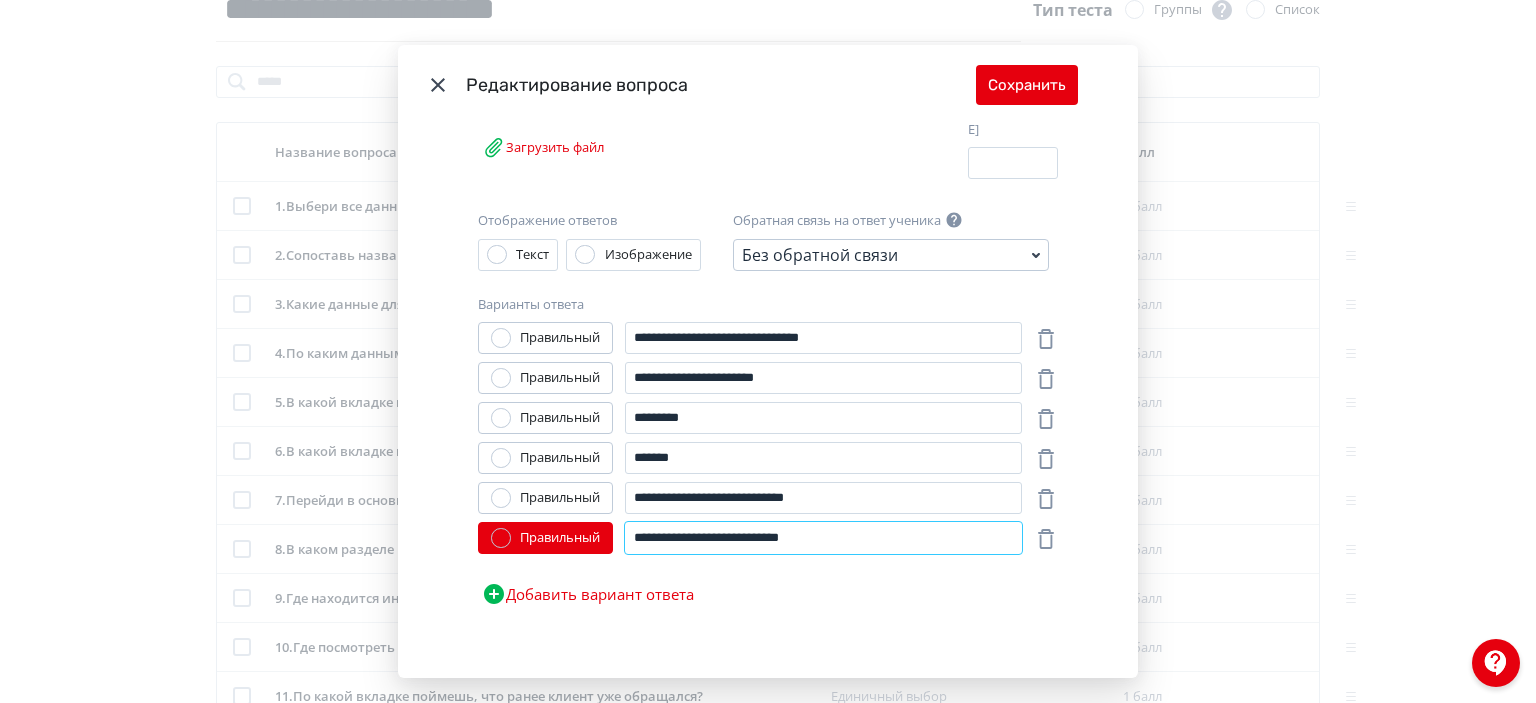 click on "**********" at bounding box center [823, 538] 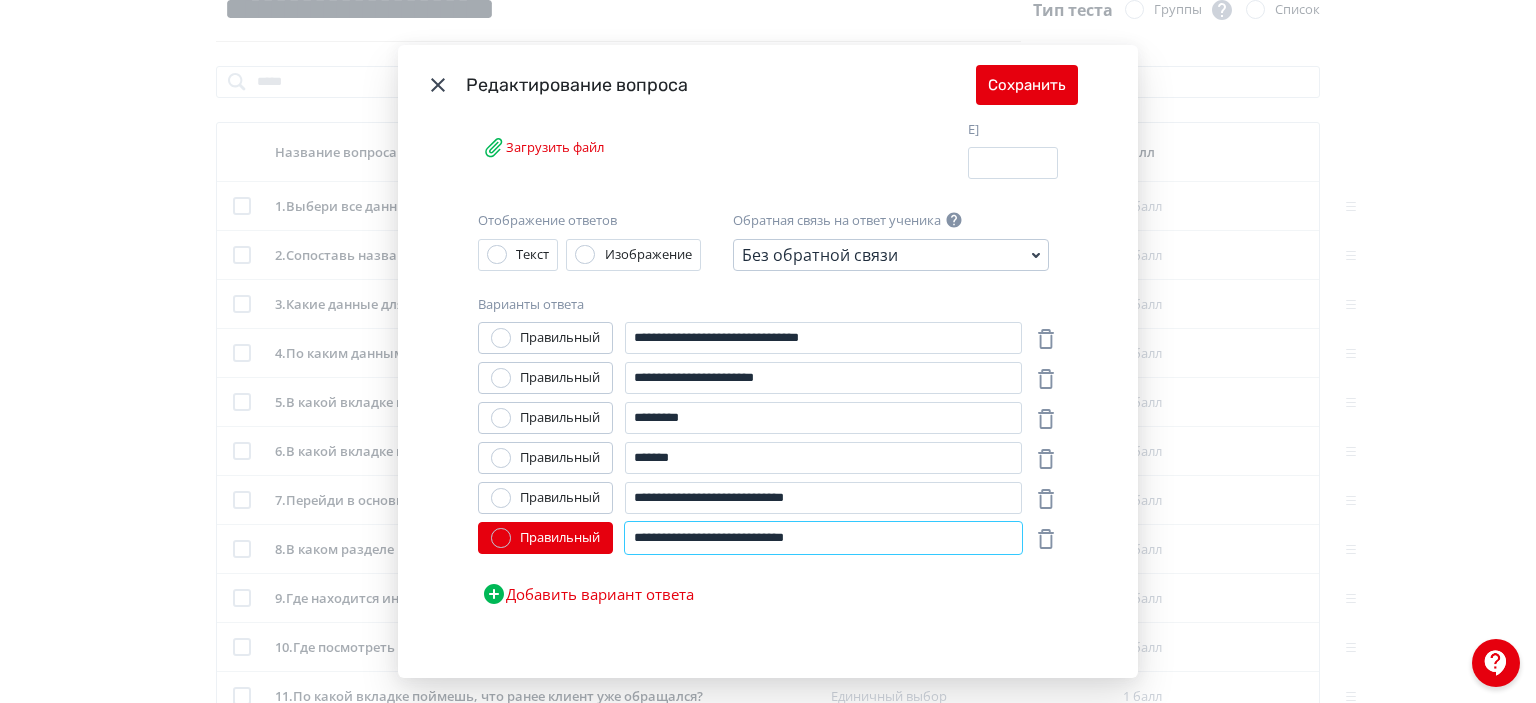 click on "**********" at bounding box center (823, 538) 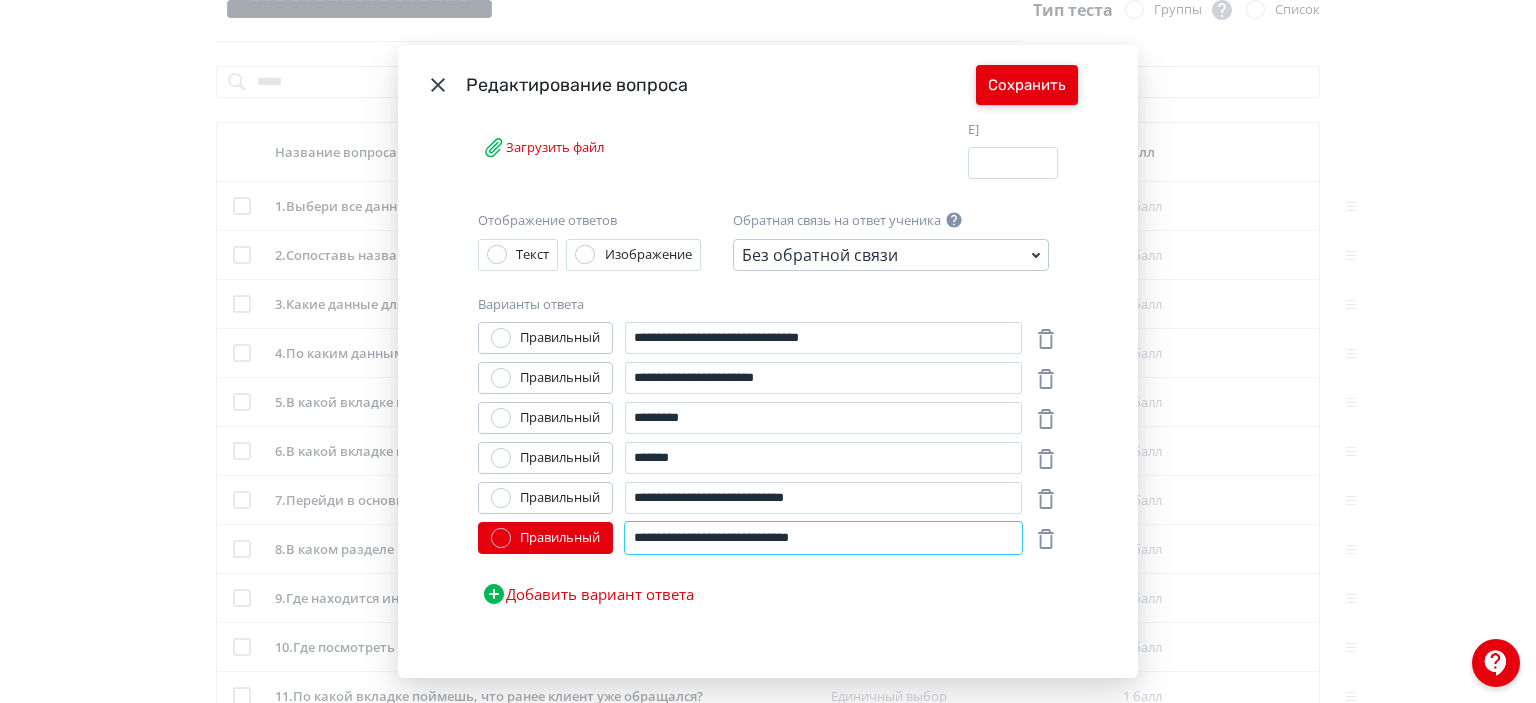 type on "**********" 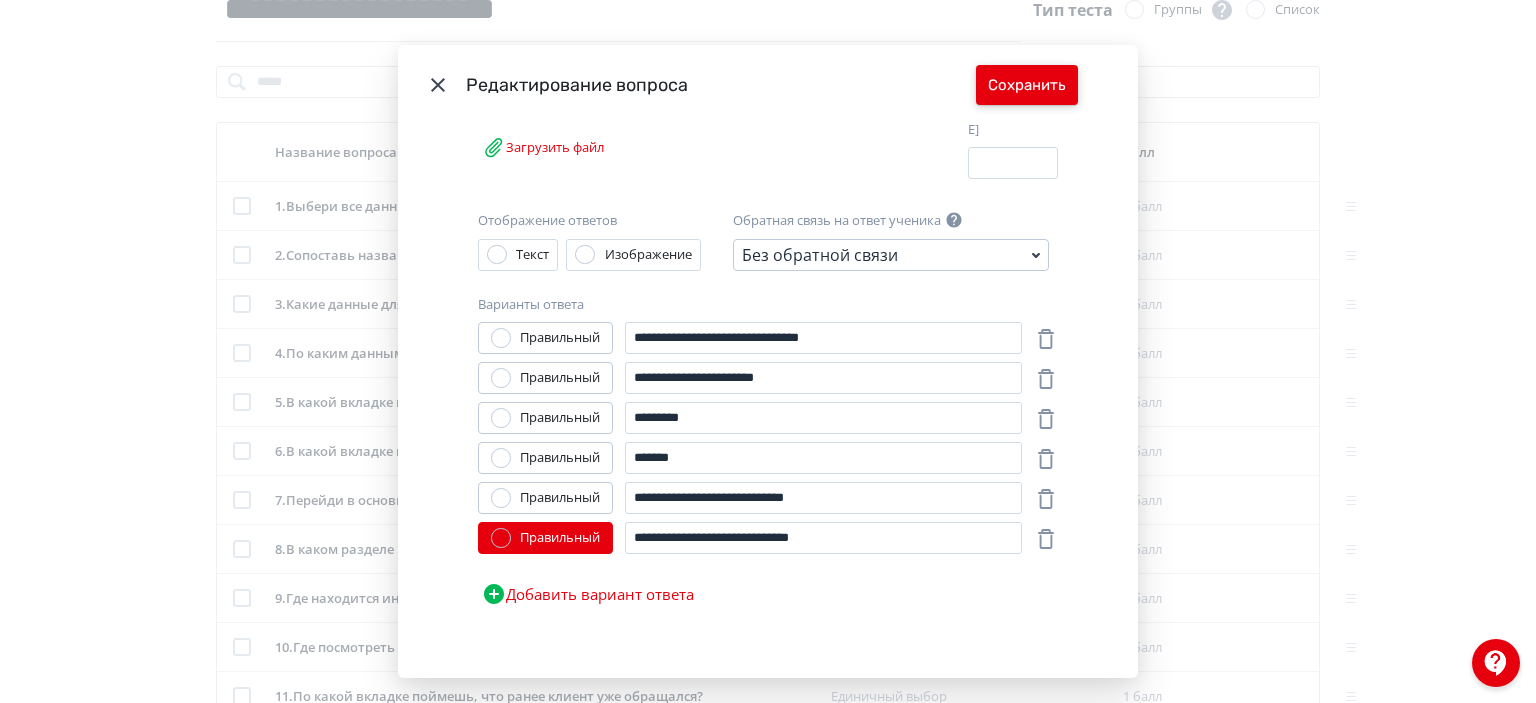 click on "Сохранить" at bounding box center (1027, 85) 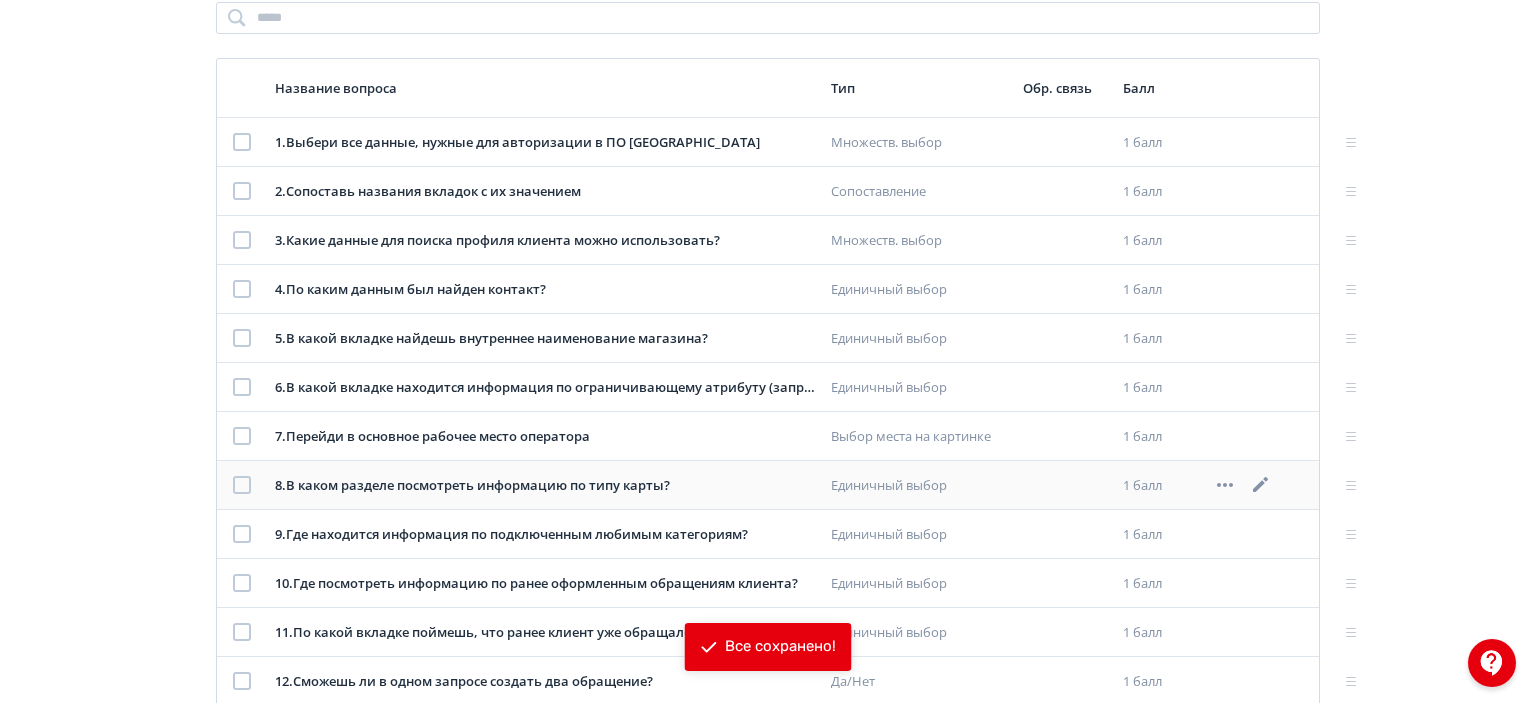 scroll, scrollTop: 300, scrollLeft: 0, axis: vertical 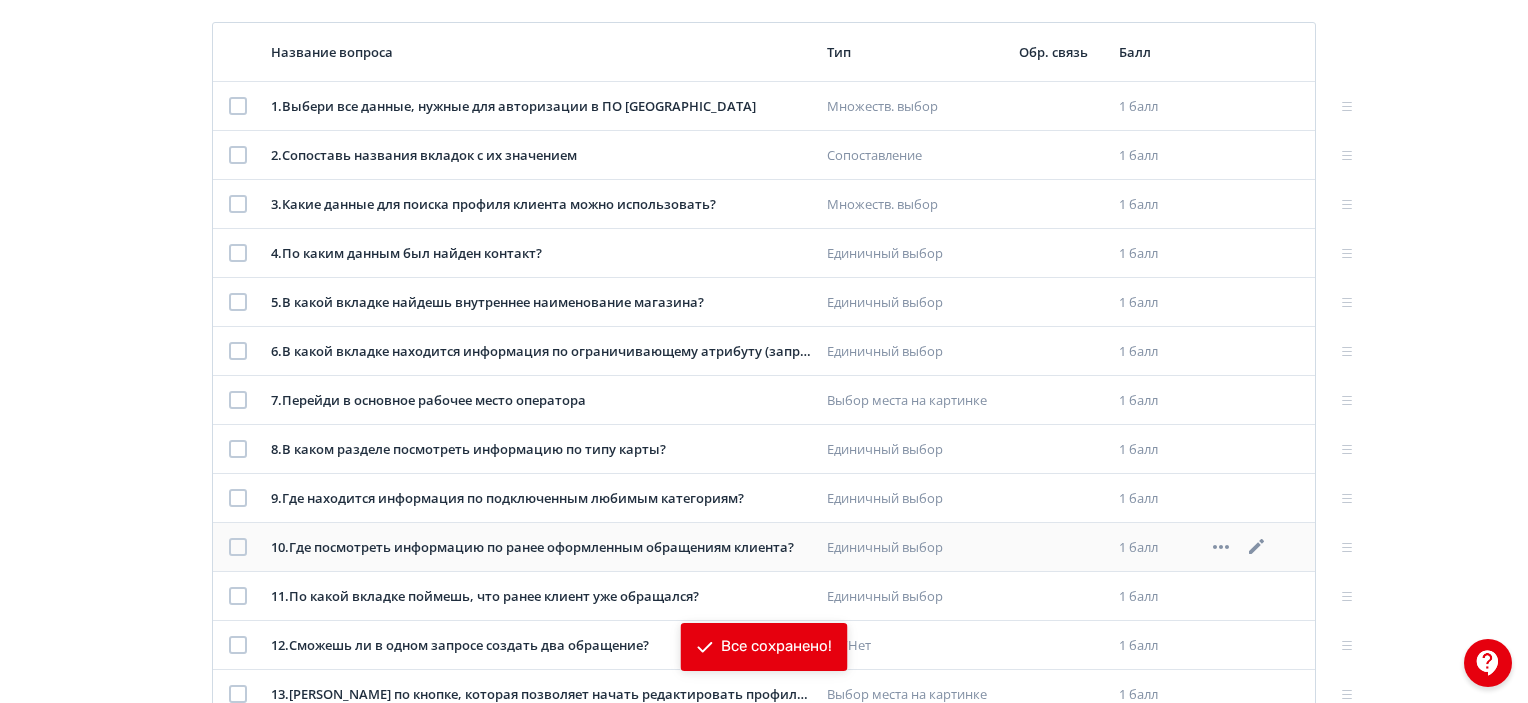 click 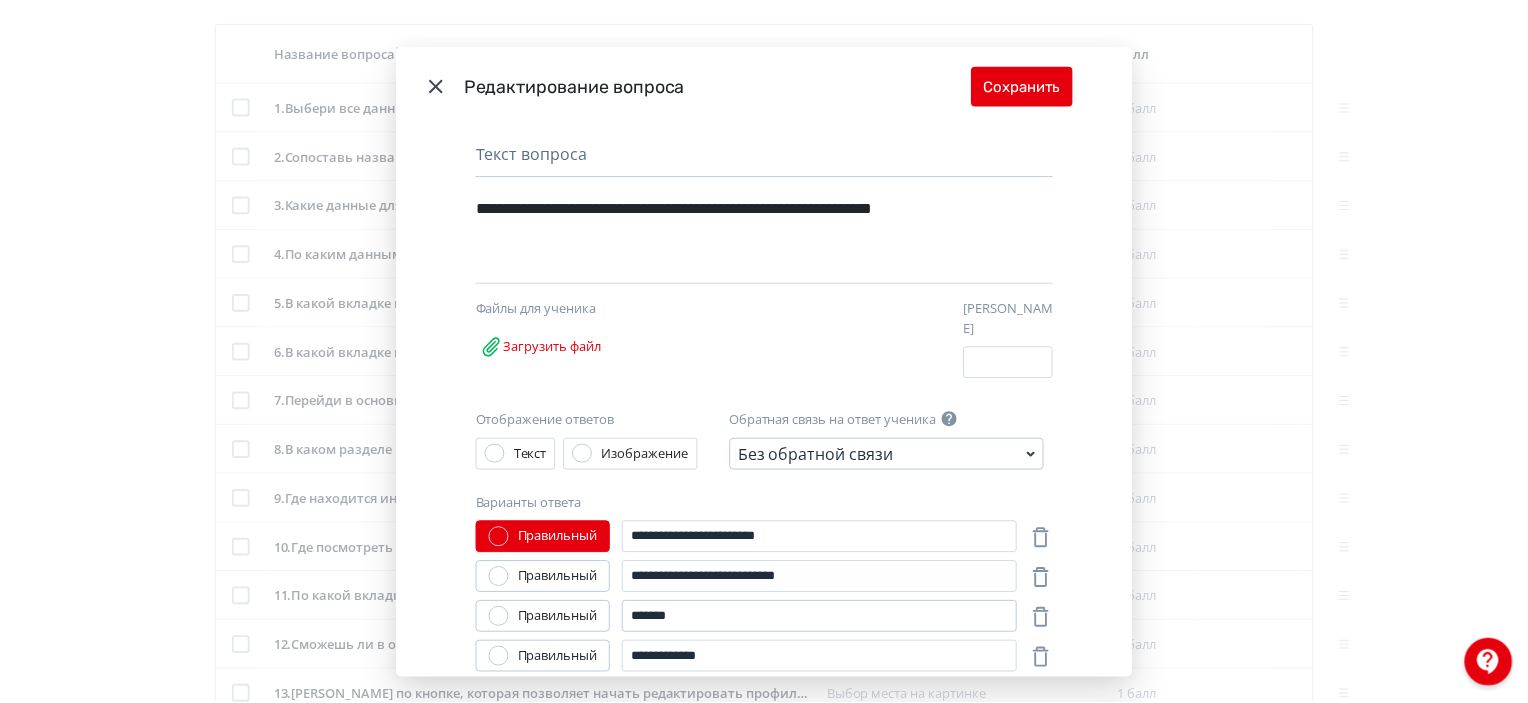 scroll, scrollTop: 100, scrollLeft: 0, axis: vertical 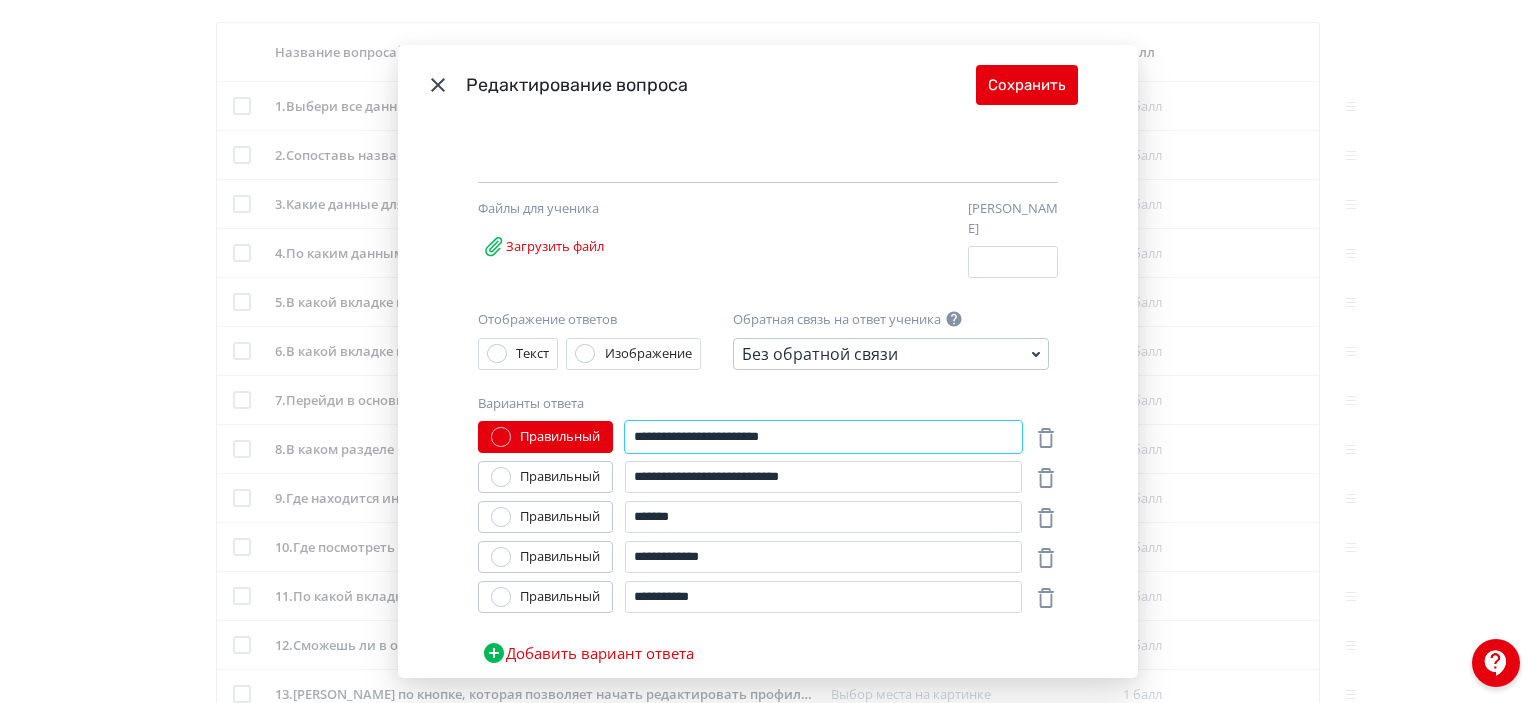 click on "**********" at bounding box center [823, 437] 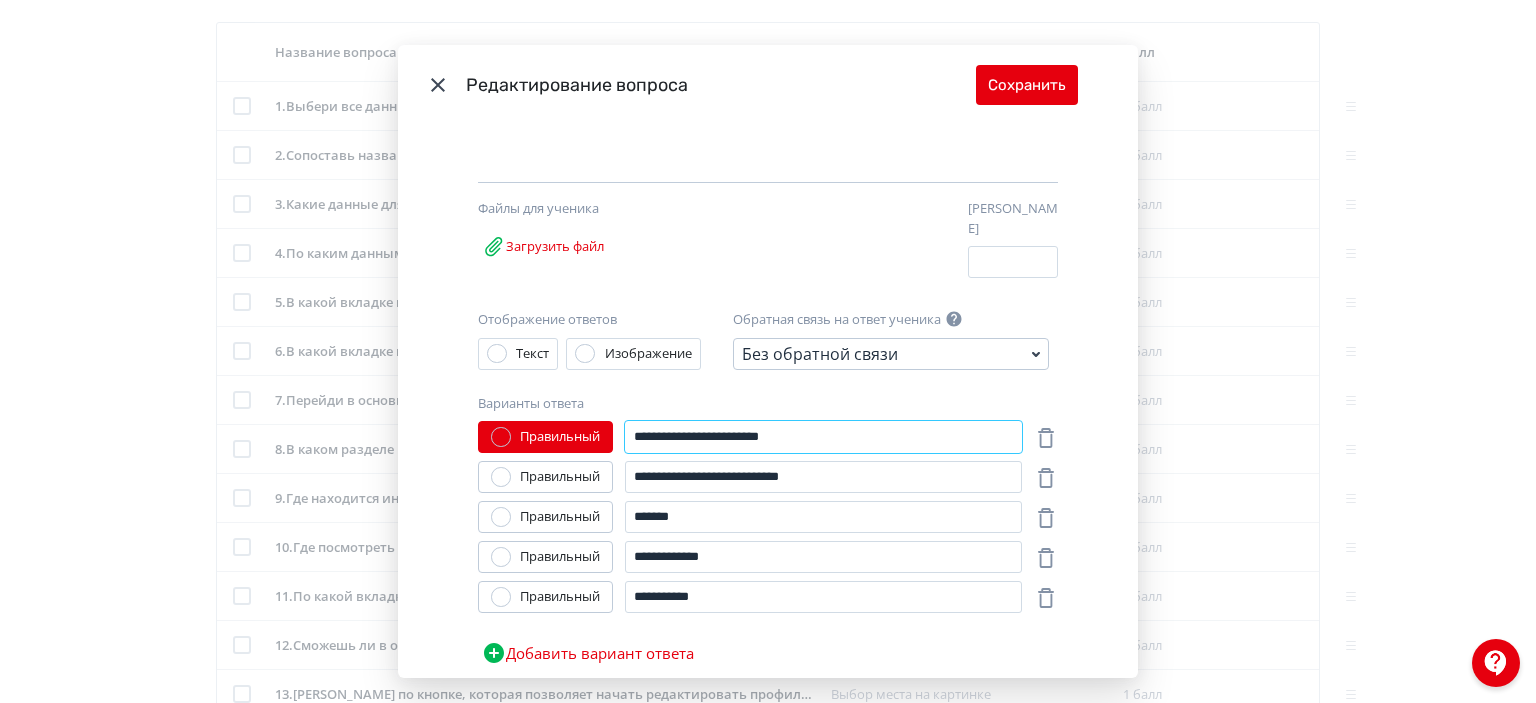 paste 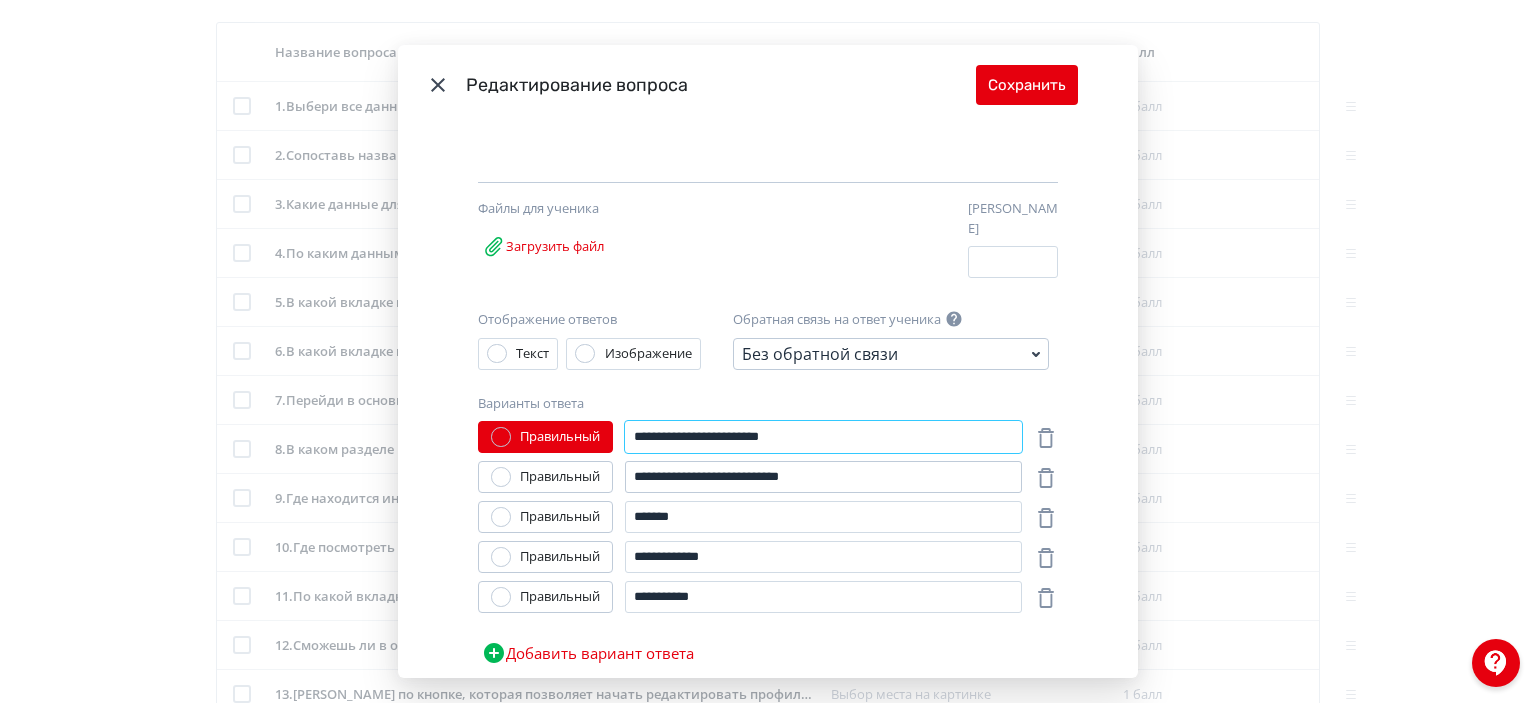type on "**********" 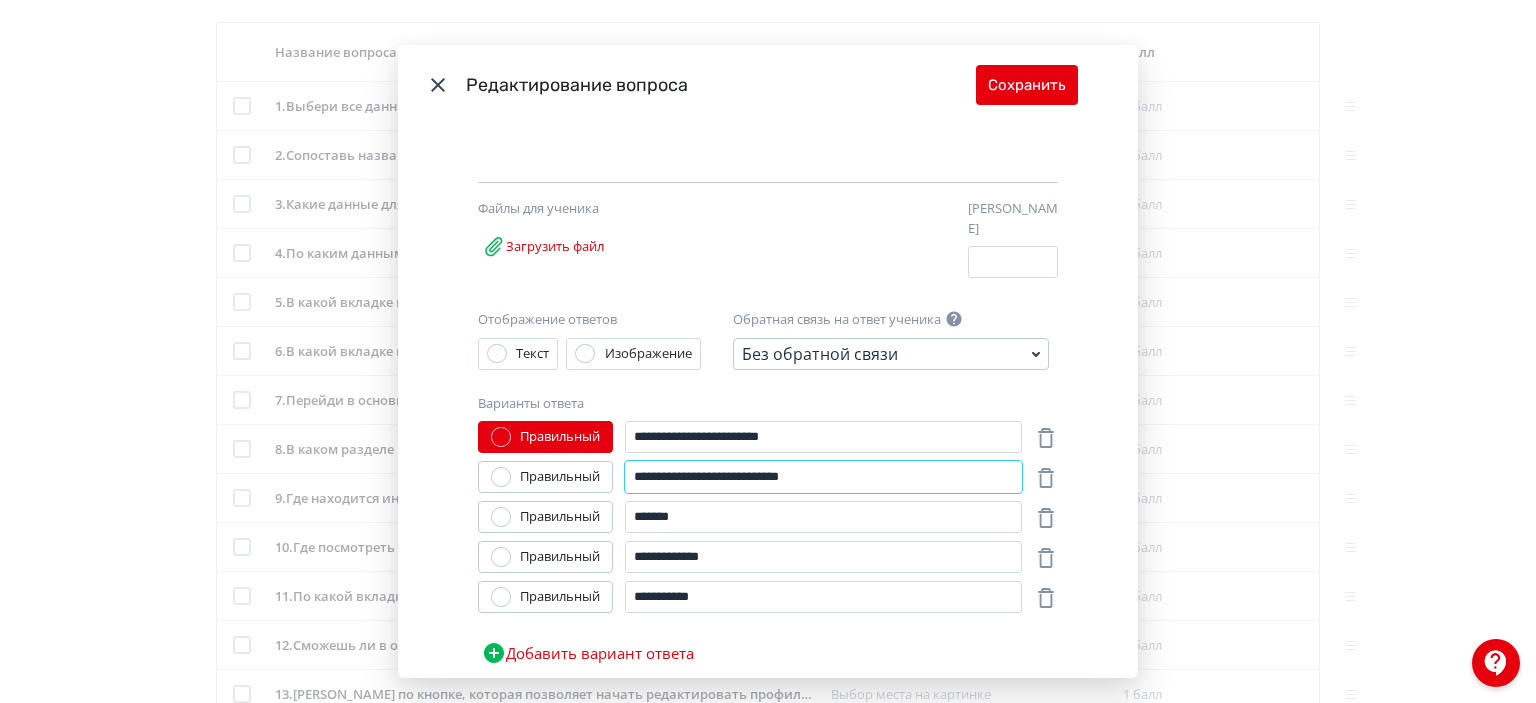 click on "**********" at bounding box center [823, 477] 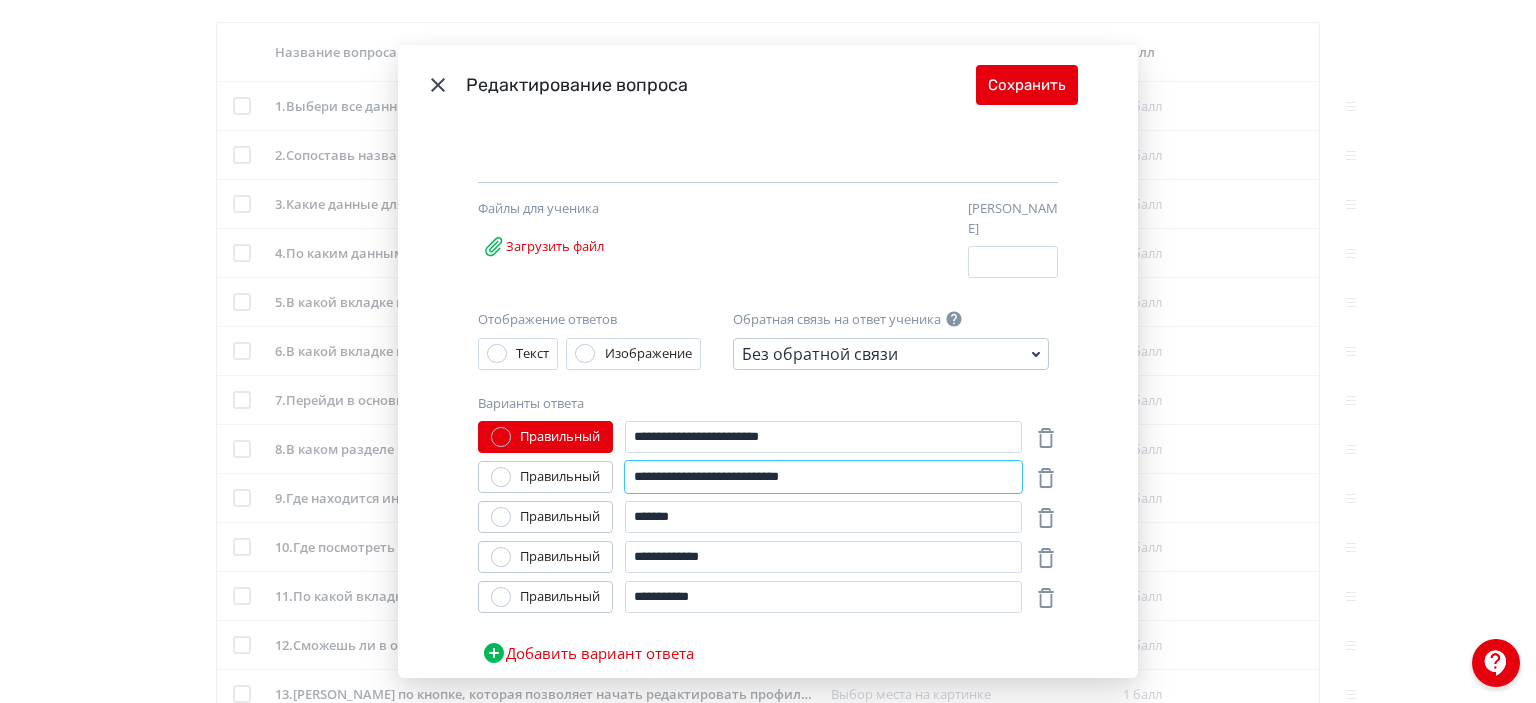 type on "**********" 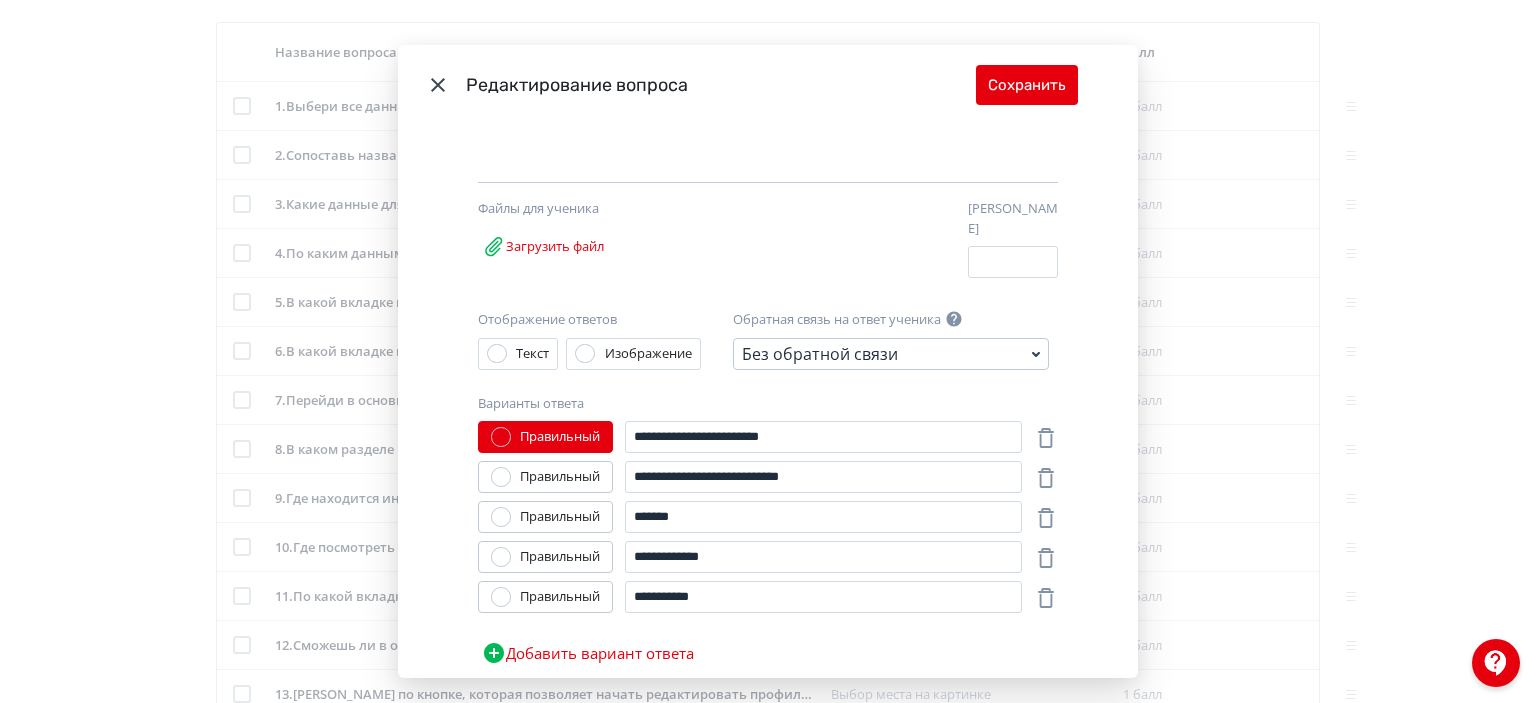 click on "**********" at bounding box center (768, 547) 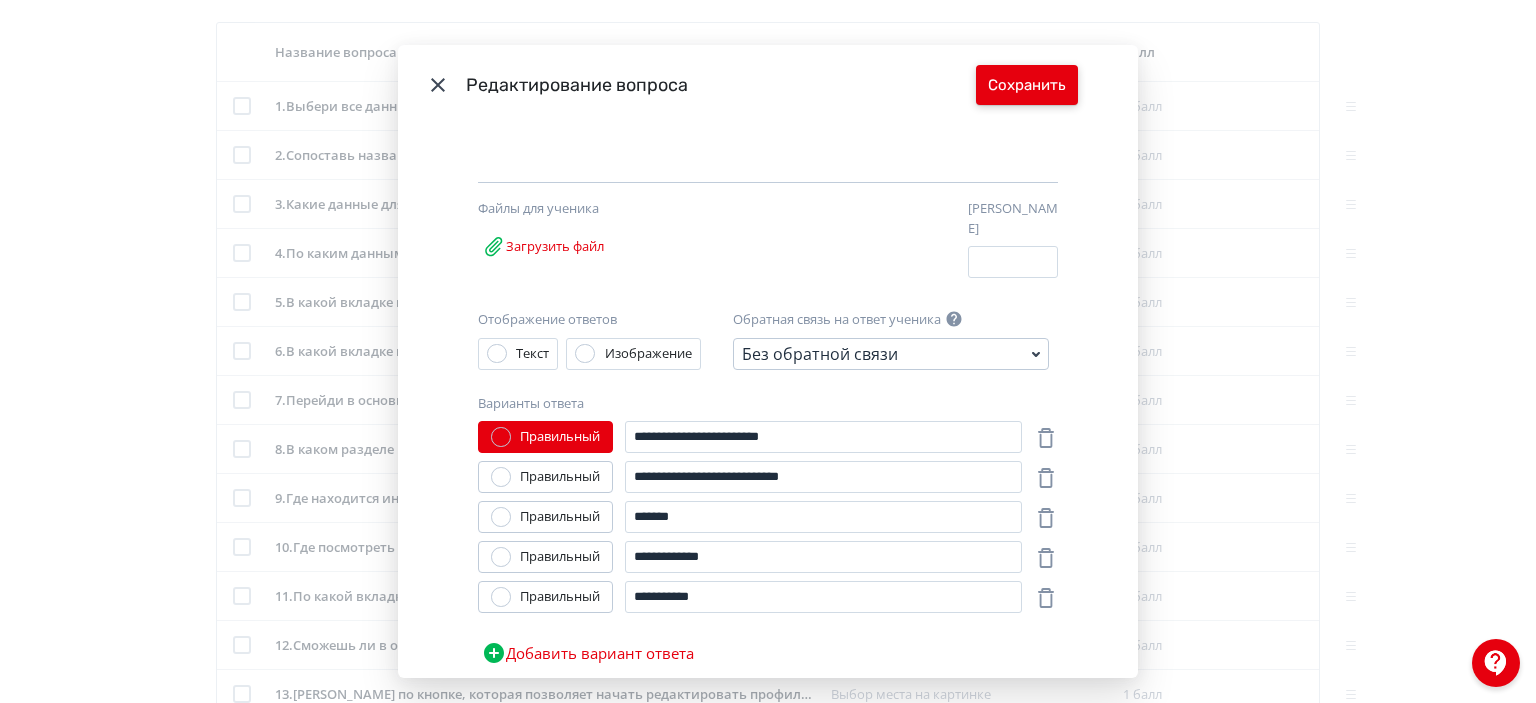 click on "Сохранить" at bounding box center (1027, 85) 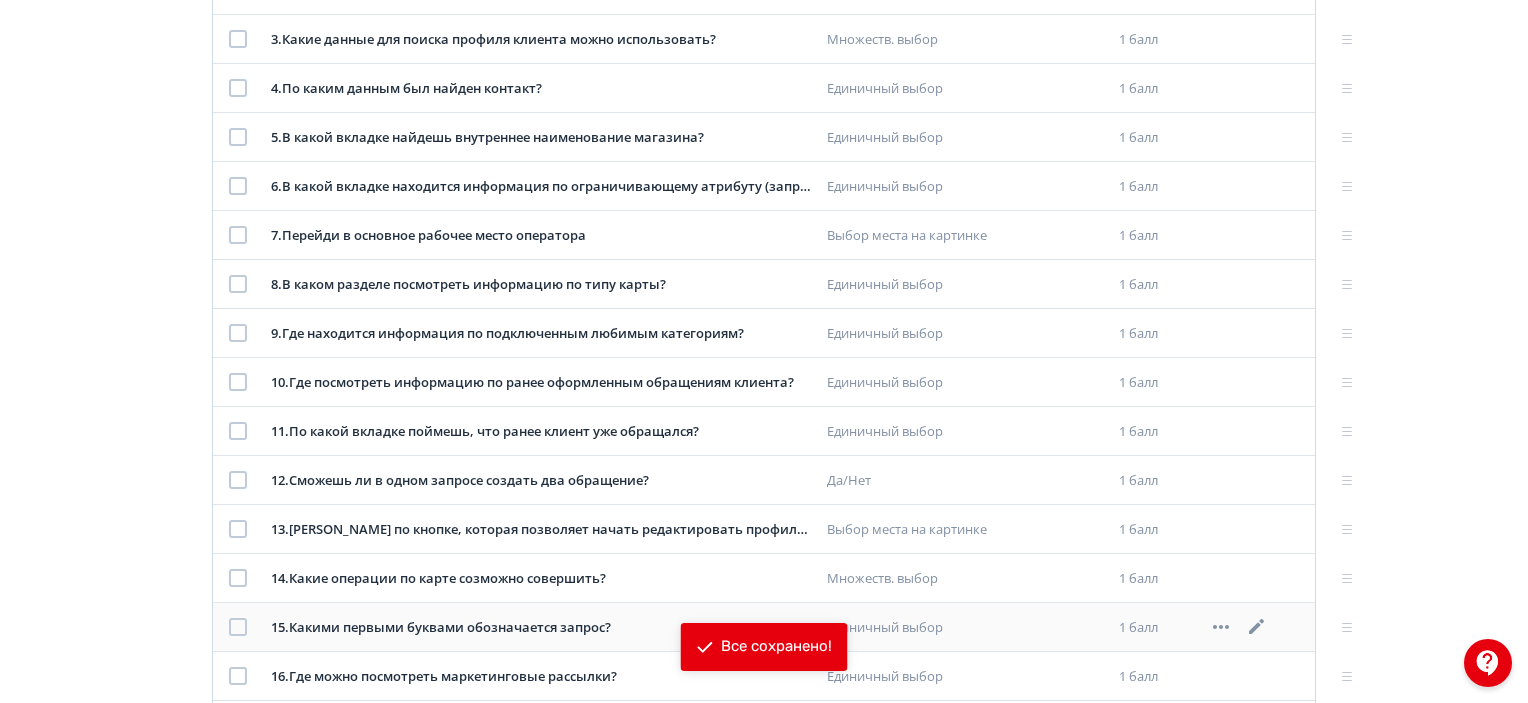 scroll, scrollTop: 500, scrollLeft: 0, axis: vertical 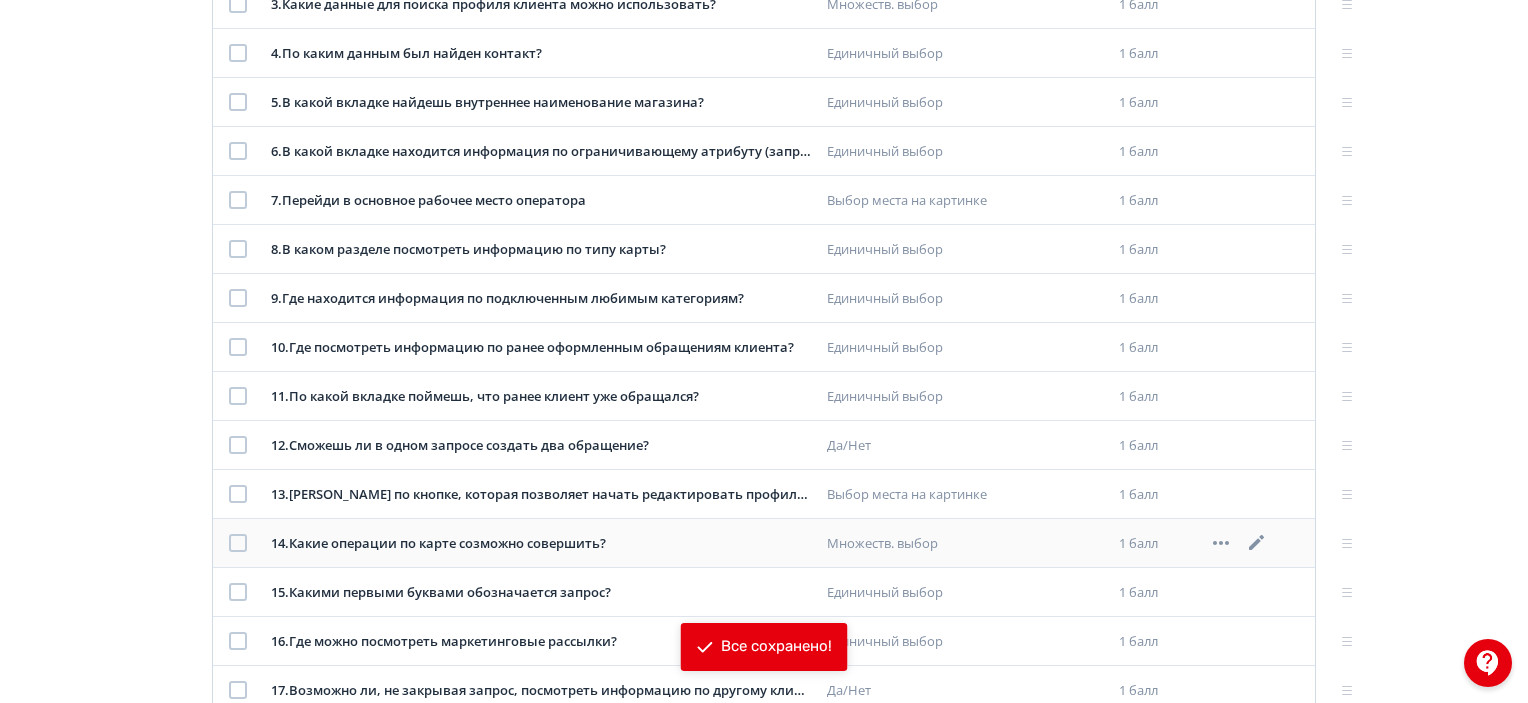 click 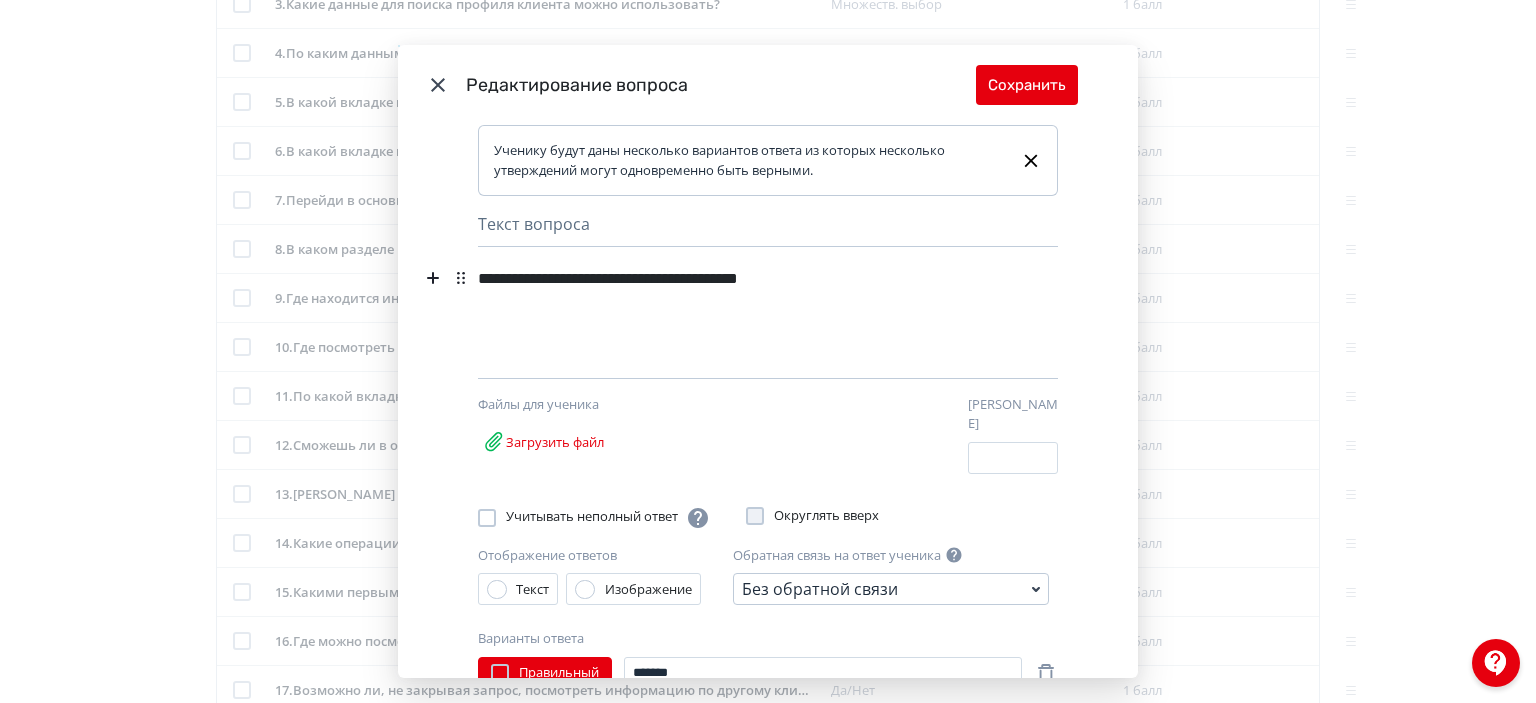 click on "**********" at bounding box center (733, 278) 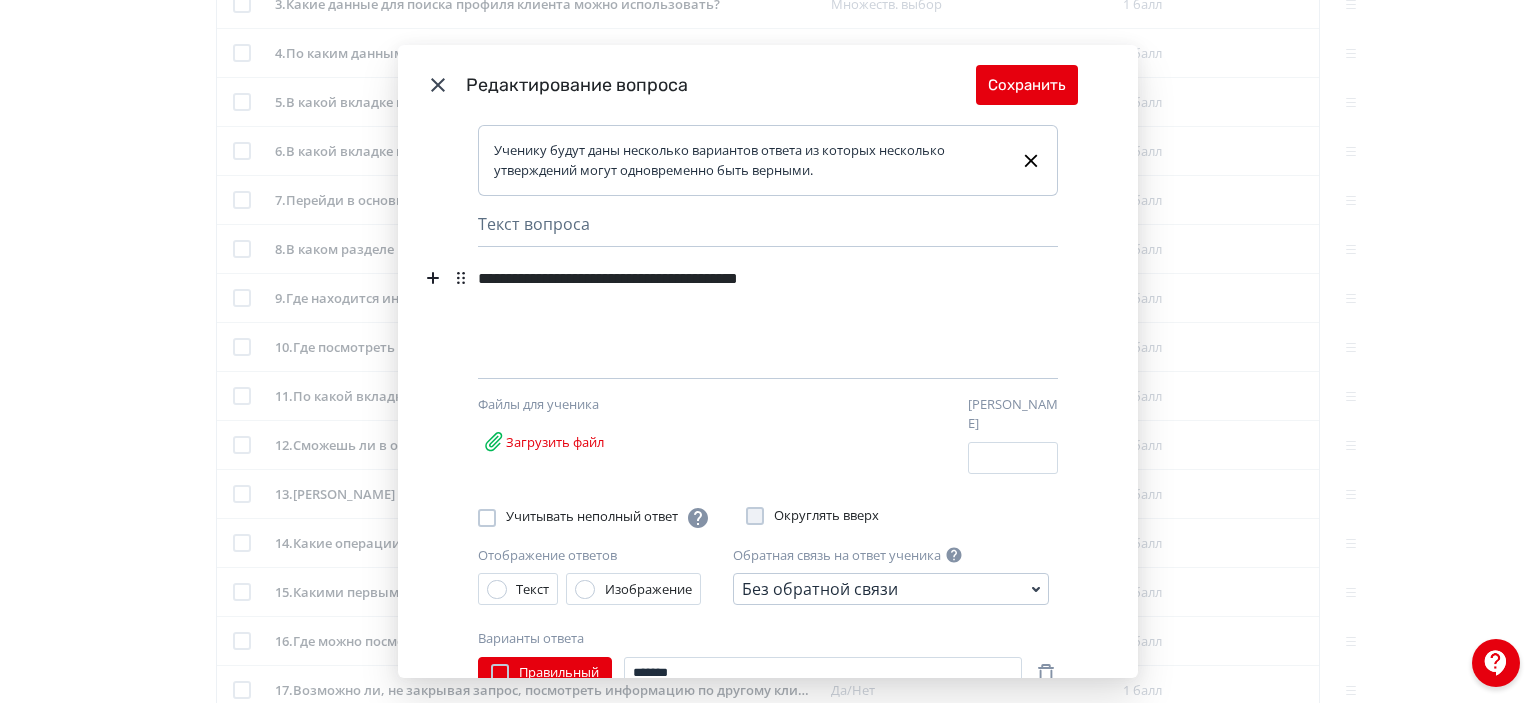 click on "**********" at bounding box center [733, 278] 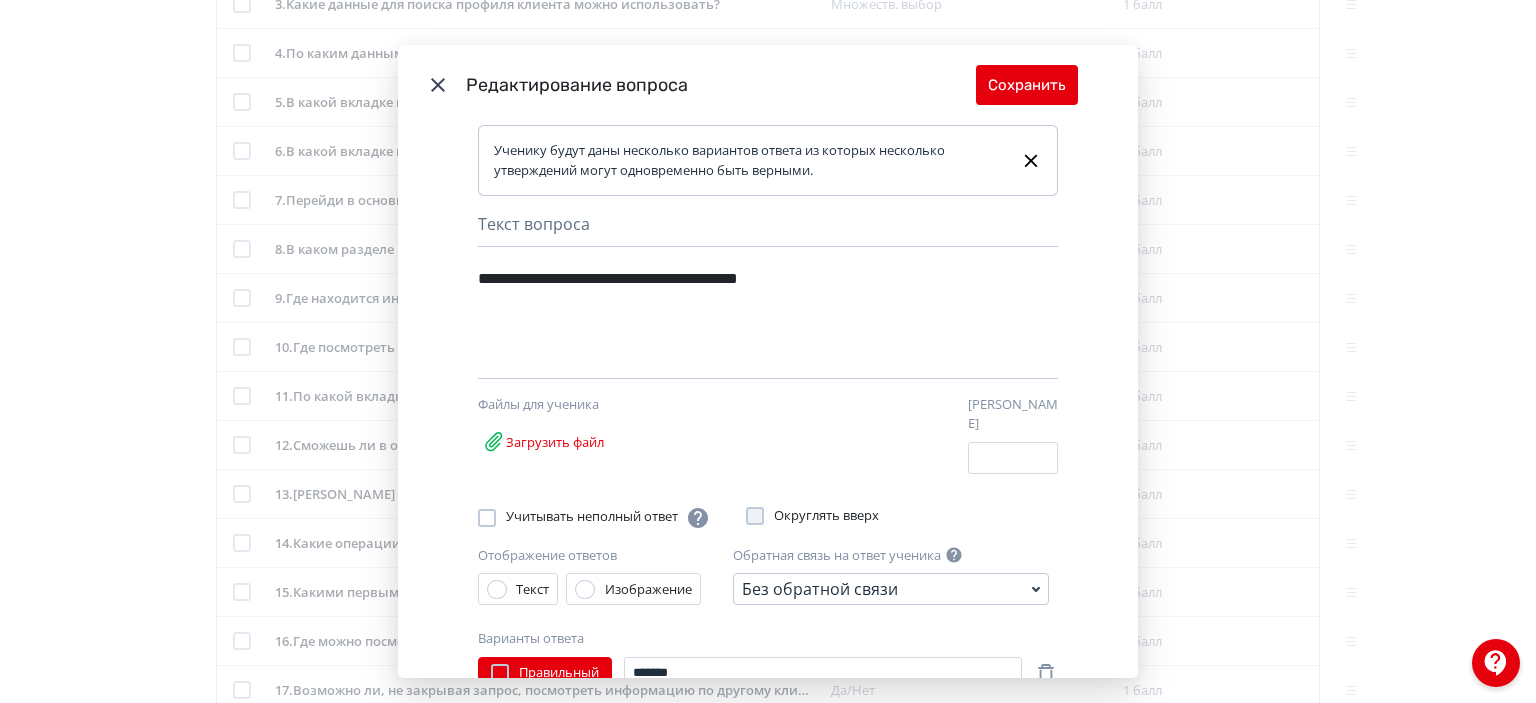 click on "**********" at bounding box center (733, 278) 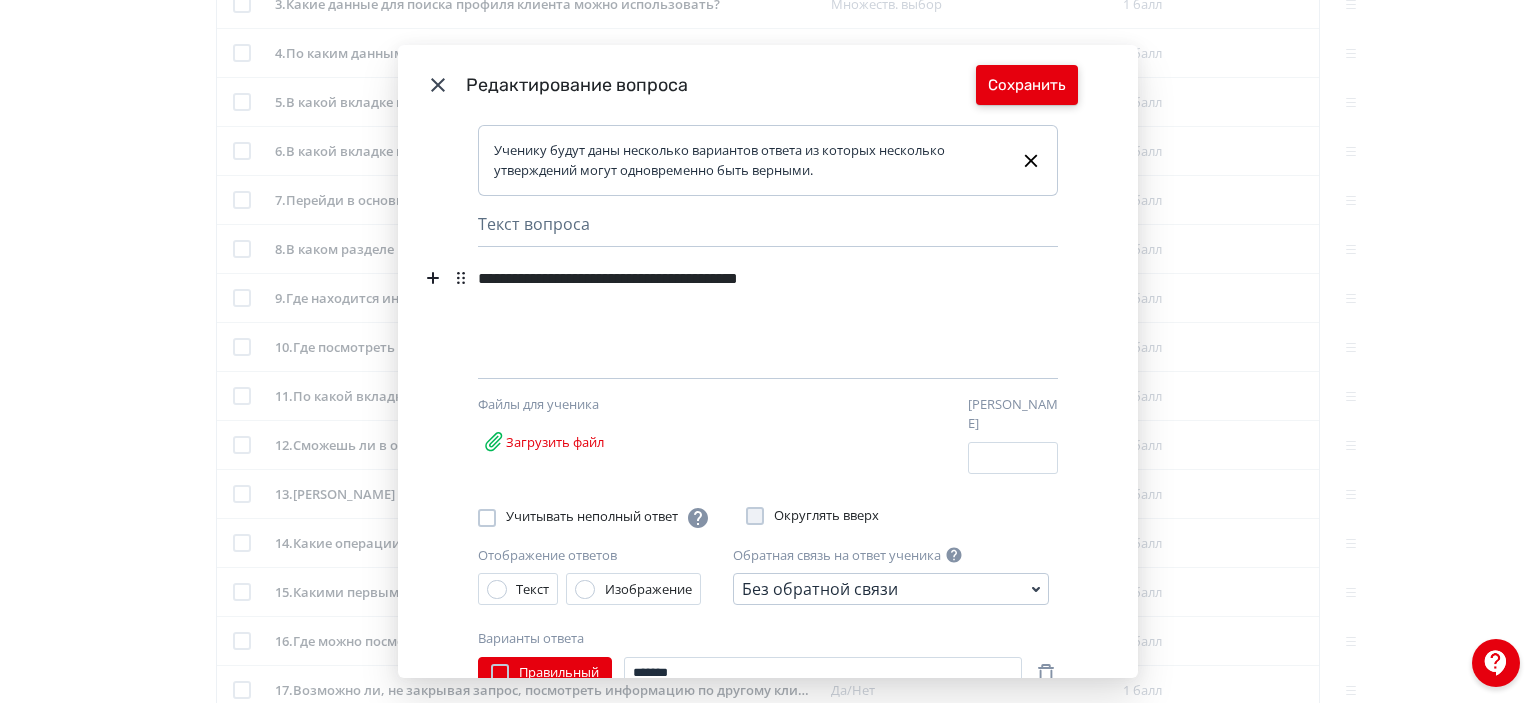 click on "Сохранить" at bounding box center [1027, 85] 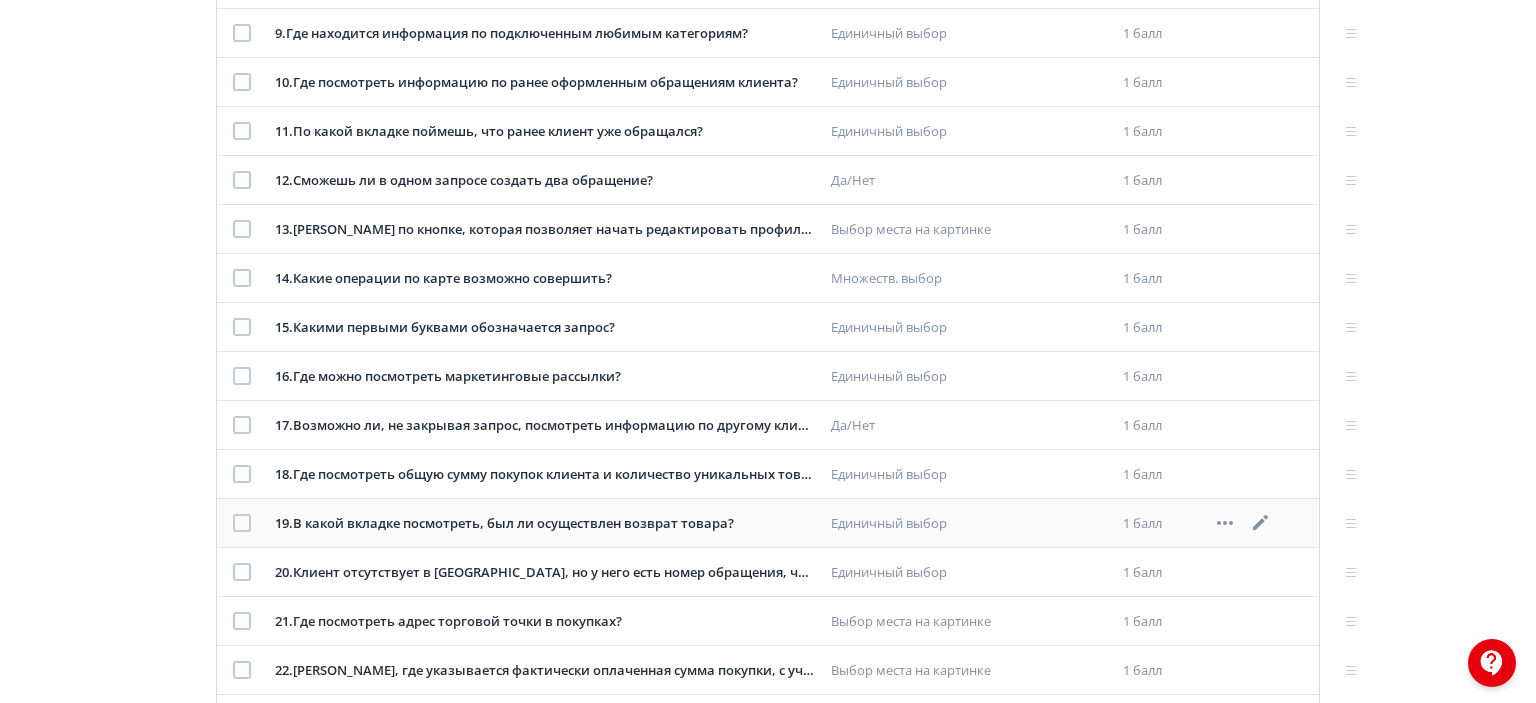 scroll, scrollTop: 800, scrollLeft: 0, axis: vertical 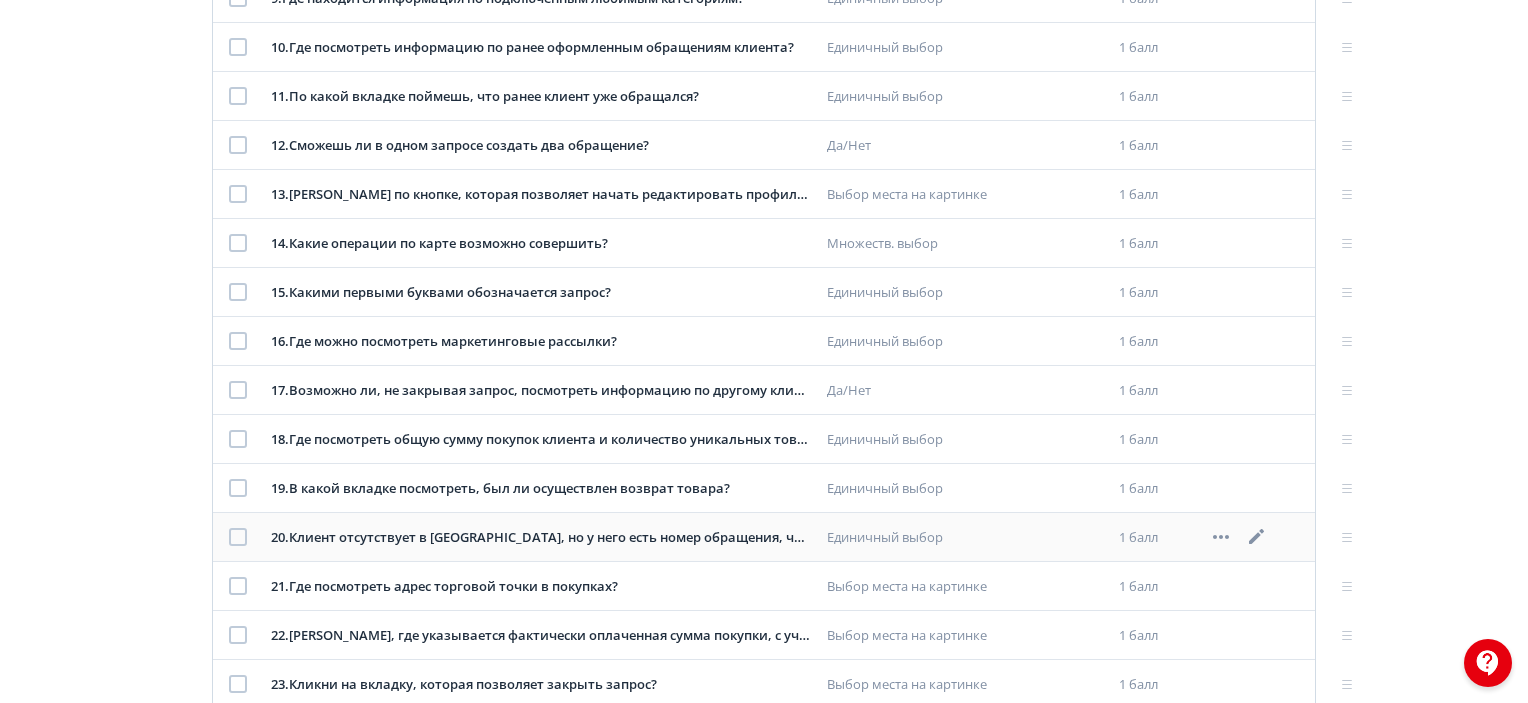 click 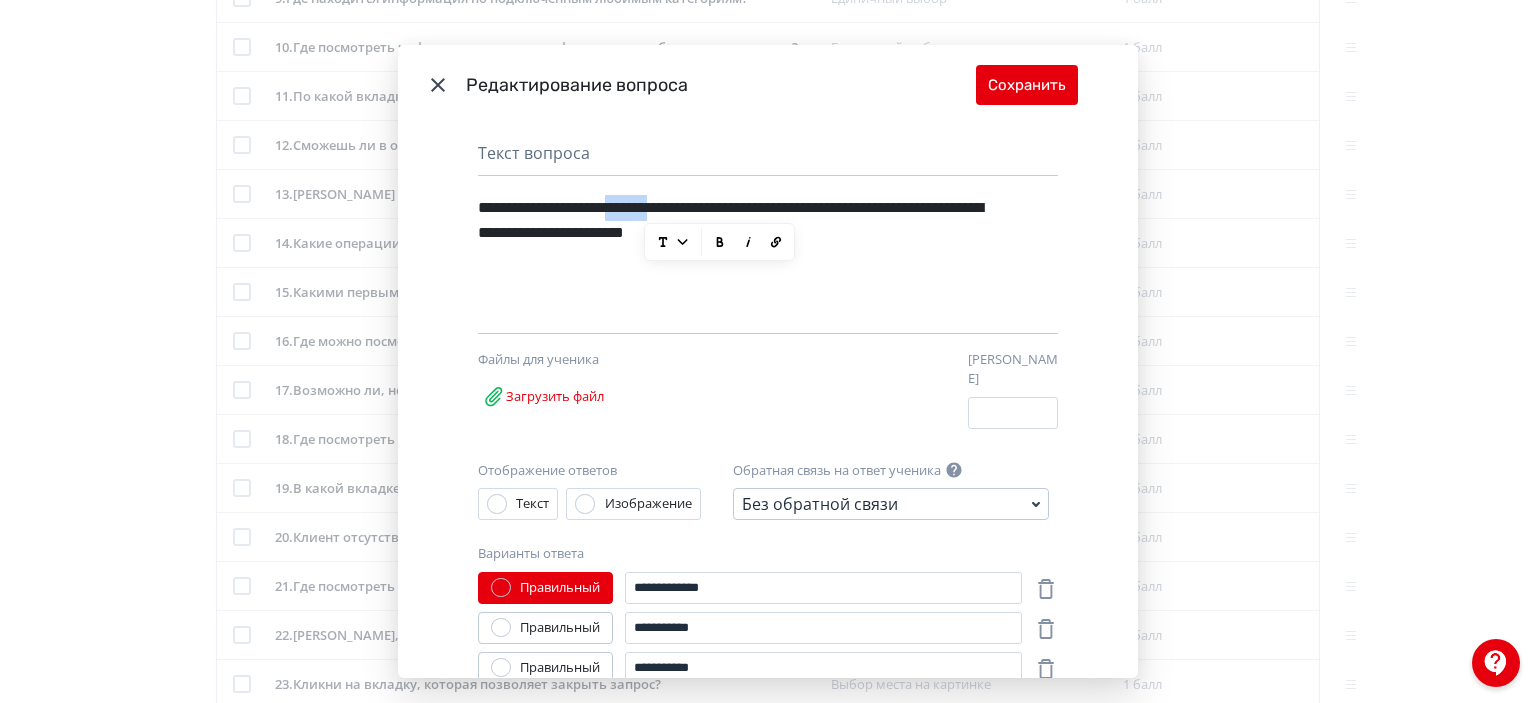 drag, startPoint x: 644, startPoint y: 201, endPoint x: 708, endPoint y: 215, distance: 65.51336 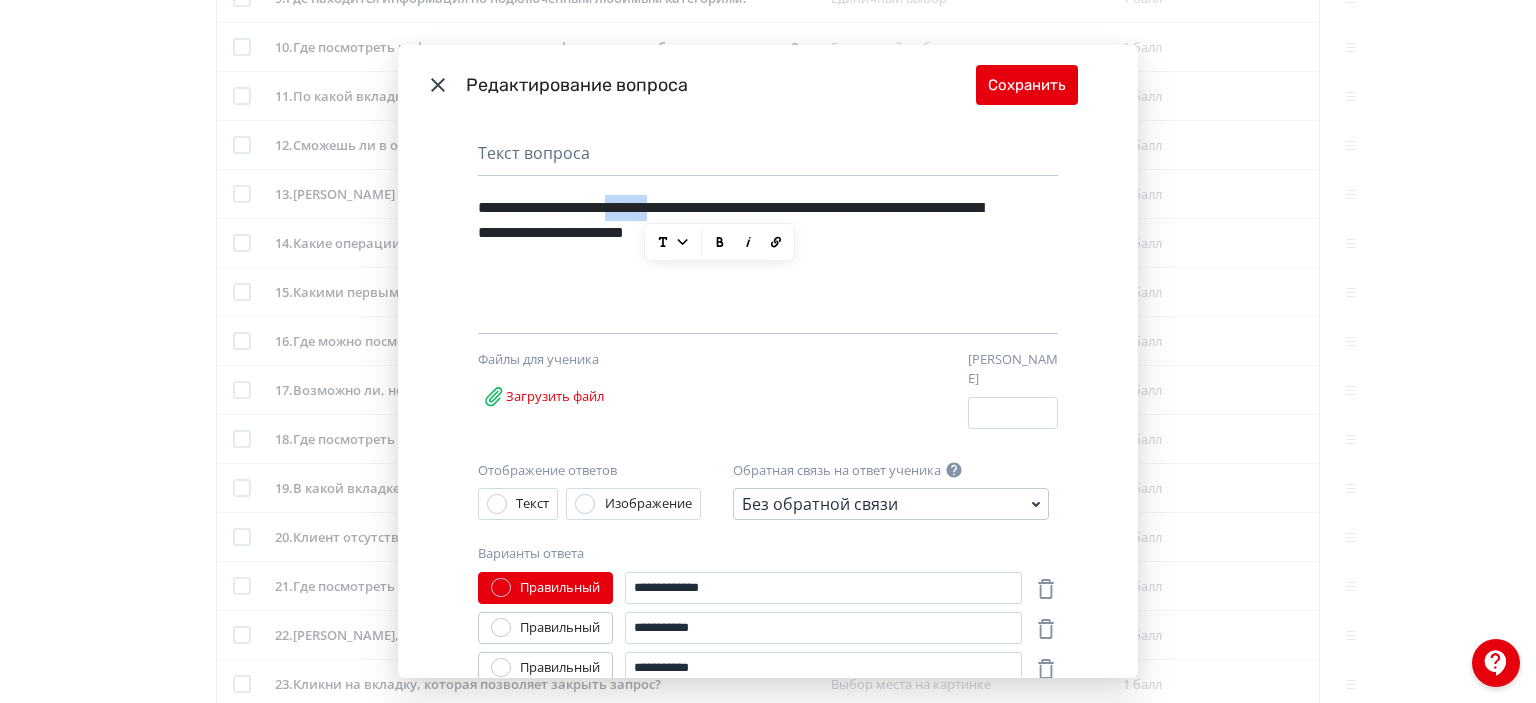 paste 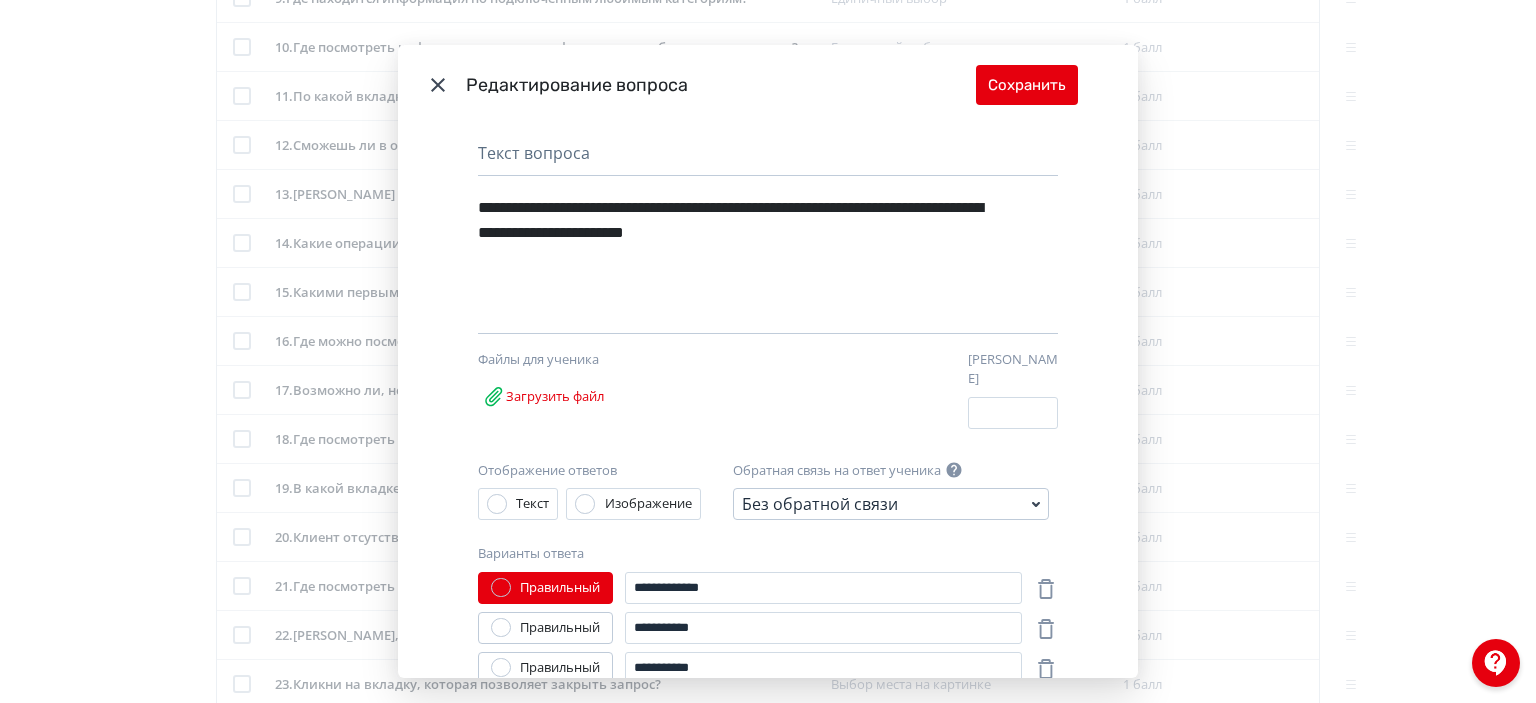 click on "**********" at bounding box center (733, 220) 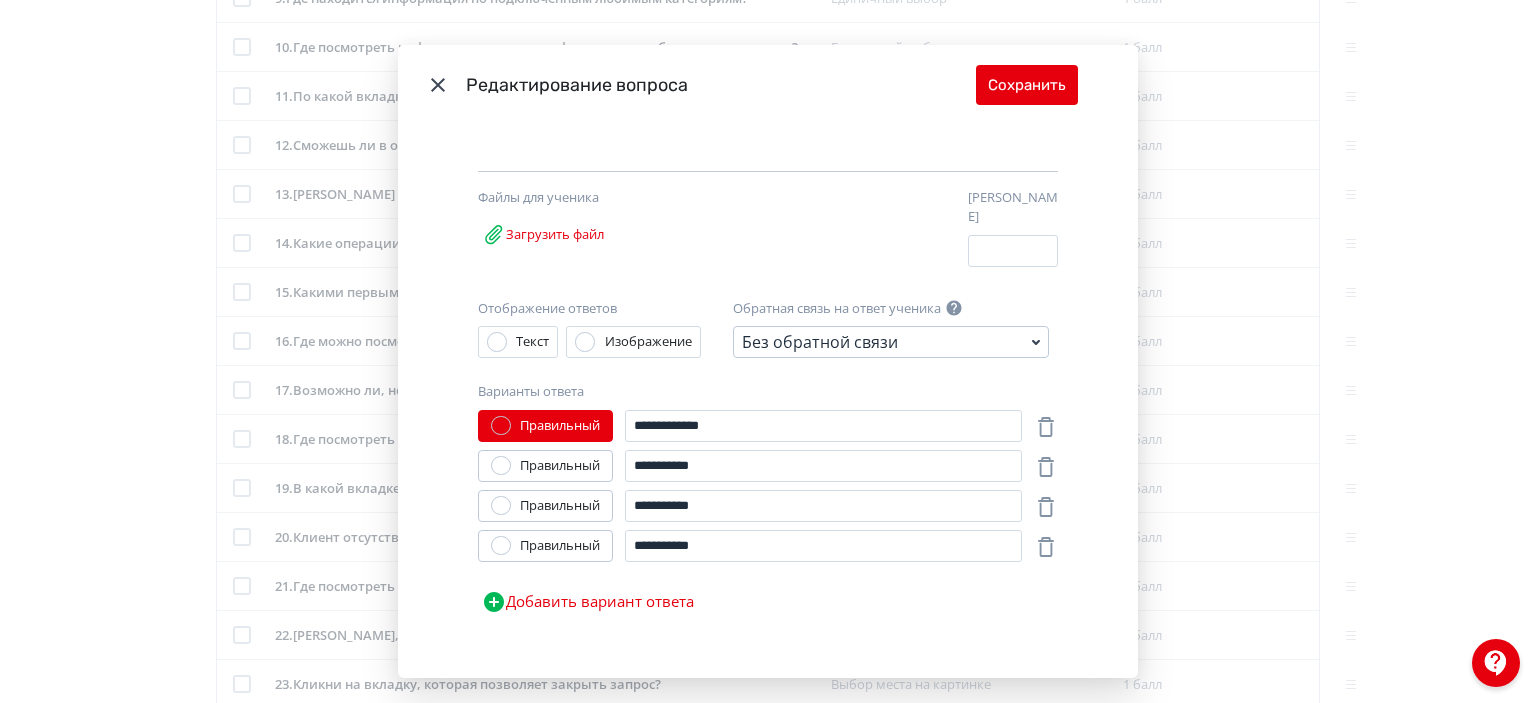scroll, scrollTop: 169, scrollLeft: 0, axis: vertical 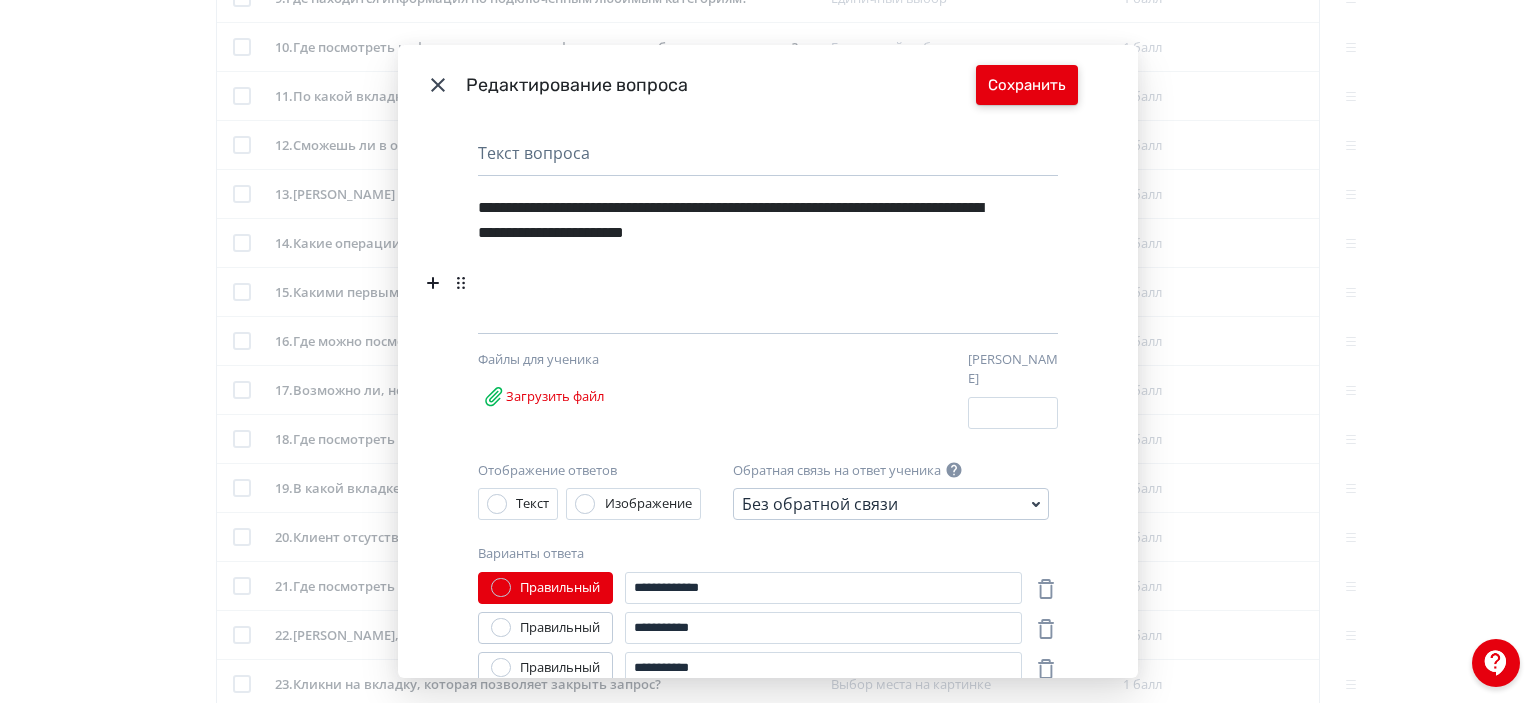click on "Сохранить" at bounding box center (1027, 85) 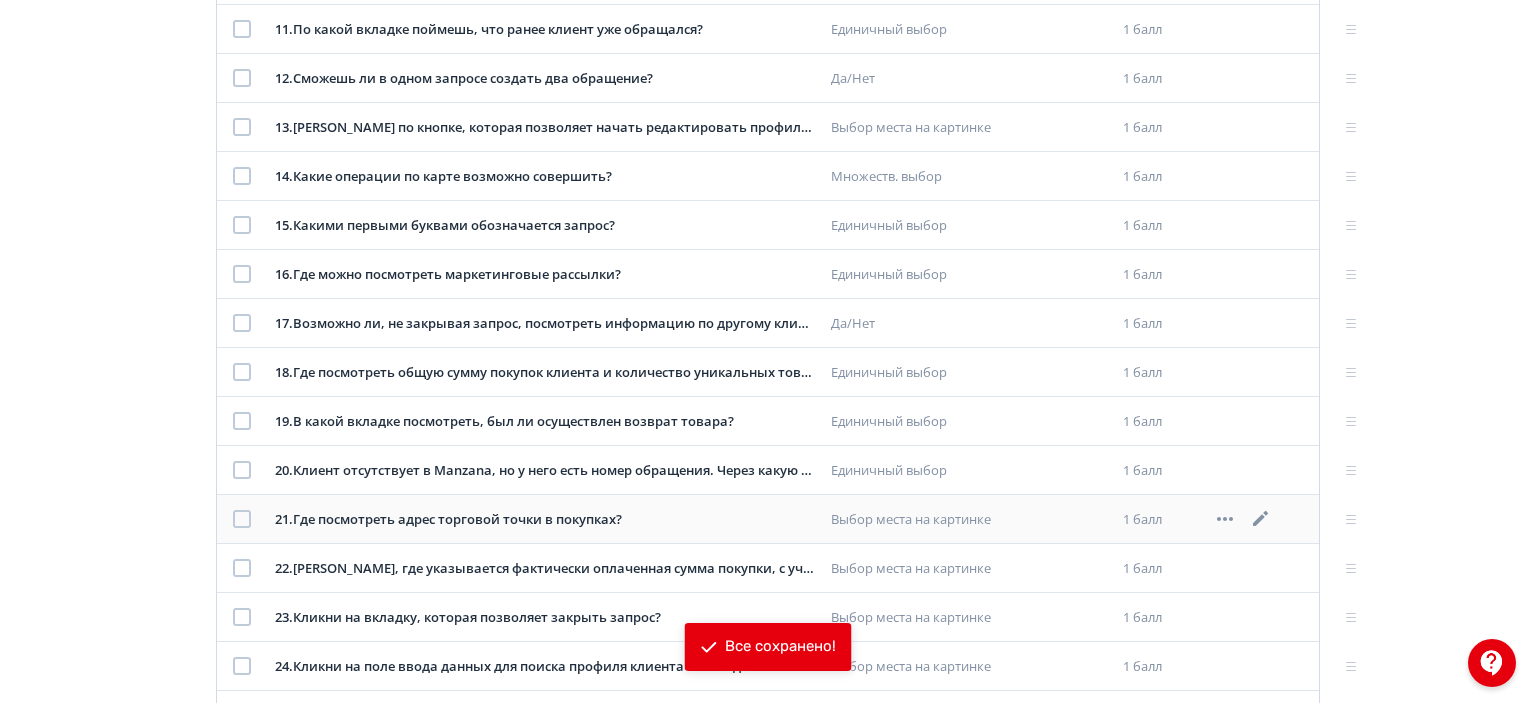 scroll, scrollTop: 900, scrollLeft: 0, axis: vertical 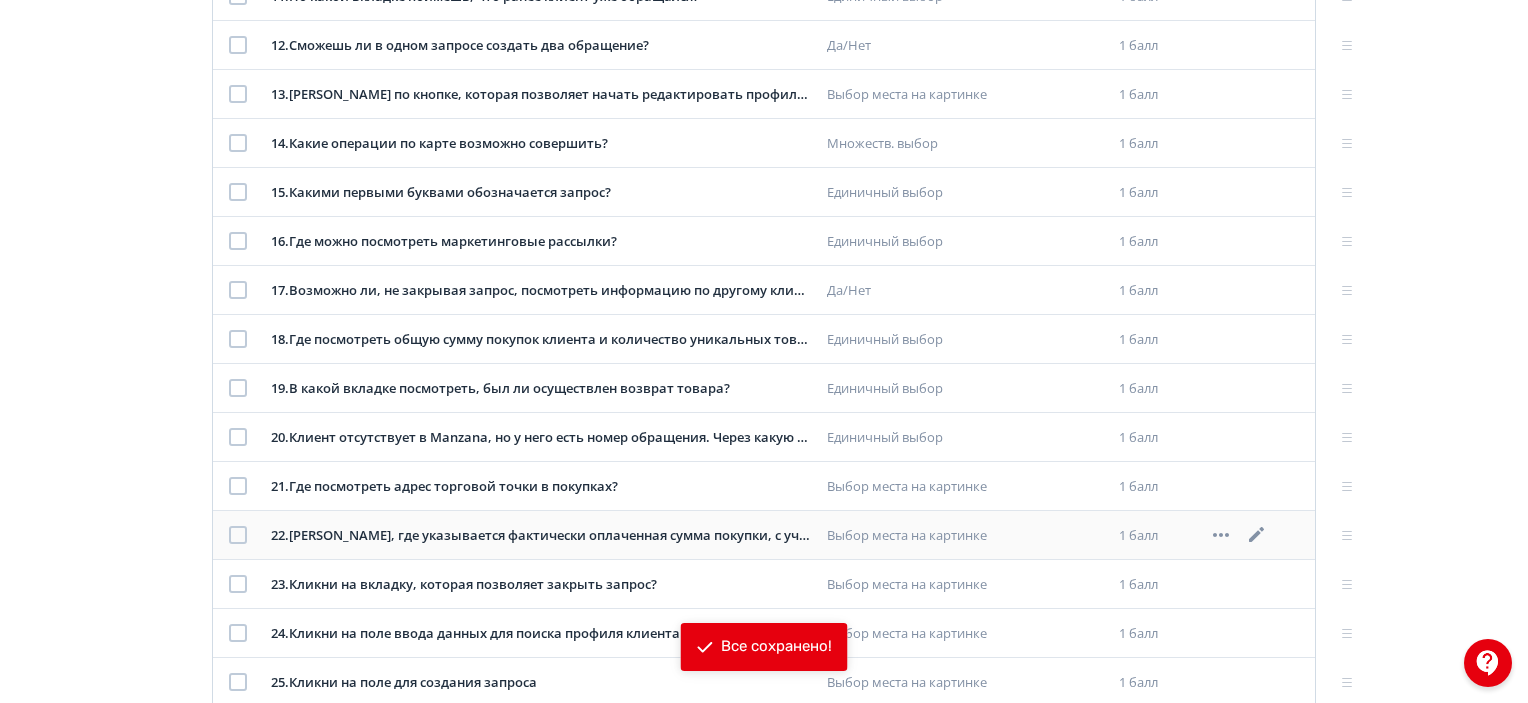 click 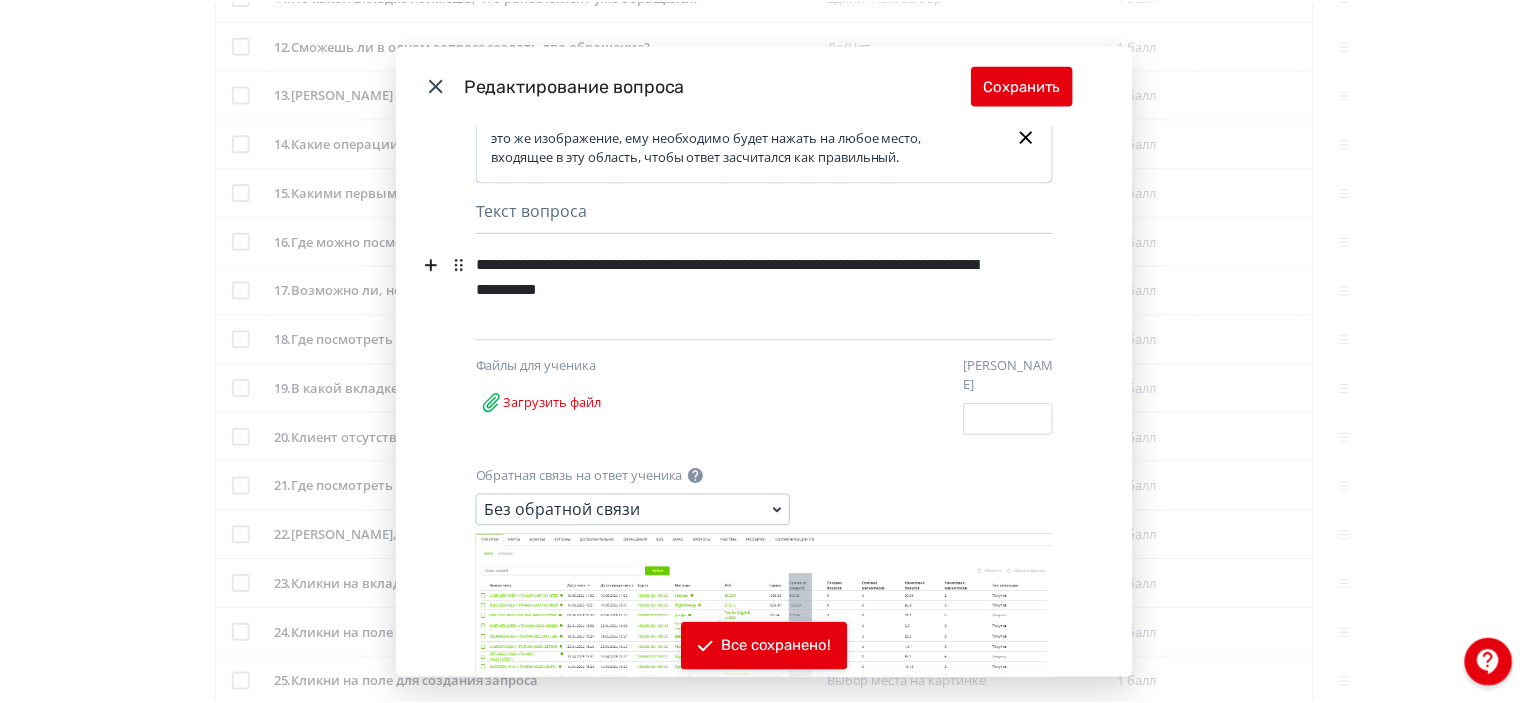 scroll, scrollTop: 0, scrollLeft: 0, axis: both 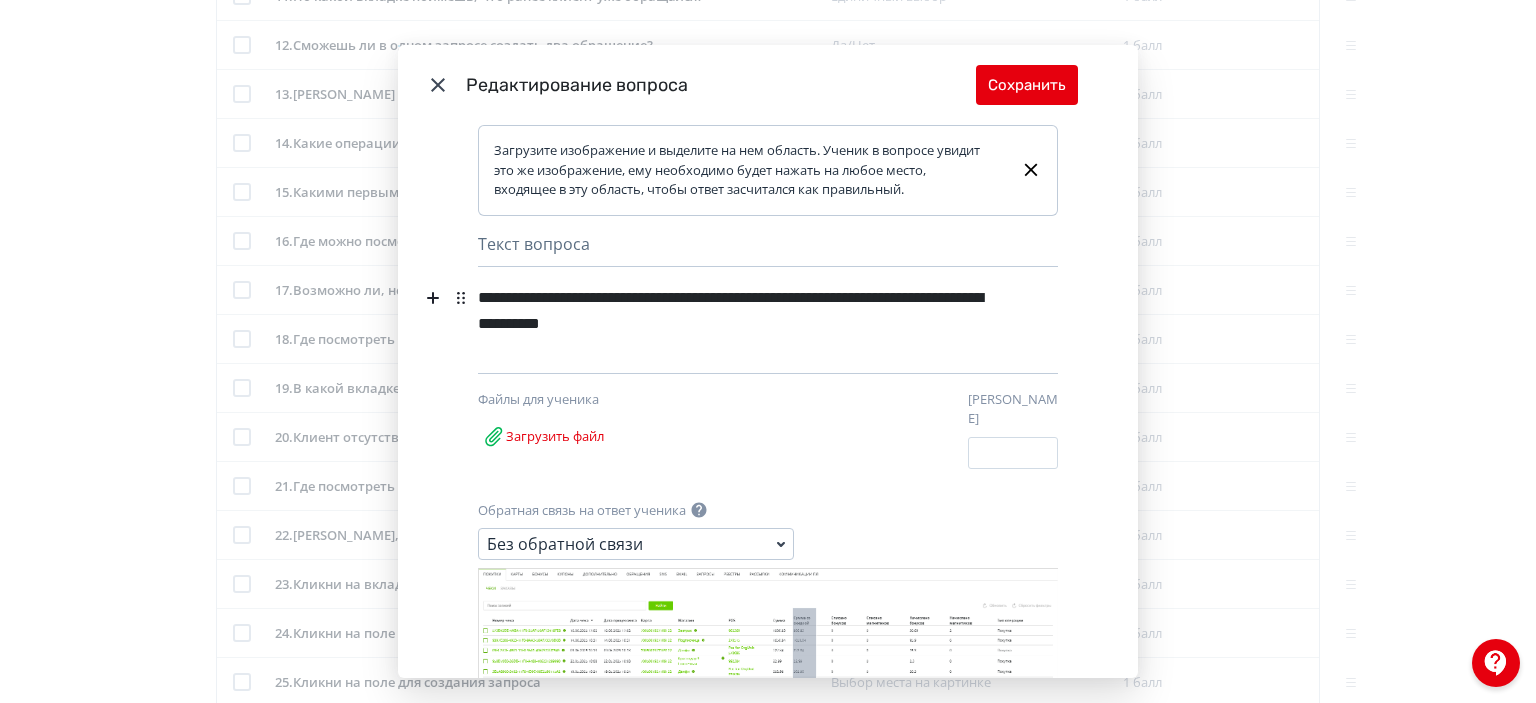 click on "**********" at bounding box center (733, 311) 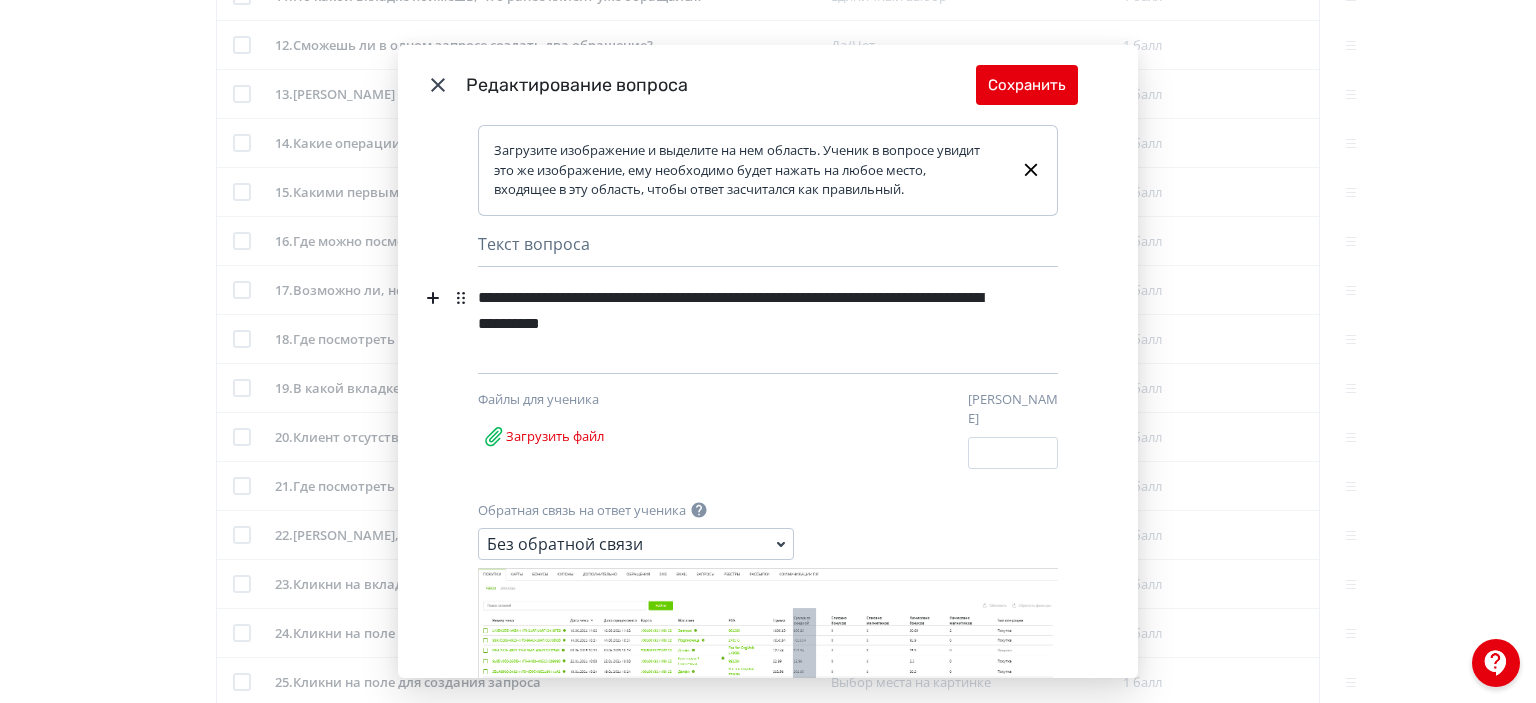 type 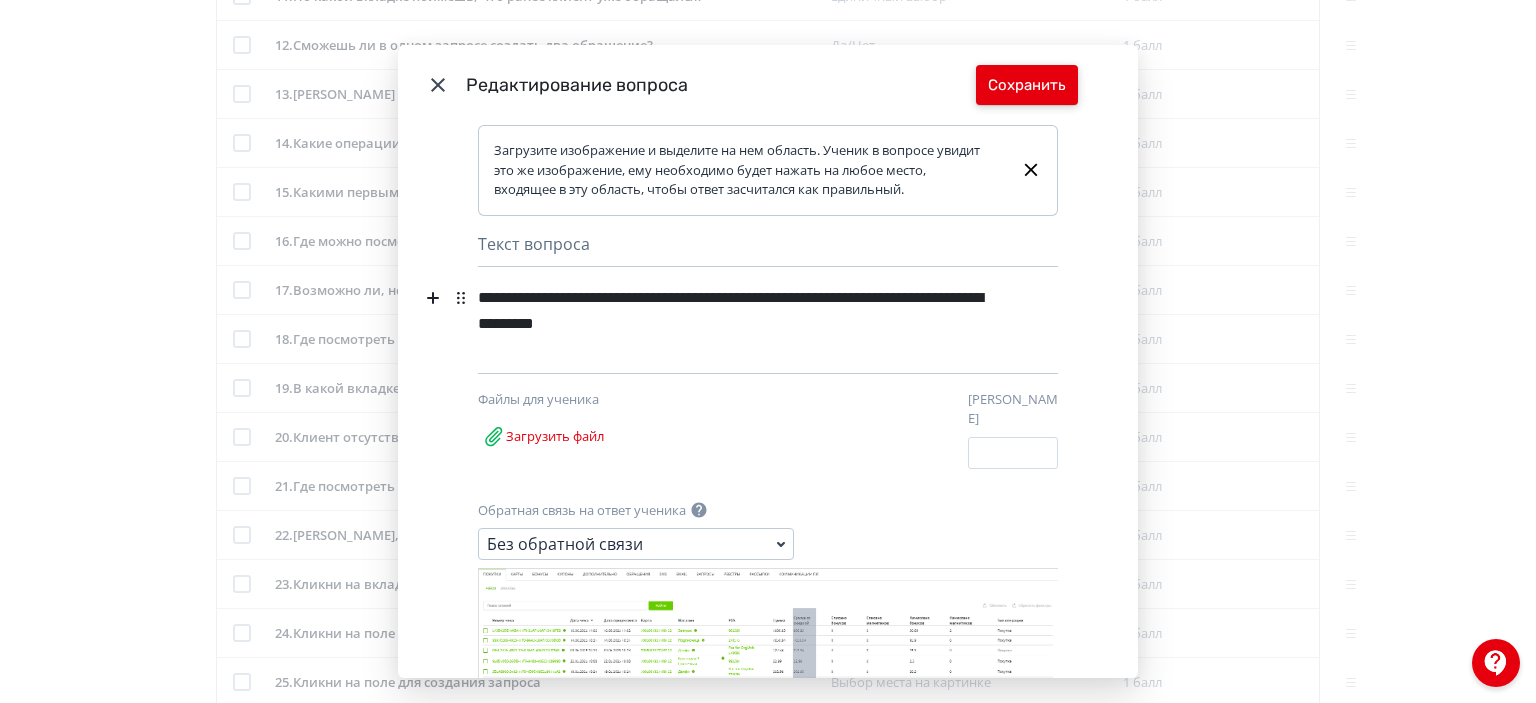 click on "Сохранить" at bounding box center (1027, 85) 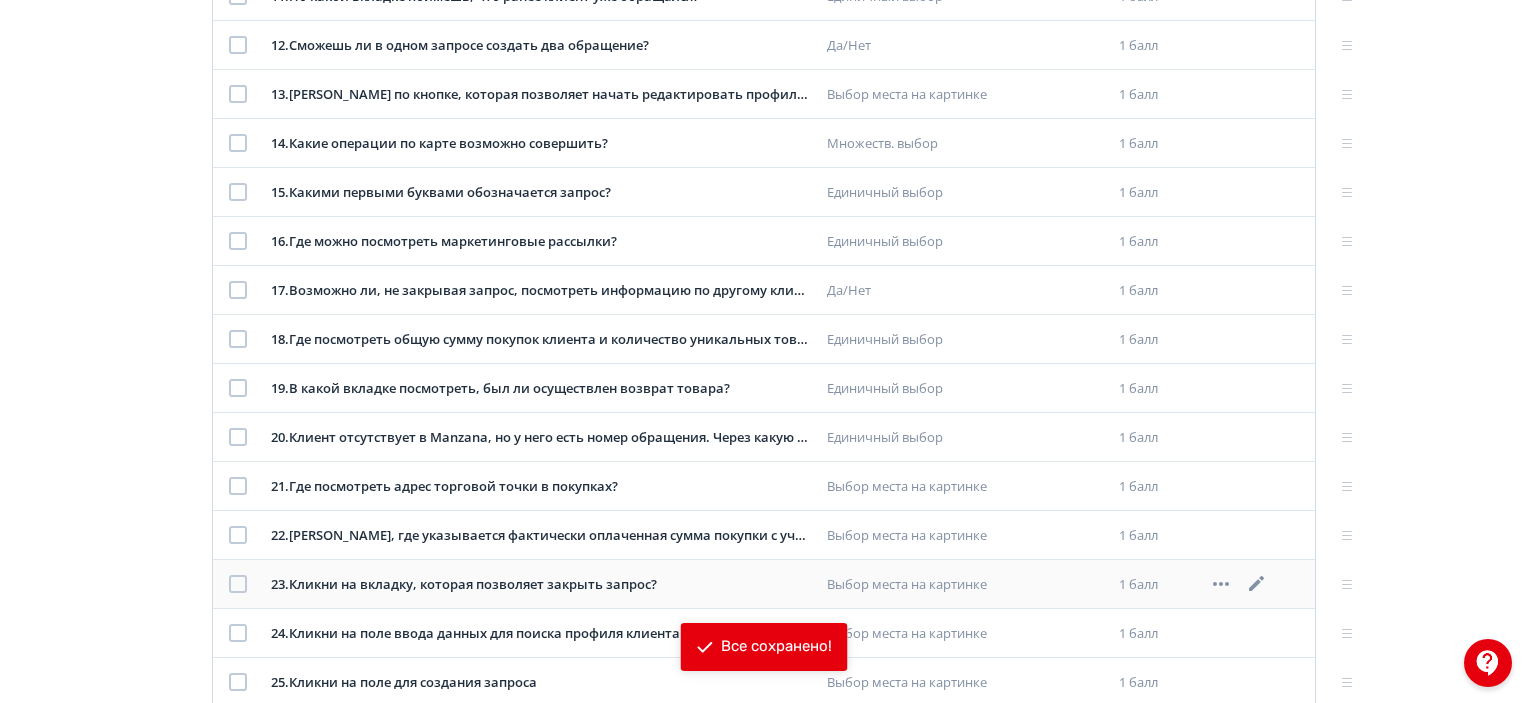 click 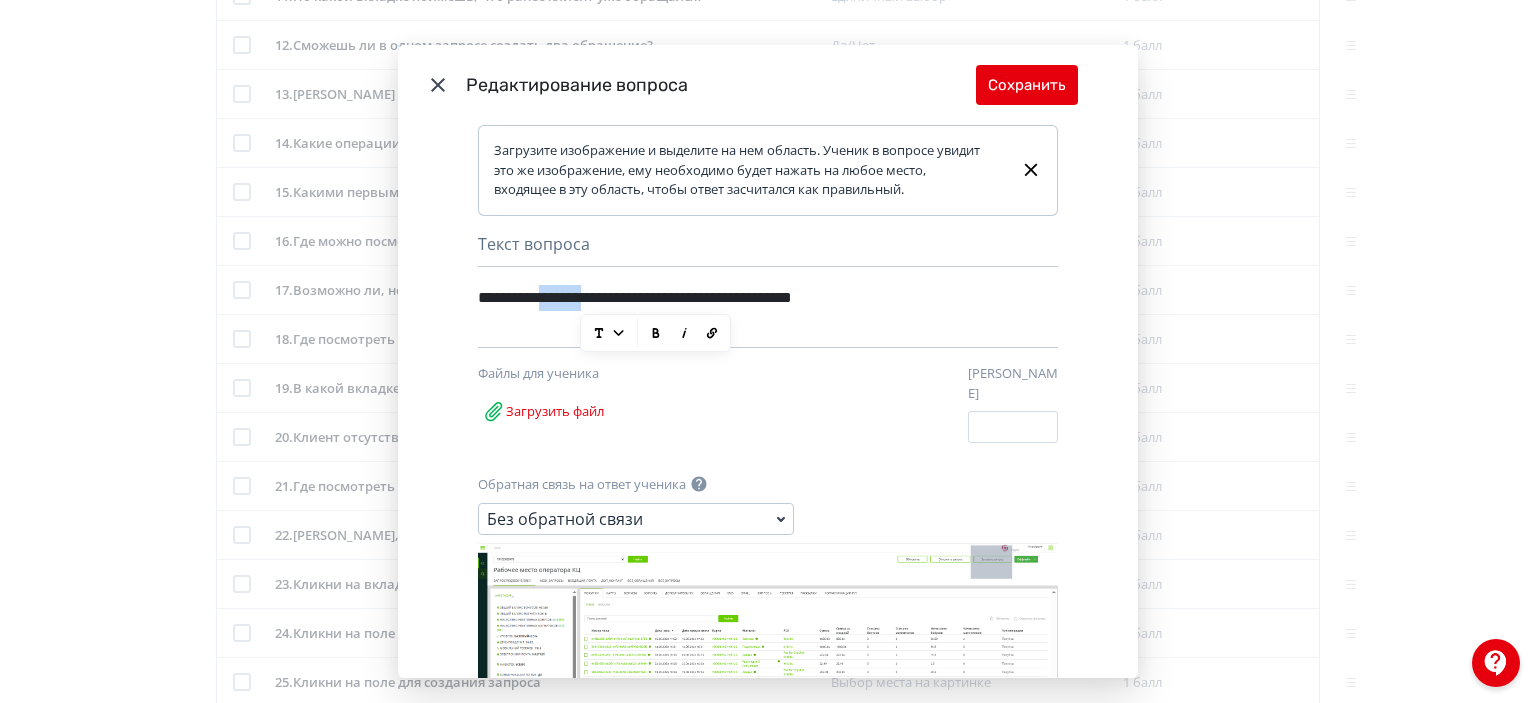 drag, startPoint x: 620, startPoint y: 296, endPoint x: 563, endPoint y: 296, distance: 57 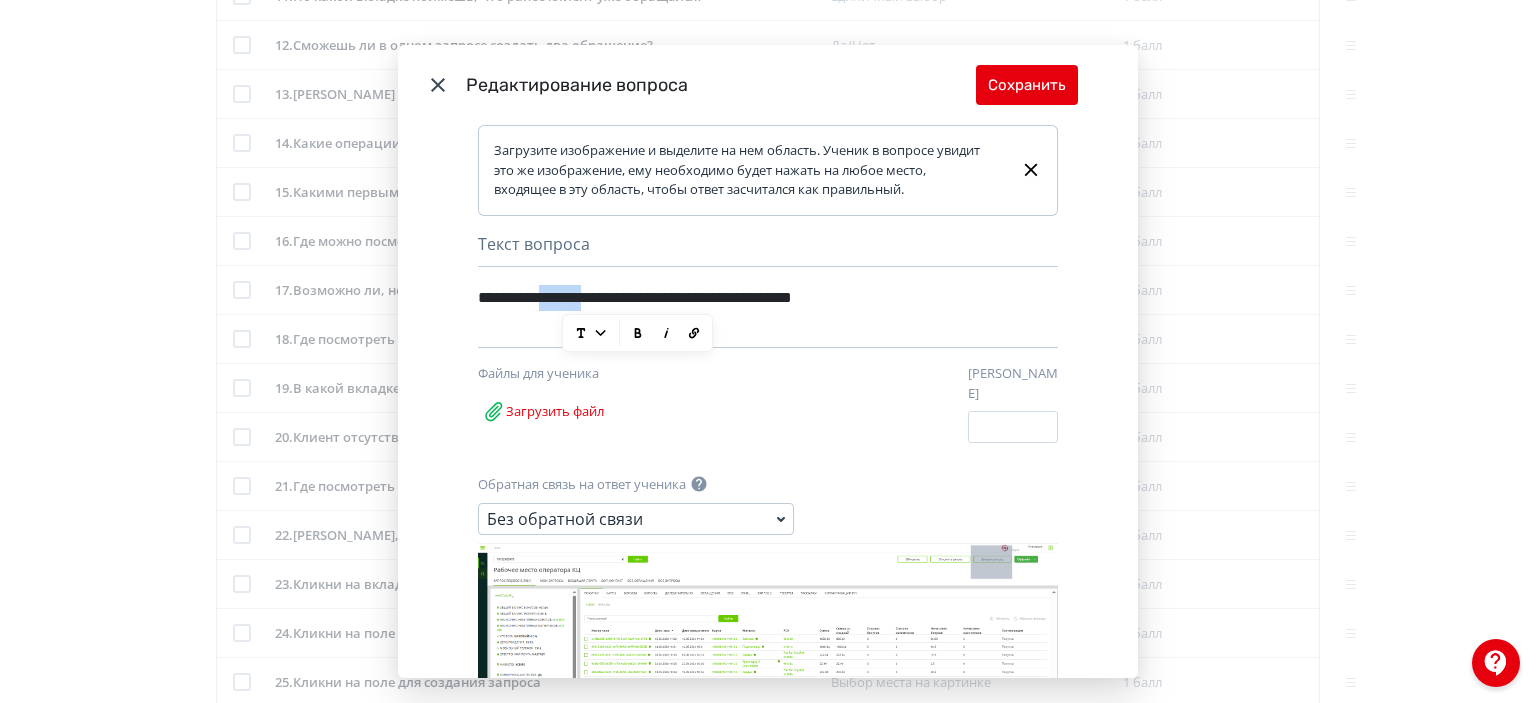 type 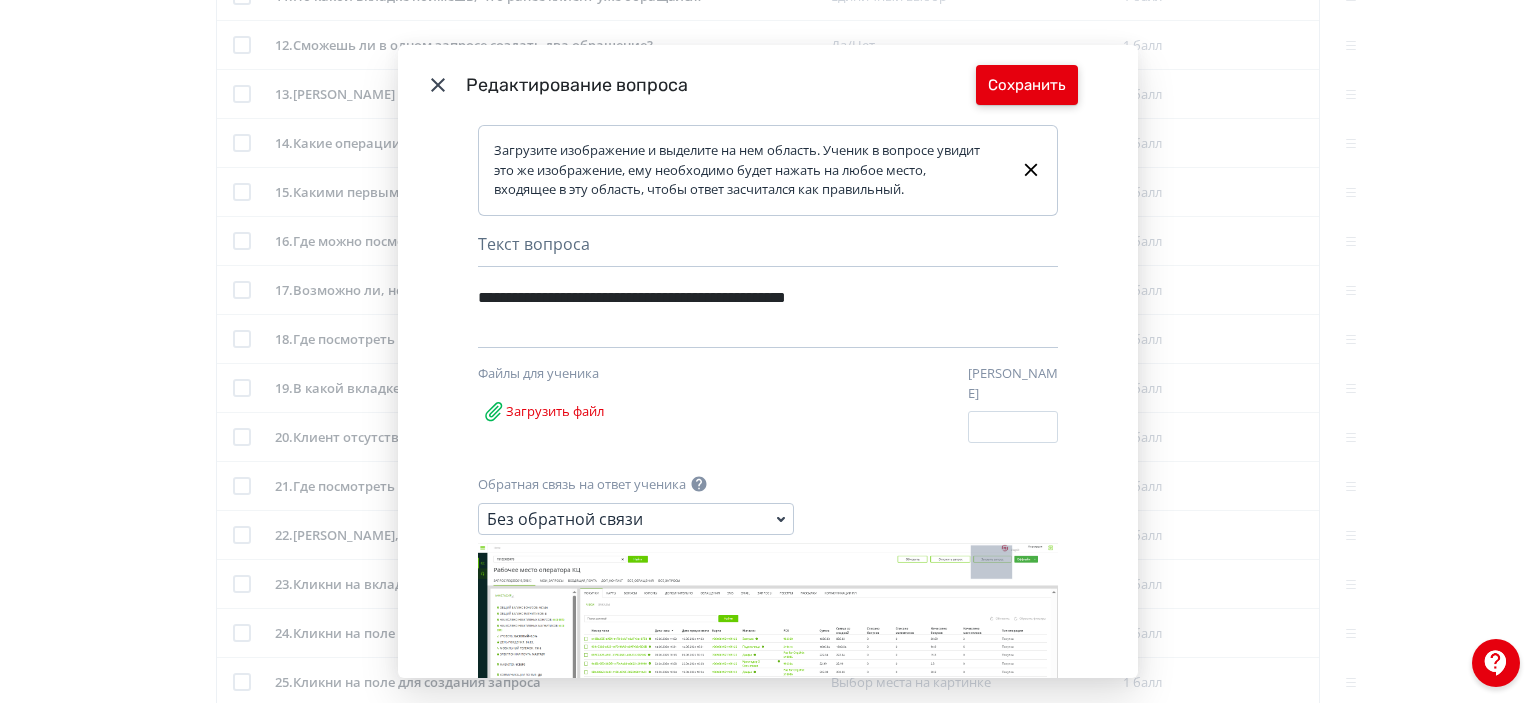 click on "Сохранить" at bounding box center (1027, 85) 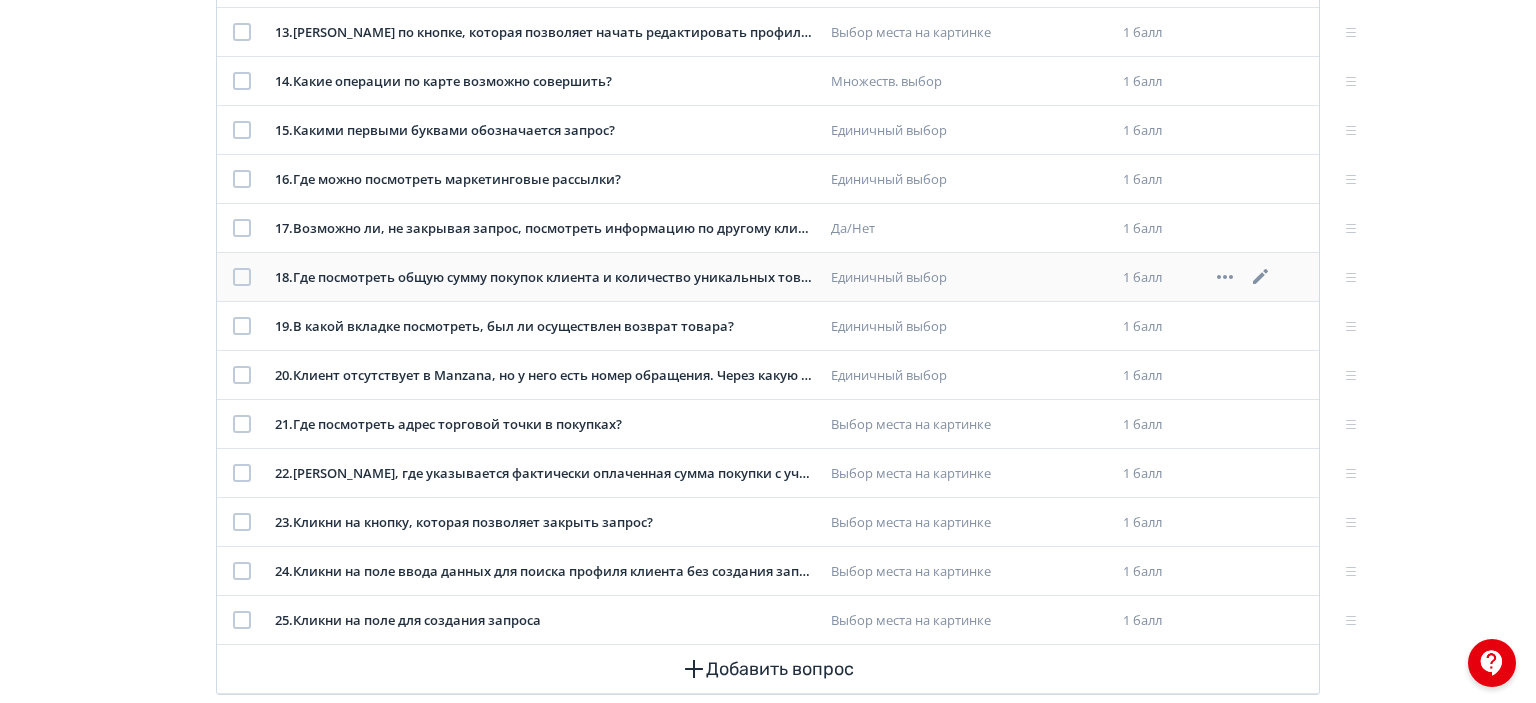 scroll, scrollTop: 996, scrollLeft: 0, axis: vertical 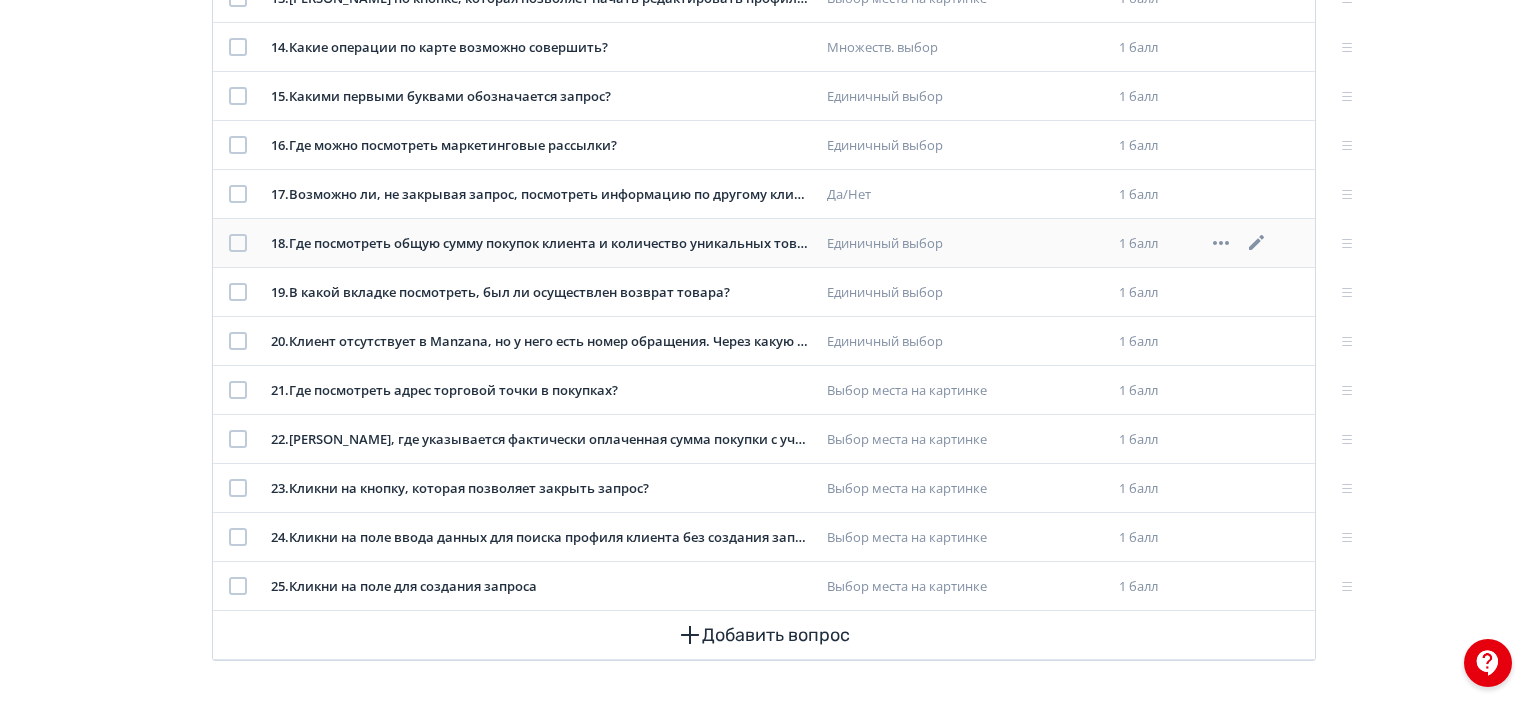 click 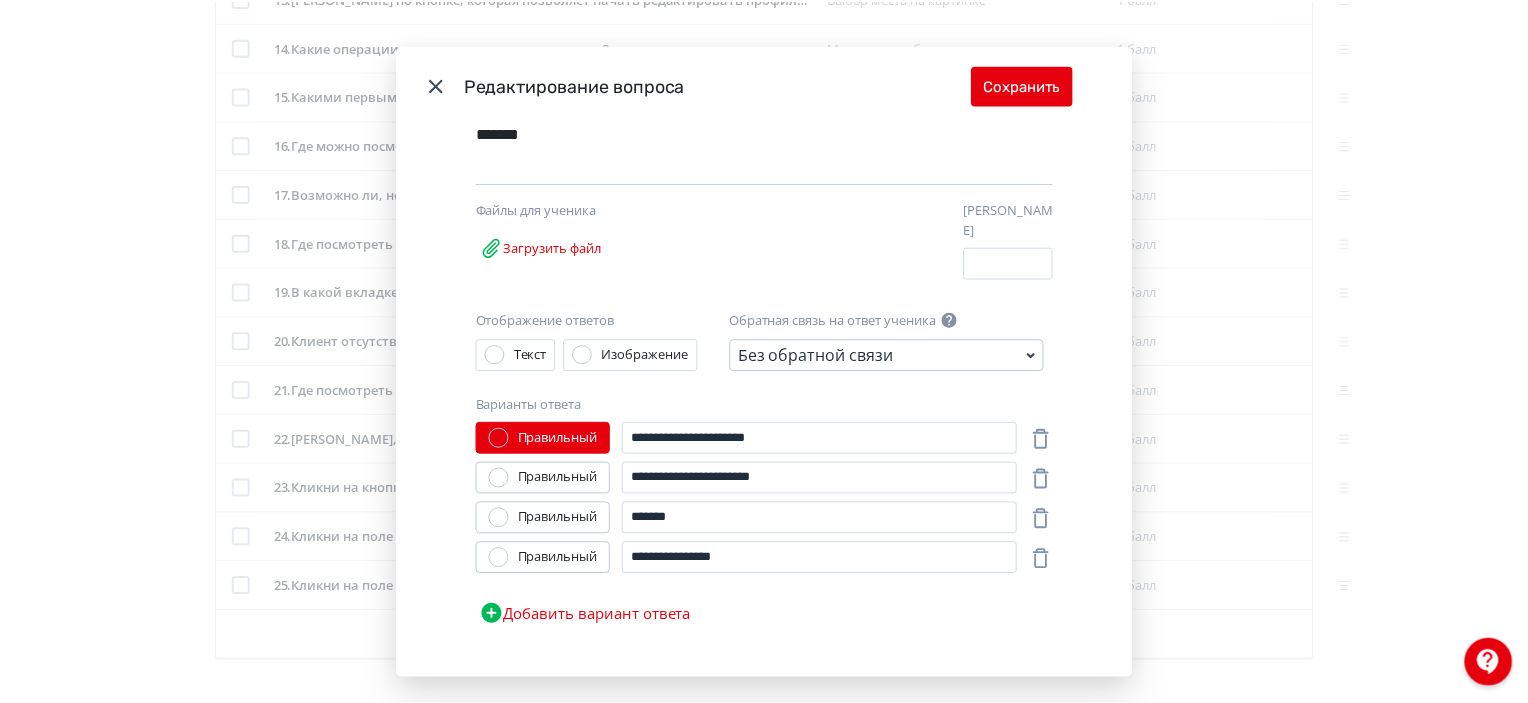scroll, scrollTop: 100, scrollLeft: 0, axis: vertical 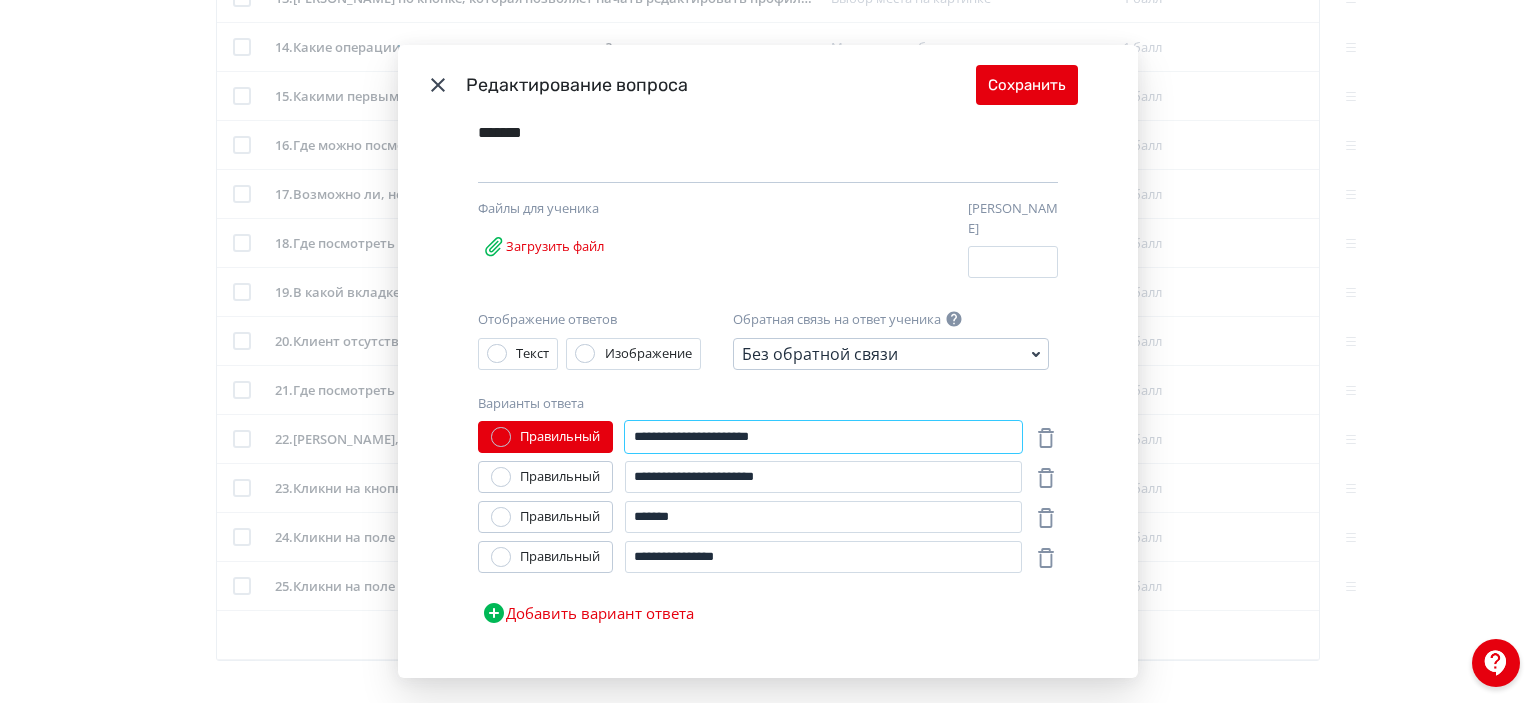 click on "**********" at bounding box center [823, 437] 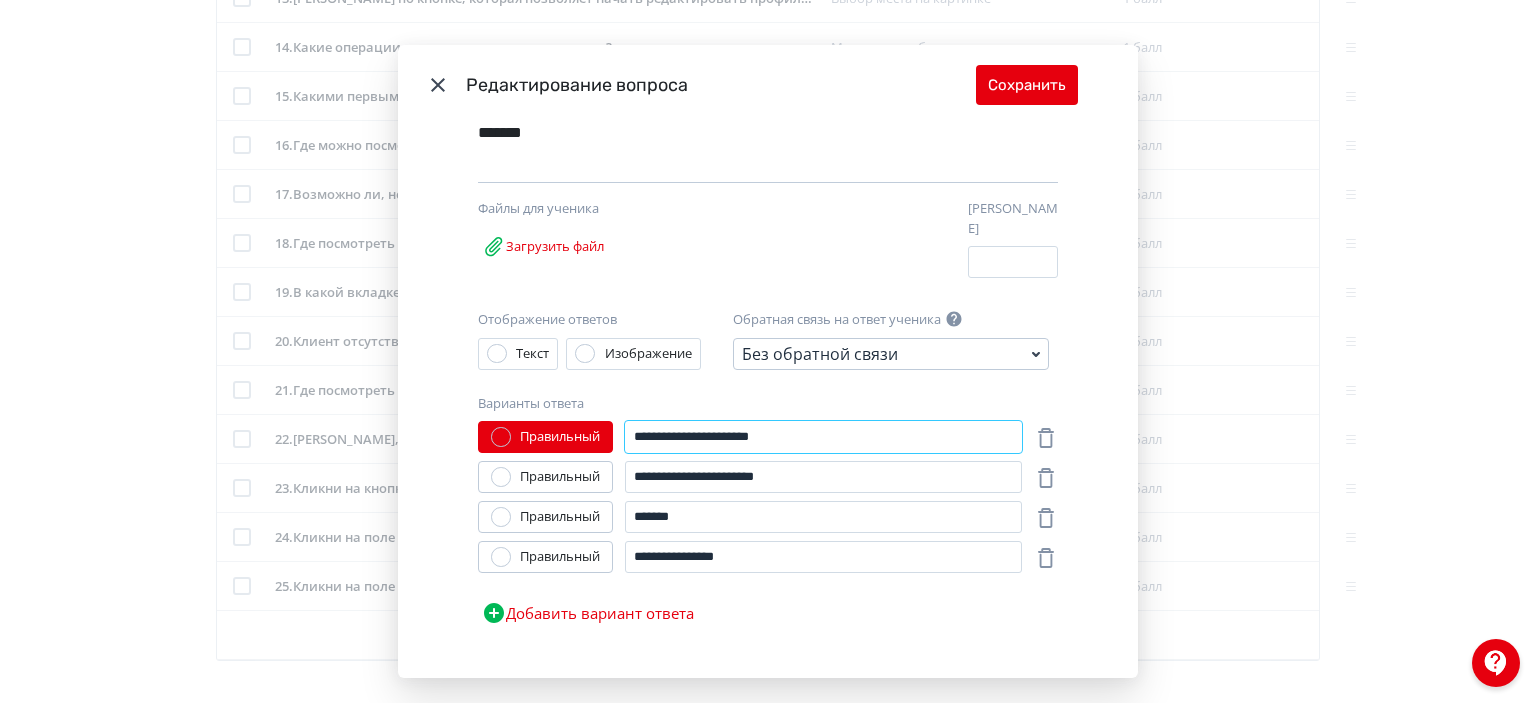 paste on "*****" 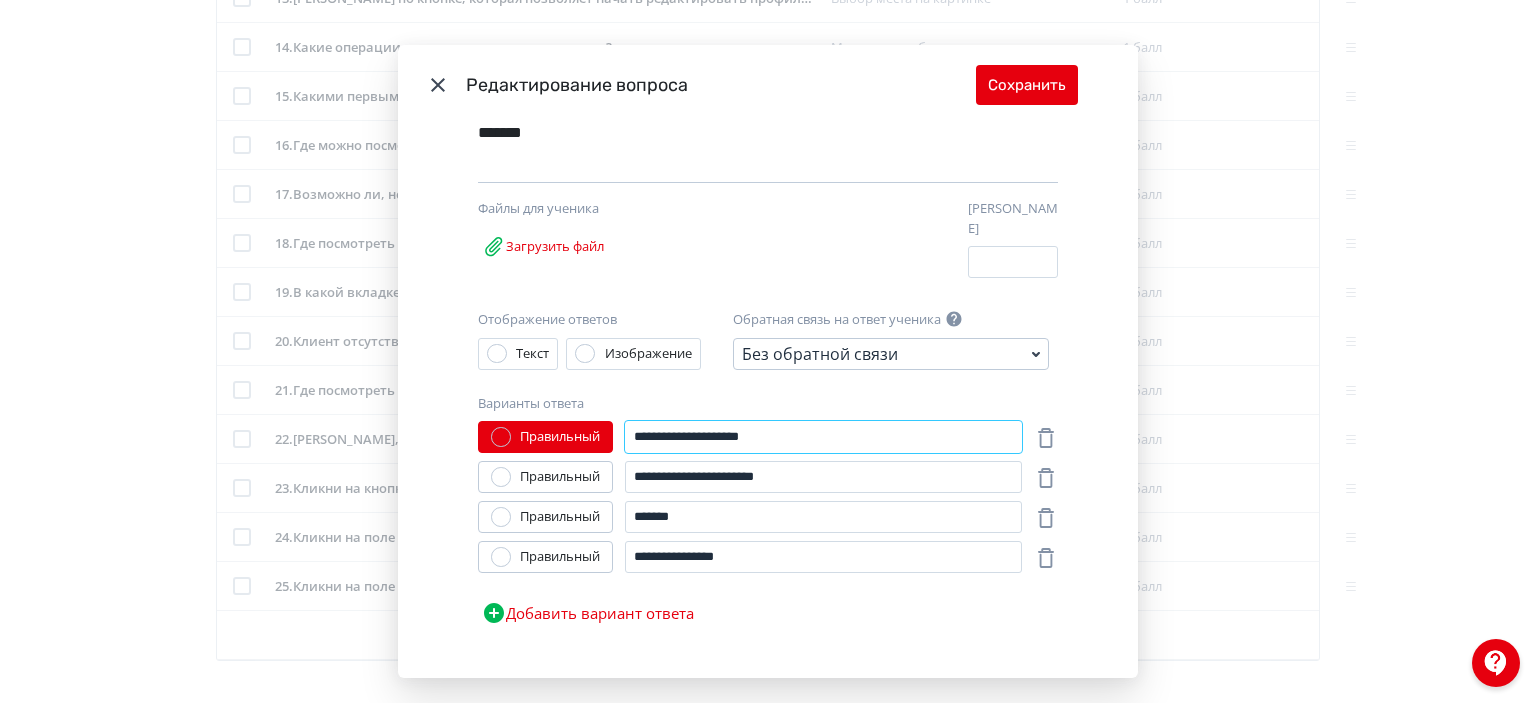 type on "**********" 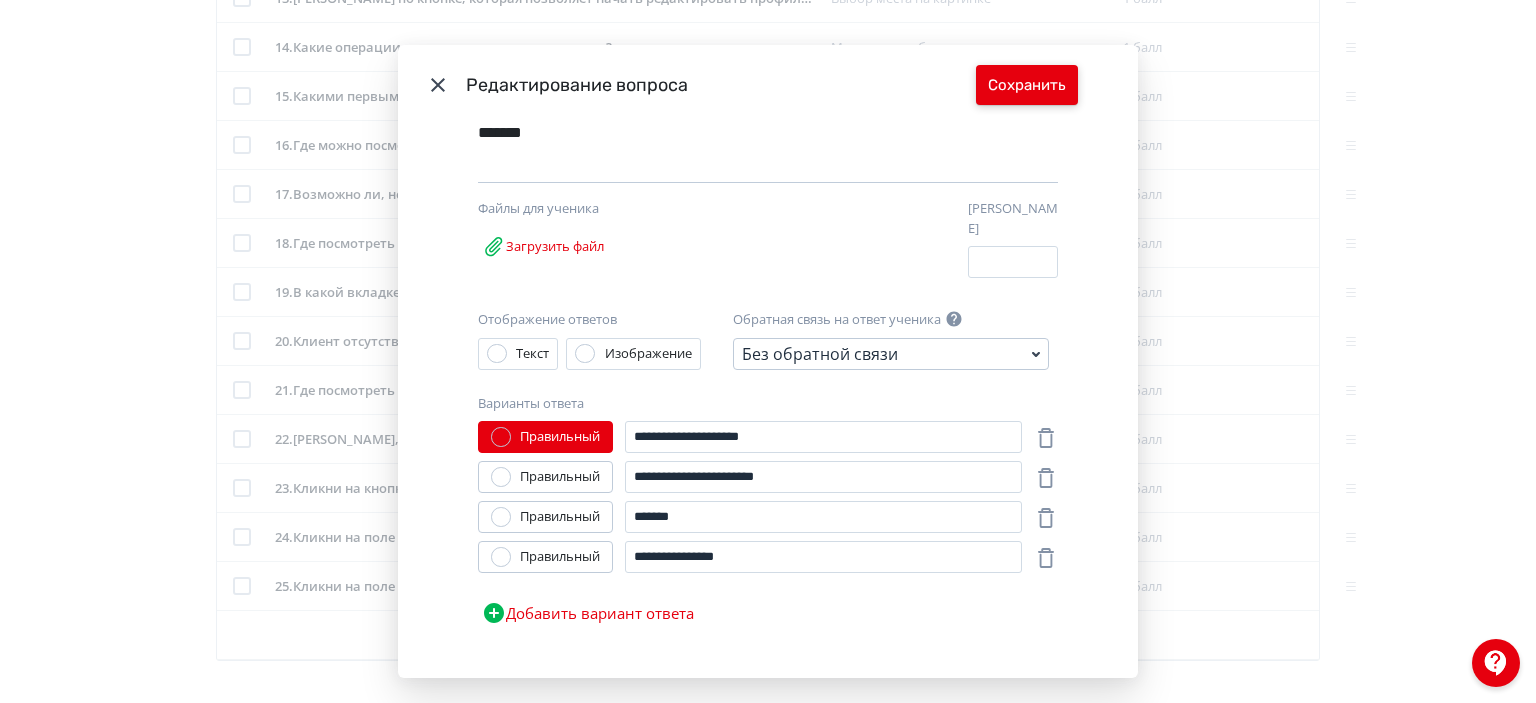 click on "Сохранить" at bounding box center (1027, 85) 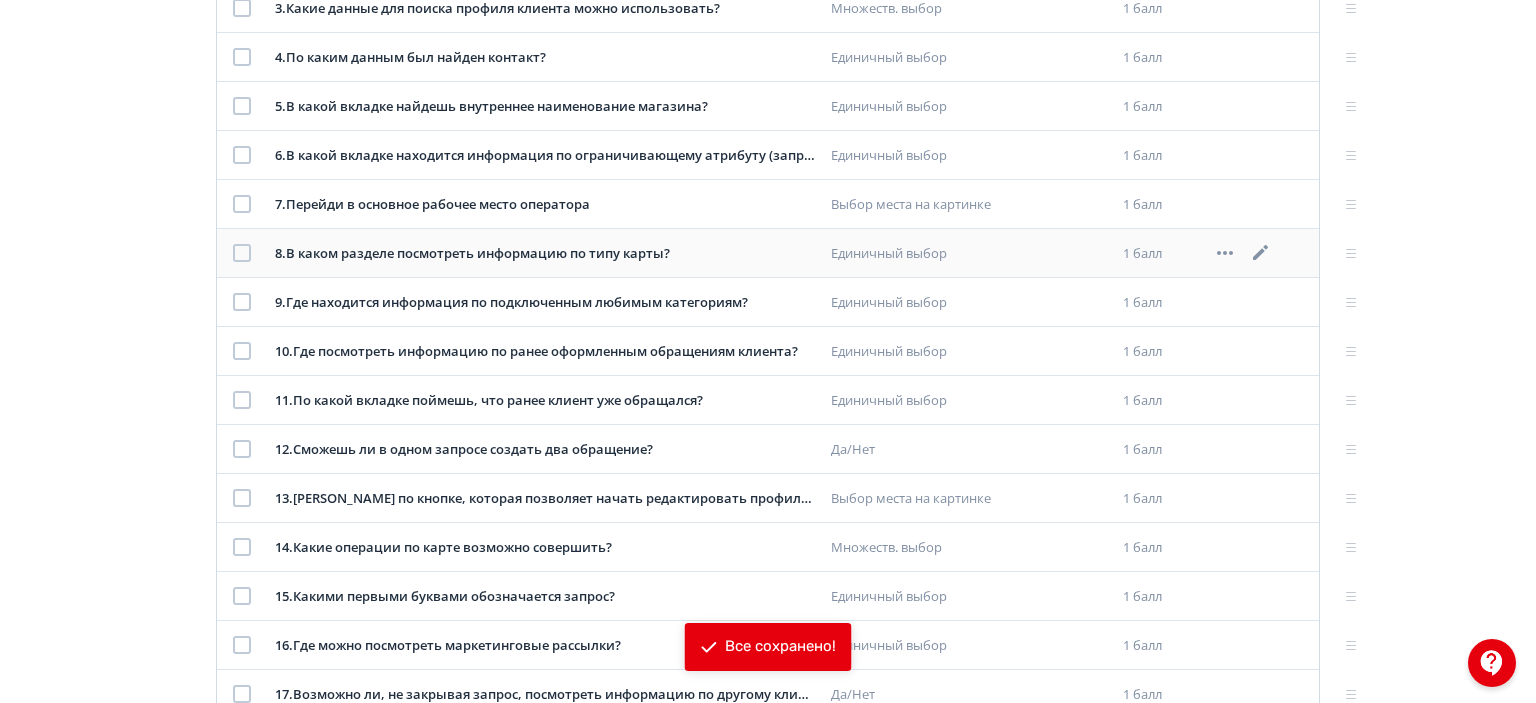 scroll, scrollTop: 396, scrollLeft: 0, axis: vertical 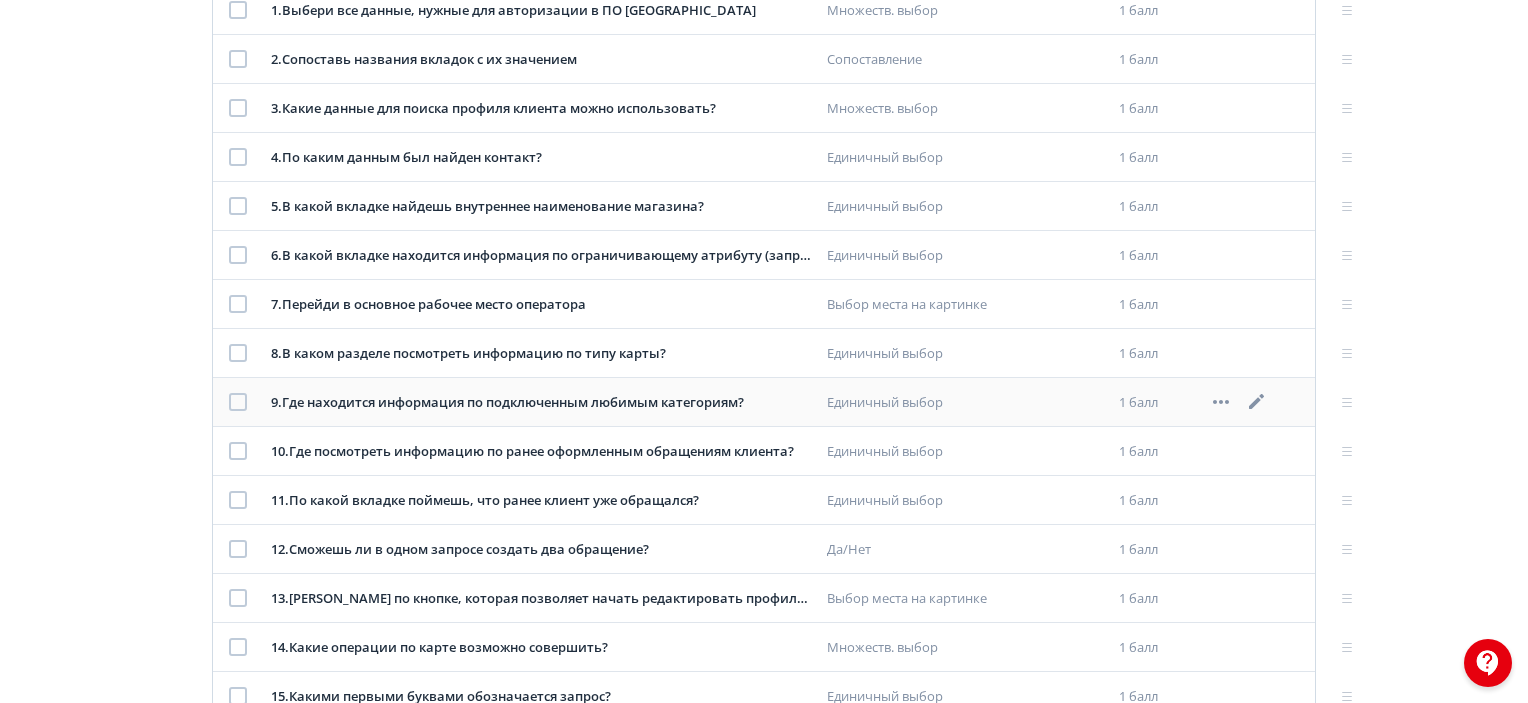 click 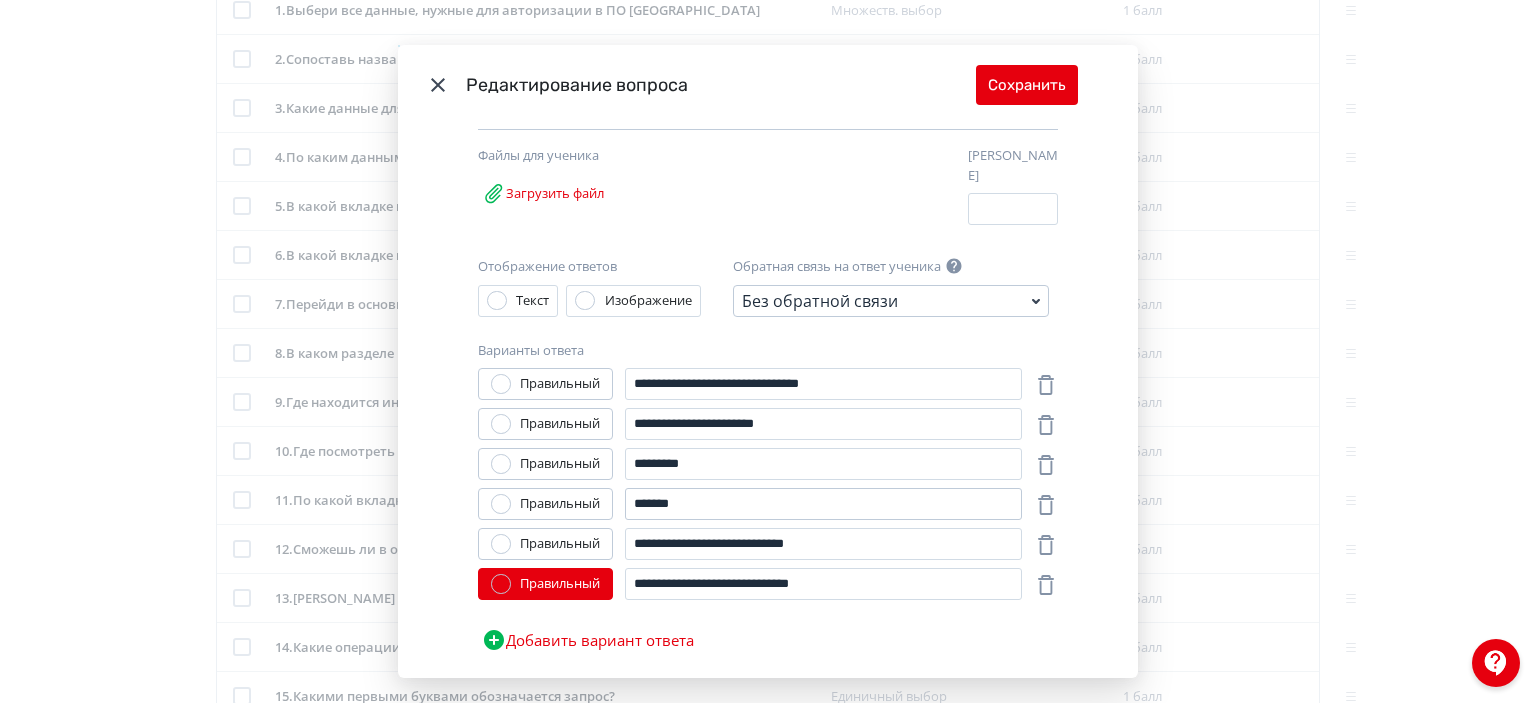 scroll, scrollTop: 199, scrollLeft: 0, axis: vertical 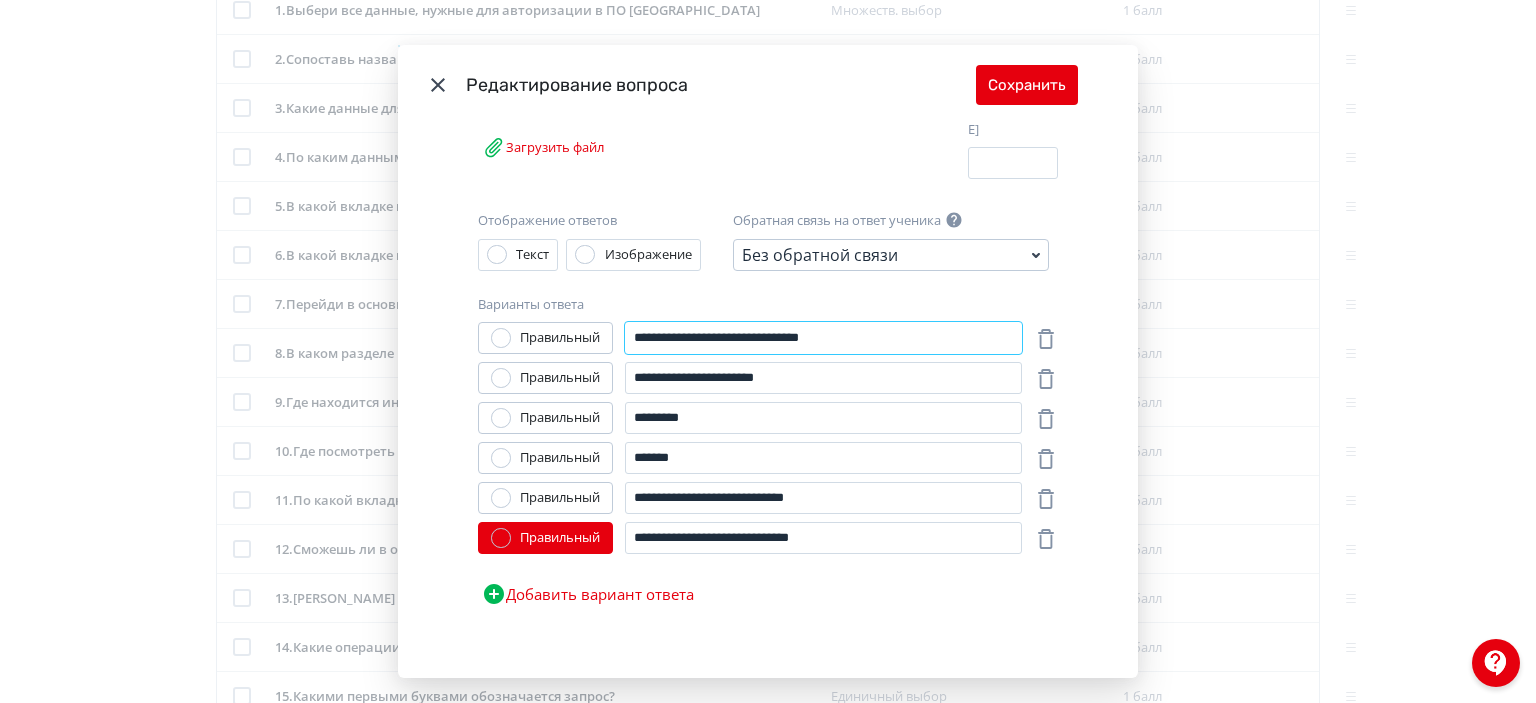 drag, startPoint x: 753, startPoint y: 331, endPoint x: 734, endPoint y: 325, distance: 19.924858 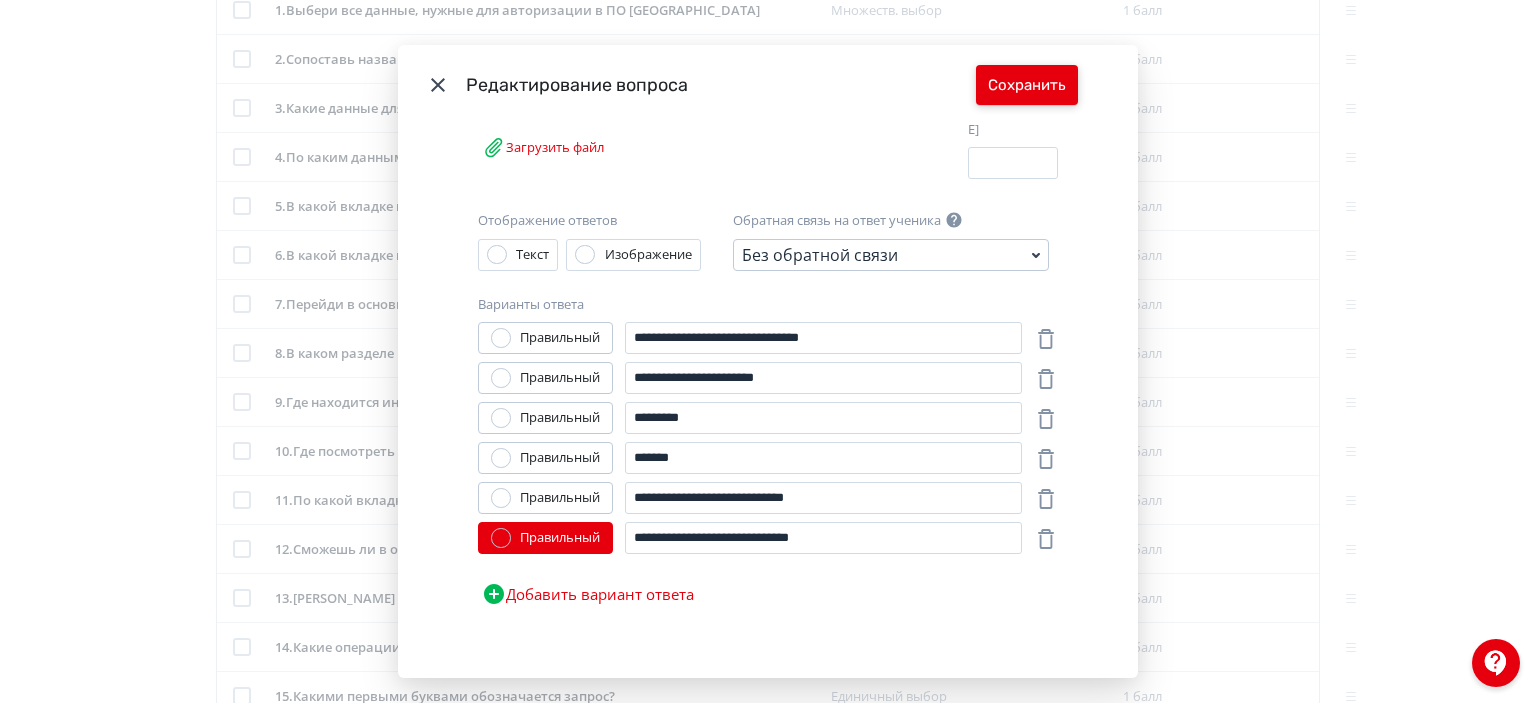 drag, startPoint x: 752, startPoint y: 327, endPoint x: 1039, endPoint y: 91, distance: 371.57098 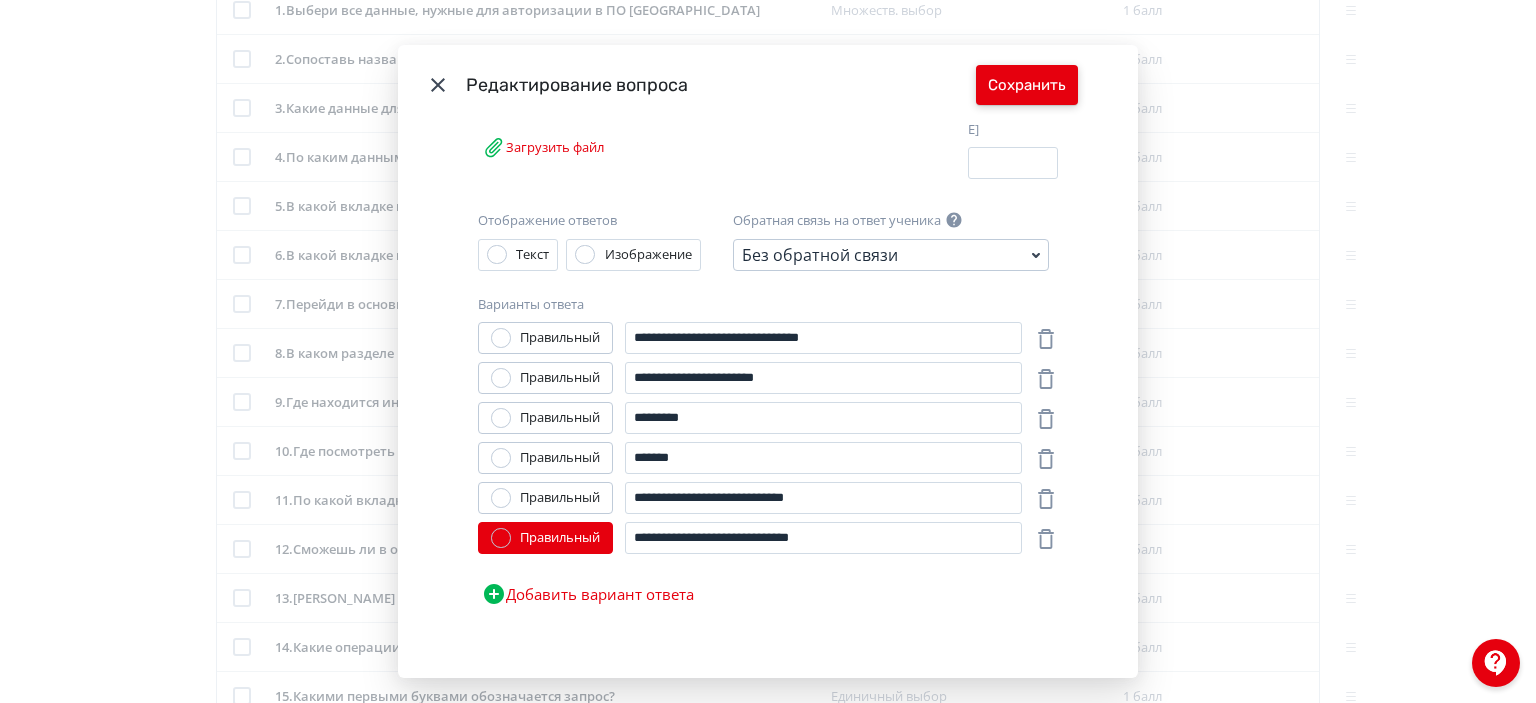 click on "Сохранить" at bounding box center (1027, 85) 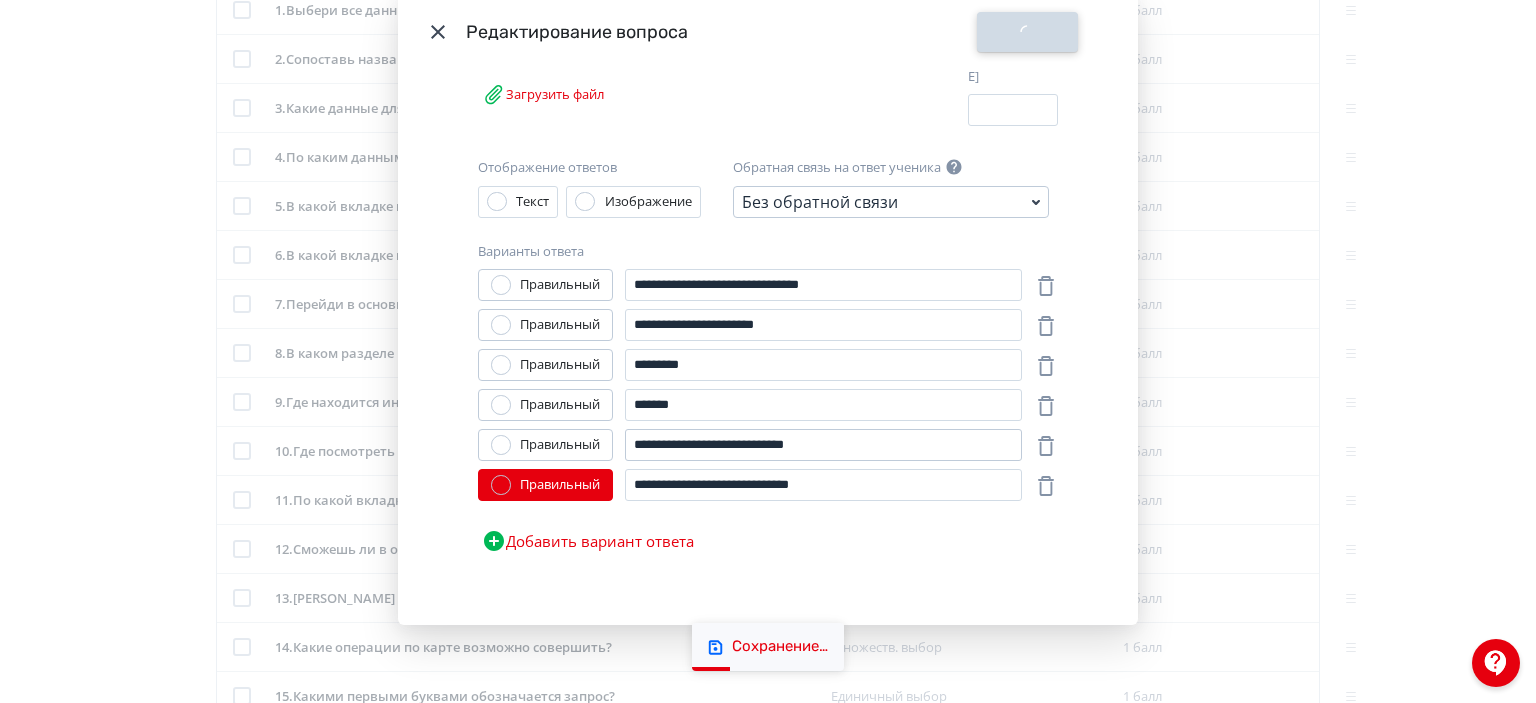scroll, scrollTop: 79, scrollLeft: 0, axis: vertical 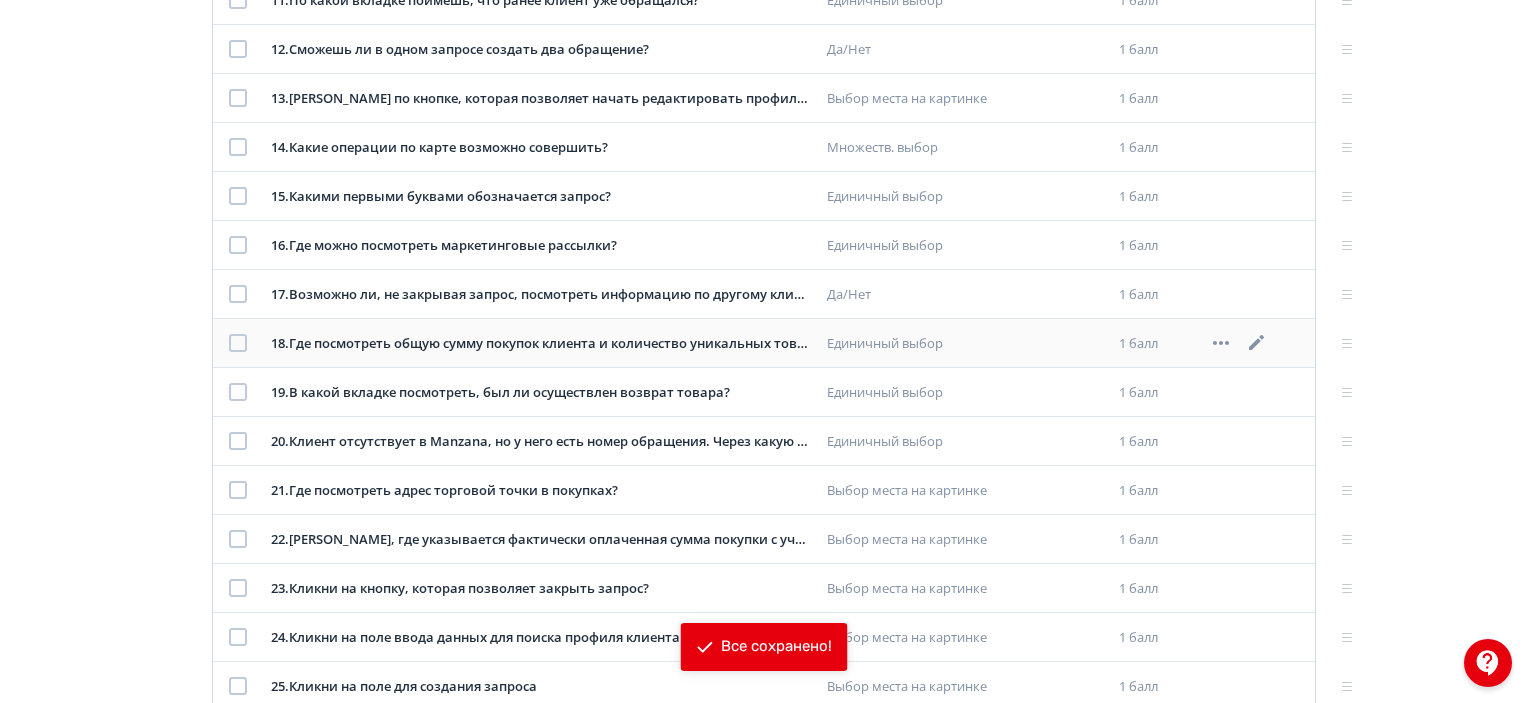 click 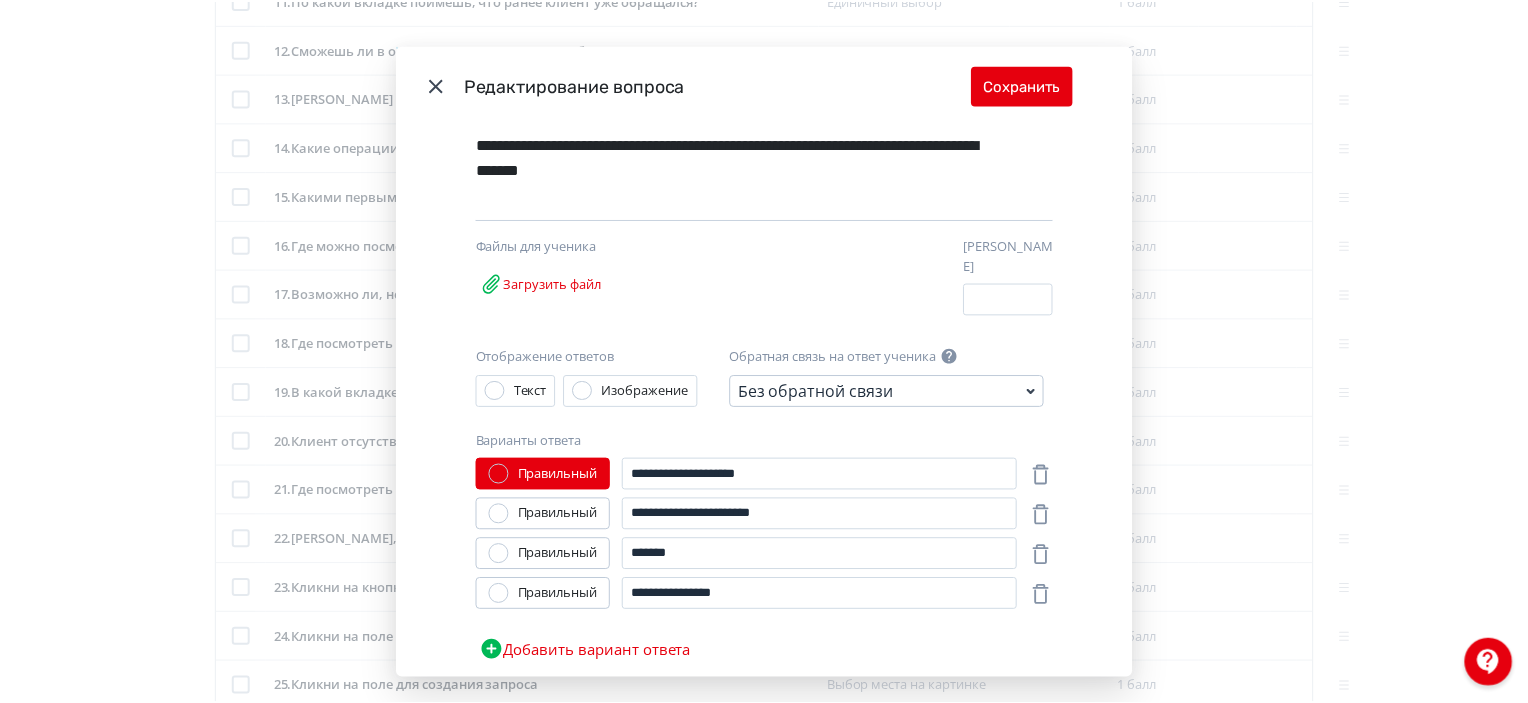 scroll, scrollTop: 119, scrollLeft: 0, axis: vertical 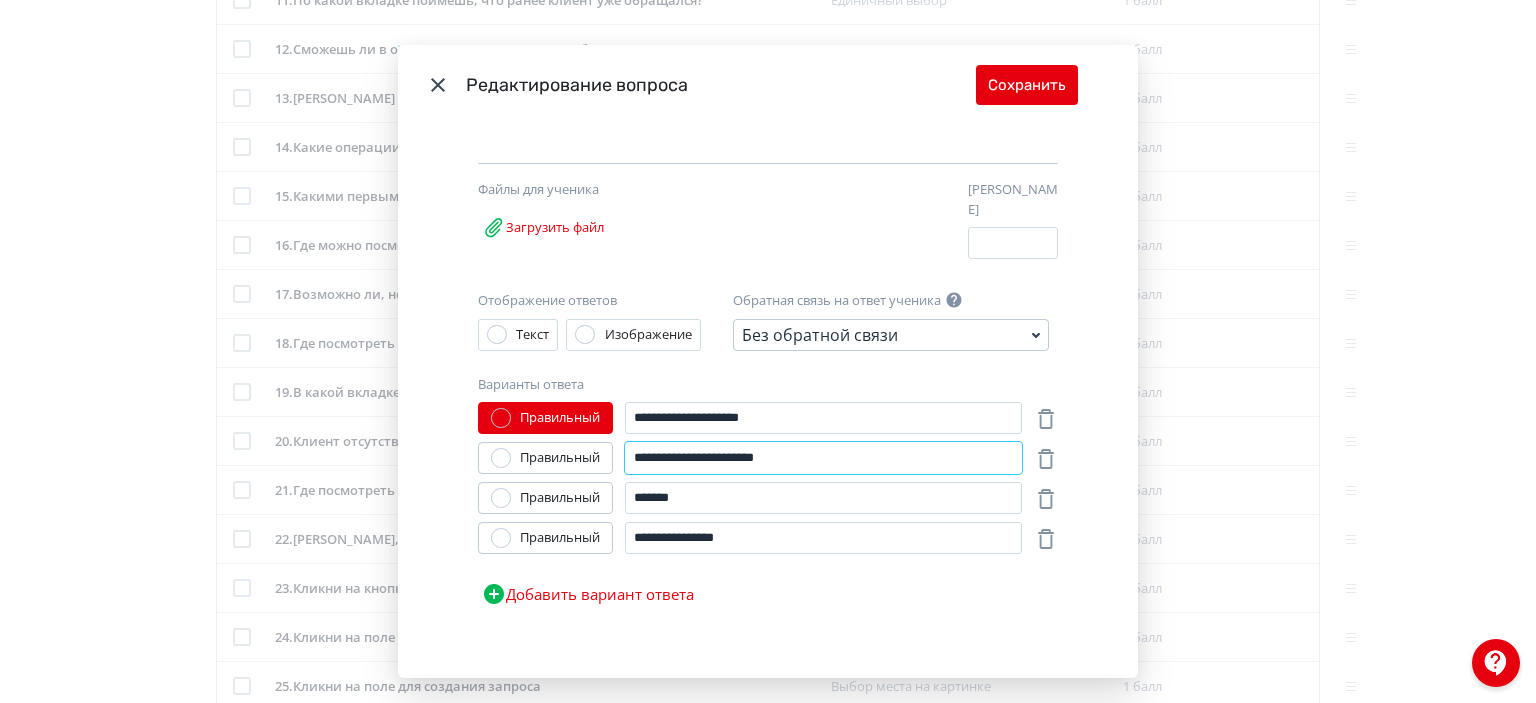 click on "**********" at bounding box center [823, 458] 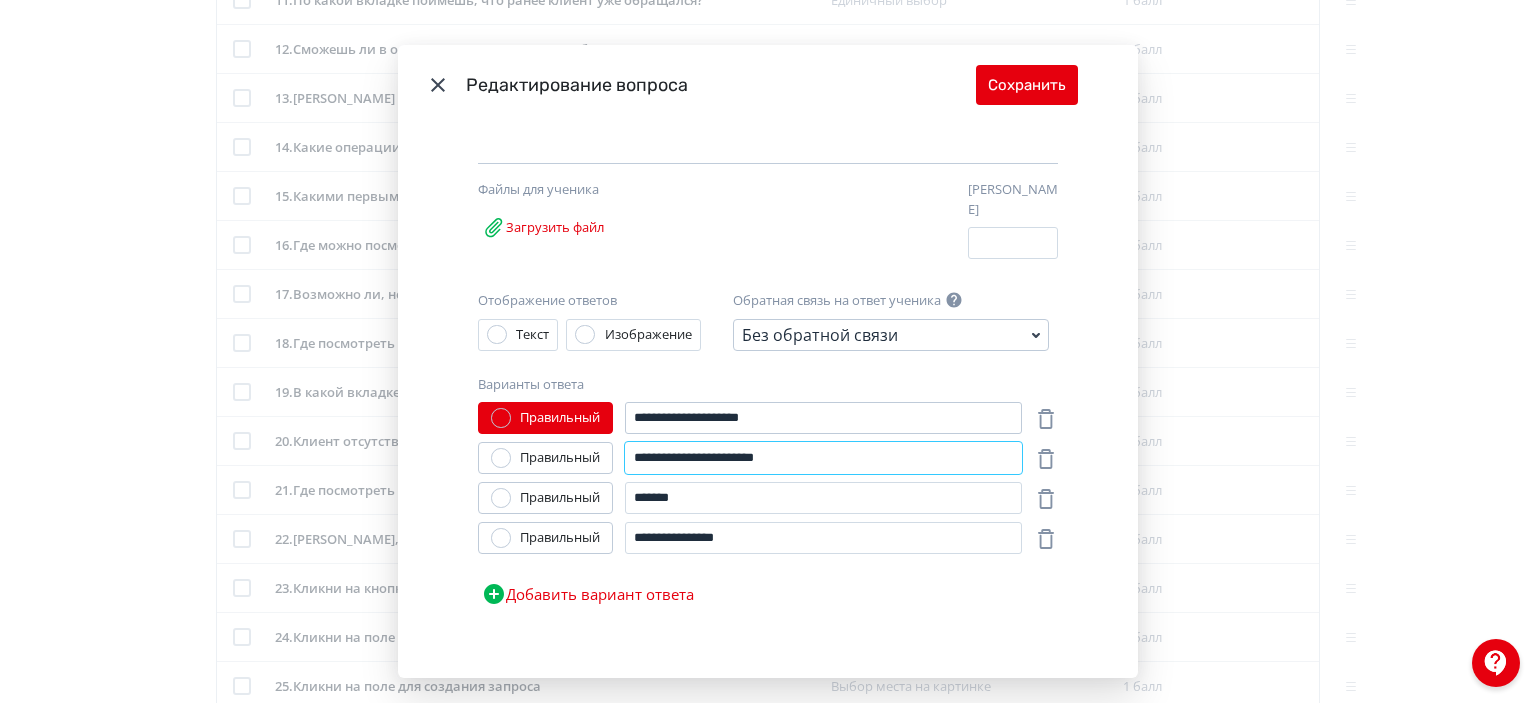 paste on "******" 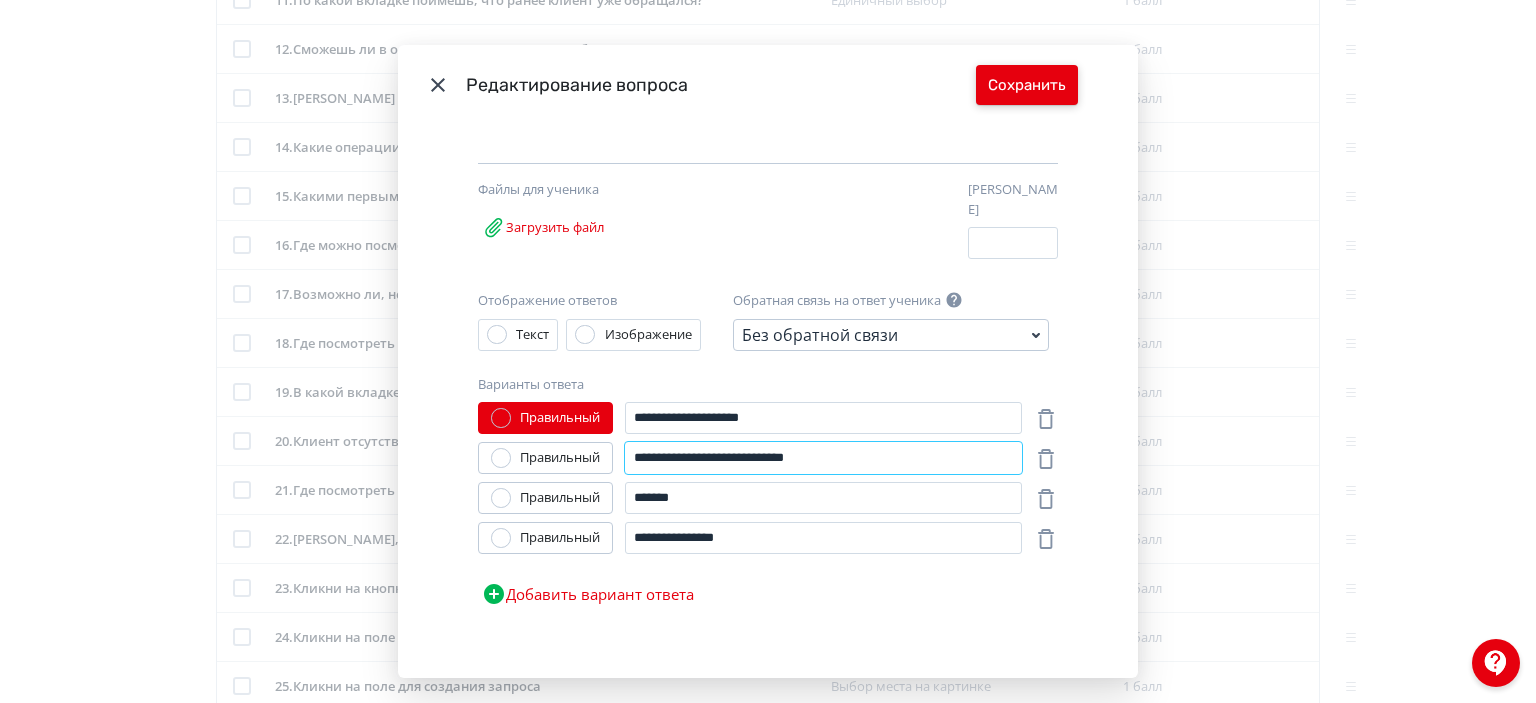type on "**********" 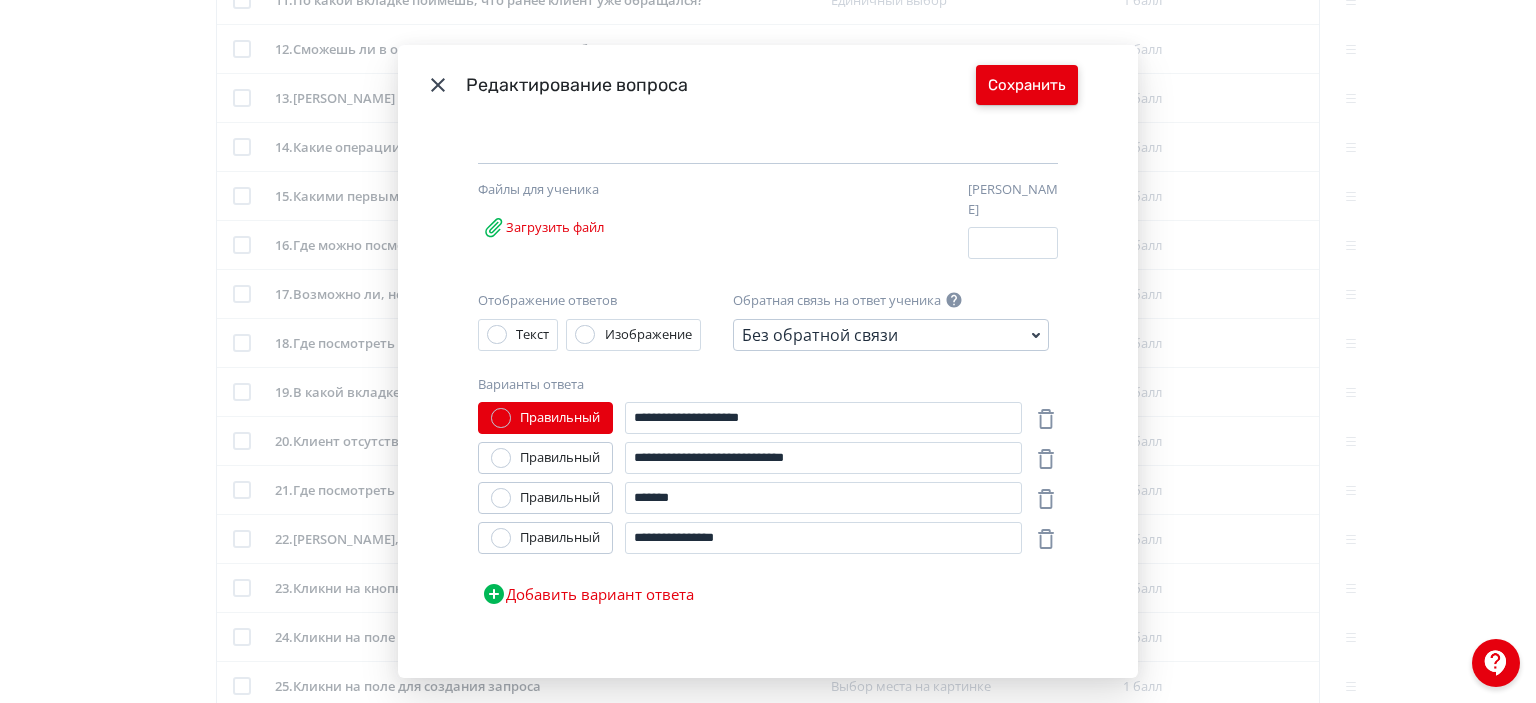 click on "Сохранить" at bounding box center [1027, 85] 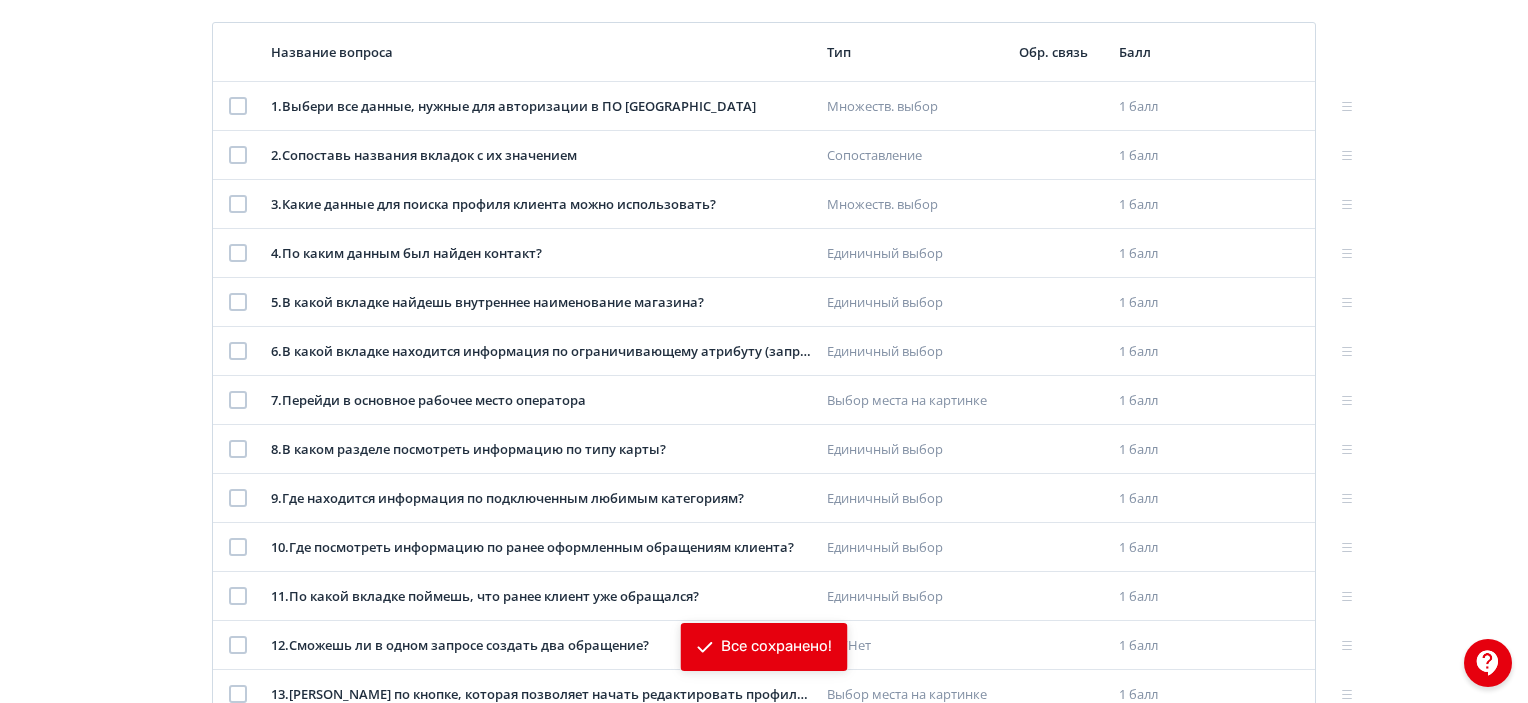 scroll, scrollTop: 296, scrollLeft: 0, axis: vertical 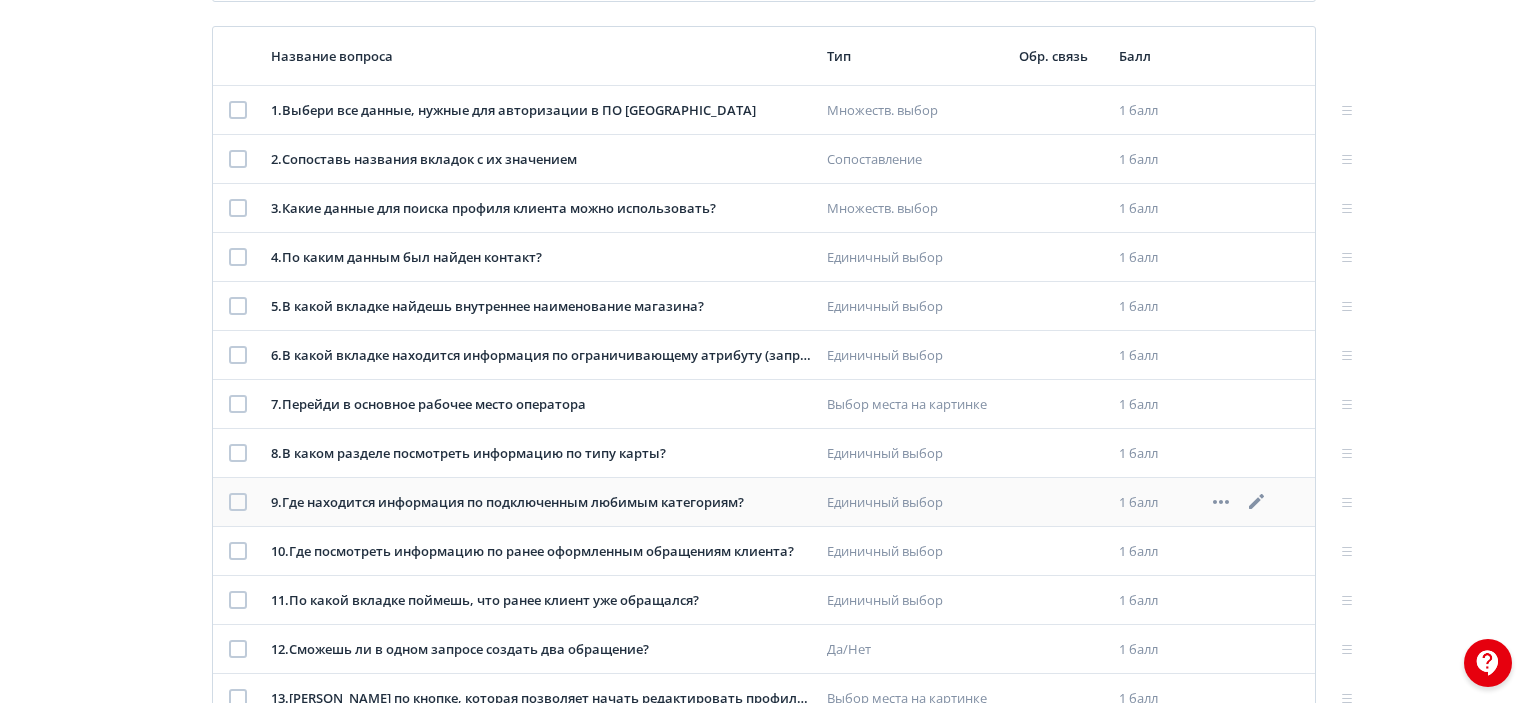 click 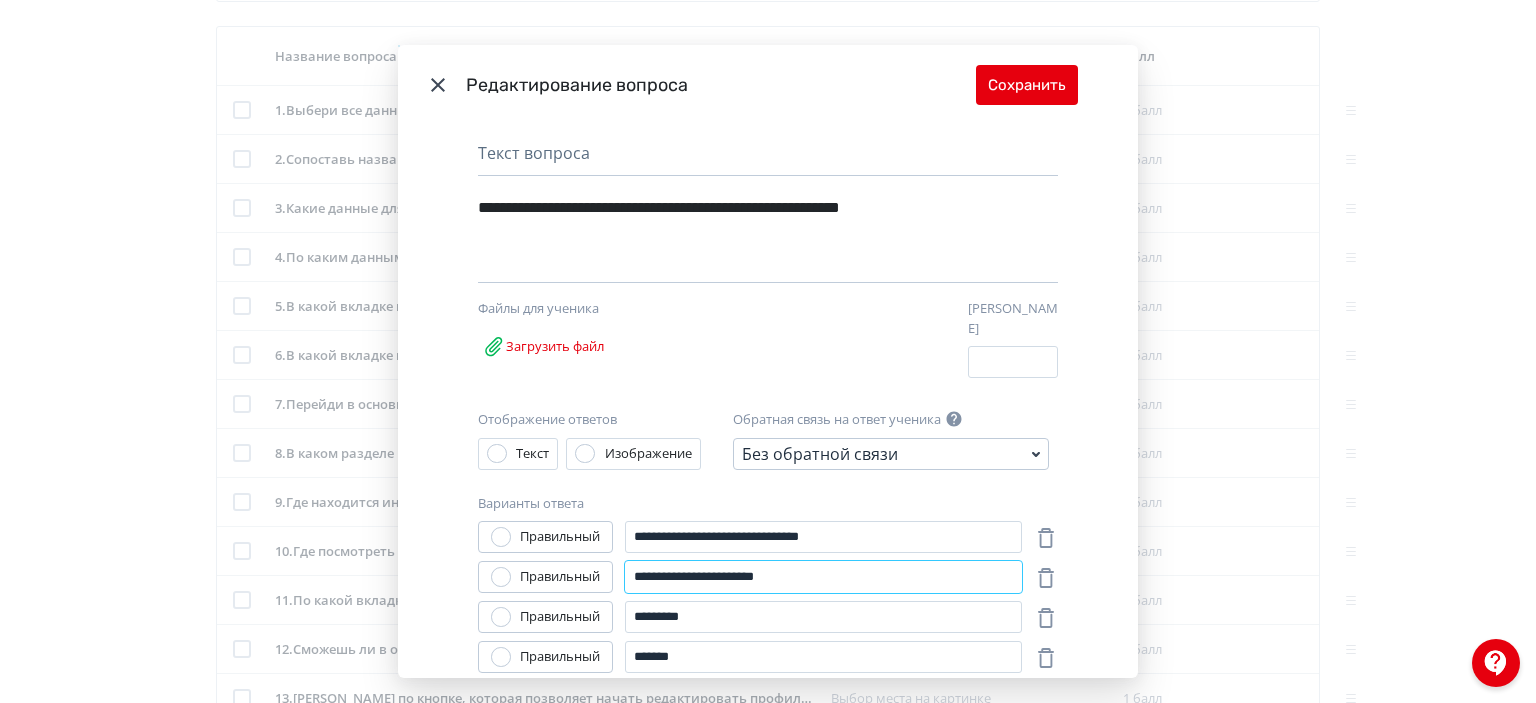 click on "**********" at bounding box center (823, 577) 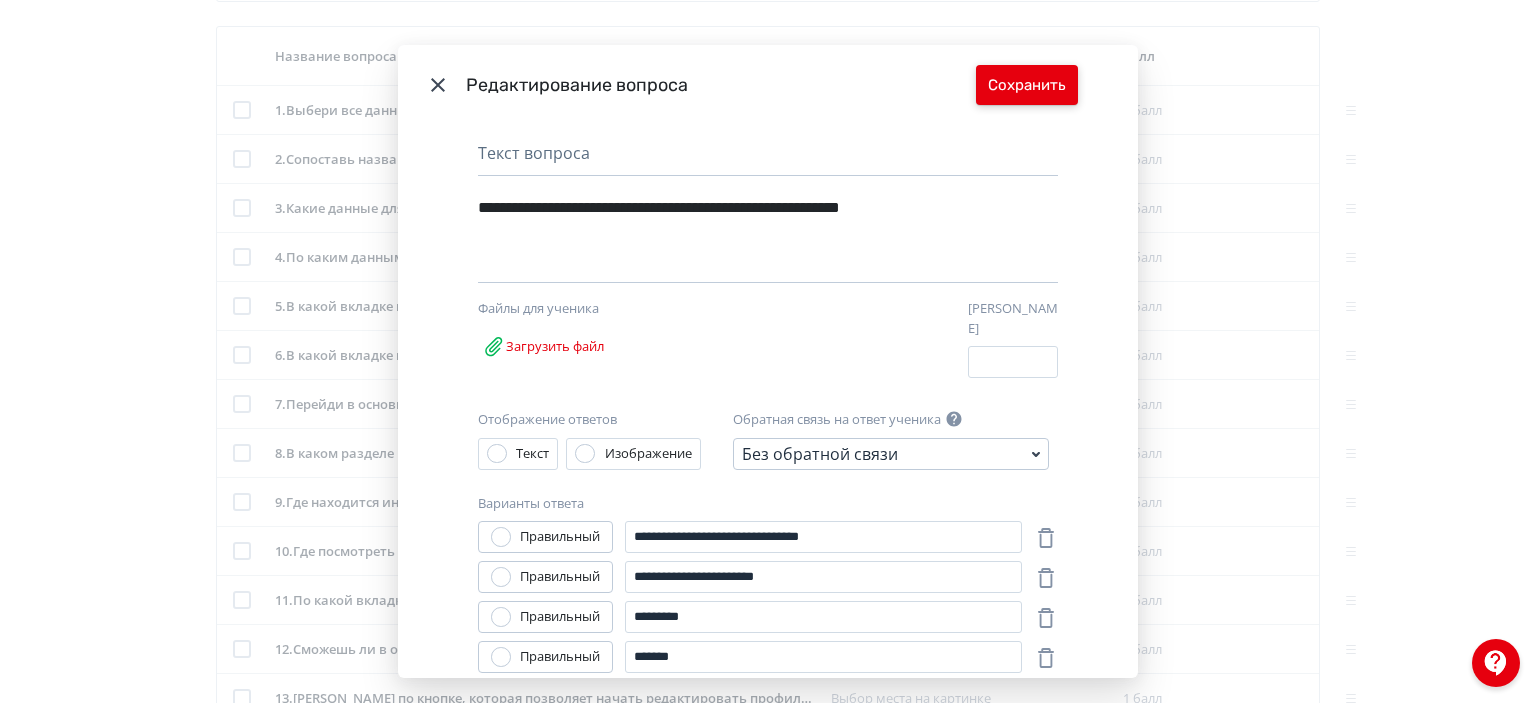 click on "Сохранить" at bounding box center (1027, 85) 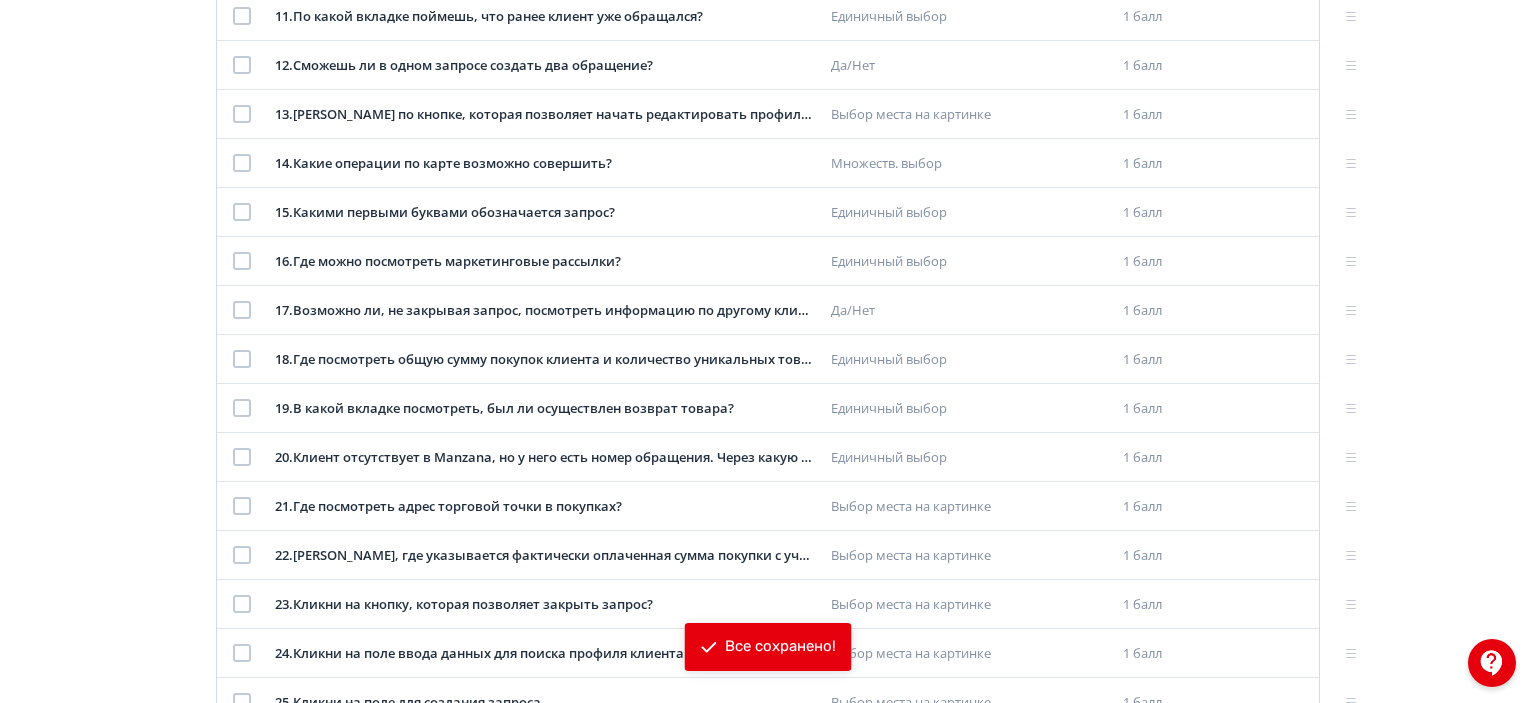 scroll, scrollTop: 896, scrollLeft: 0, axis: vertical 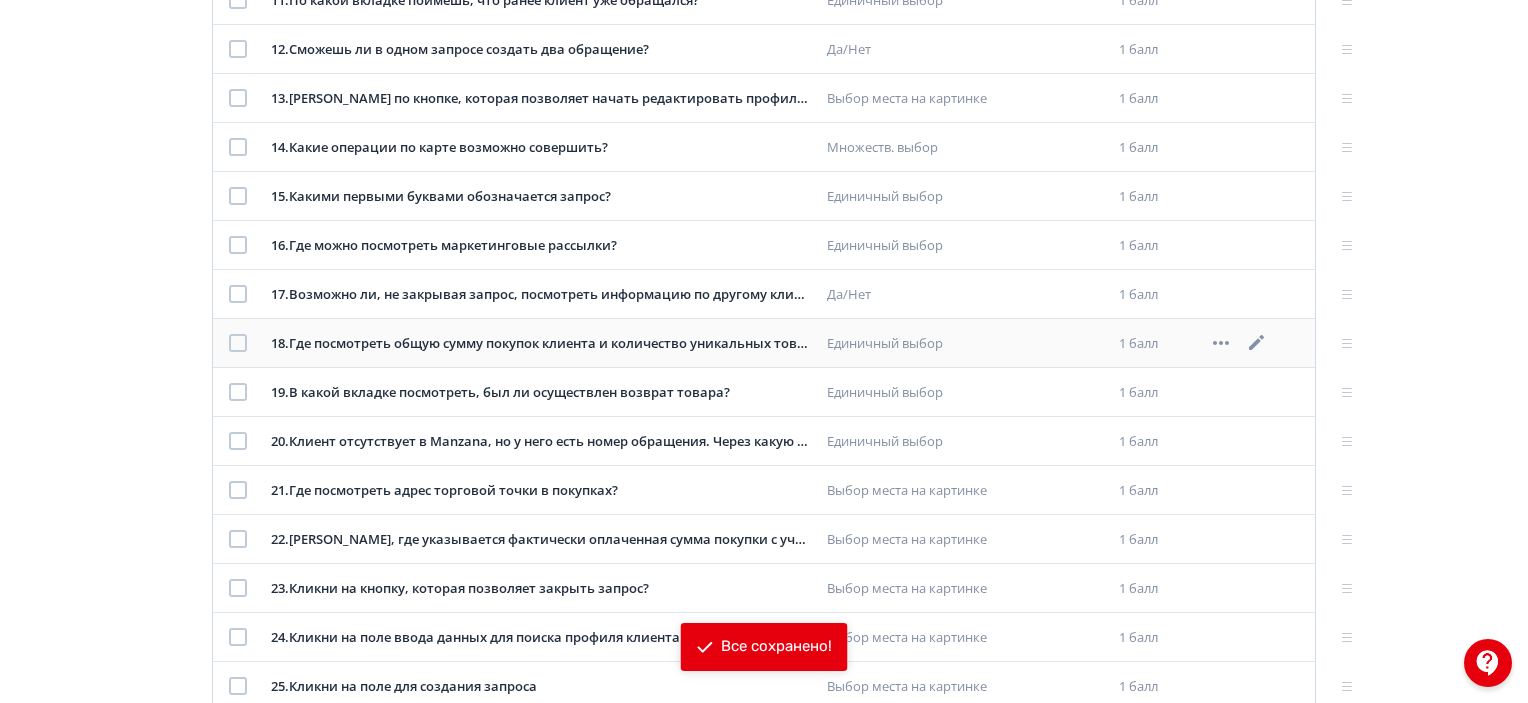 click 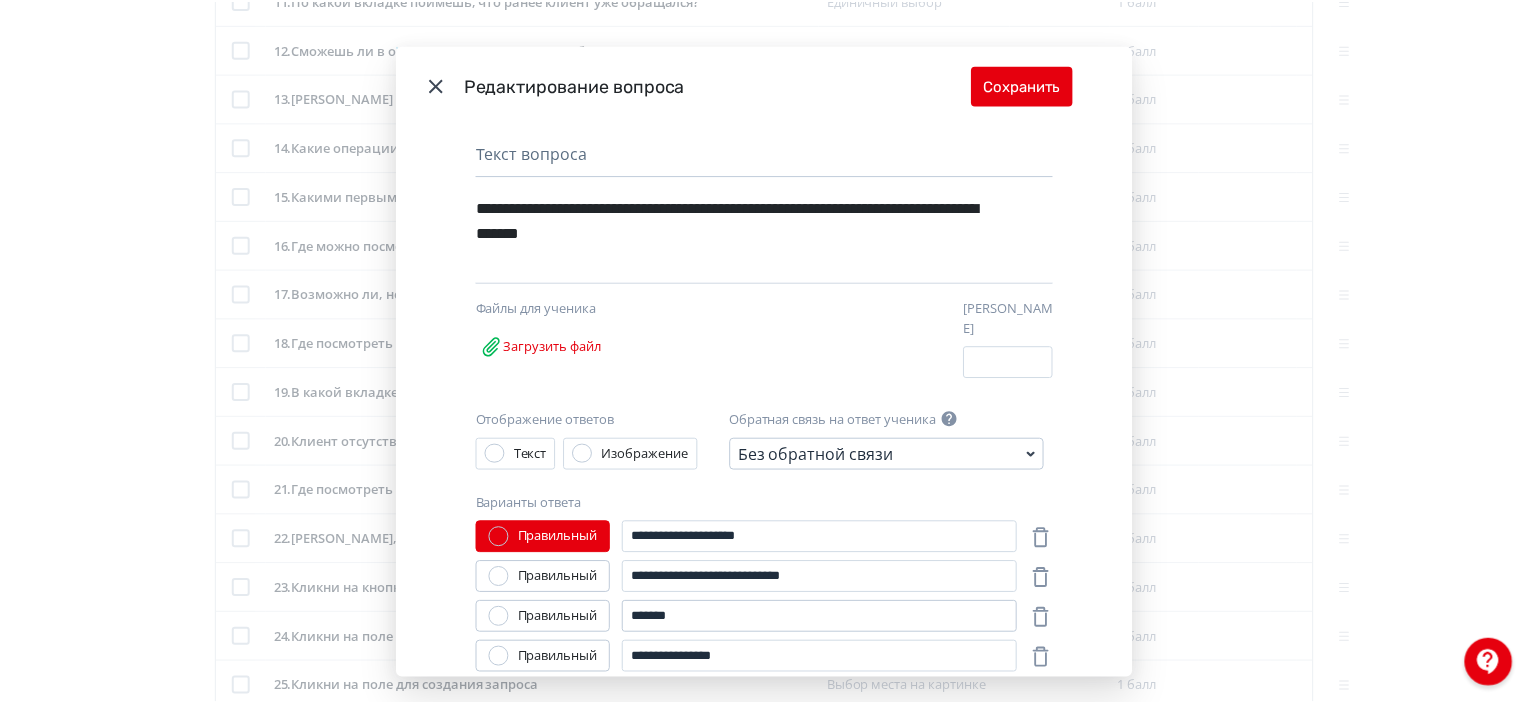 scroll, scrollTop: 100, scrollLeft: 0, axis: vertical 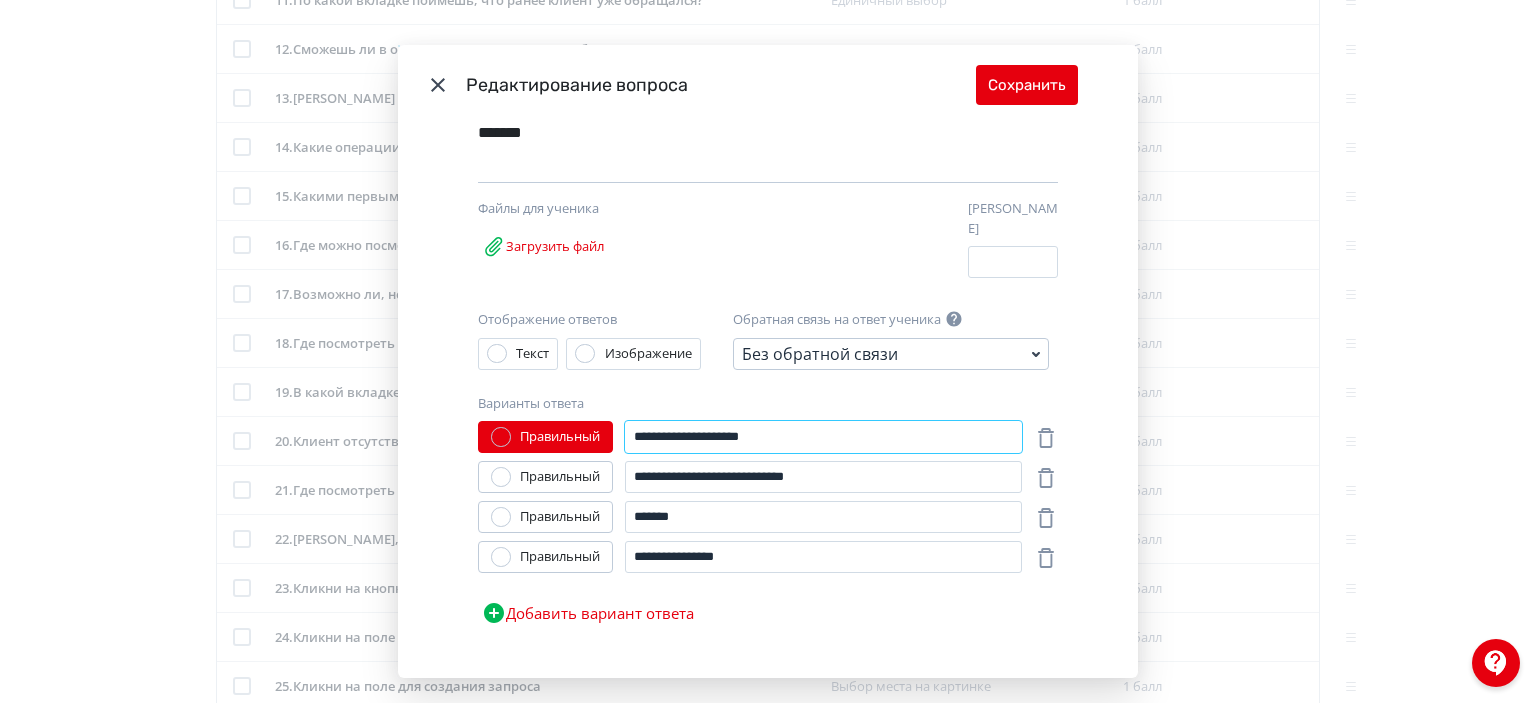 click on "**********" at bounding box center [823, 437] 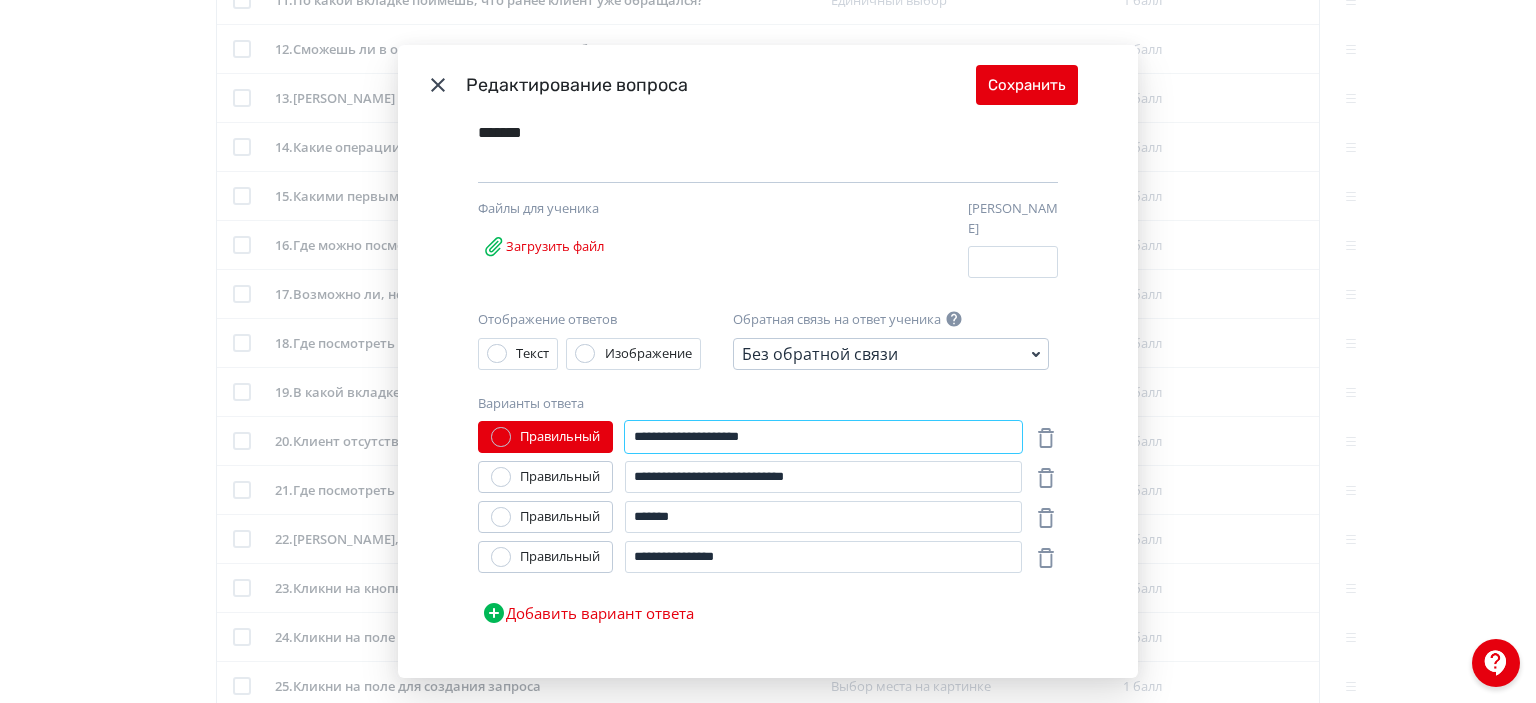 paste on "*" 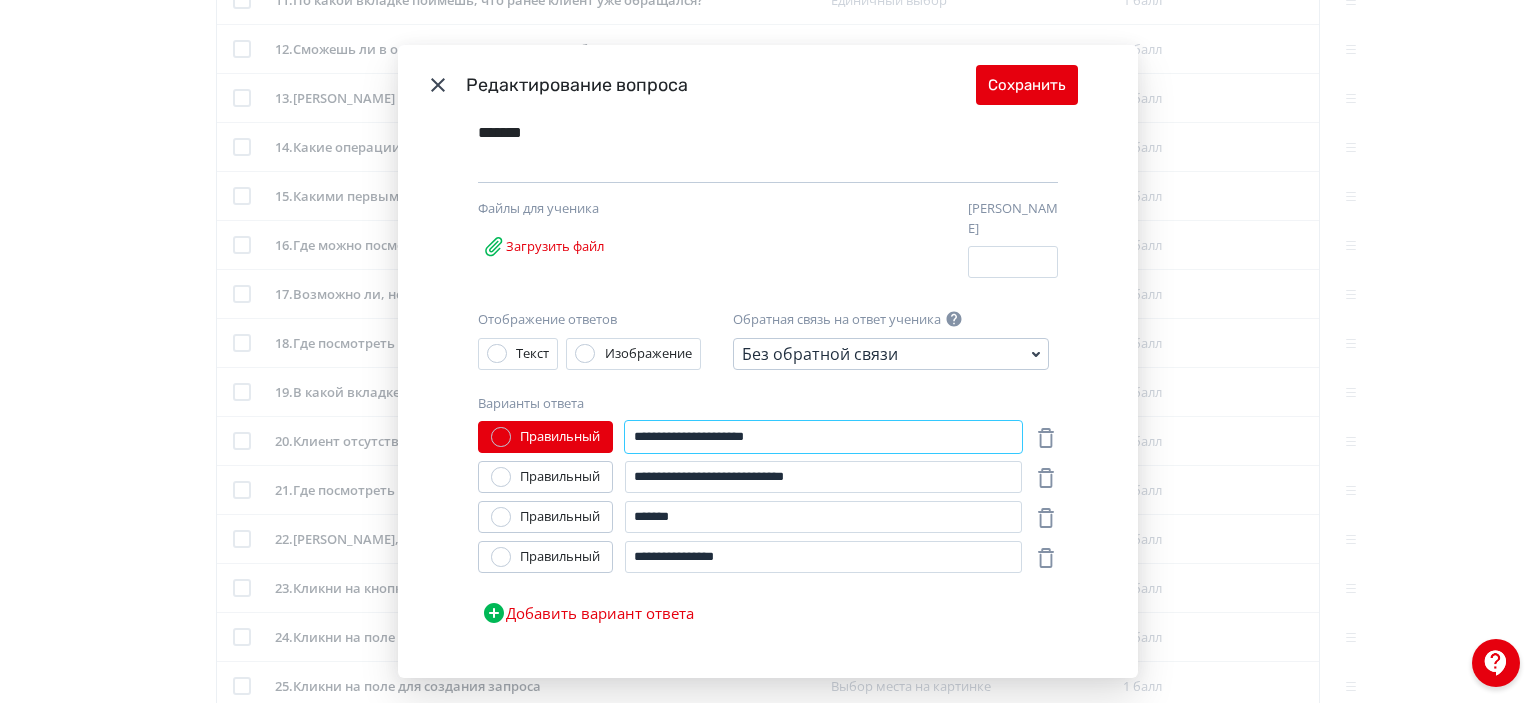 click on "**********" at bounding box center [823, 437] 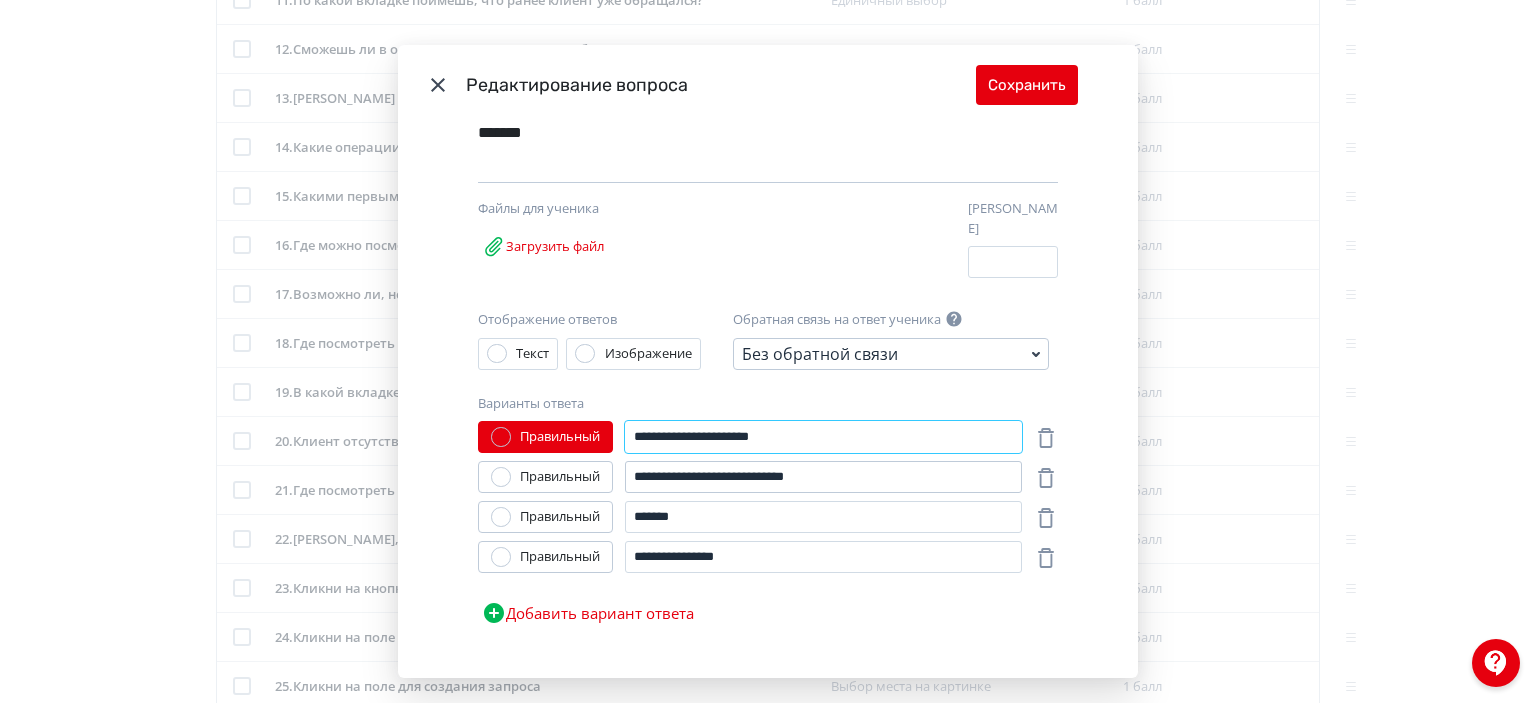 type on "**********" 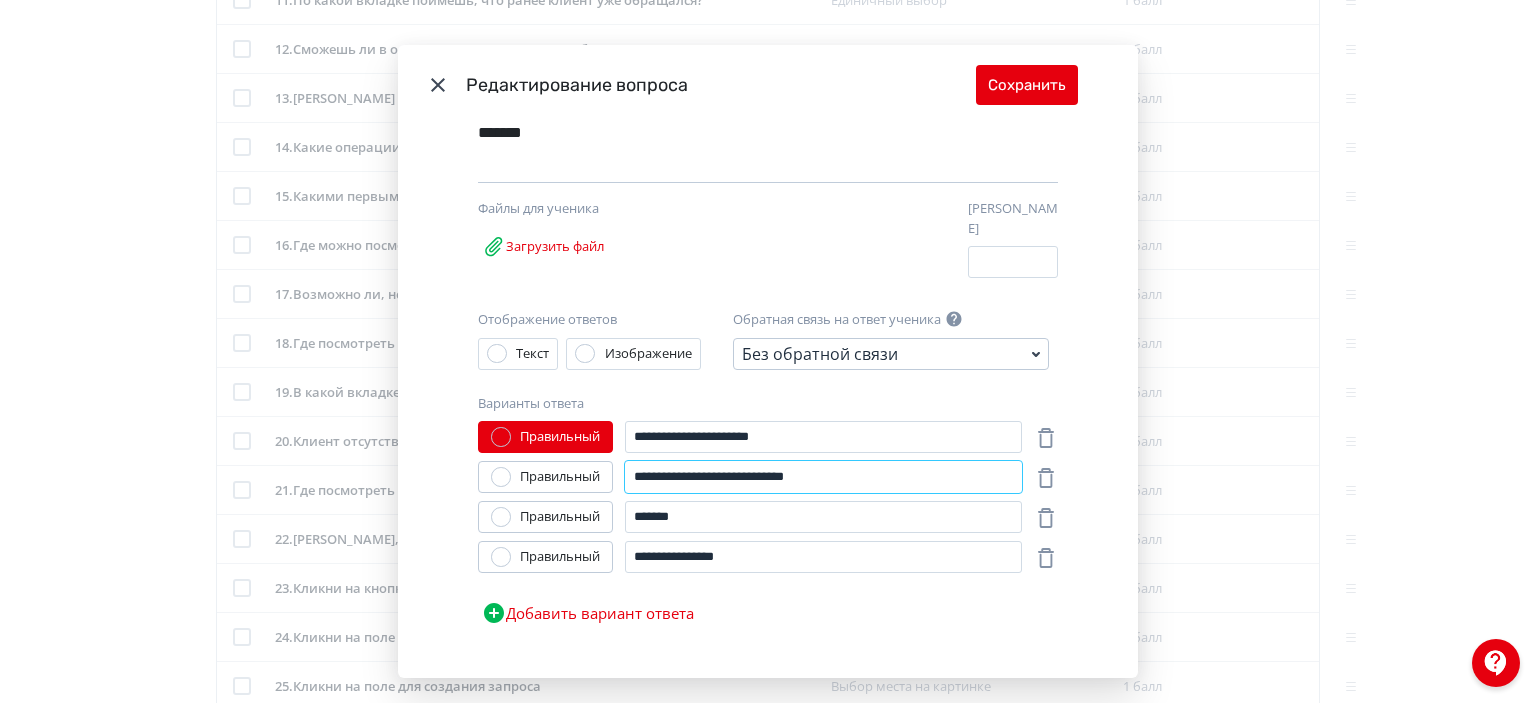 drag, startPoint x: 792, startPoint y: 469, endPoint x: 740, endPoint y: 466, distance: 52.086468 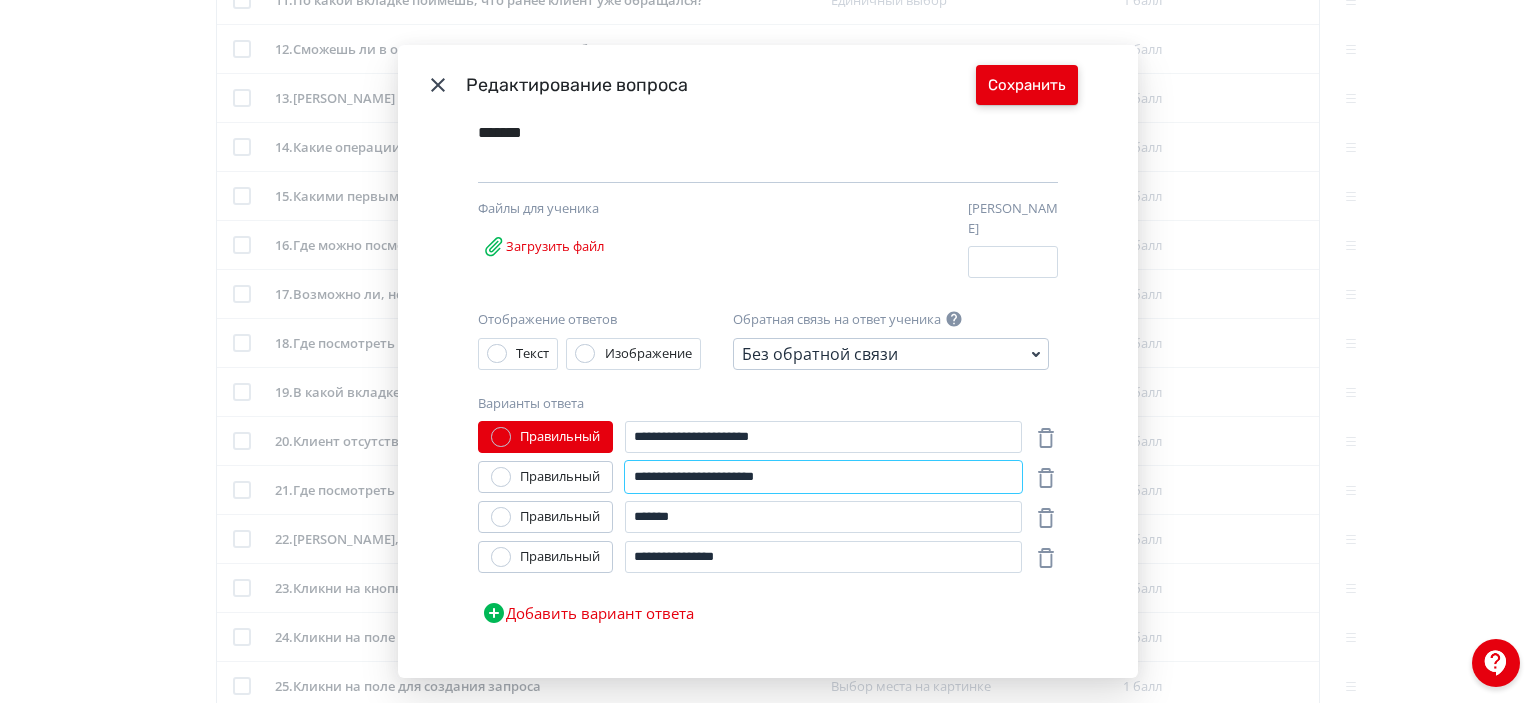 type on "**********" 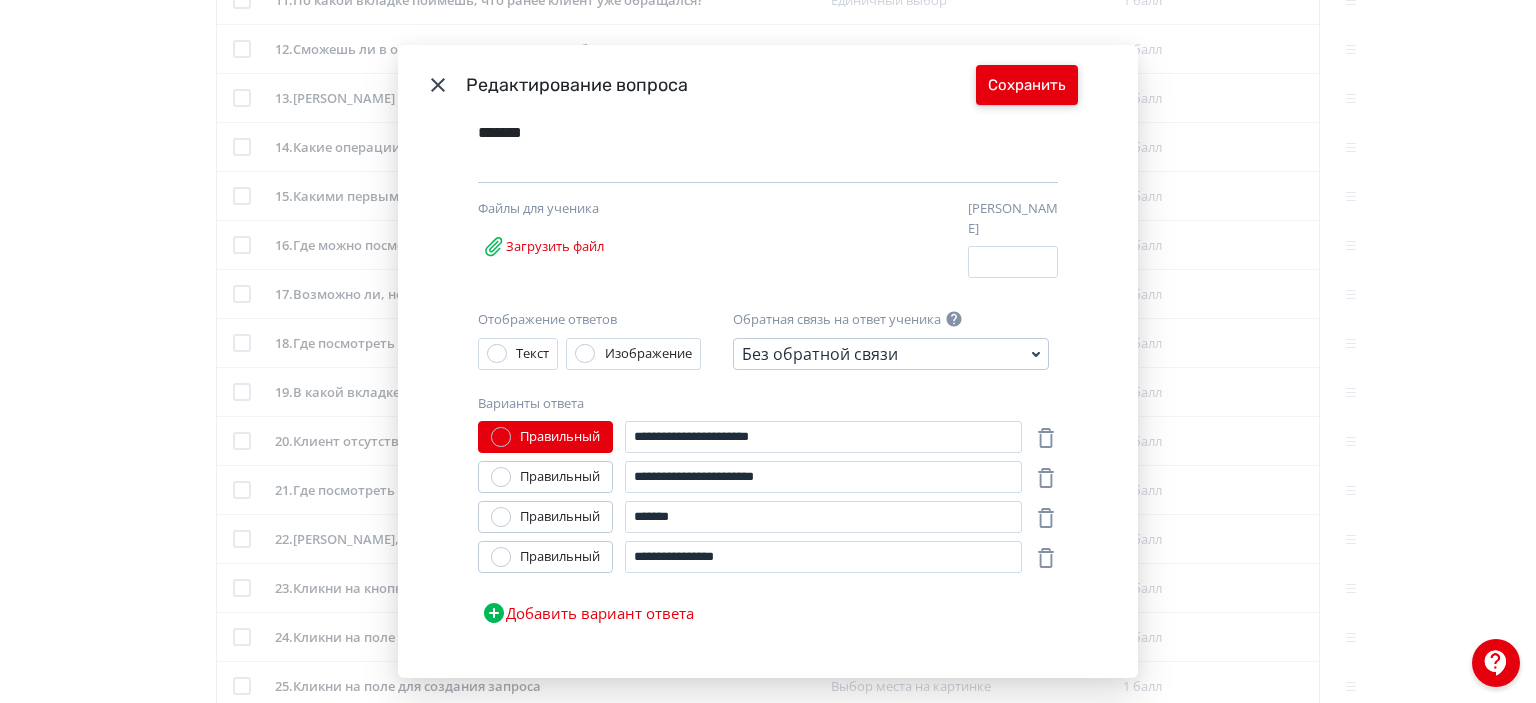 click on "Сохранить" at bounding box center (1027, 85) 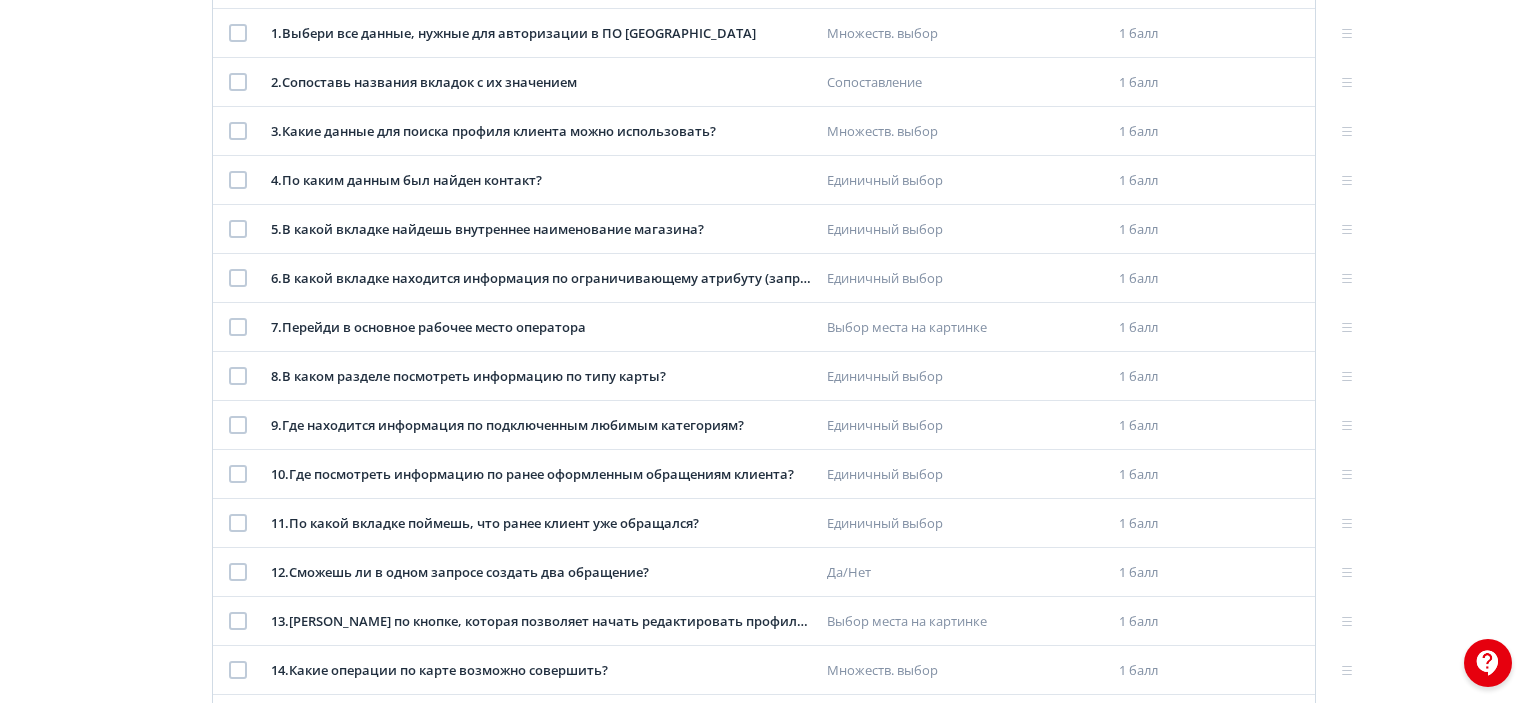 scroll, scrollTop: 0, scrollLeft: 0, axis: both 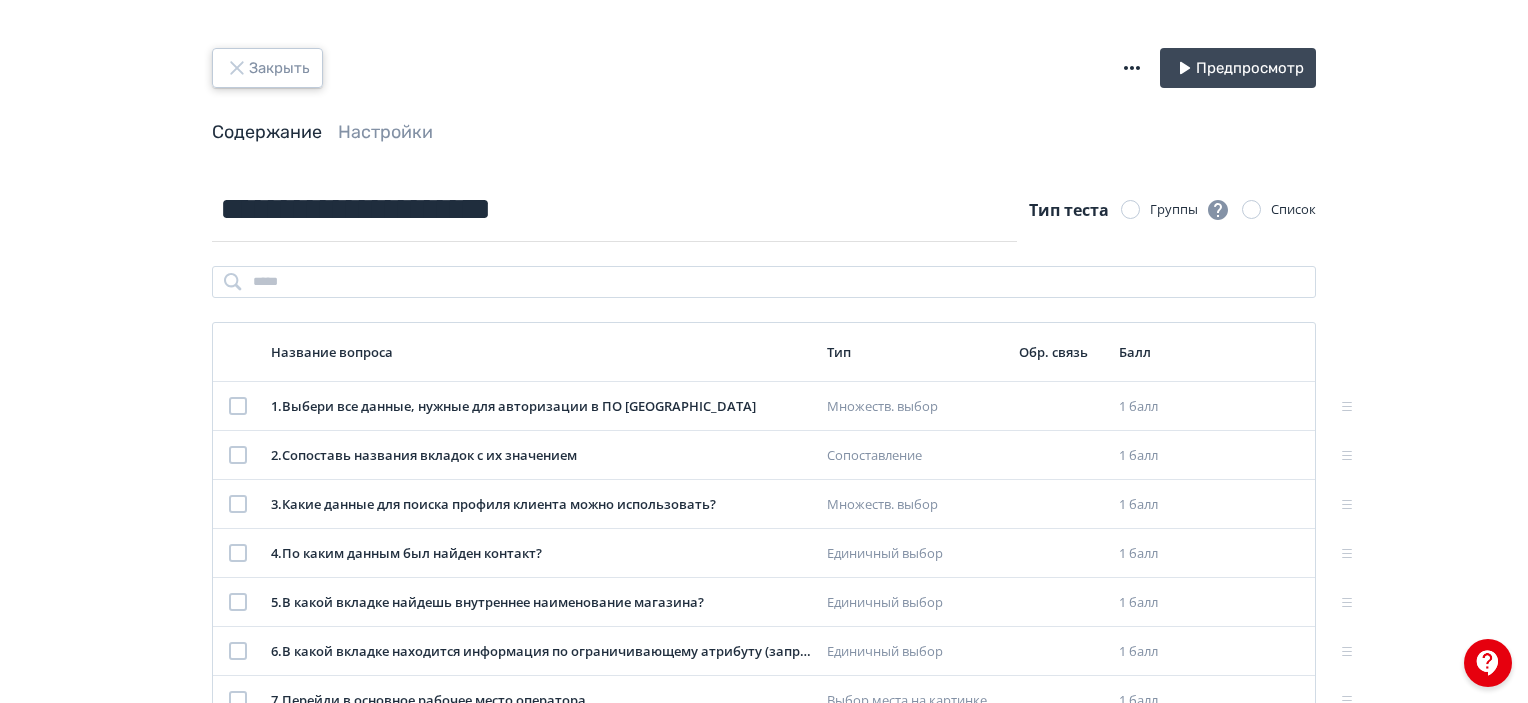 click on "Закрыть" at bounding box center [267, 68] 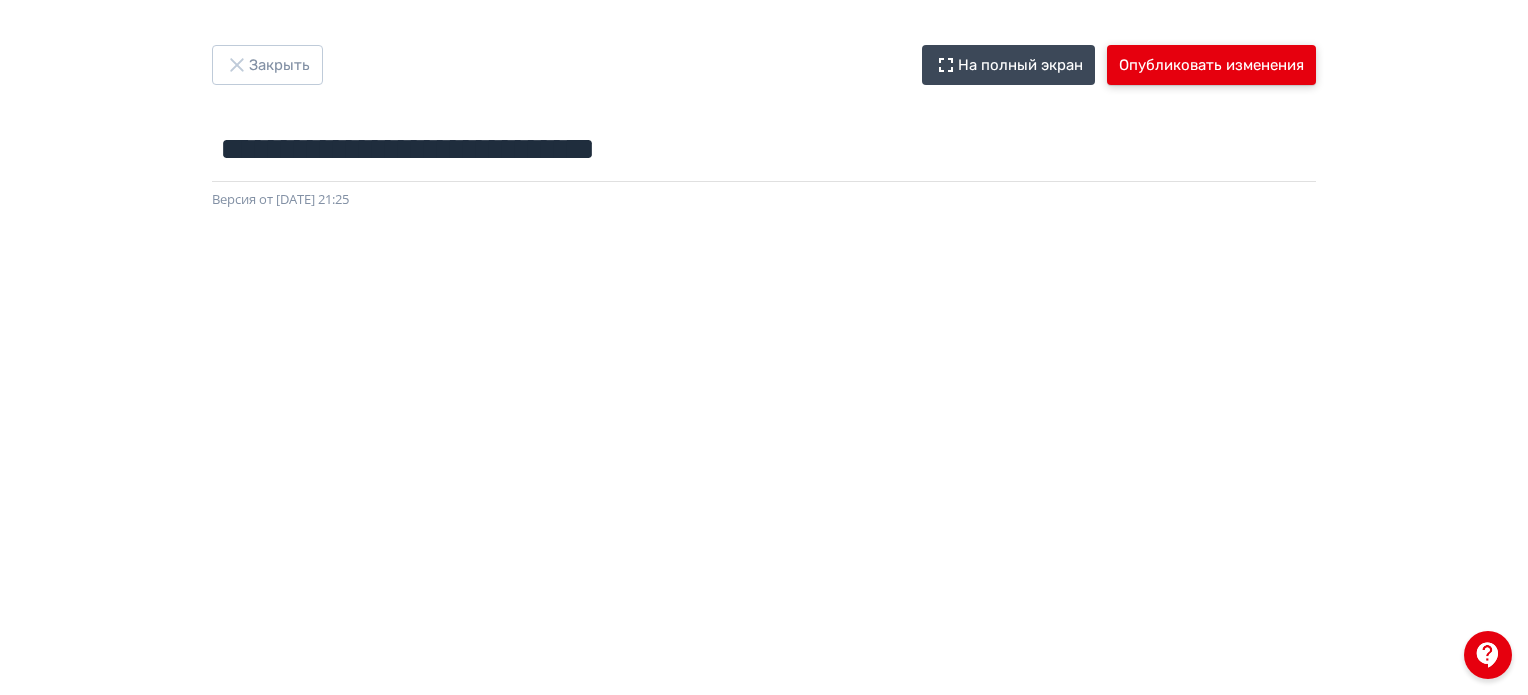 scroll, scrollTop: 0, scrollLeft: 0, axis: both 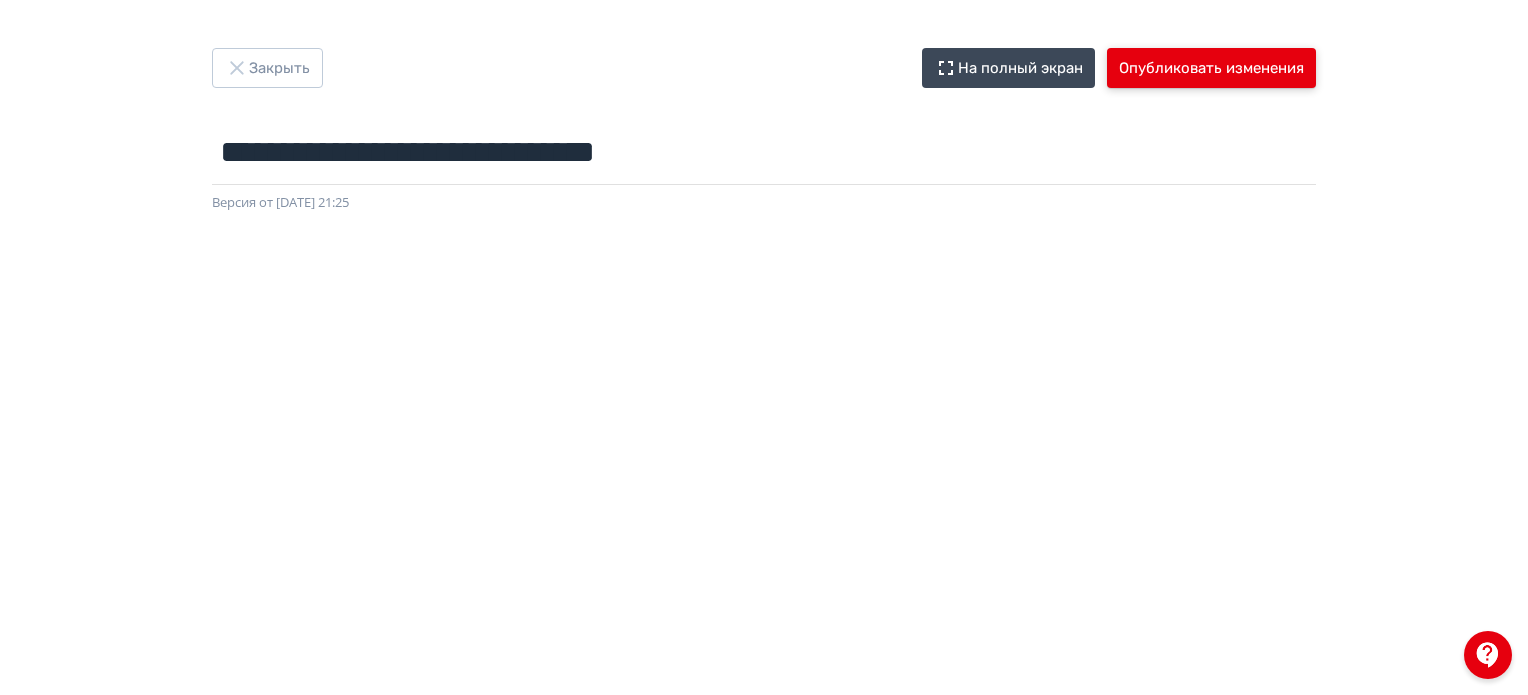 click on "Опубликовать изменения" at bounding box center [1211, 68] 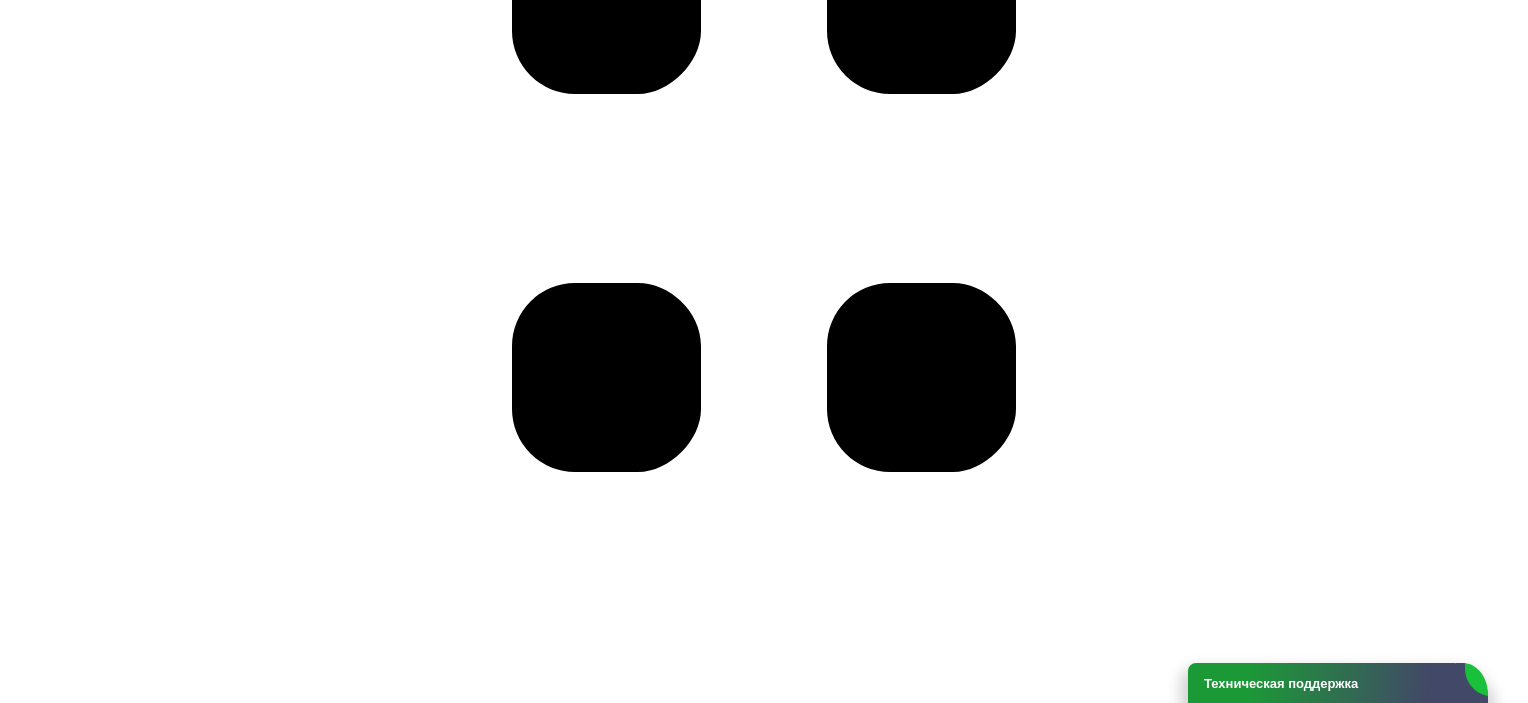 scroll, scrollTop: 2800, scrollLeft: 0, axis: vertical 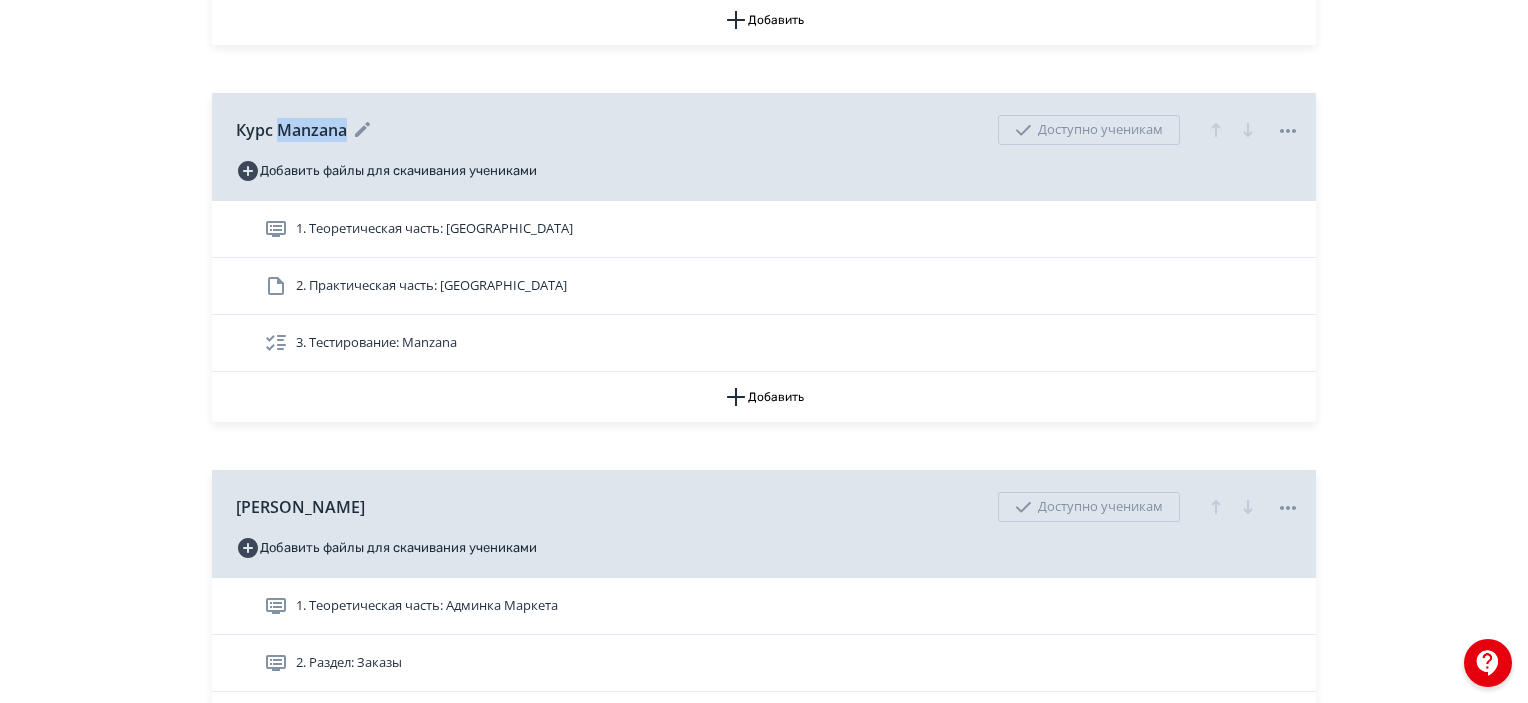 drag, startPoint x: 344, startPoint y: 123, endPoint x: 282, endPoint y: 127, distance: 62.1289 